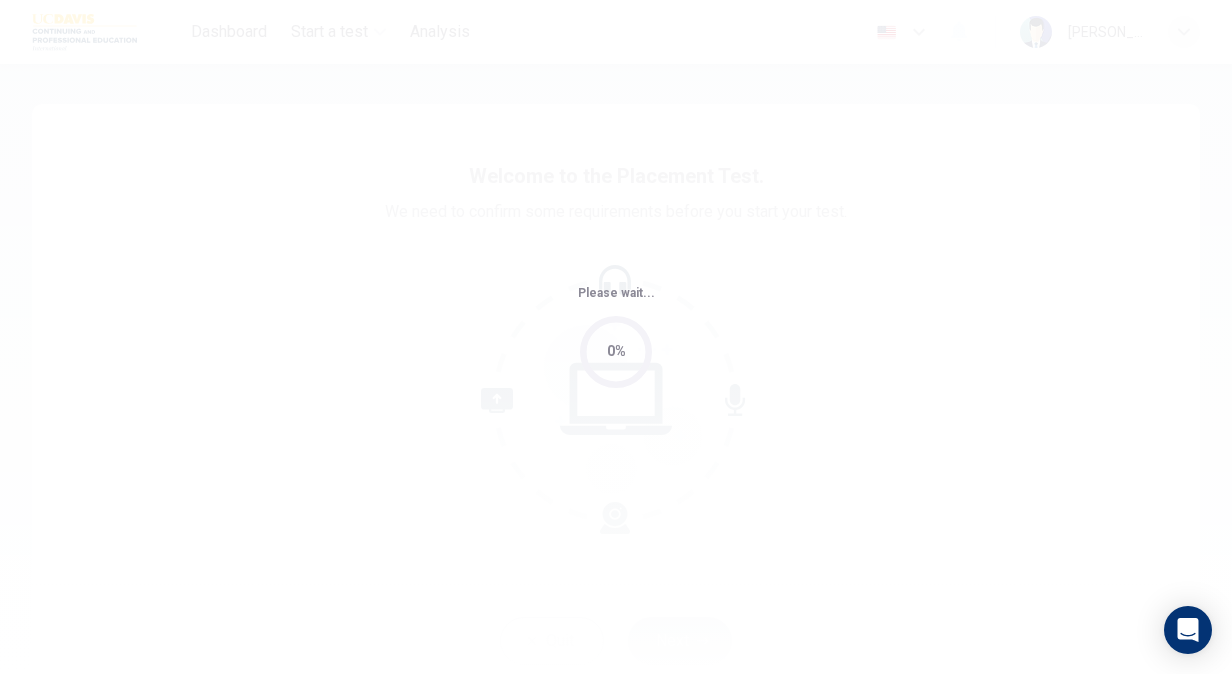 scroll, scrollTop: 0, scrollLeft: 0, axis: both 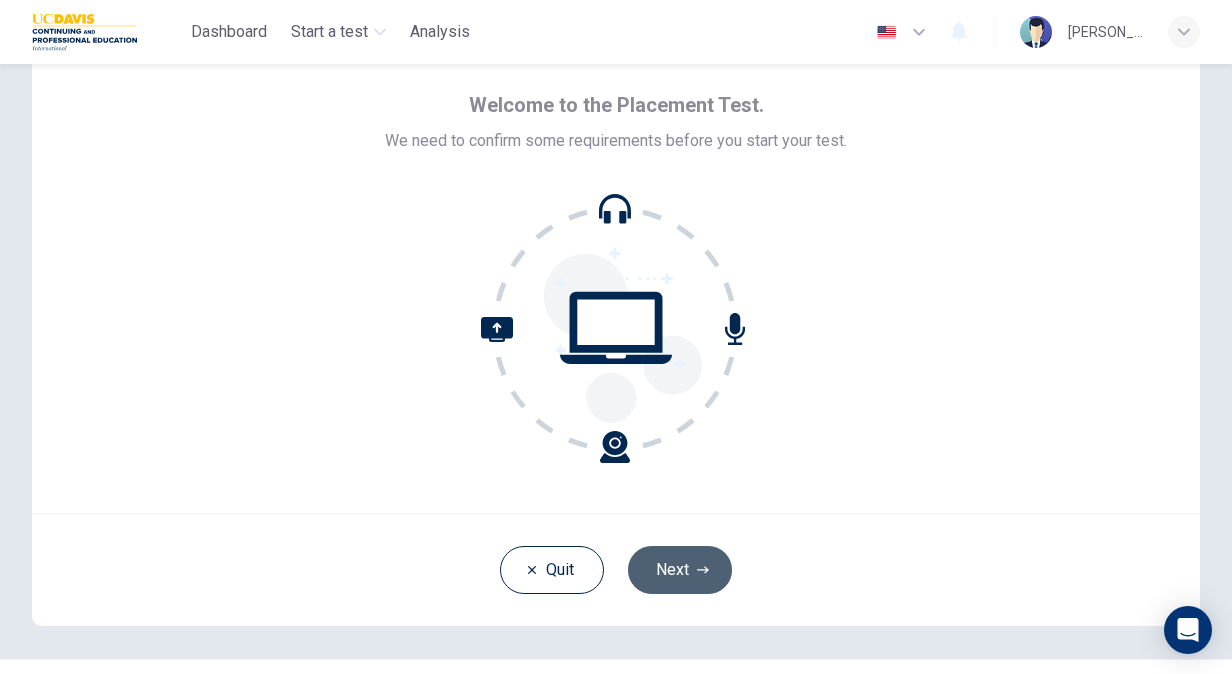 click on "Next" at bounding box center (680, 570) 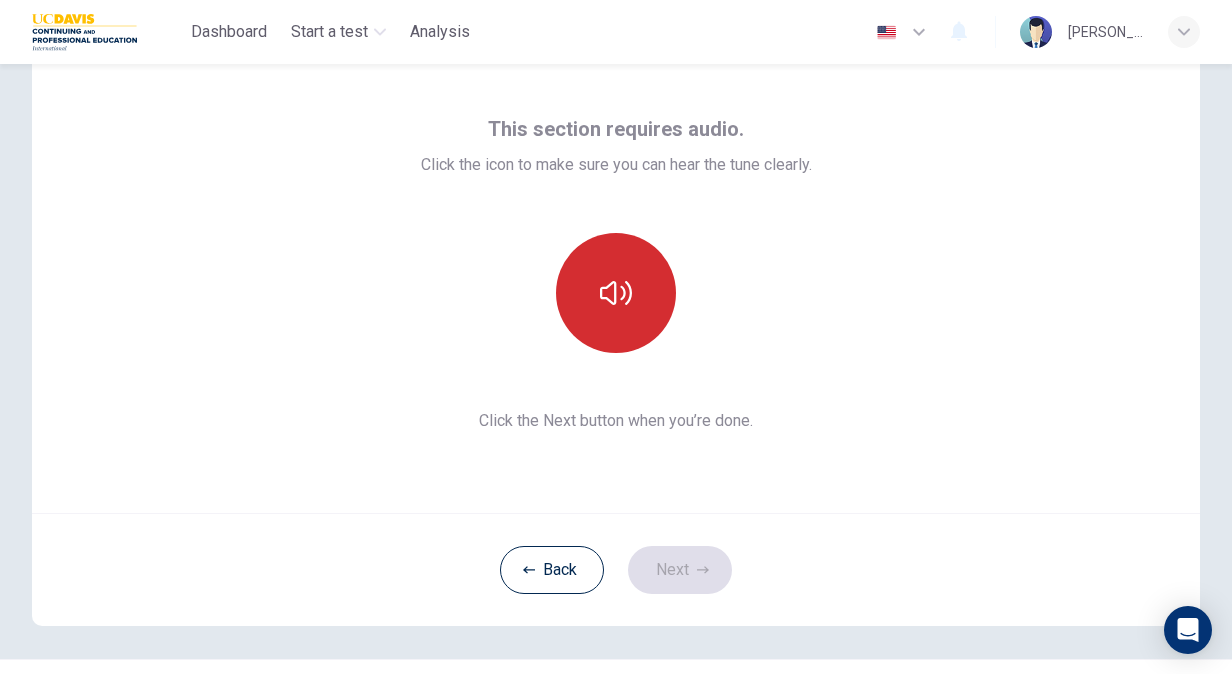 click 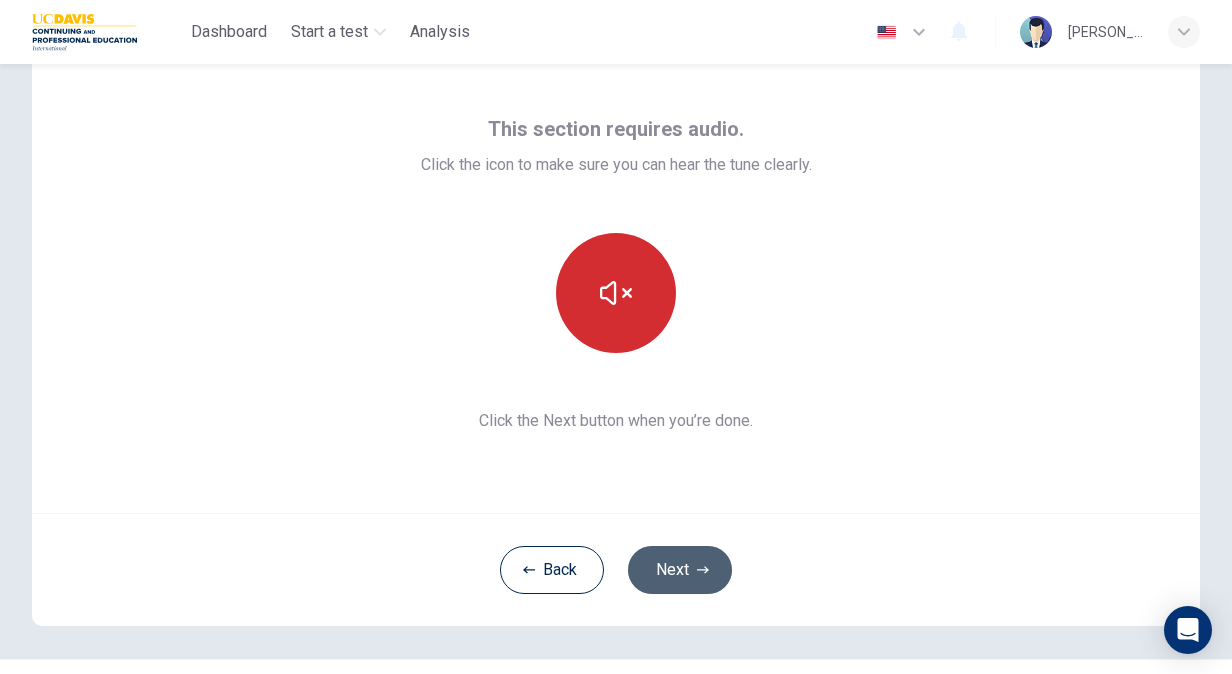 click on "Next" at bounding box center (680, 570) 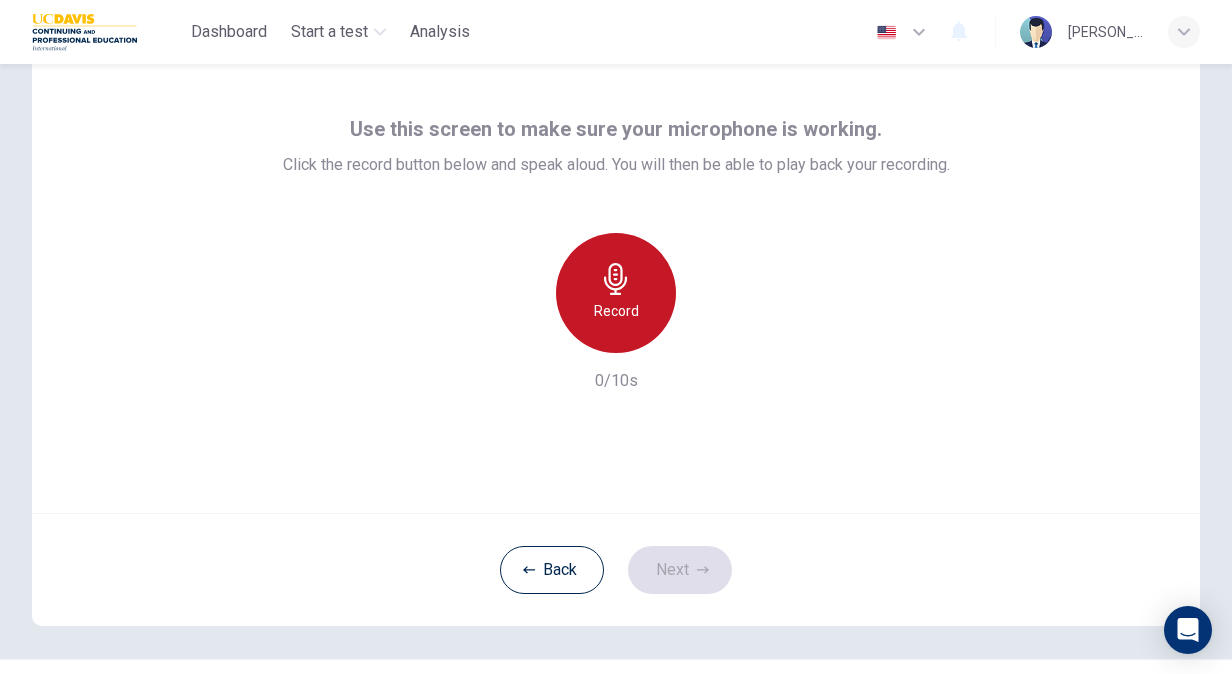 click 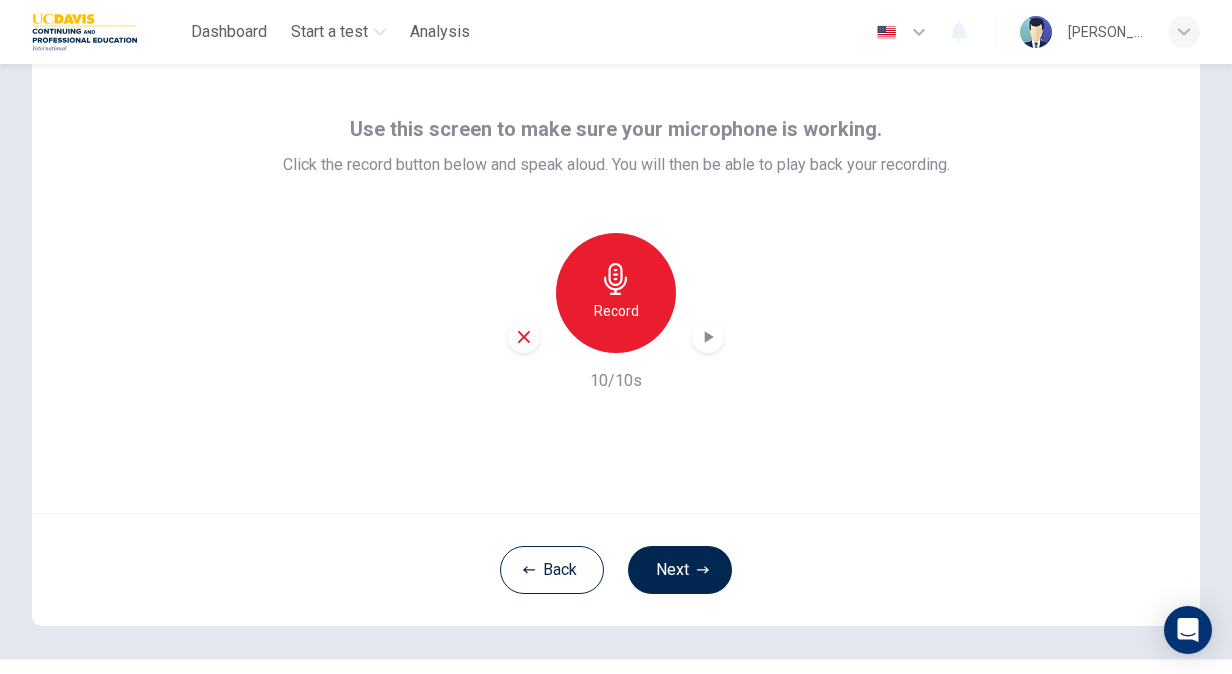 click 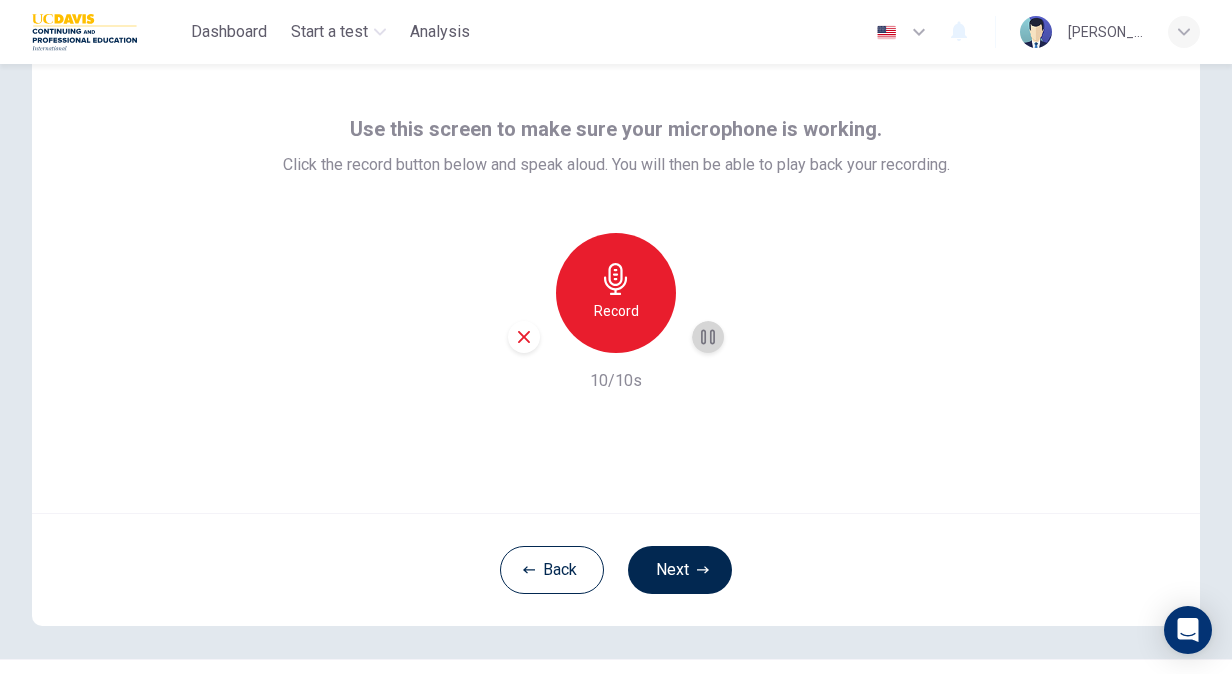 click 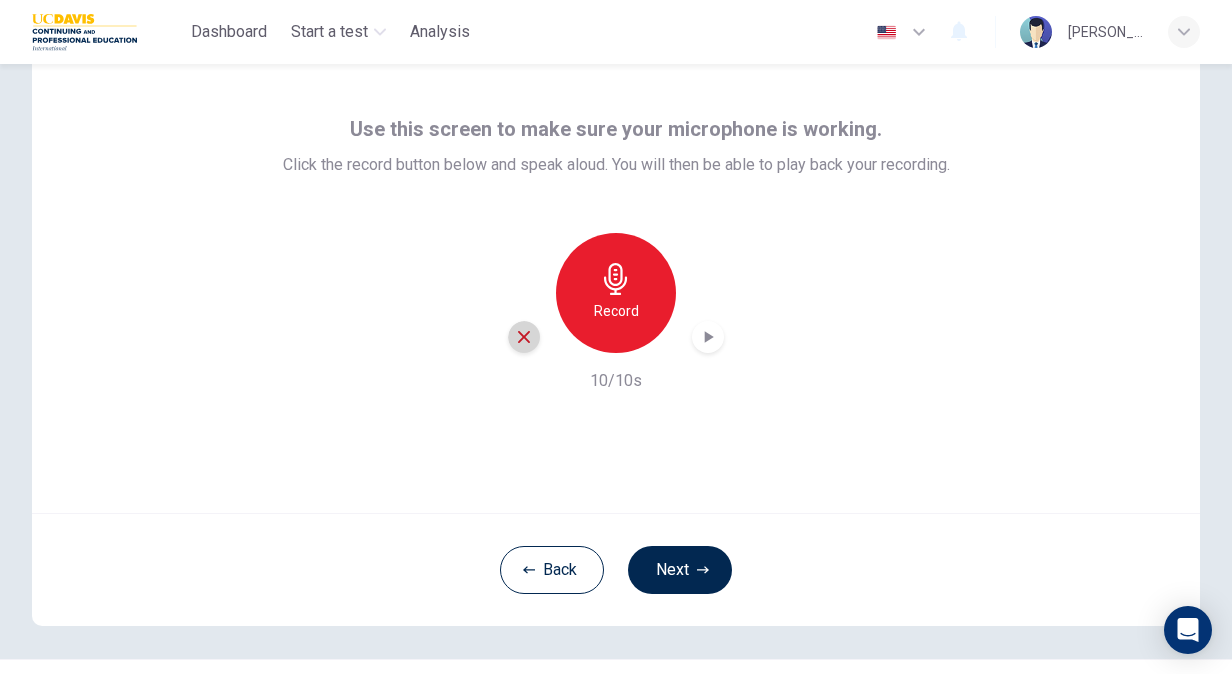click 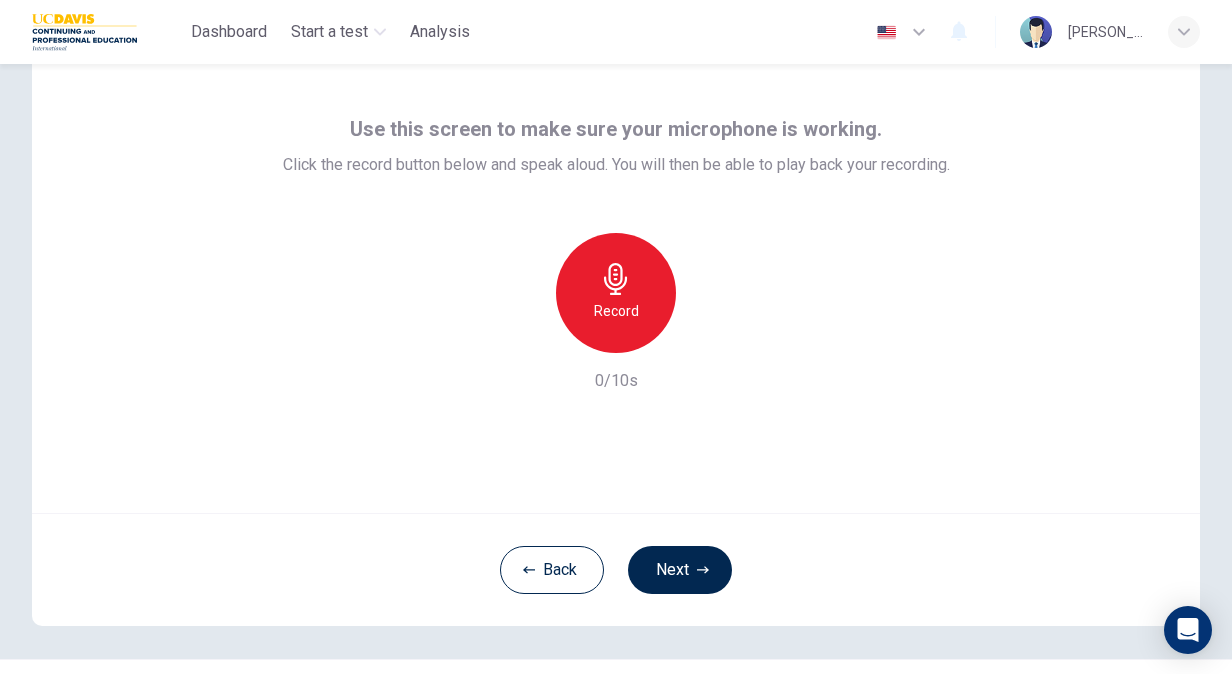 click 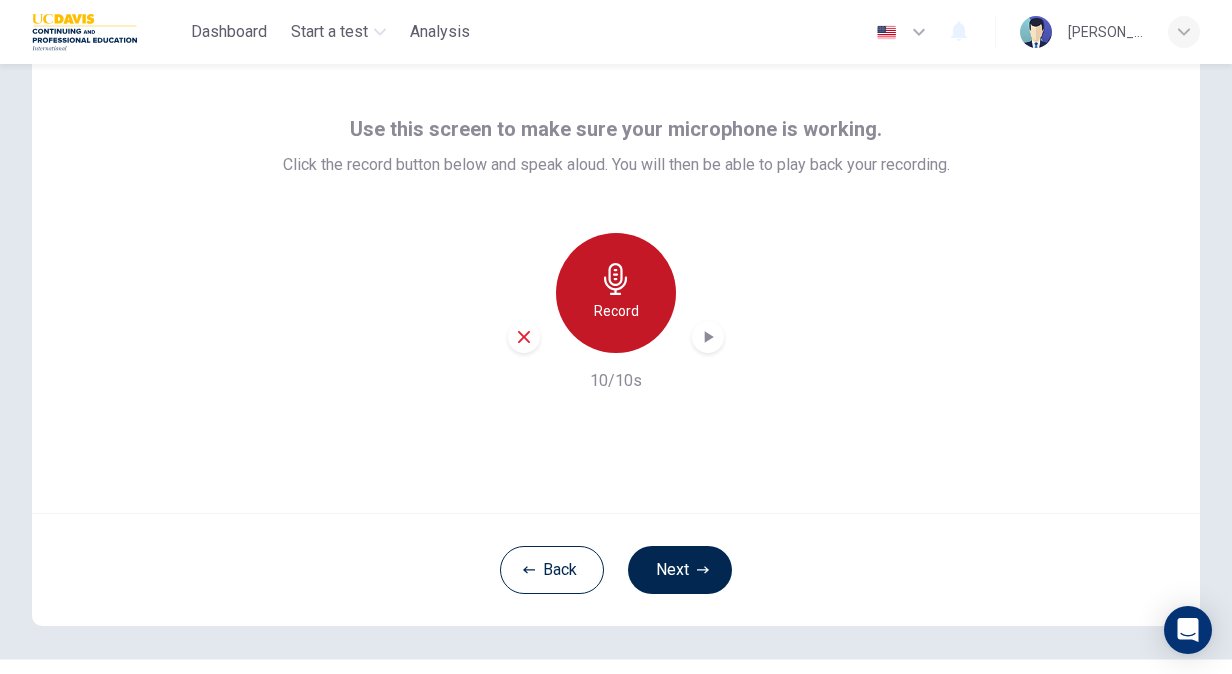 click on "Record" at bounding box center [616, 311] 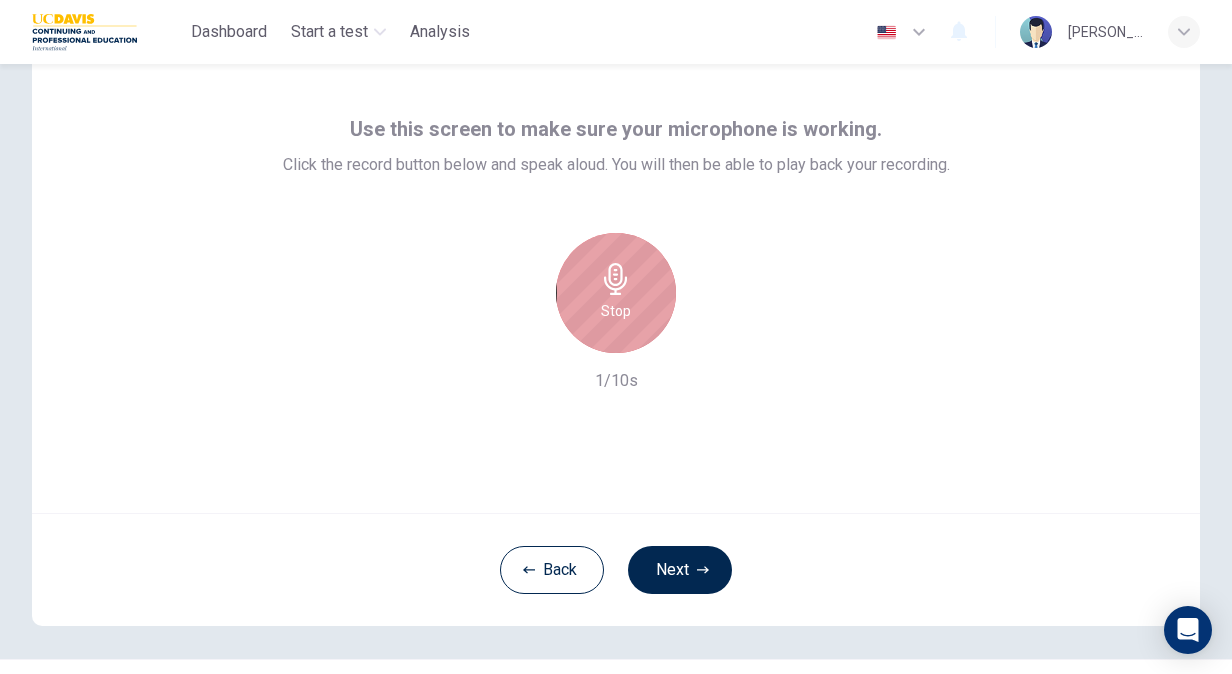 click on "Stop" at bounding box center (616, 293) 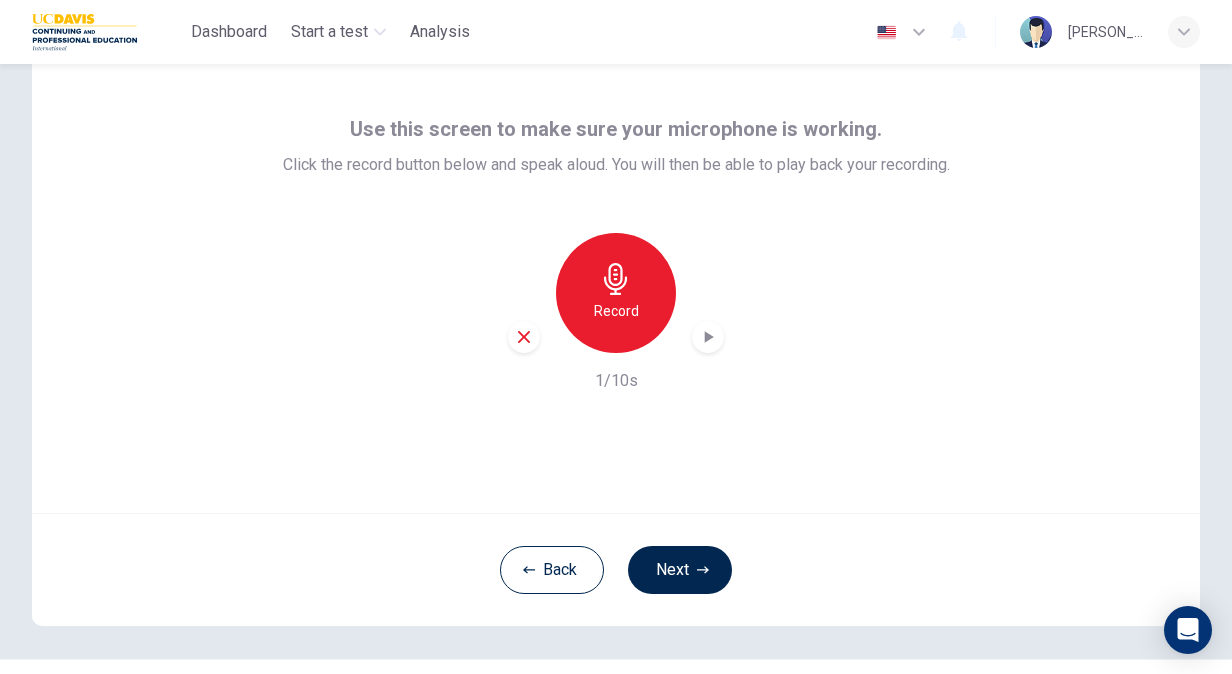 click on "Record" at bounding box center [616, 293] 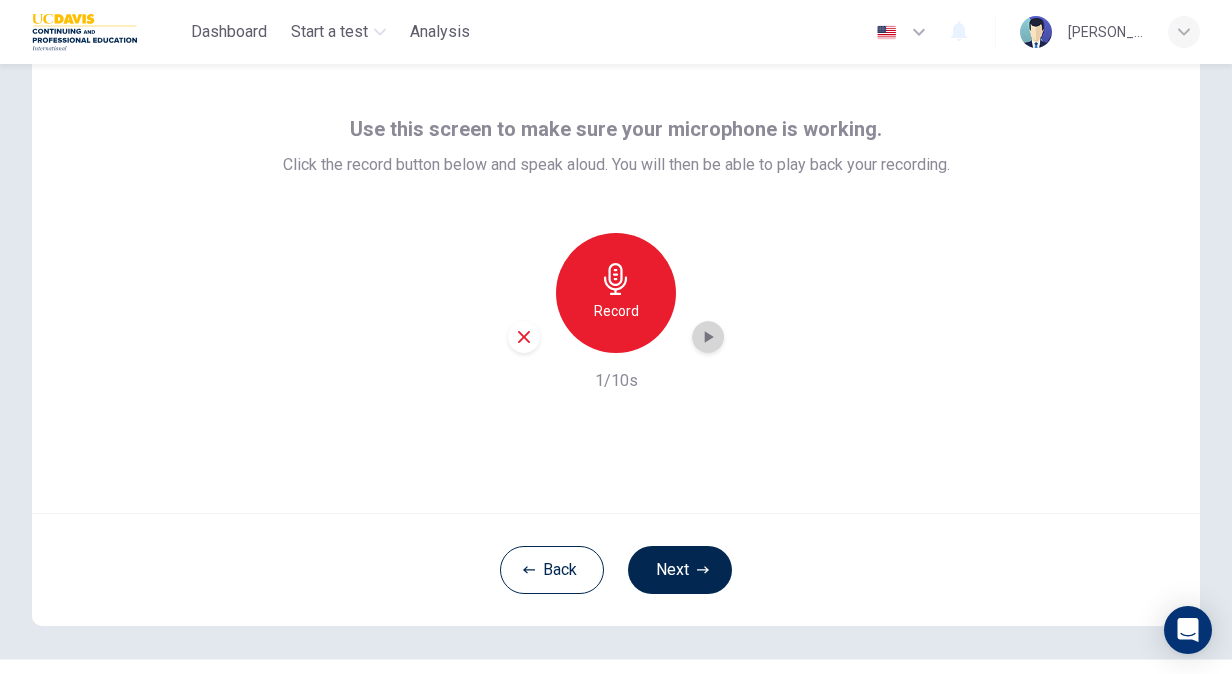 click 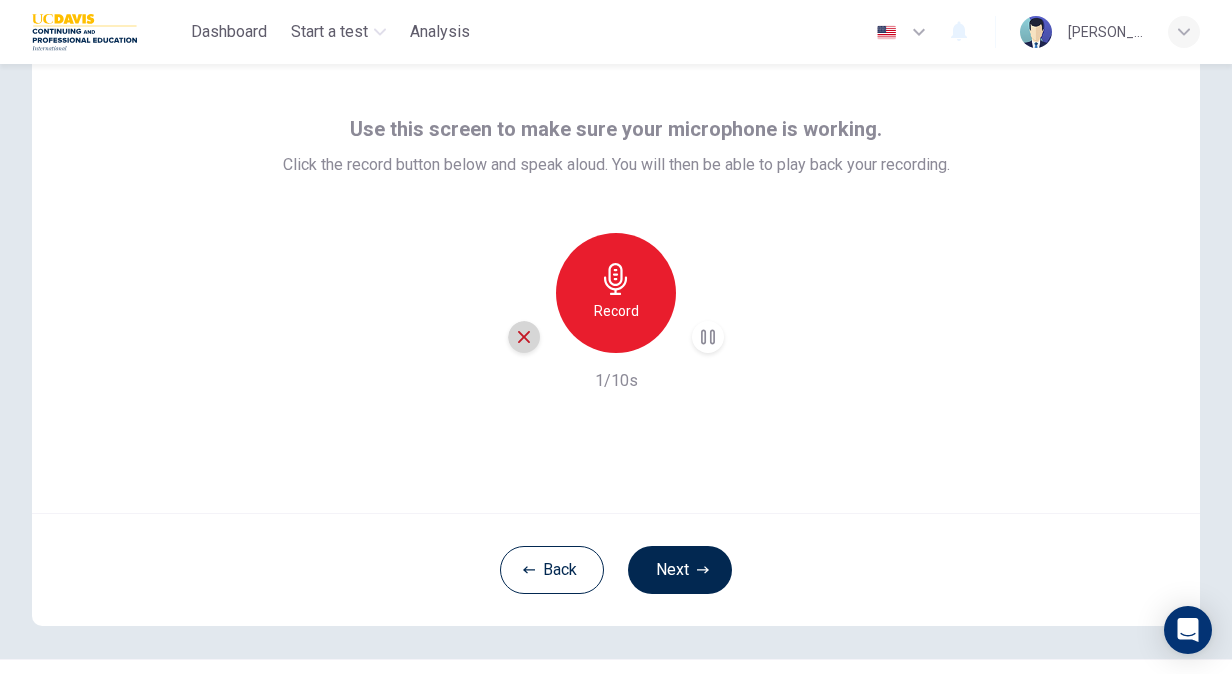 click 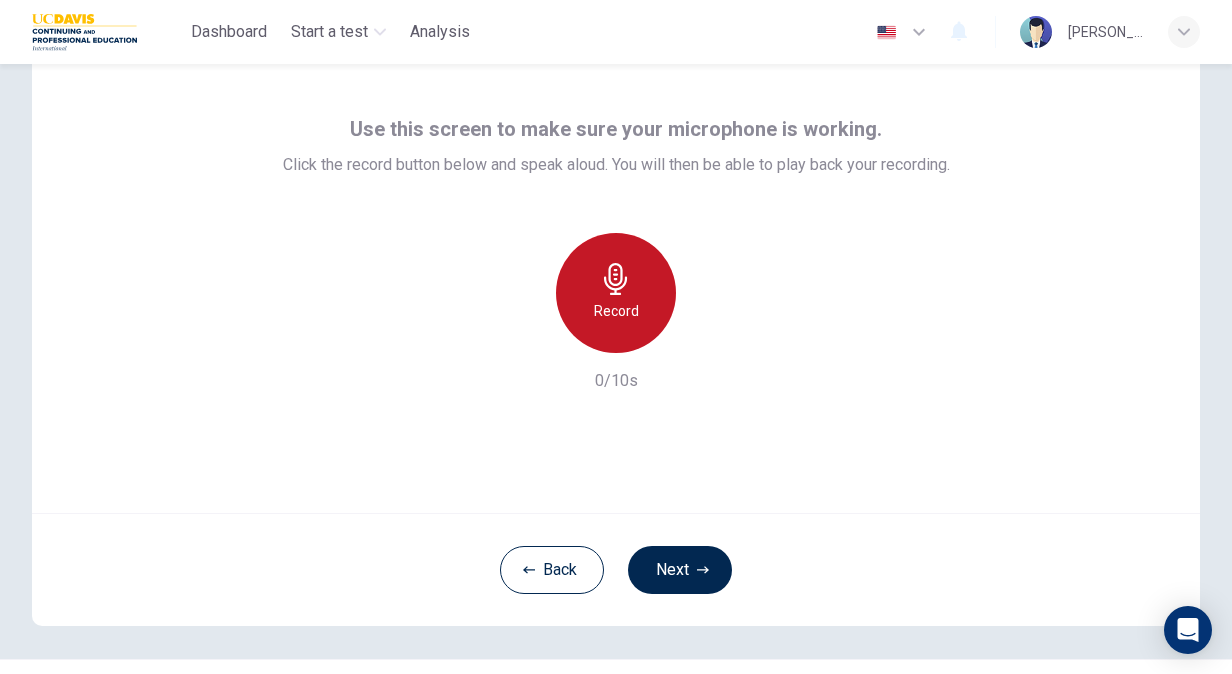 click on "Record" at bounding box center (616, 293) 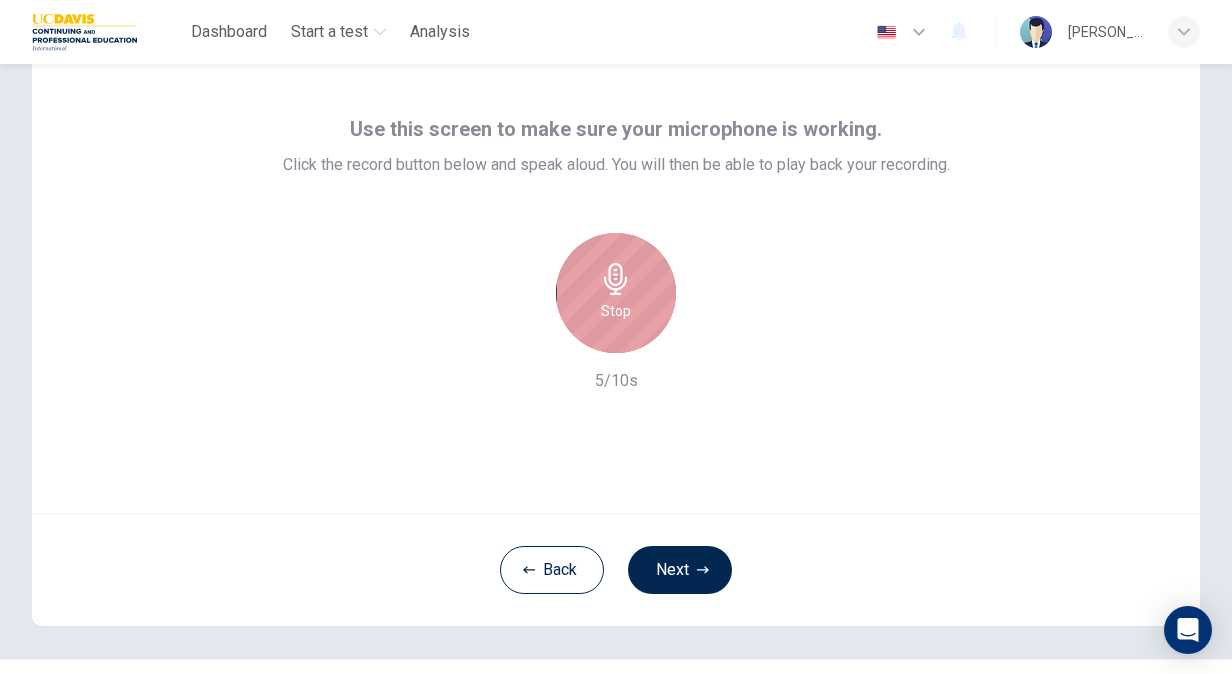 click on "Stop" at bounding box center [616, 293] 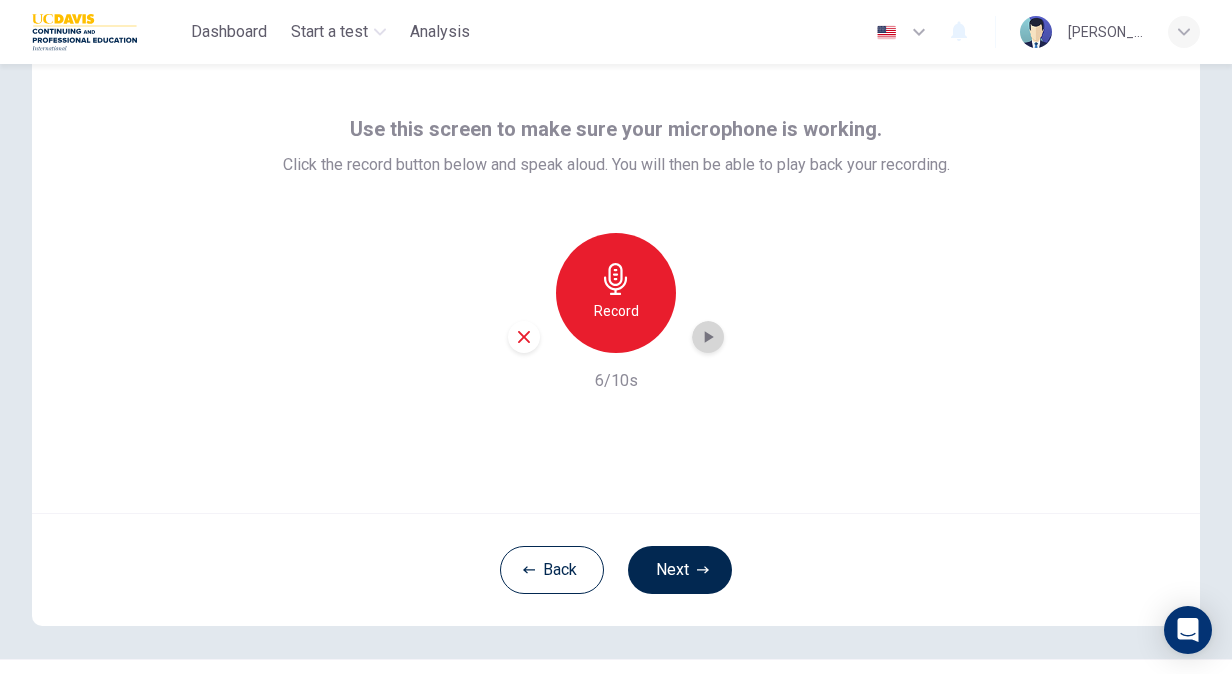click at bounding box center (708, 337) 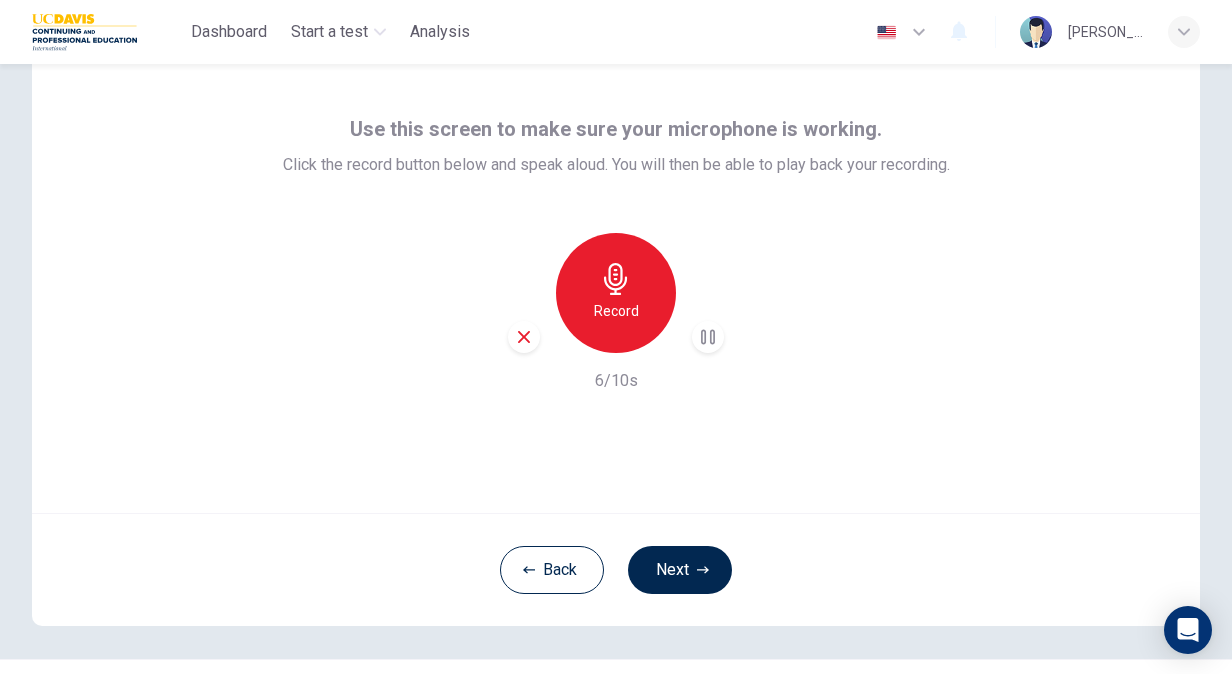 click 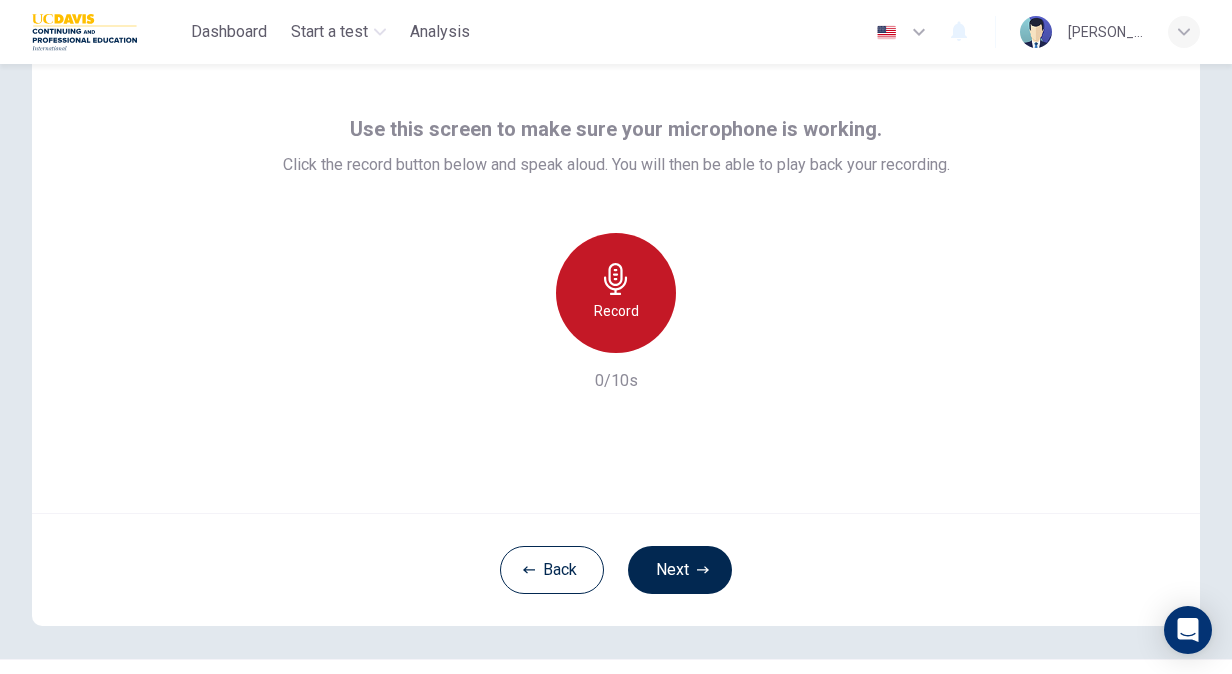 click on "Record" at bounding box center [616, 293] 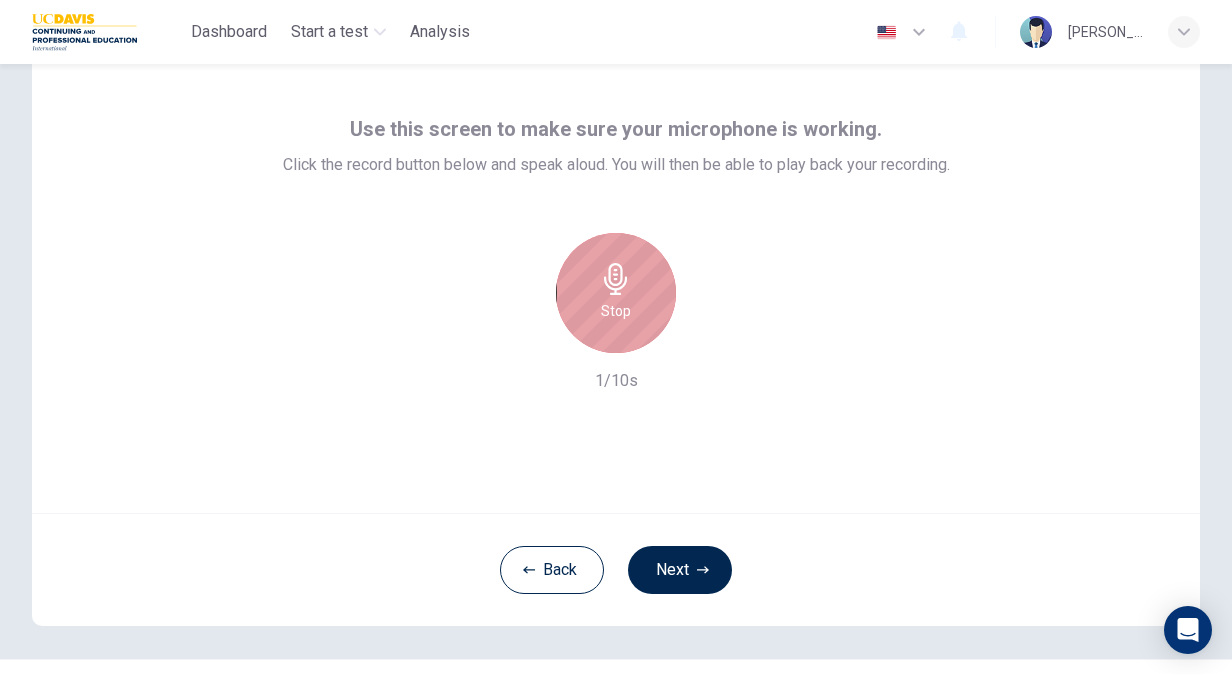 click on "Stop" at bounding box center [616, 293] 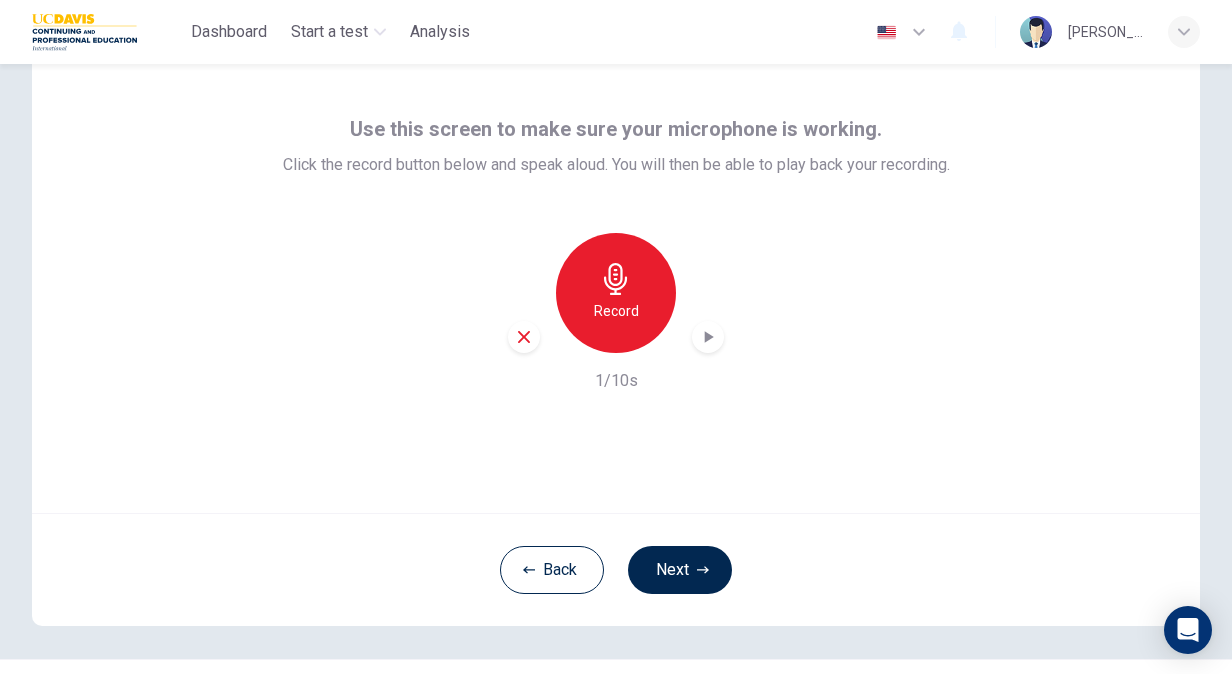click 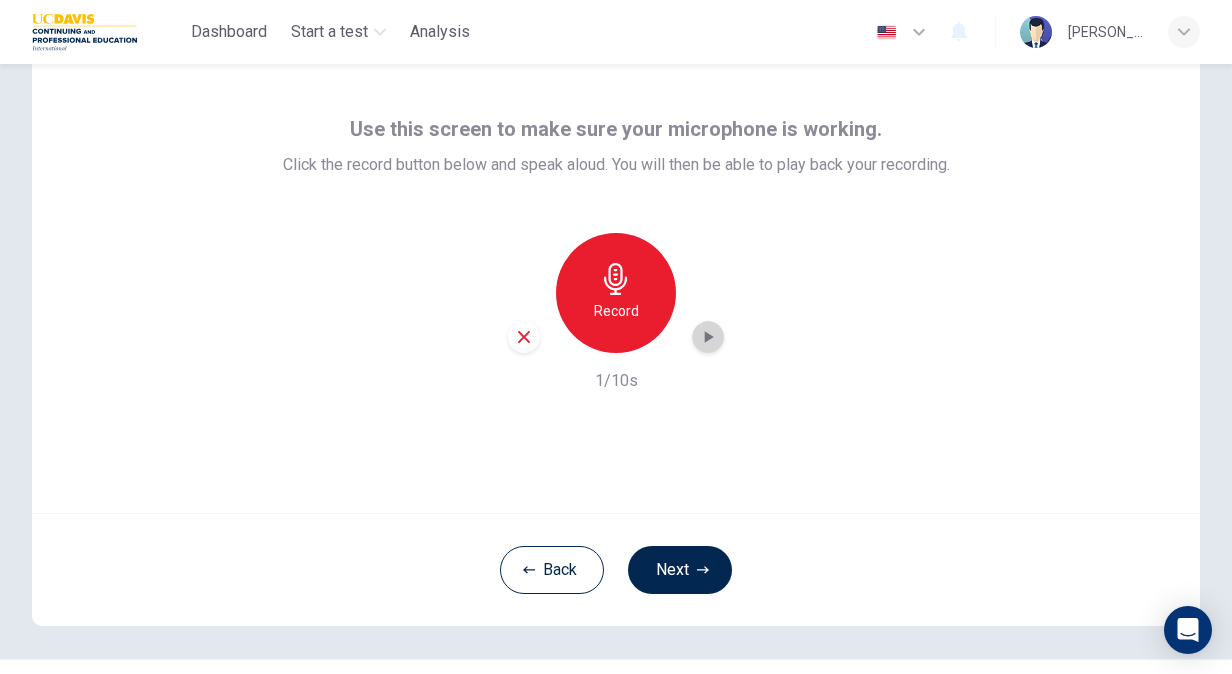 click 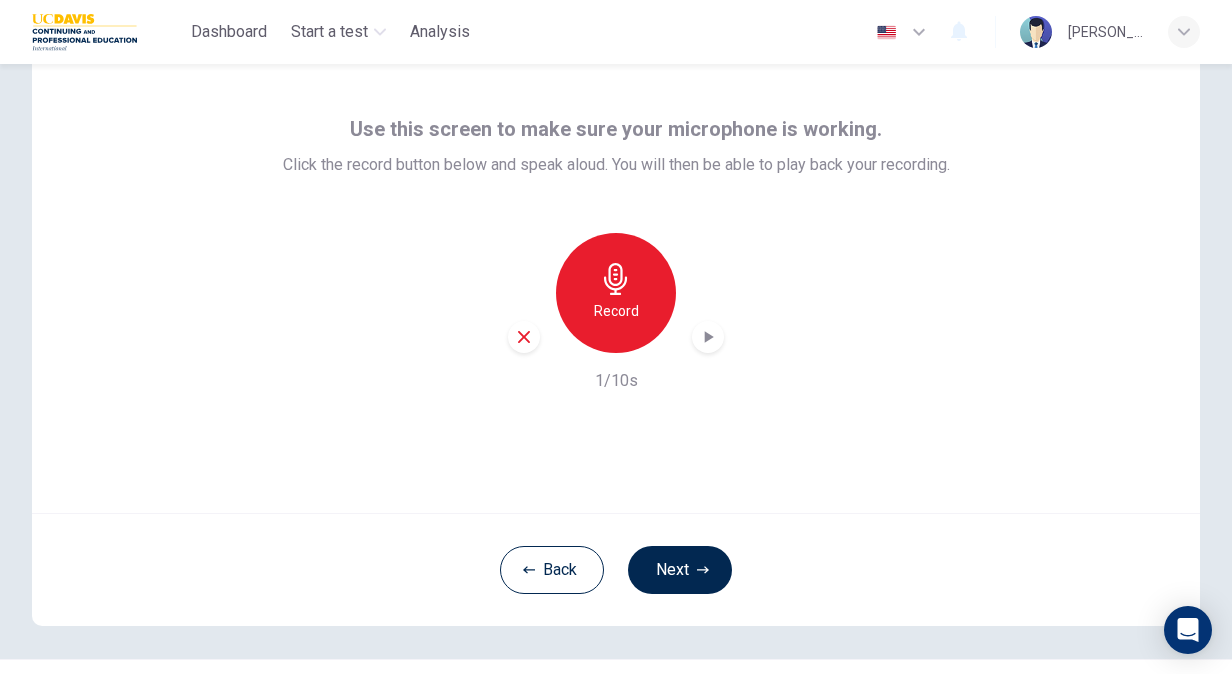 click 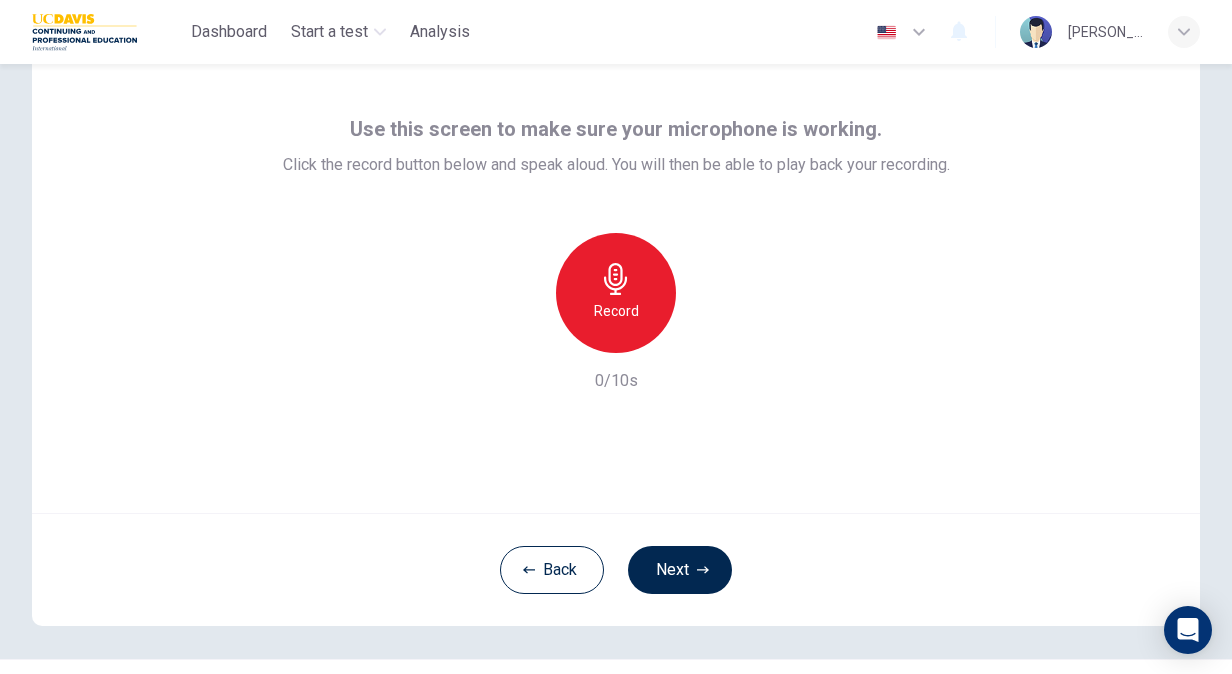 click on "Record" at bounding box center (616, 311) 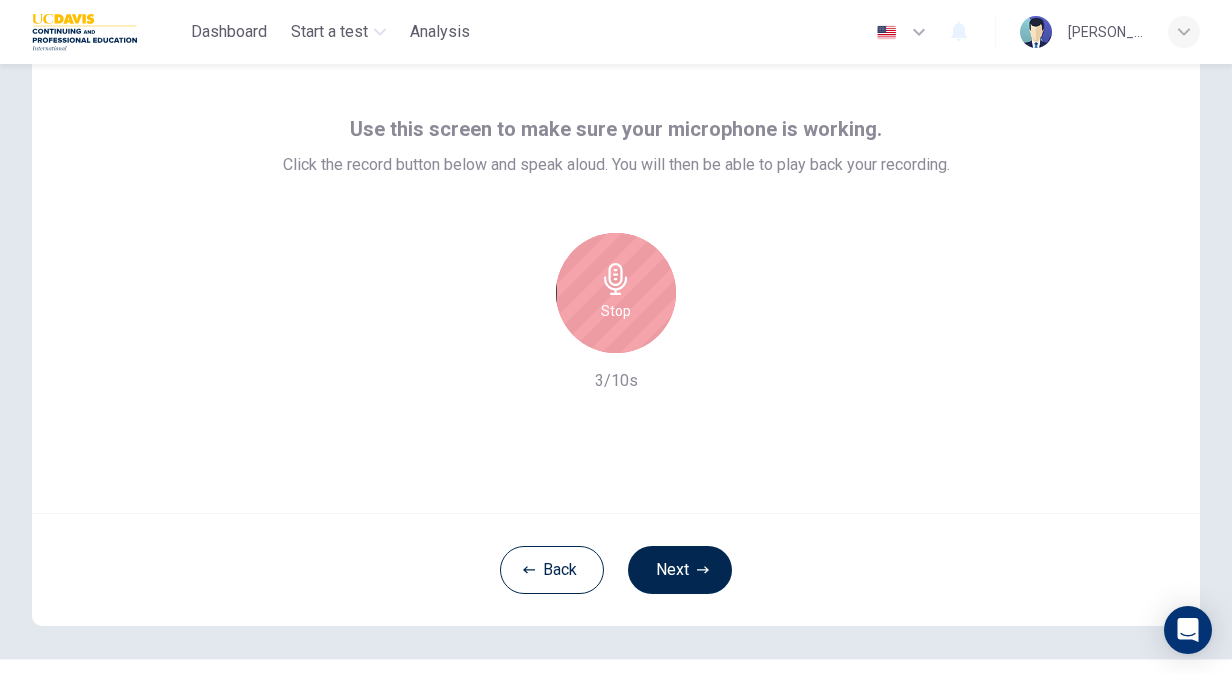click on "Stop" at bounding box center [616, 293] 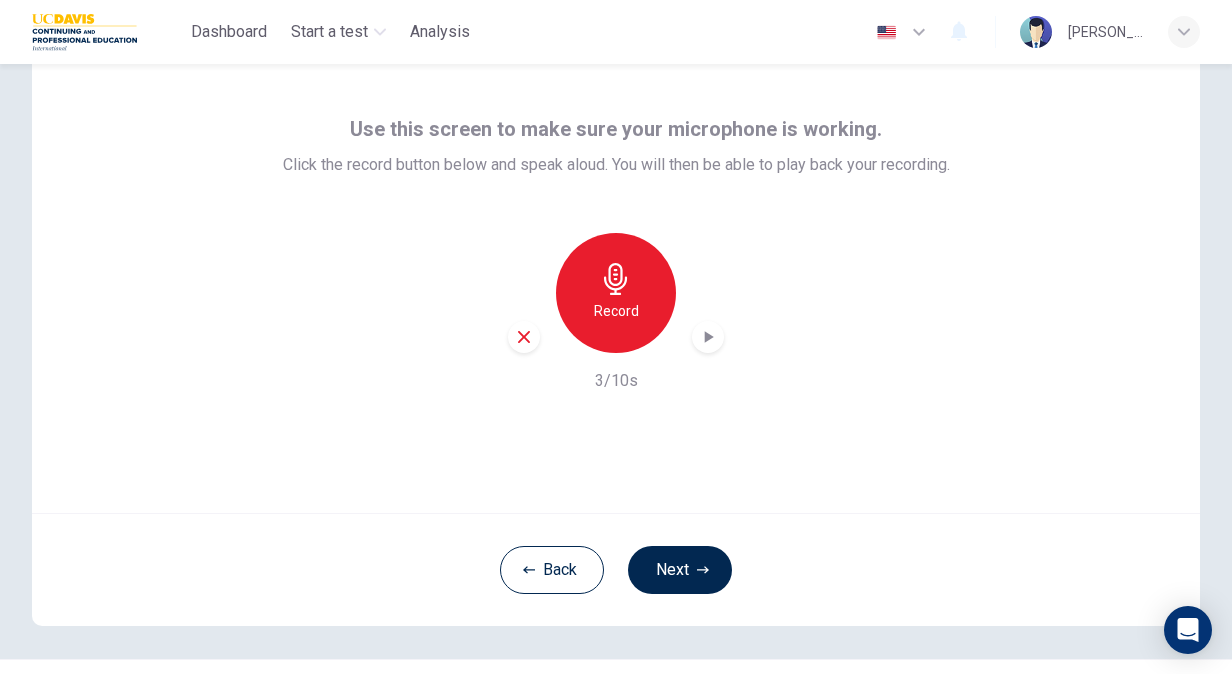 click 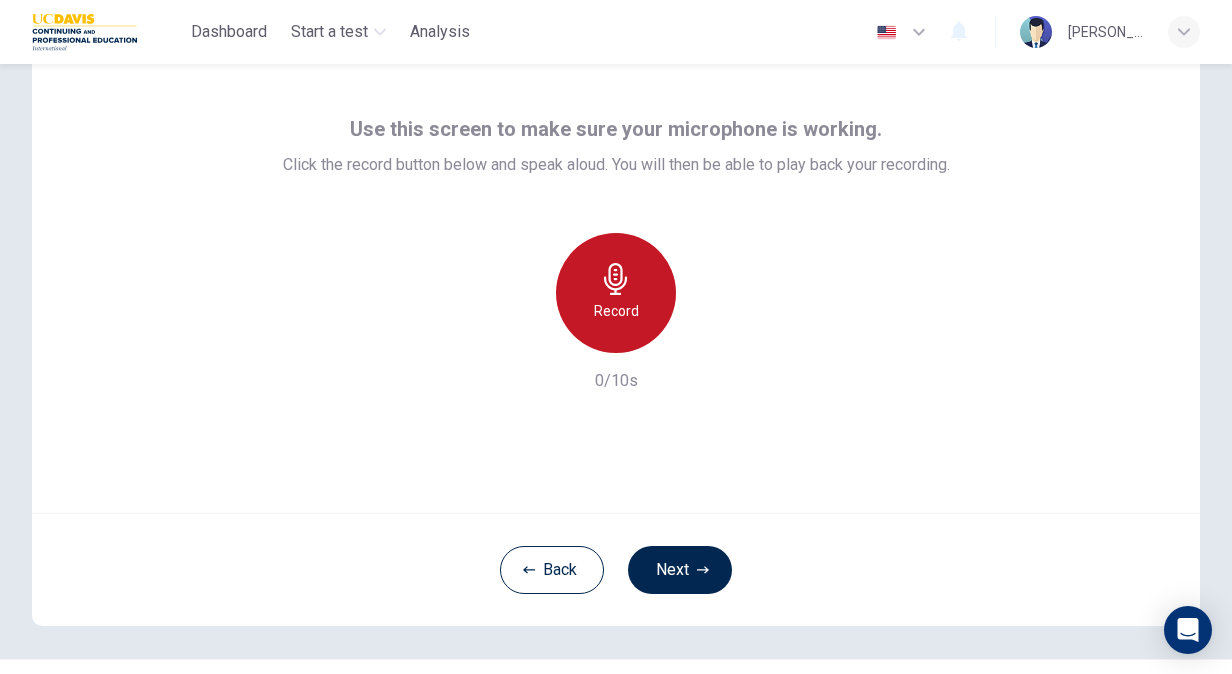 click 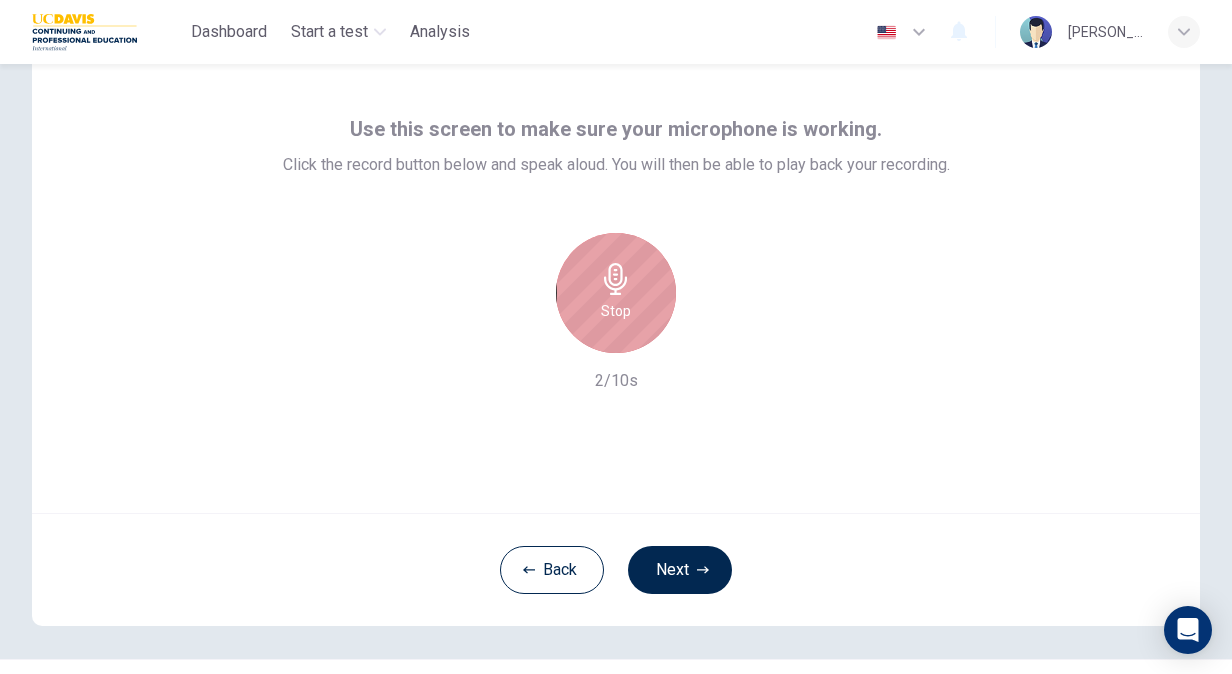 click on "Stop" at bounding box center [616, 293] 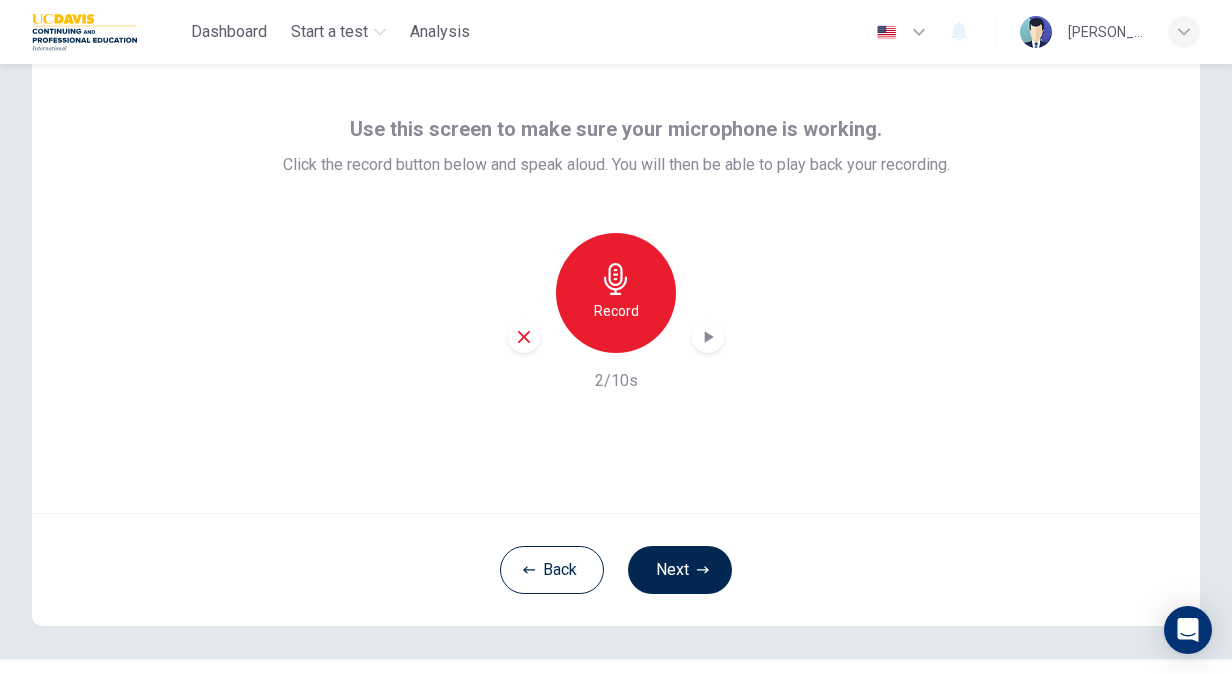 drag, startPoint x: 718, startPoint y: 349, endPoint x: 703, endPoint y: 334, distance: 21.213203 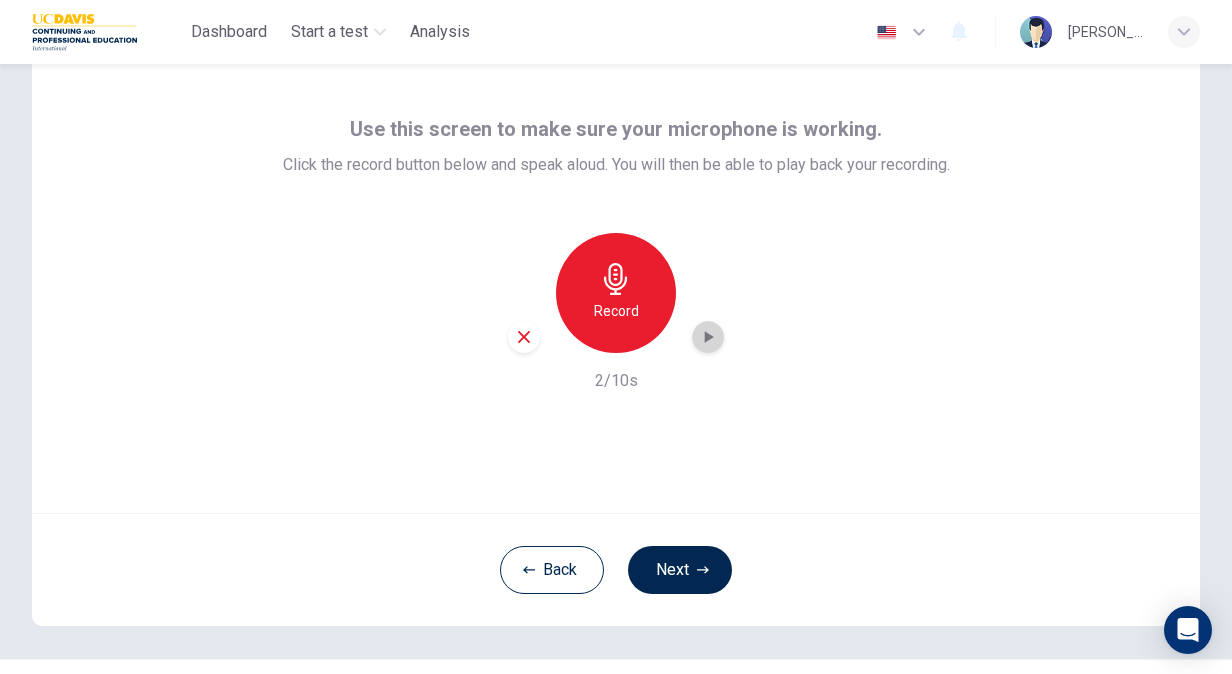 click 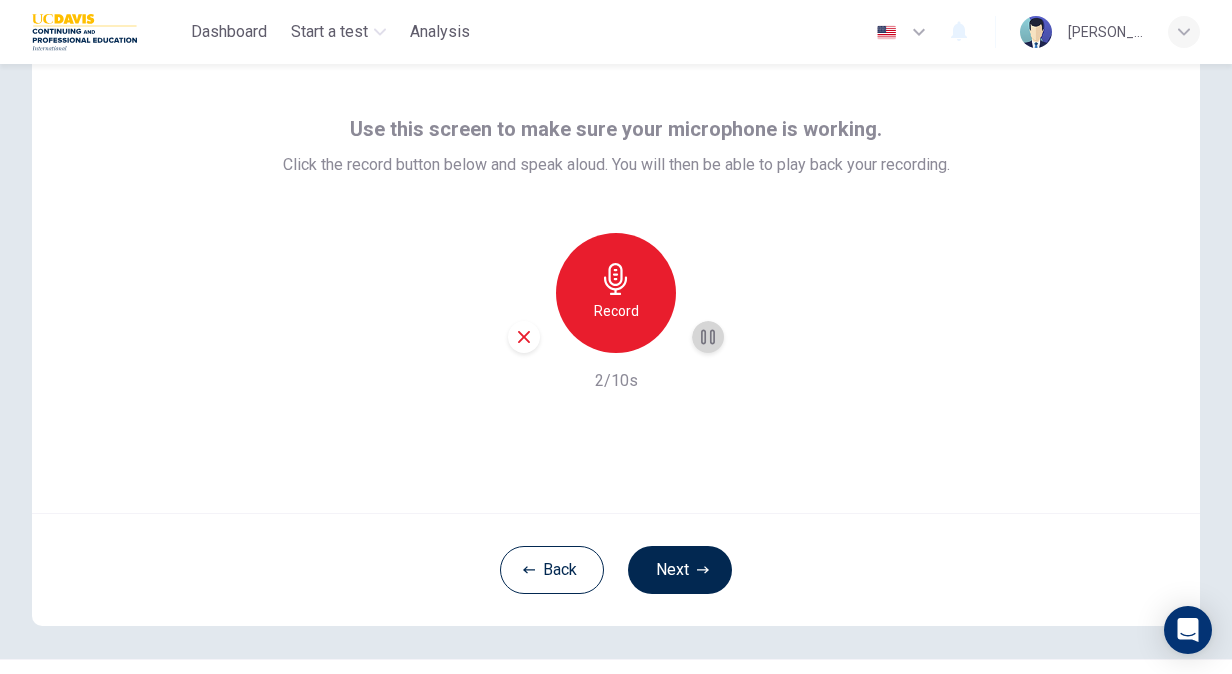 click 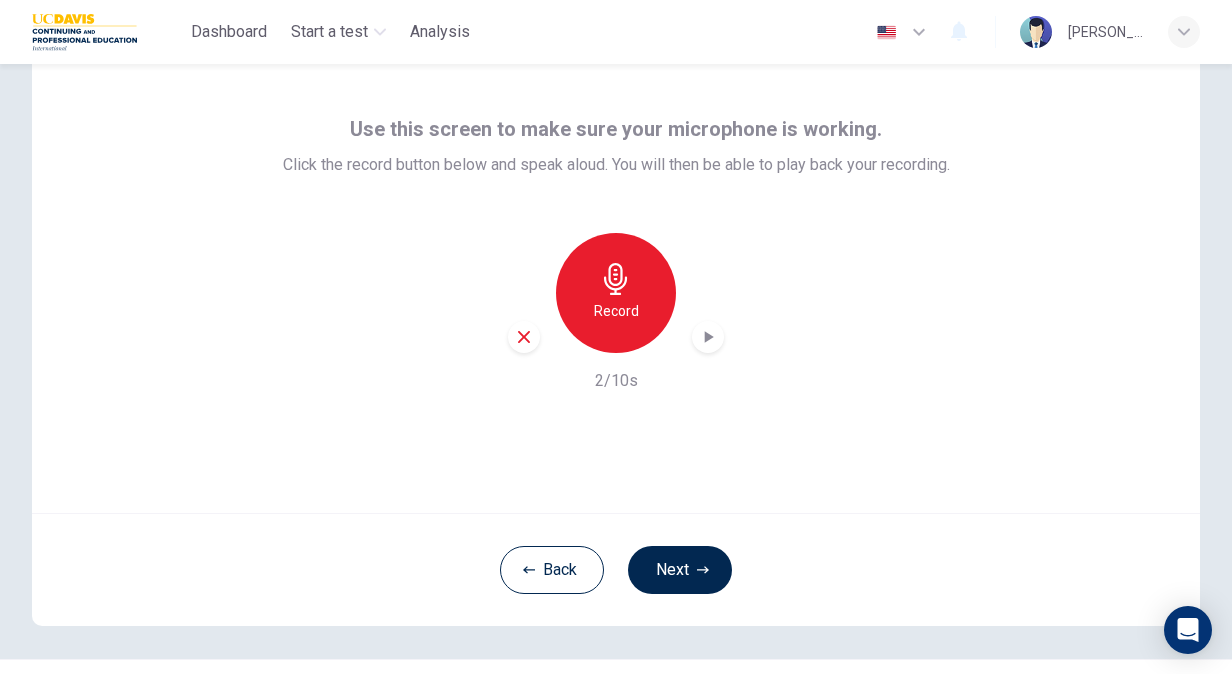 click 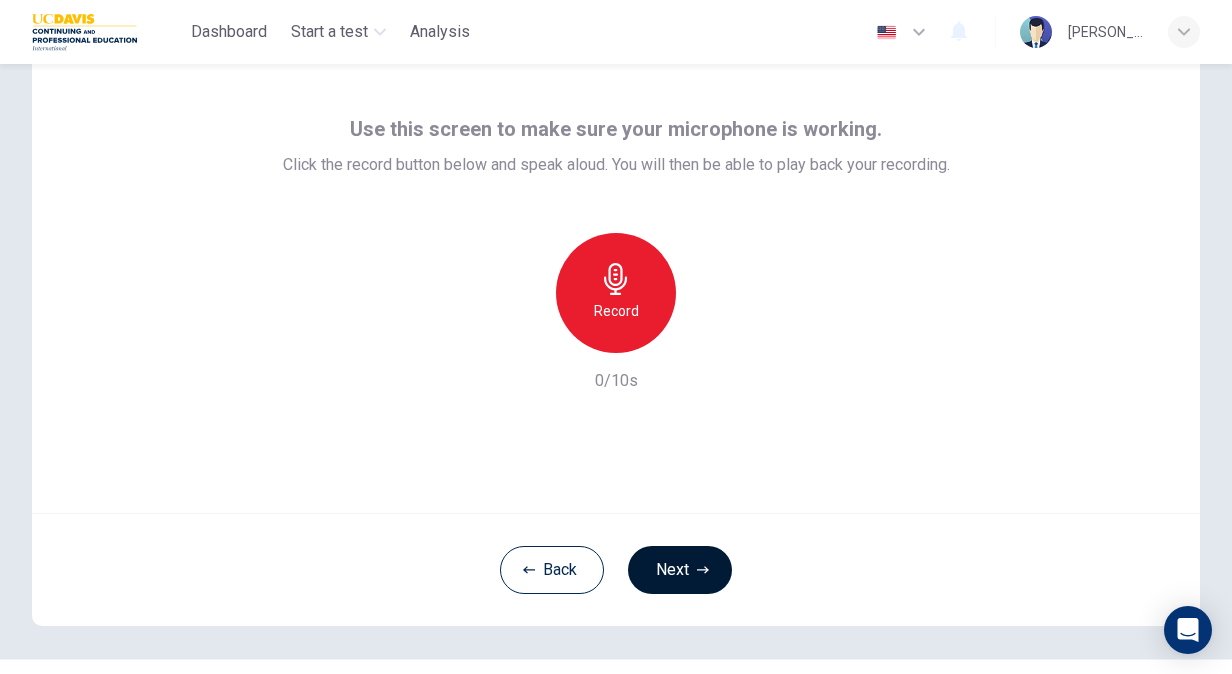 click on "Next" at bounding box center (680, 570) 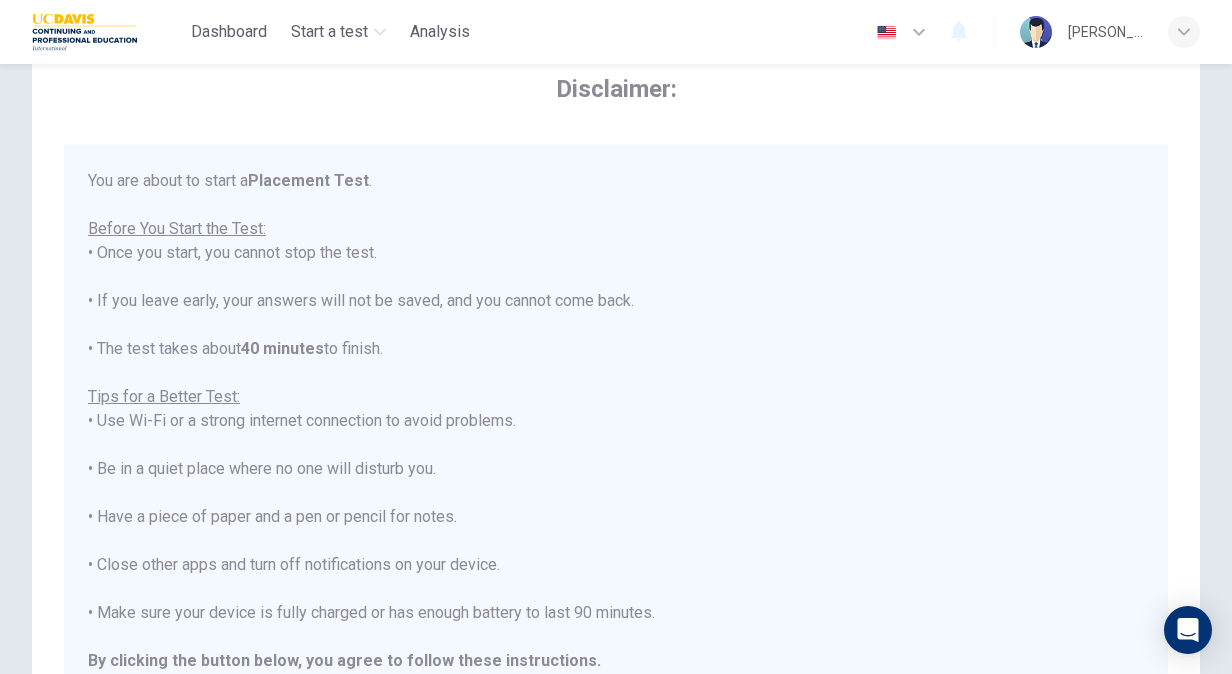 scroll, scrollTop: 22, scrollLeft: 0, axis: vertical 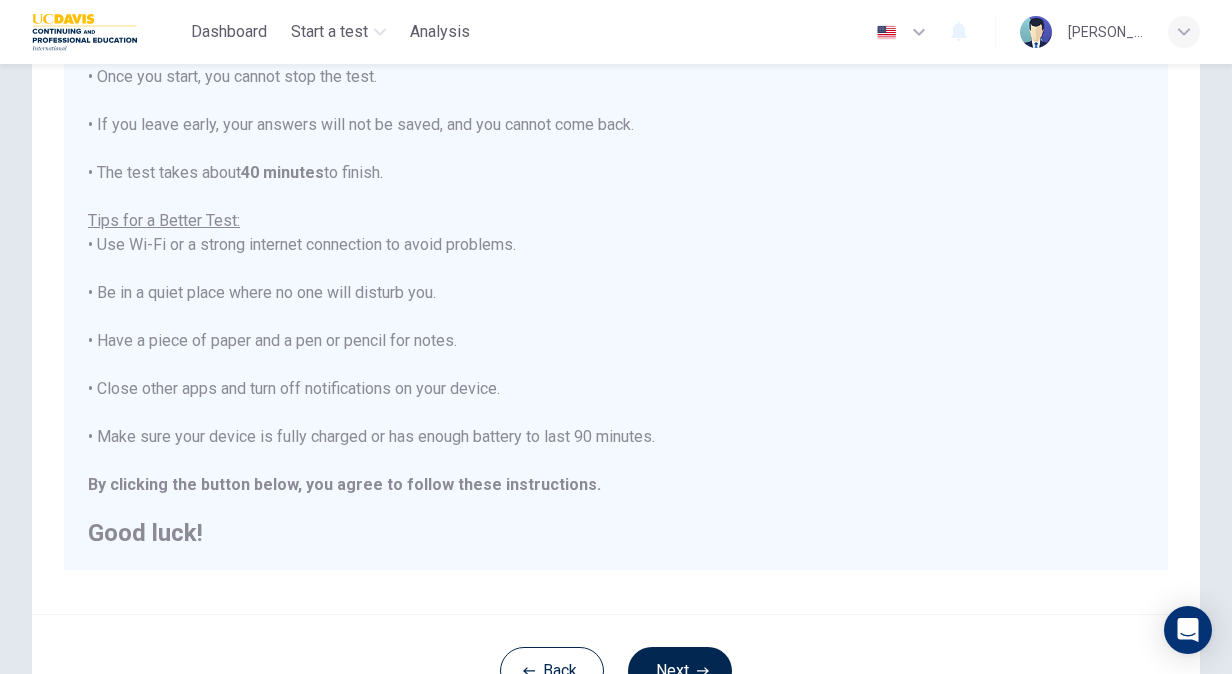 click on "You are about to start a  Placement Test .
Before You Start the Test:
• Once you start, you cannot stop the test.
• If you leave early, your answers will not be saved, and you cannot come back.
• The test takes about  40 minutes  to finish.
Tips for a Better Test:
• Use Wi-Fi or a strong internet connection to avoid problems.
• Be in a quiet place where no one will disturb you.
• Have a piece of paper and a pen or pencil for notes.
• Close other apps and turn off notifications on your device.
• Make sure your device is fully charged or has enough battery to last 90 minutes.
By clicking the button below, you agree to follow these instructions.
Good luck!" at bounding box center (616, 269) 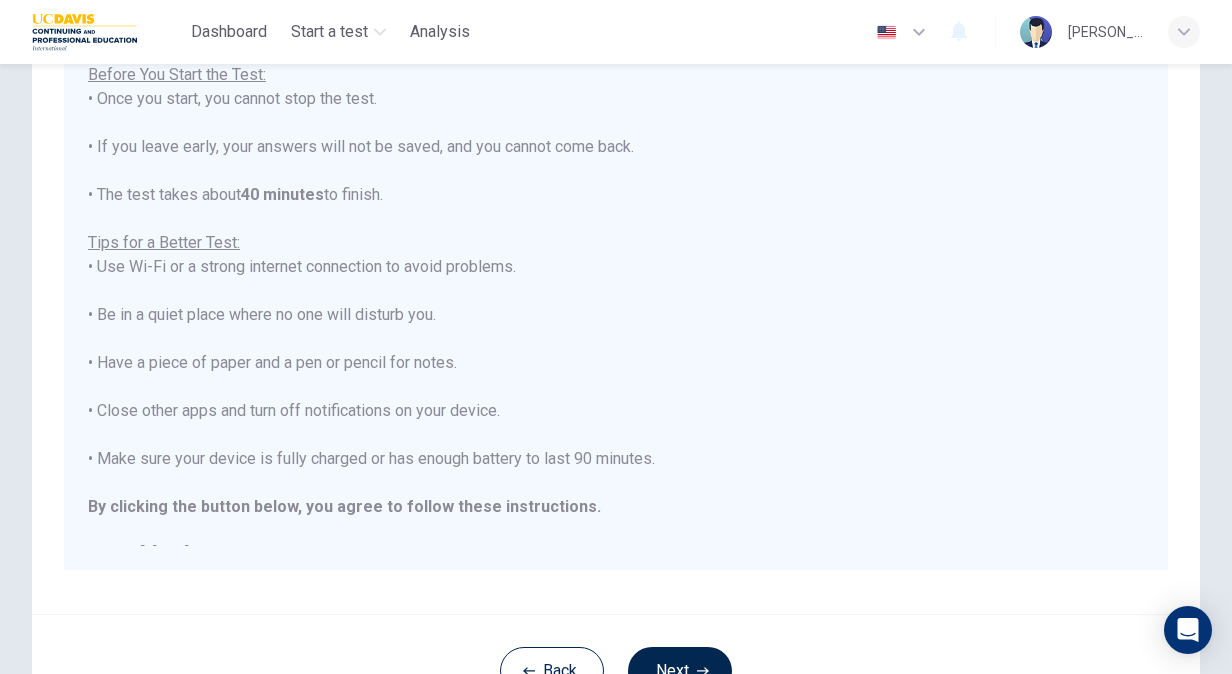 scroll, scrollTop: 22, scrollLeft: 0, axis: vertical 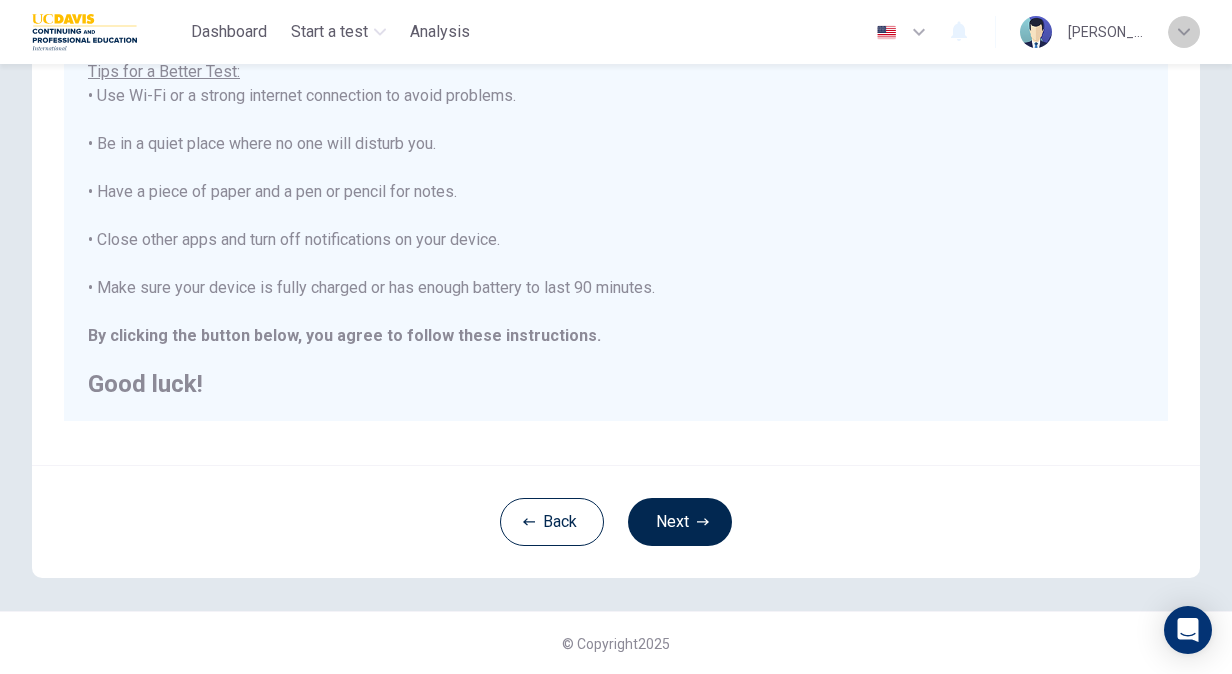 click 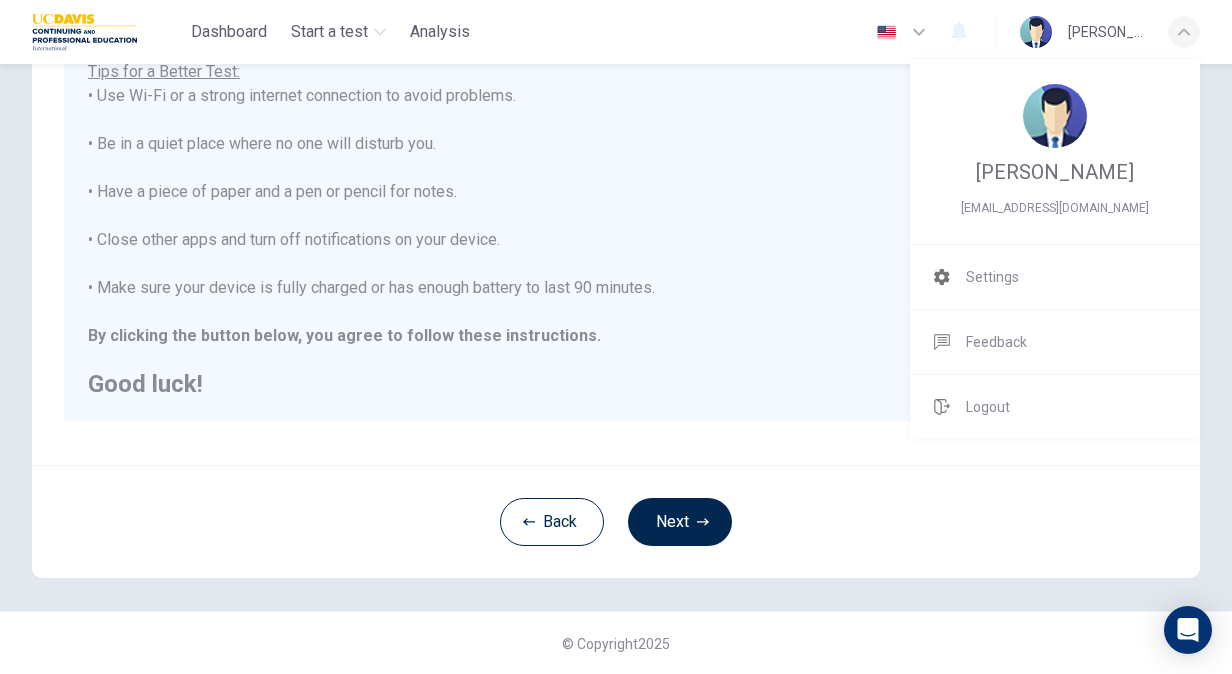 click at bounding box center (616, 337) 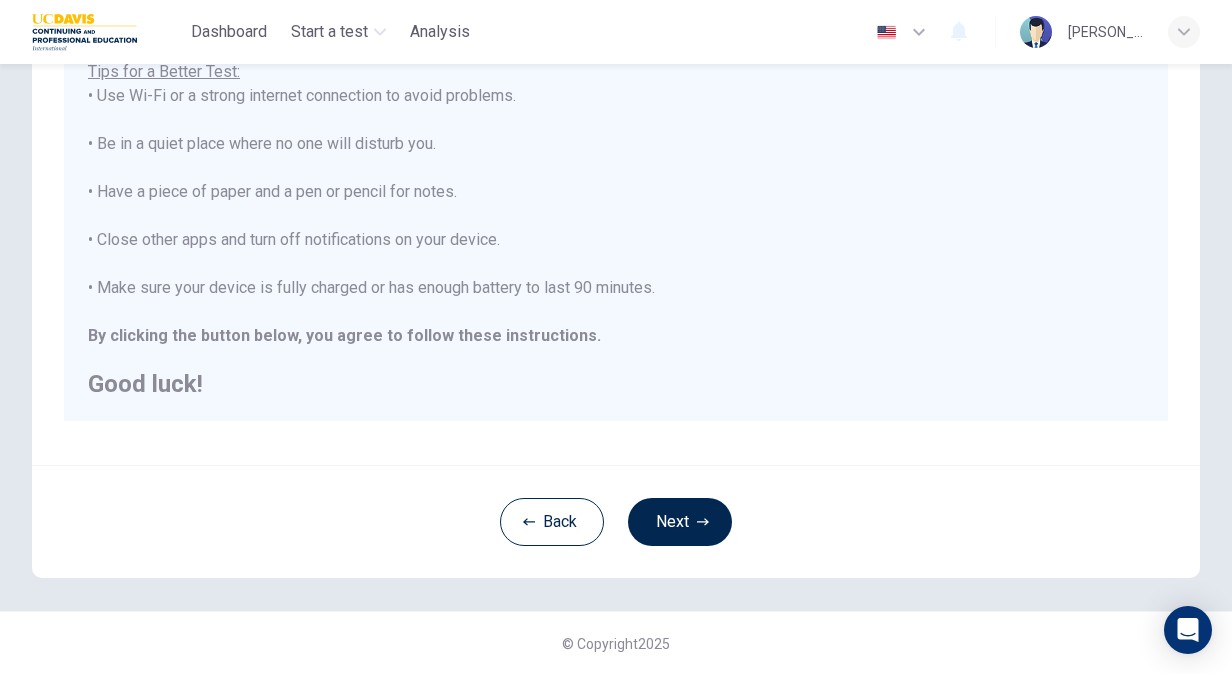 click 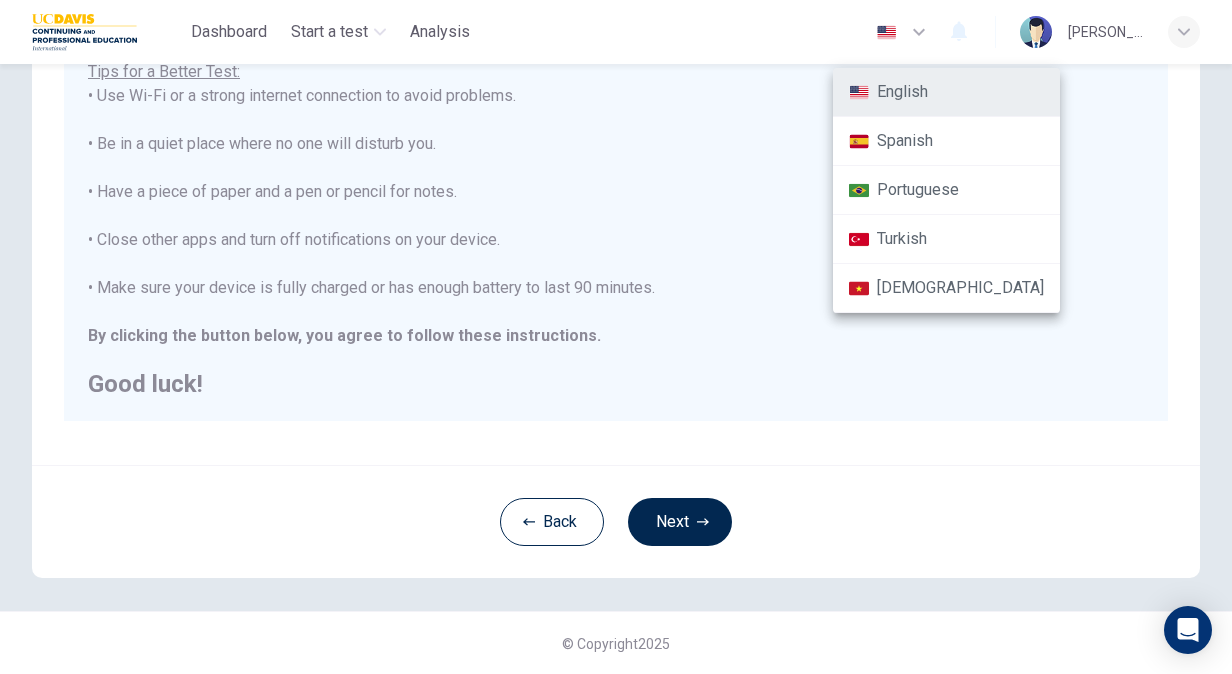 click at bounding box center (616, 337) 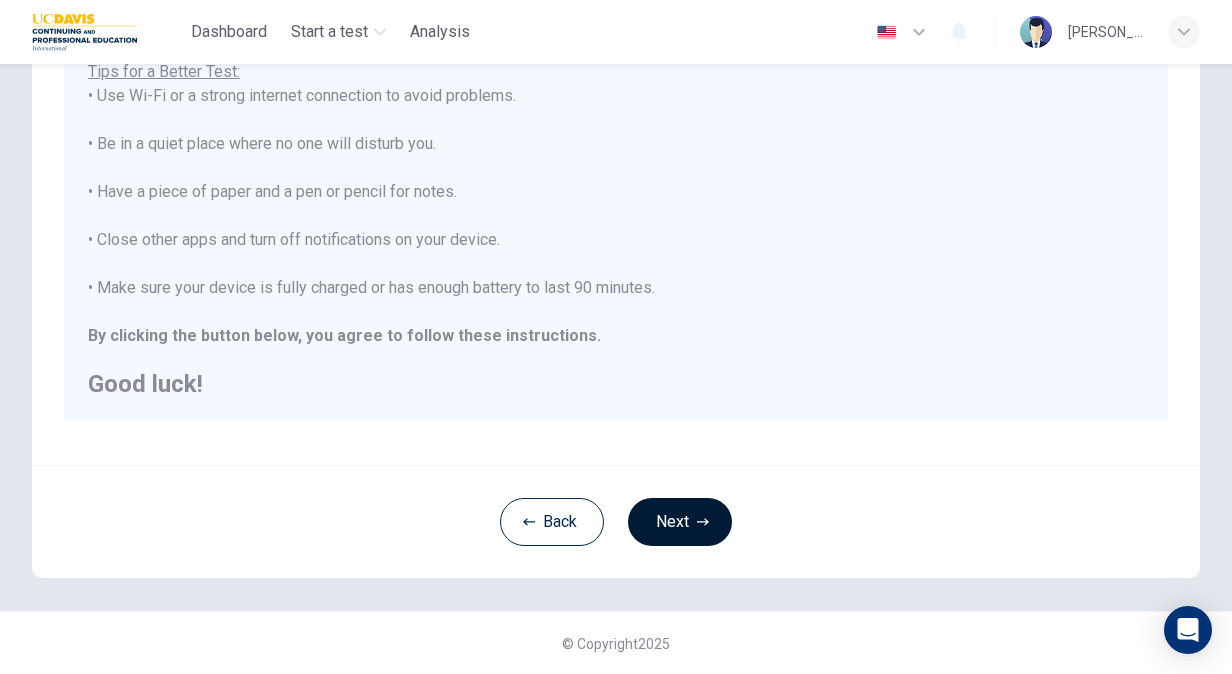 click on "Next" at bounding box center [680, 522] 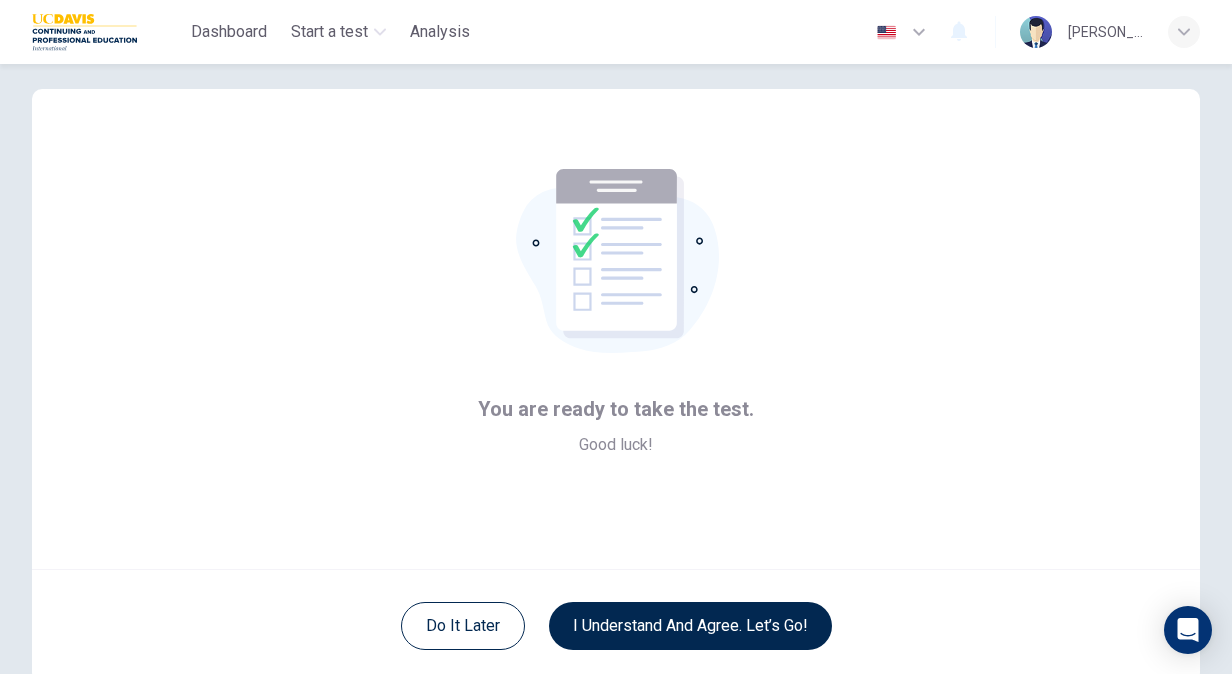 scroll, scrollTop: 14, scrollLeft: 0, axis: vertical 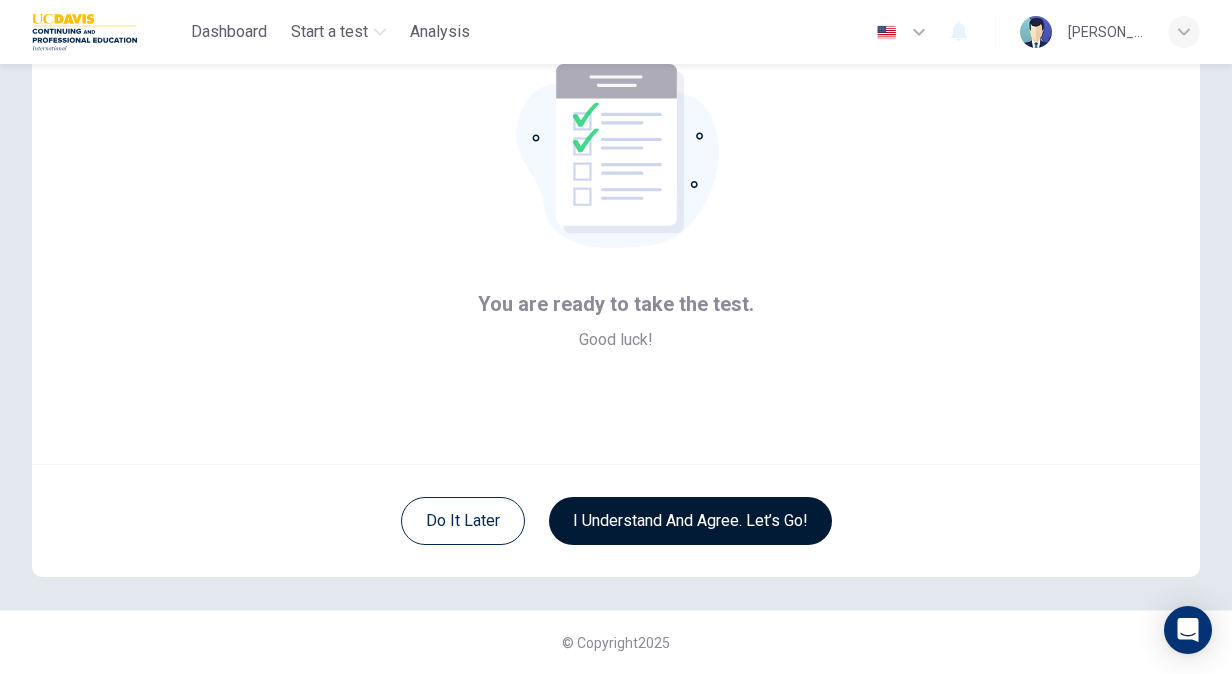 click on "I understand and agree. Let’s go!" at bounding box center (690, 521) 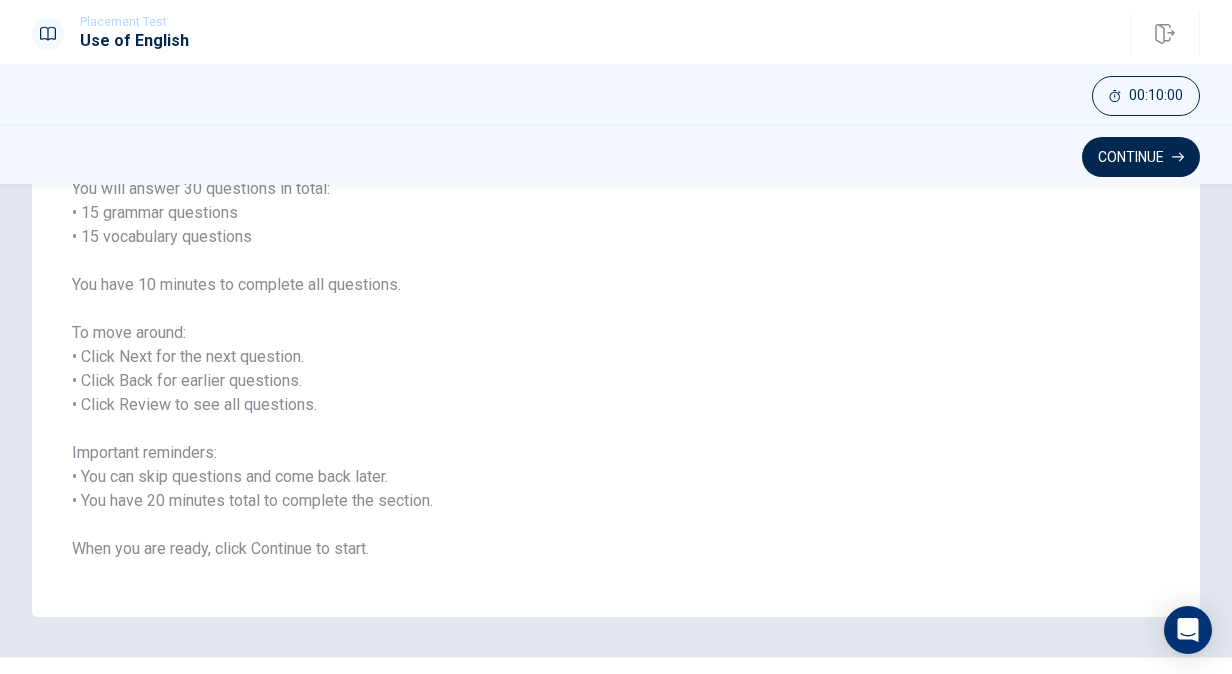 scroll, scrollTop: 176, scrollLeft: 0, axis: vertical 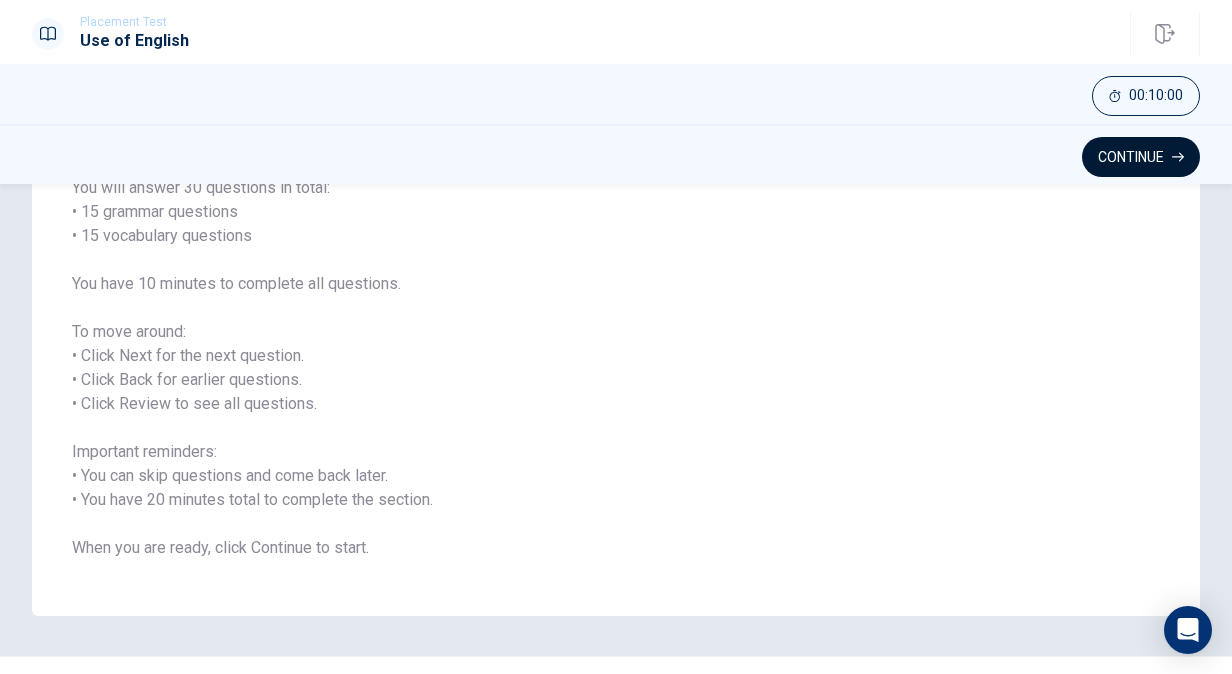 click on "Continue" at bounding box center [1141, 157] 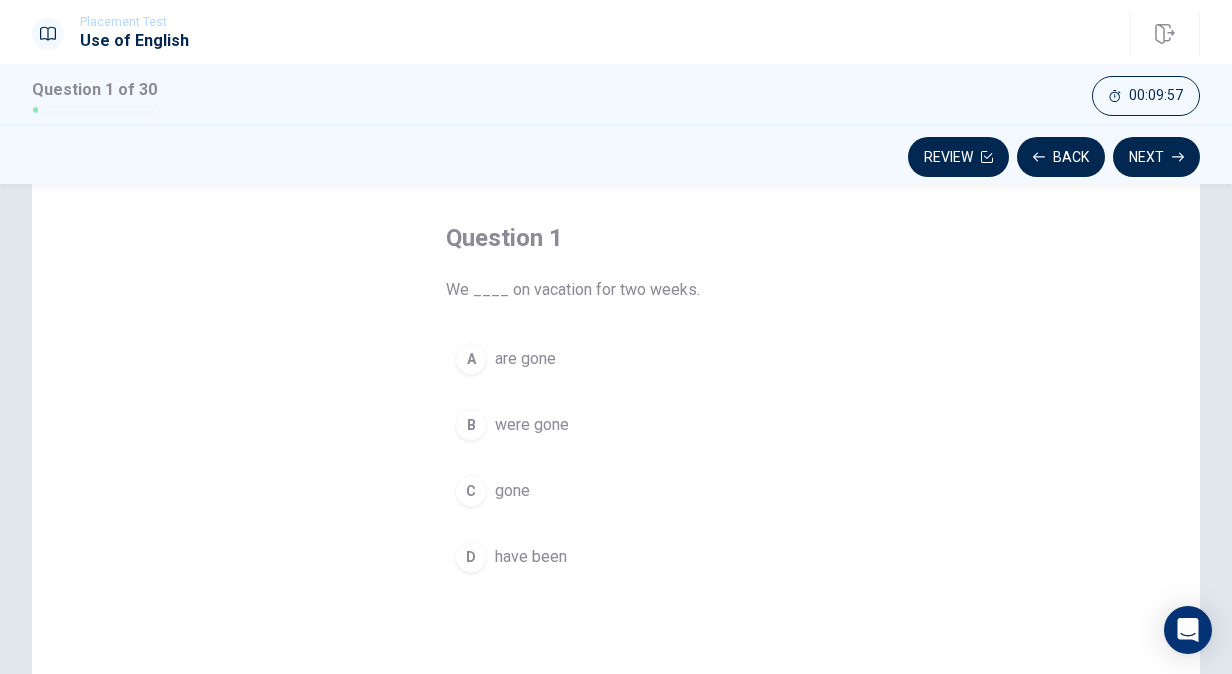scroll, scrollTop: 80, scrollLeft: 0, axis: vertical 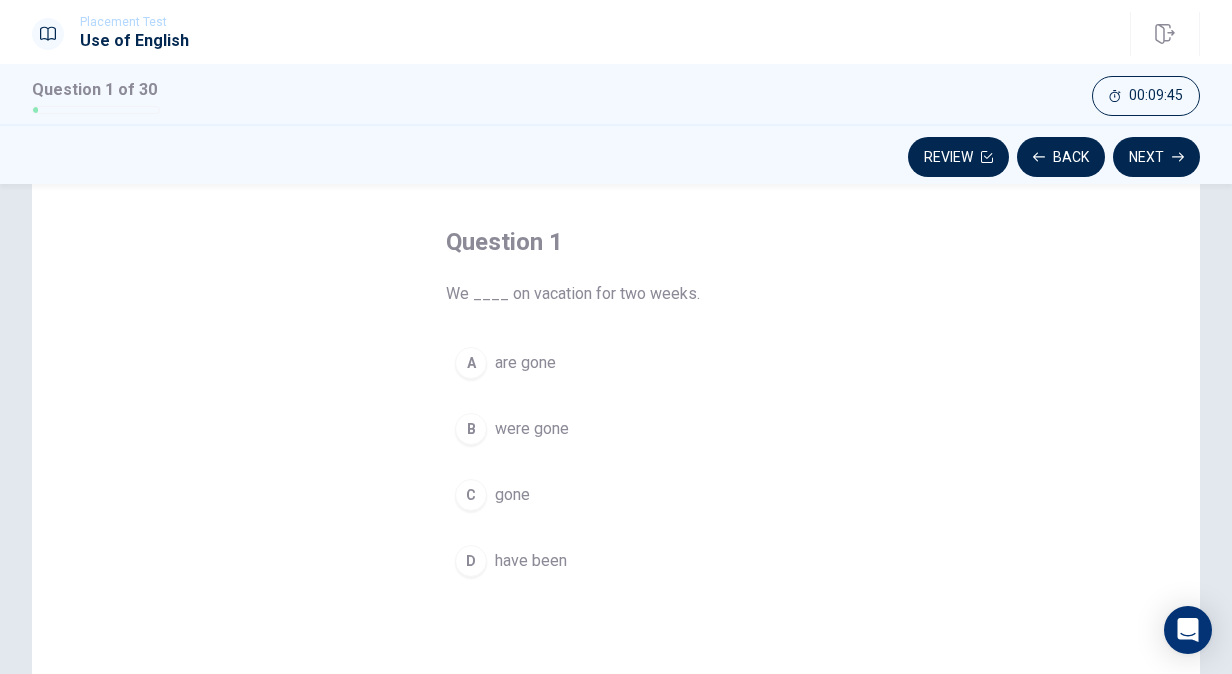 click on "have been" at bounding box center (531, 561) 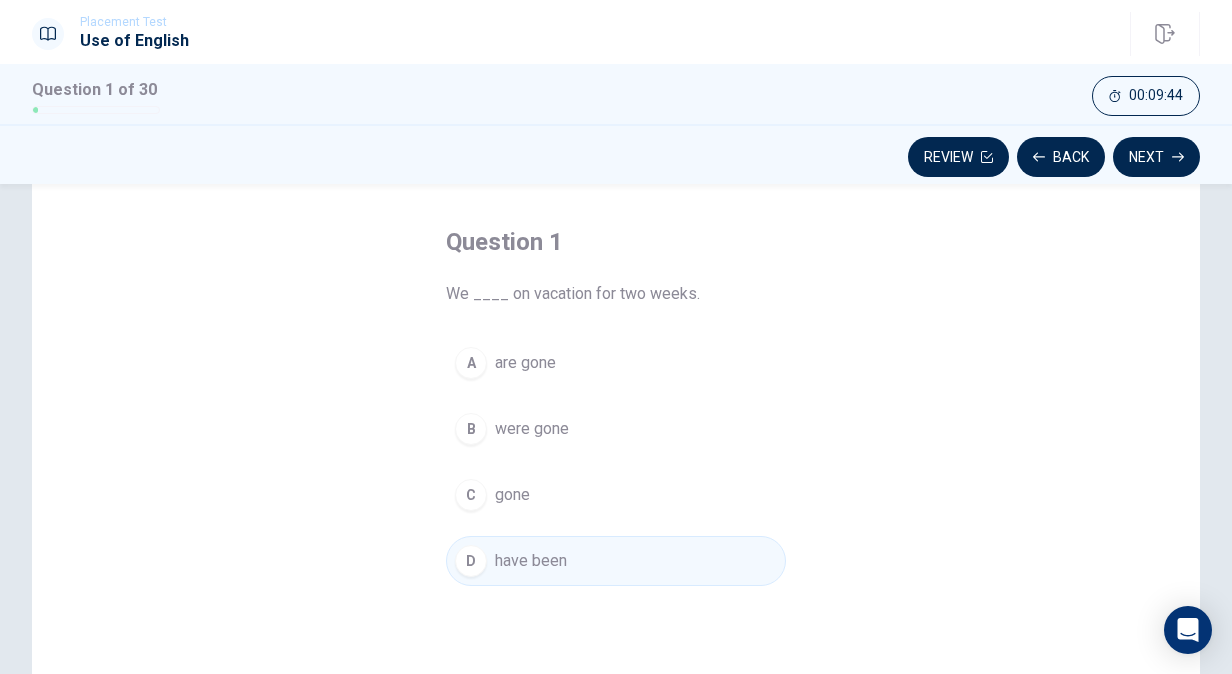 click on "are gone" at bounding box center (525, 363) 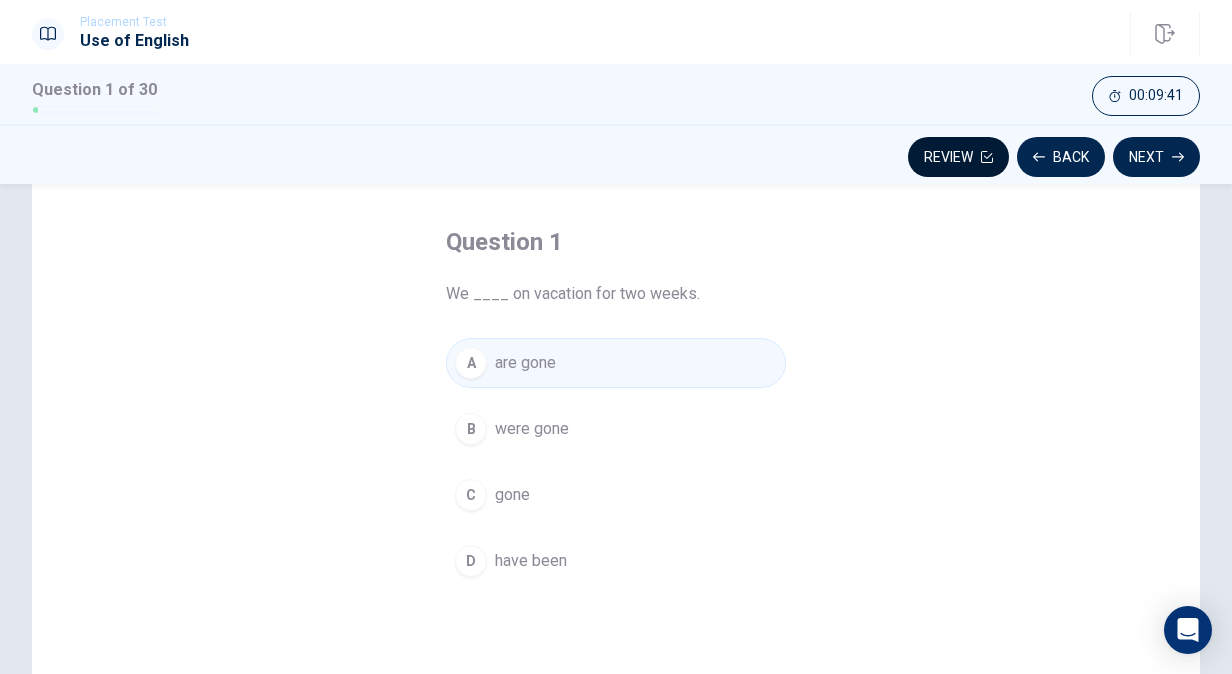 click on "Review" at bounding box center (958, 157) 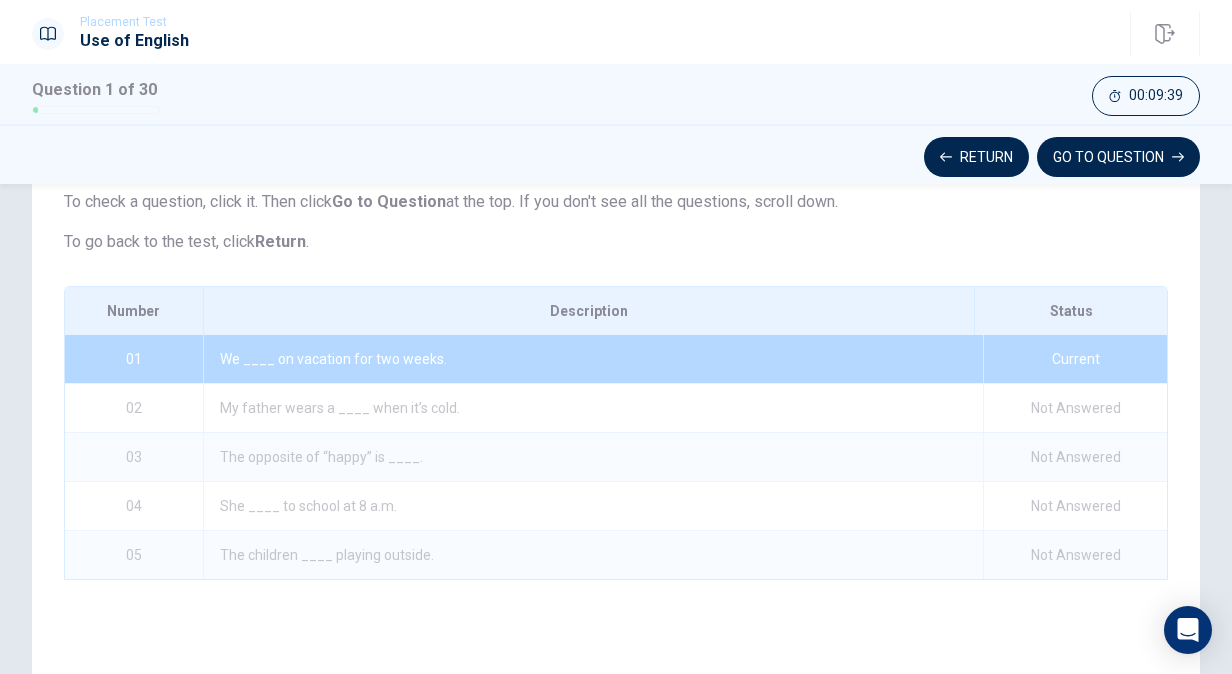 scroll, scrollTop: 199, scrollLeft: 0, axis: vertical 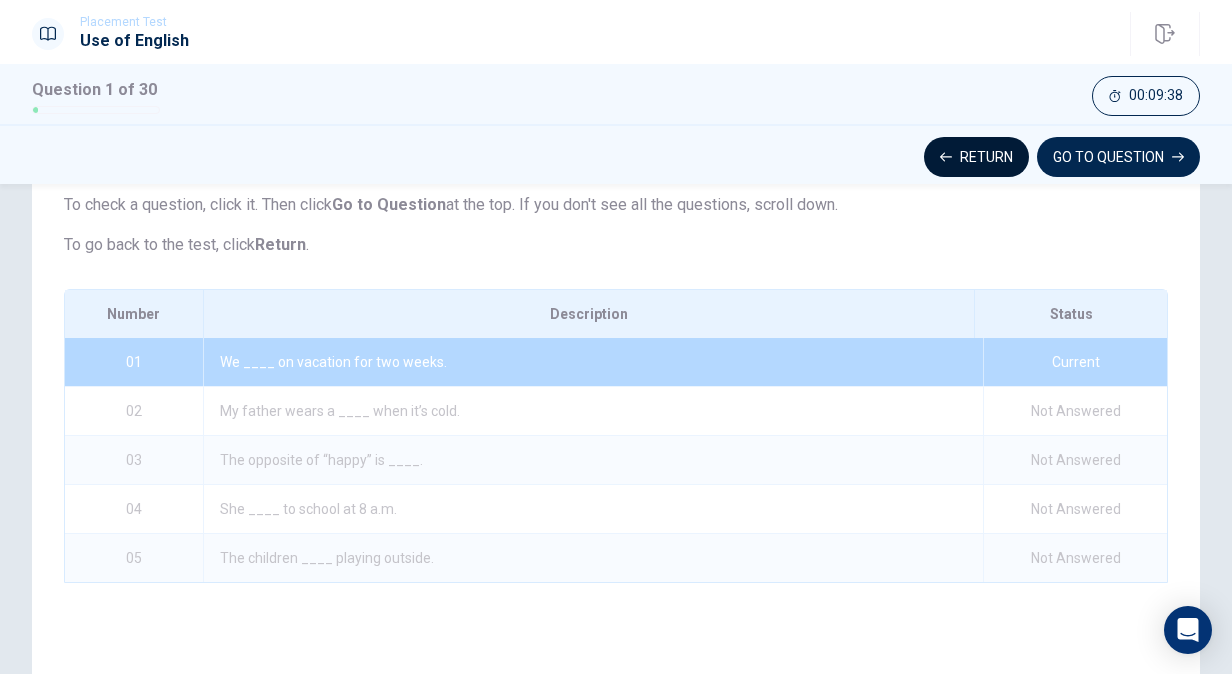 click on "Return" at bounding box center [976, 157] 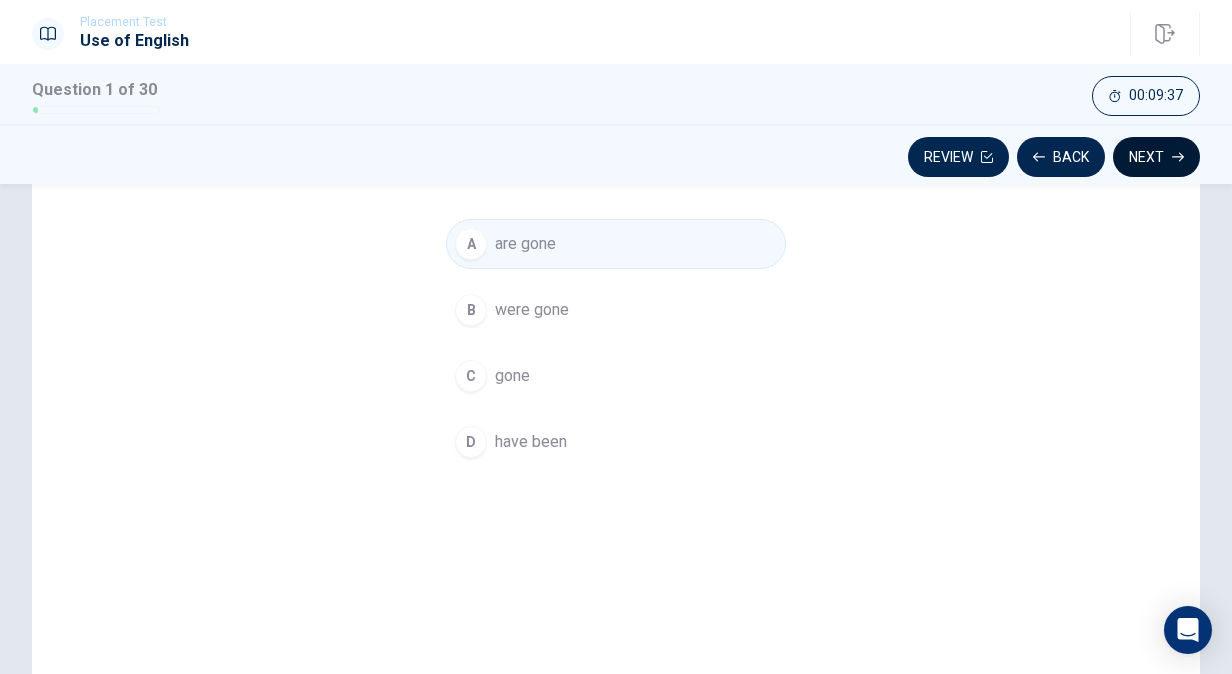 click on "Next" at bounding box center [1156, 157] 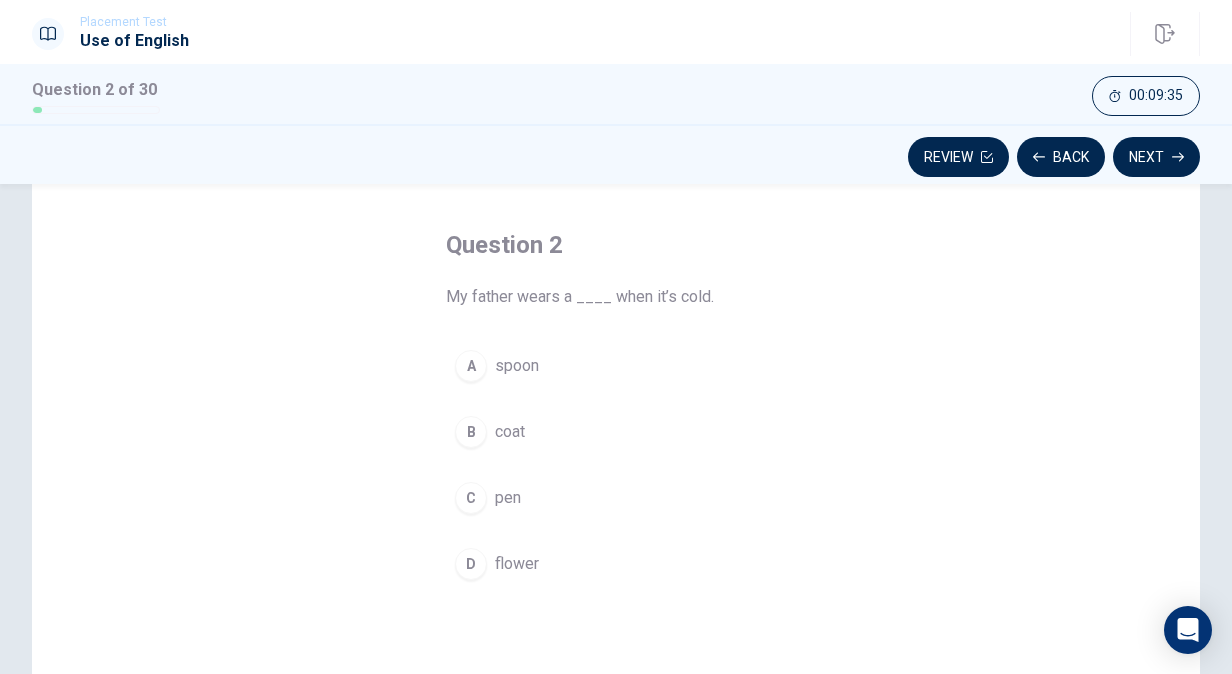 scroll, scrollTop: 79, scrollLeft: 0, axis: vertical 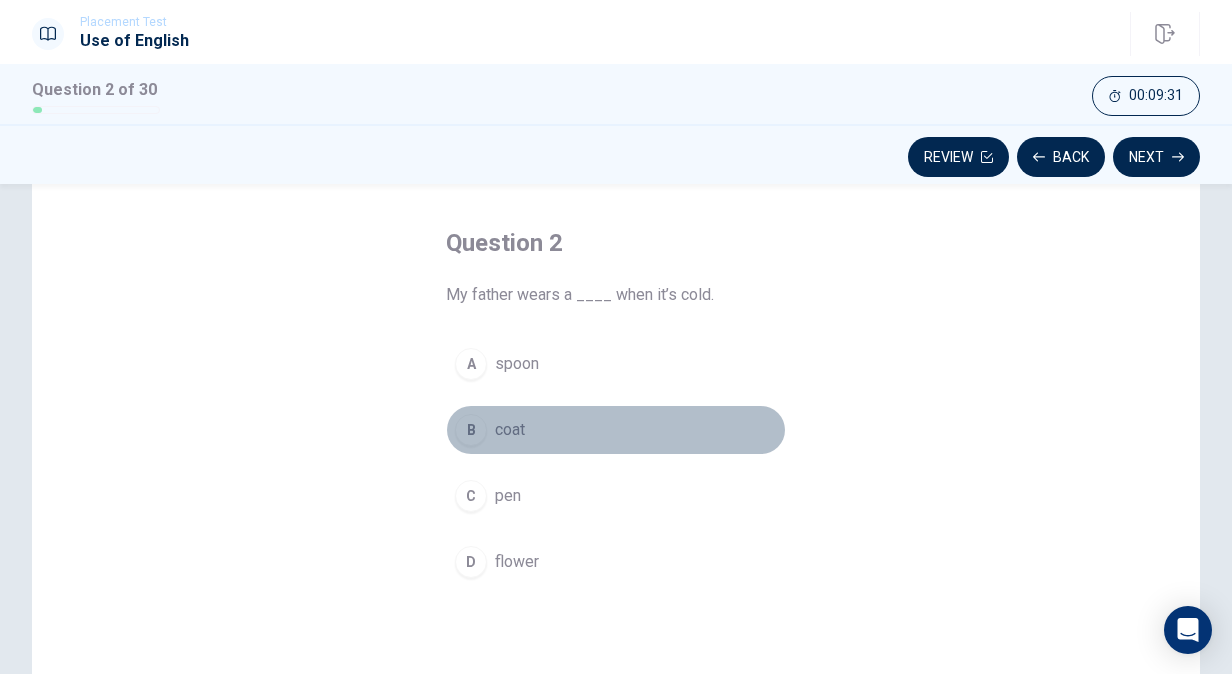 click on "B" at bounding box center [471, 430] 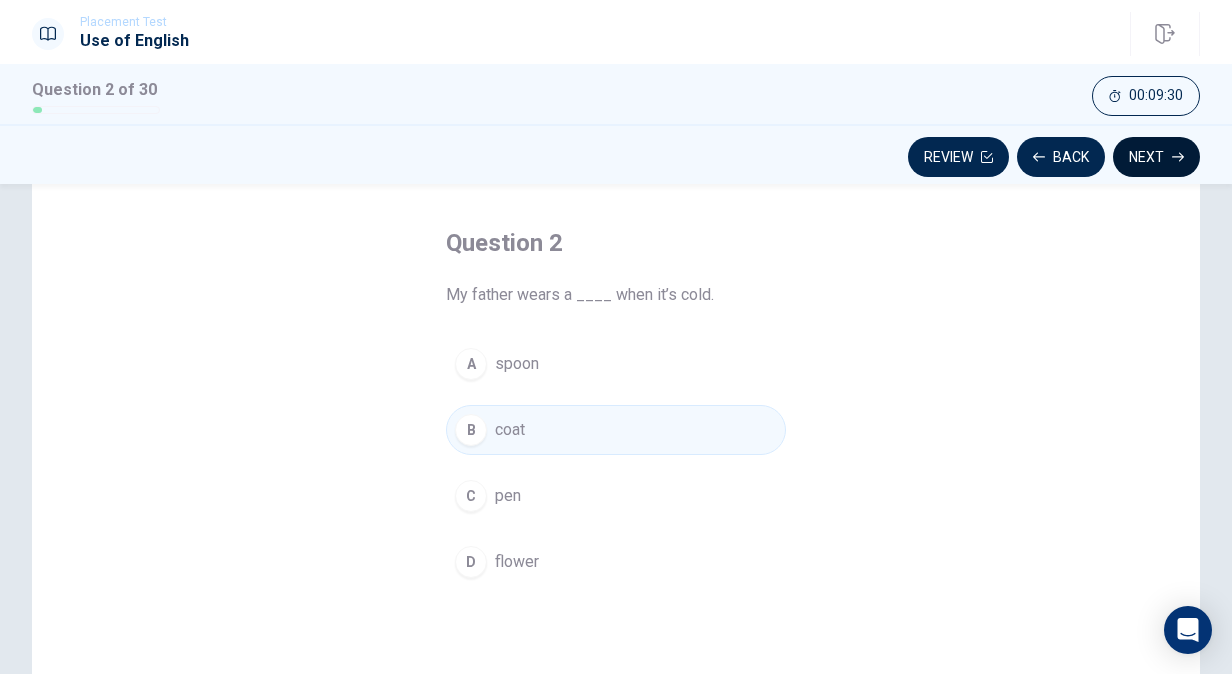 click on "Next" at bounding box center [1156, 157] 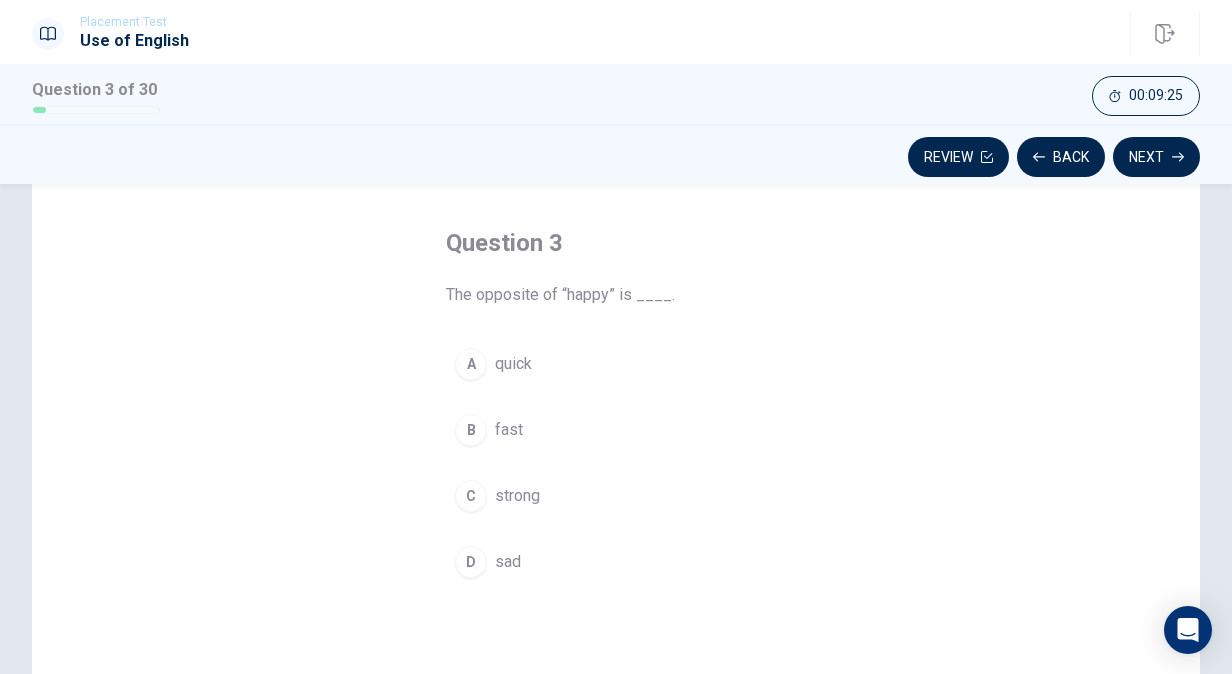 click on "sad" at bounding box center (508, 562) 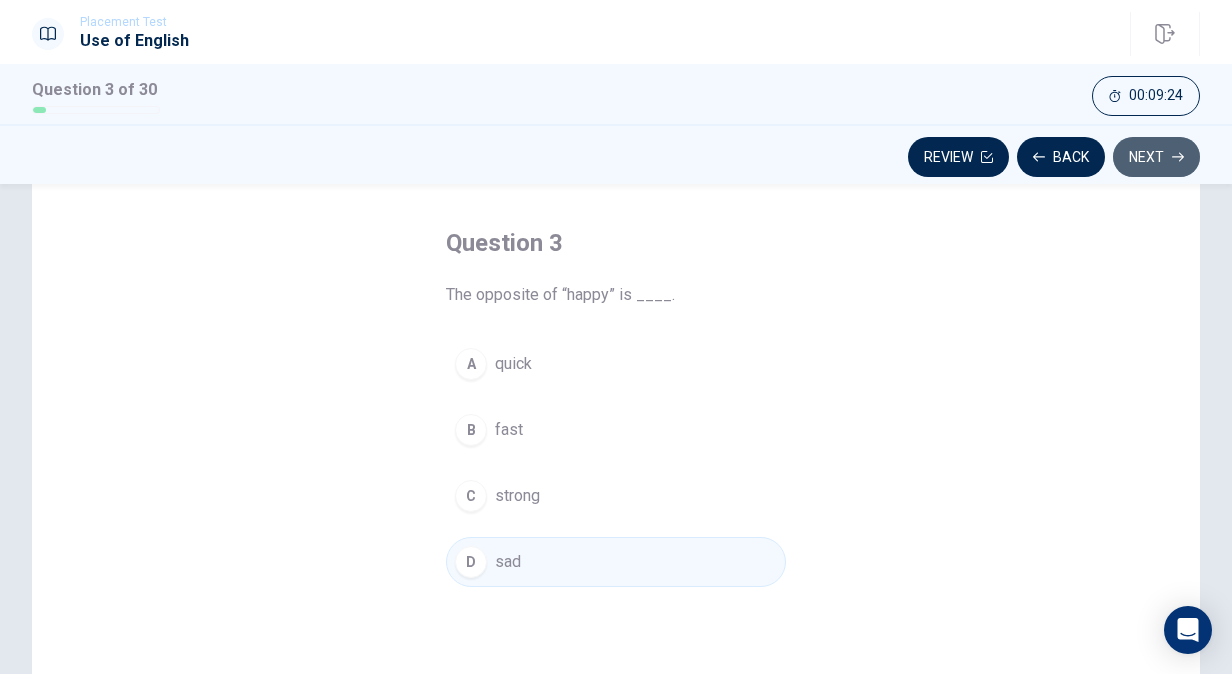 click on "Next" at bounding box center [1156, 157] 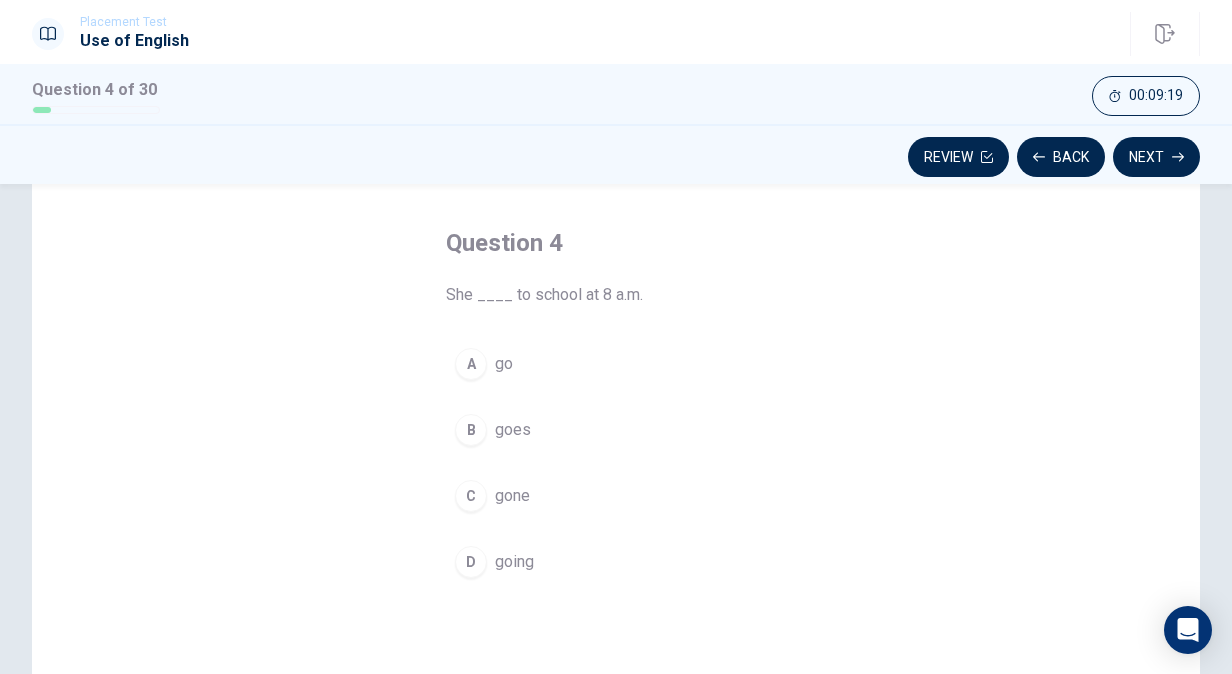 click on "B goes" at bounding box center (616, 430) 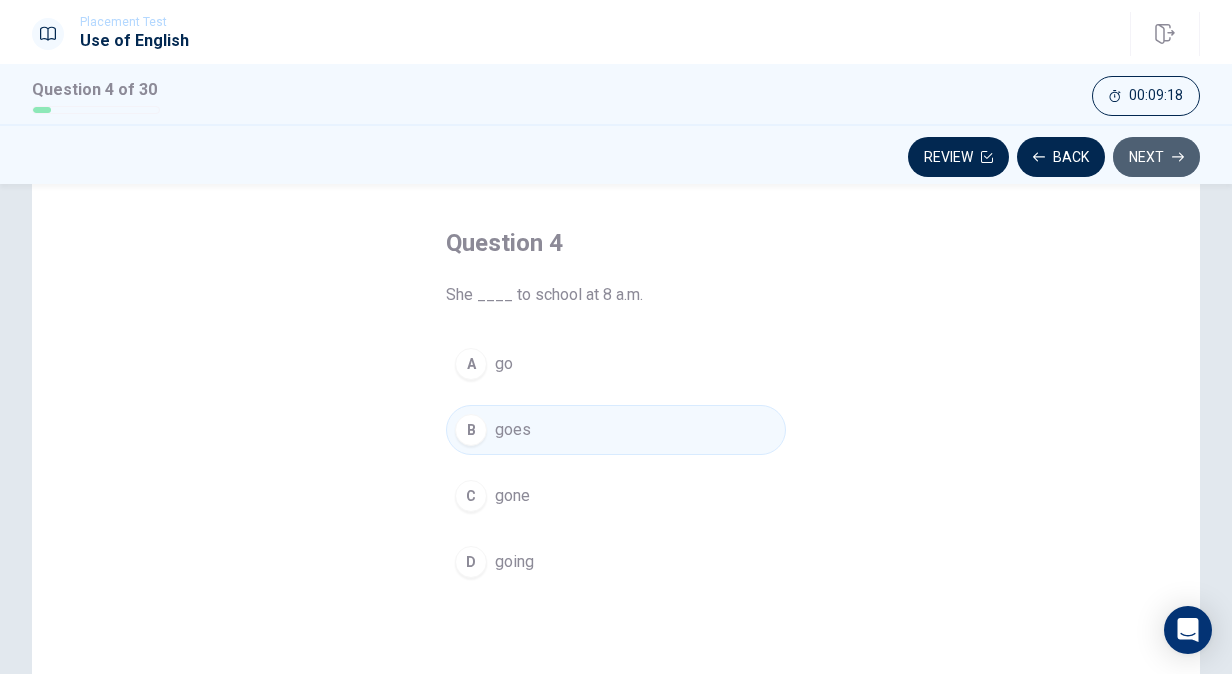 click on "Next" at bounding box center [1156, 157] 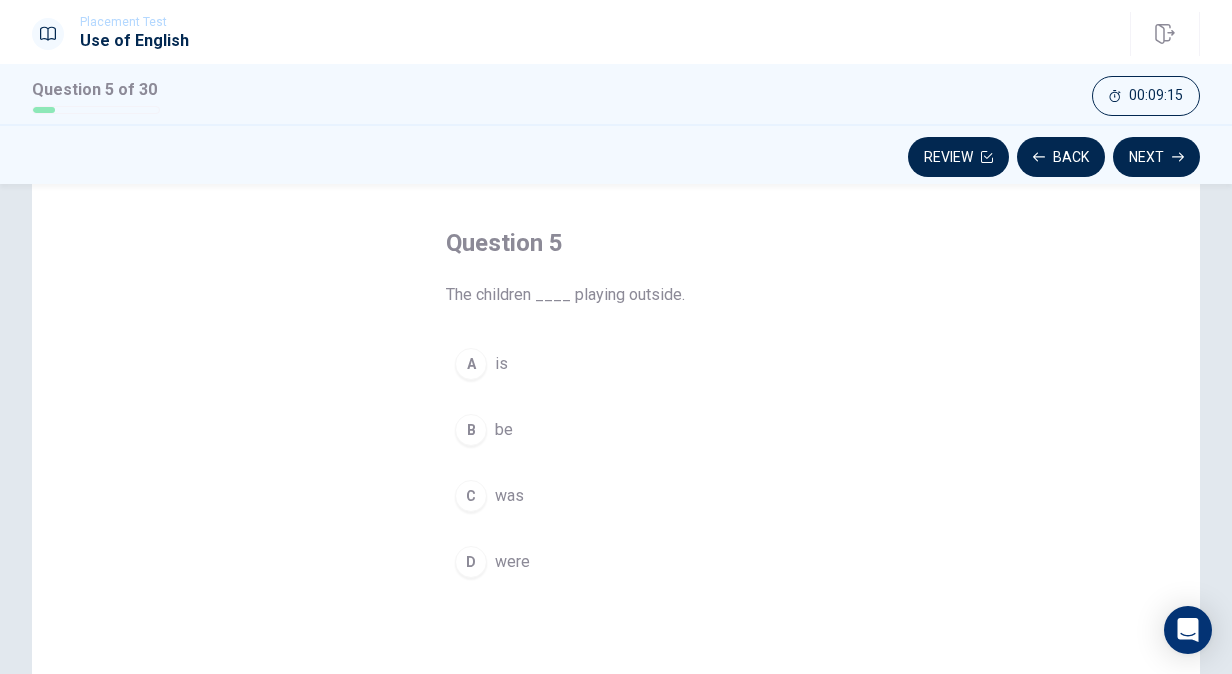 click on "A is" at bounding box center (616, 364) 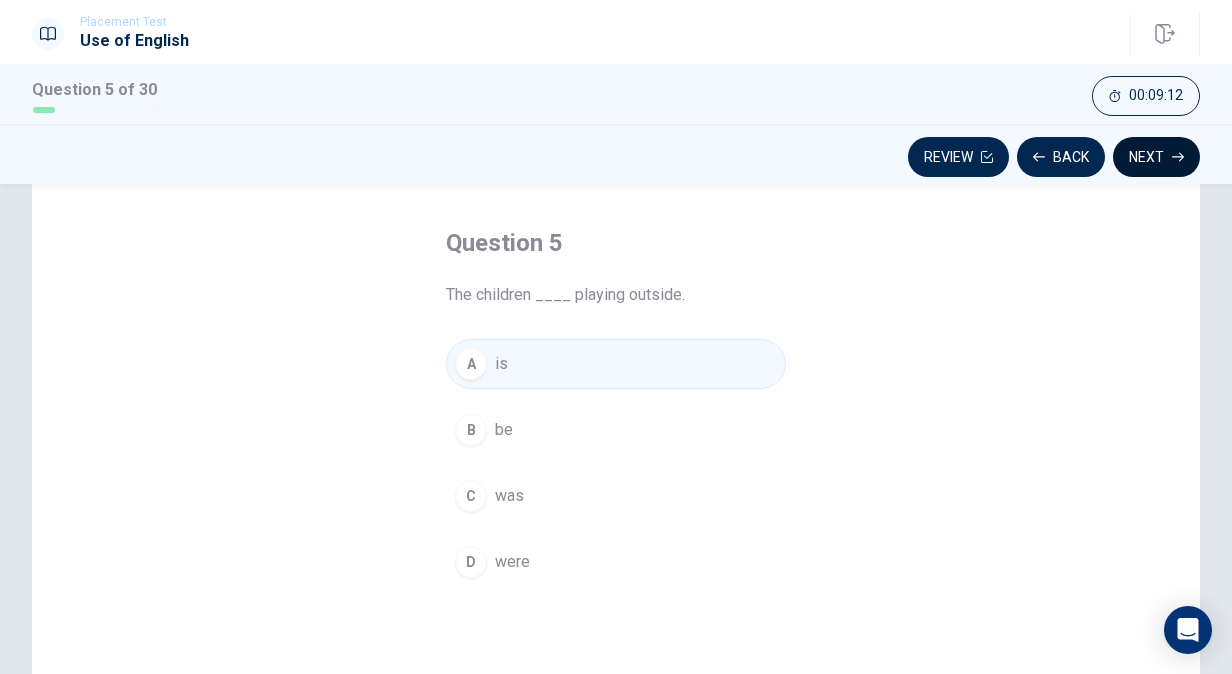 click on "Next" at bounding box center (1156, 157) 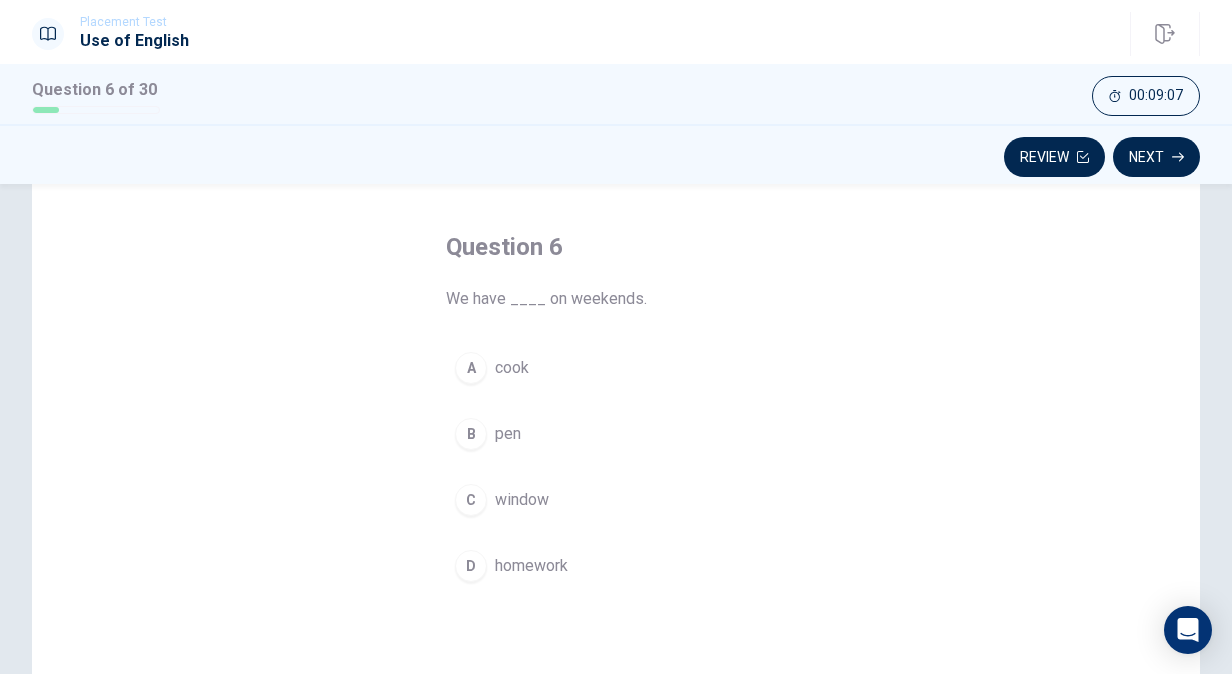 scroll, scrollTop: 106, scrollLeft: 0, axis: vertical 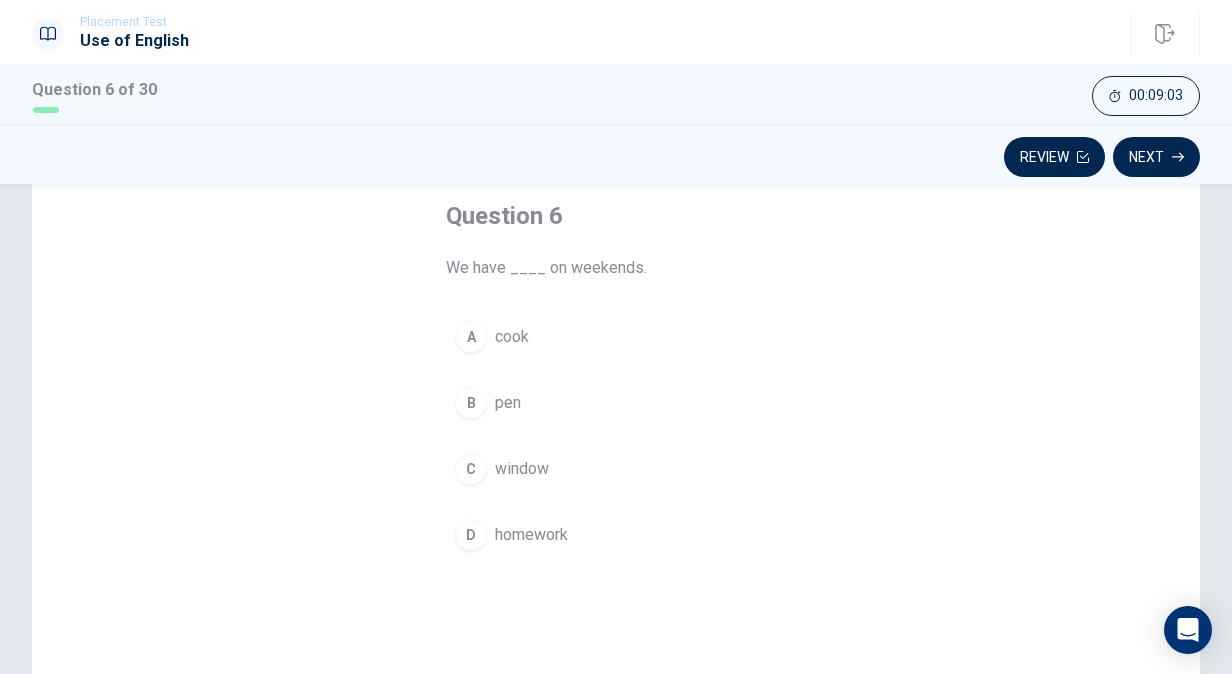 click on "homework" at bounding box center [531, 535] 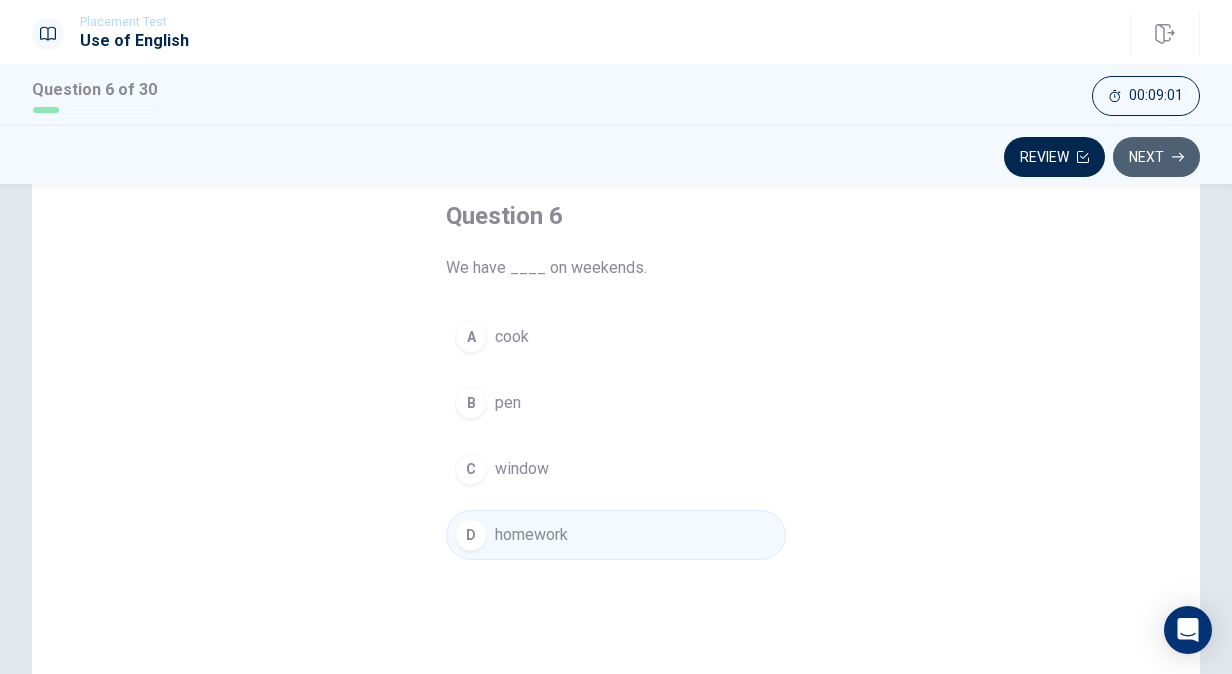 click on "Next" at bounding box center (1156, 157) 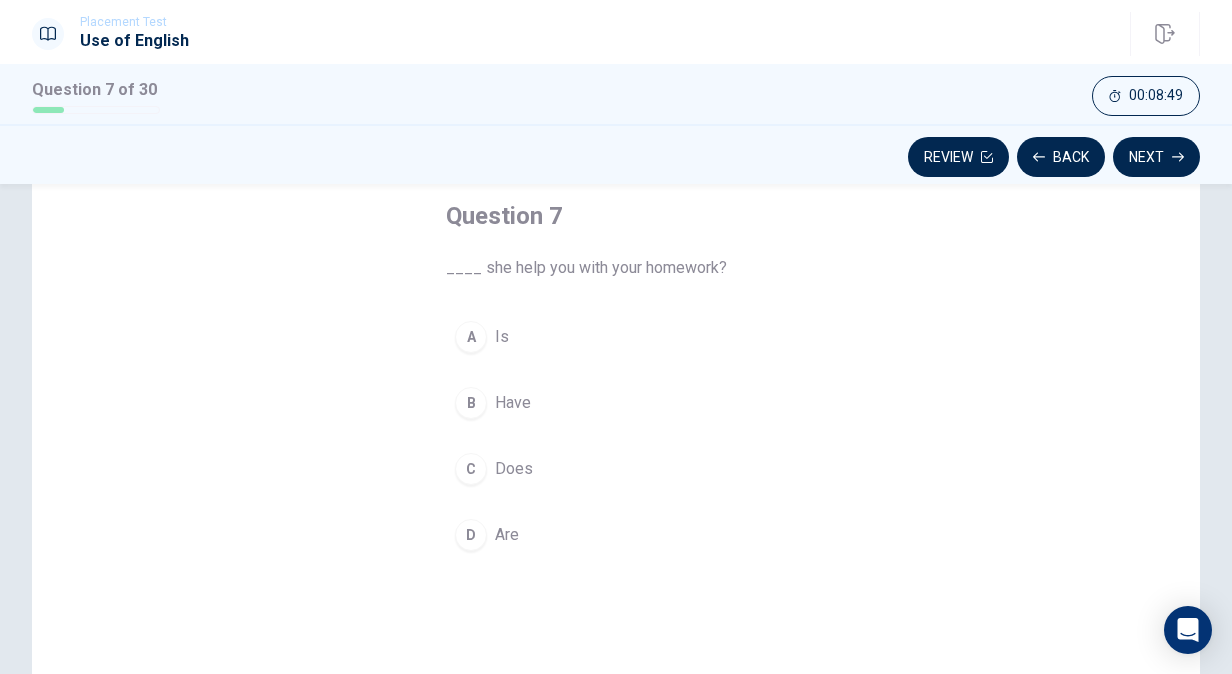 click on "Does" at bounding box center [514, 469] 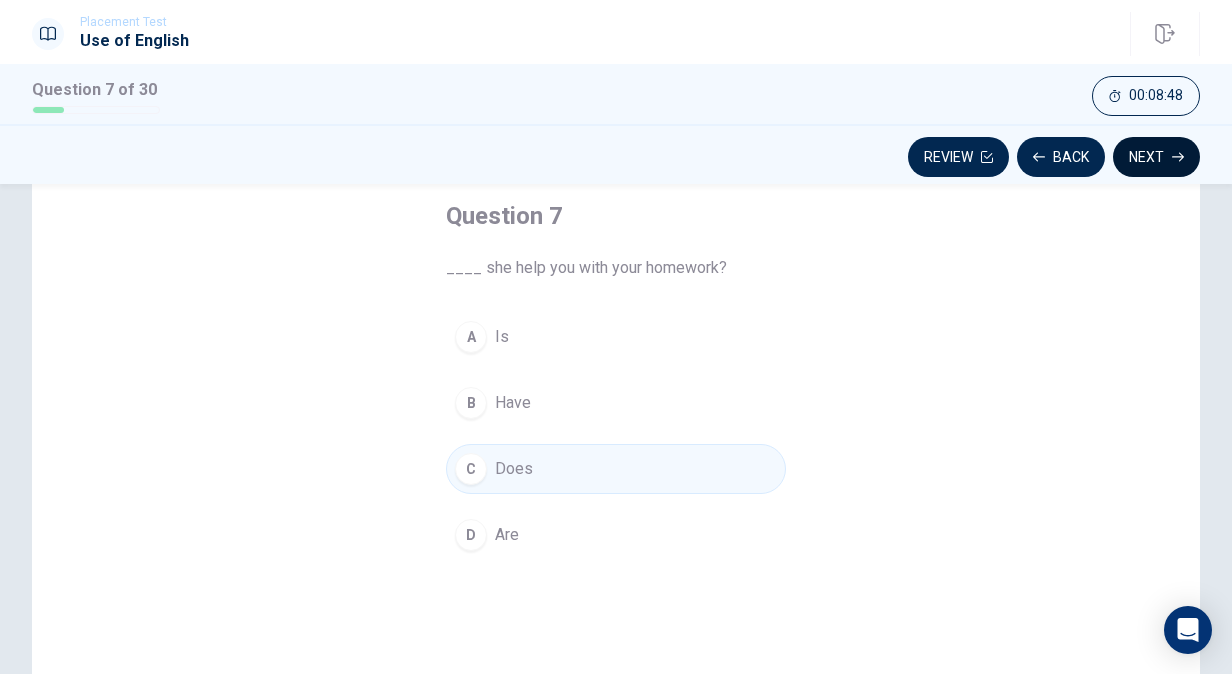 click on "Next" at bounding box center [1156, 157] 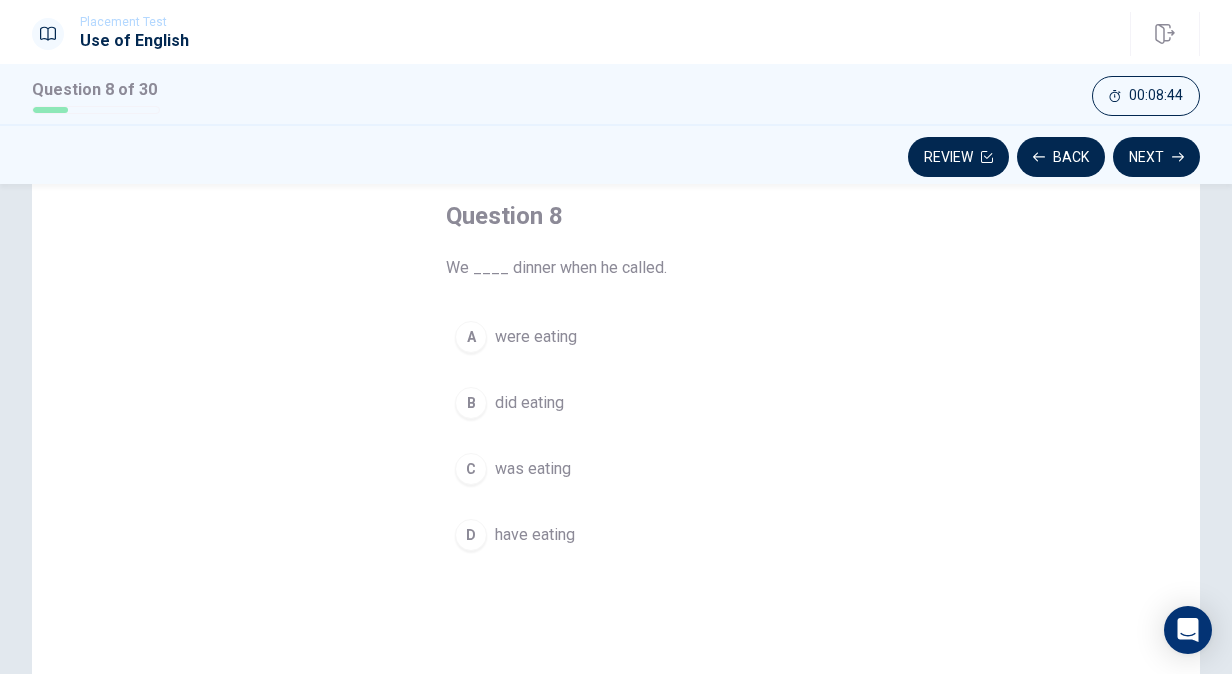click on "was eating" at bounding box center (533, 469) 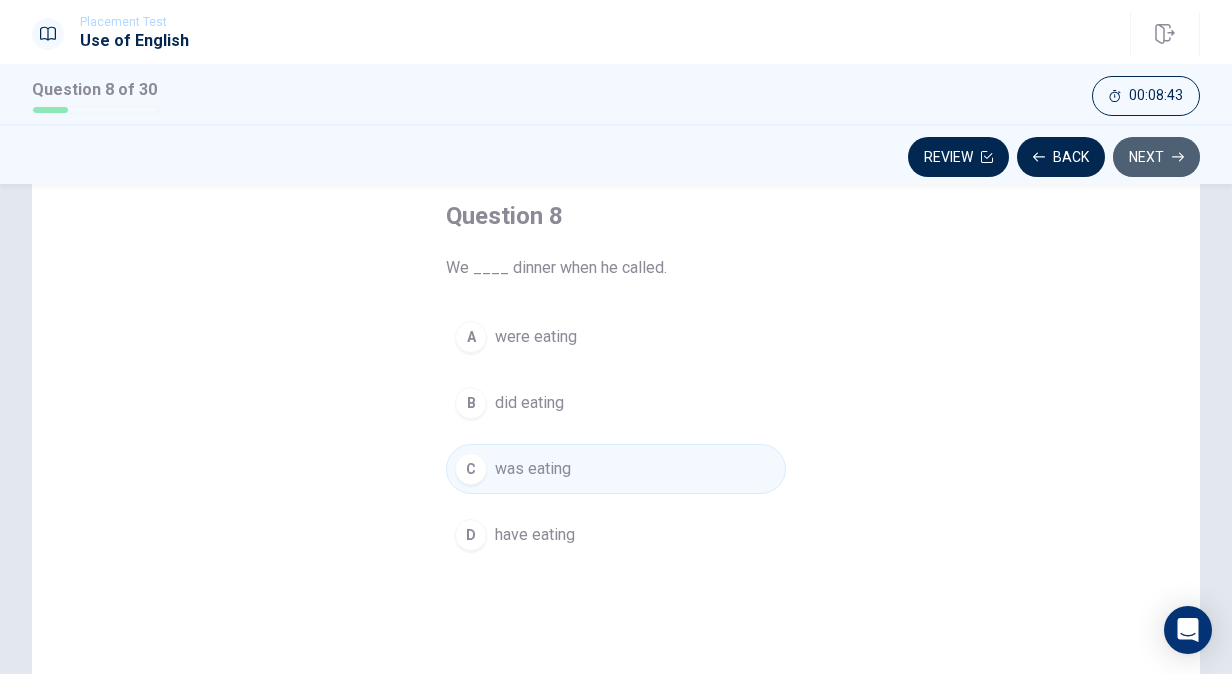 click 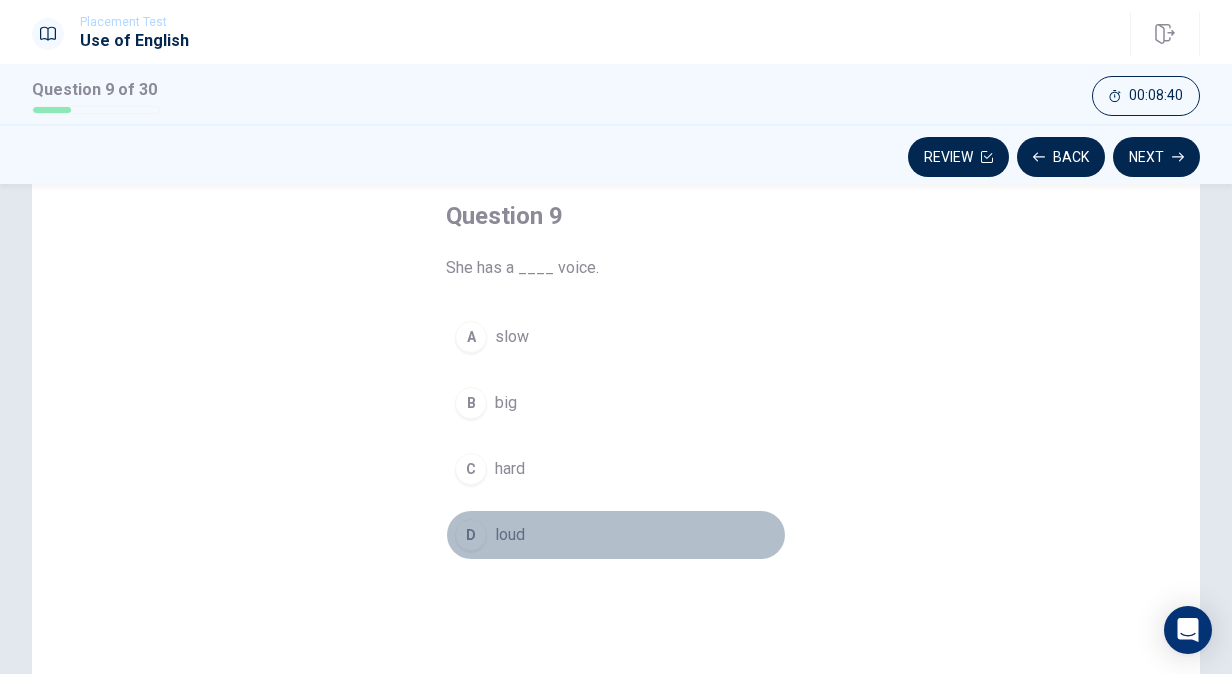 click on "loud" at bounding box center (510, 535) 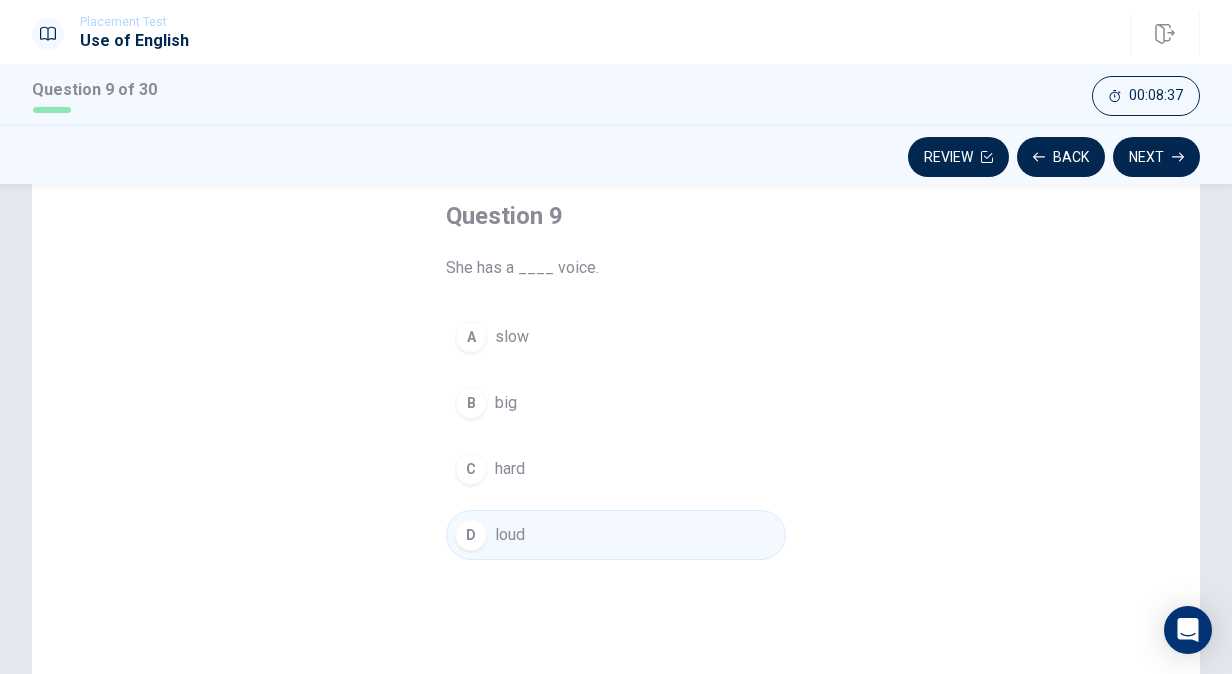click on "big" at bounding box center (506, 403) 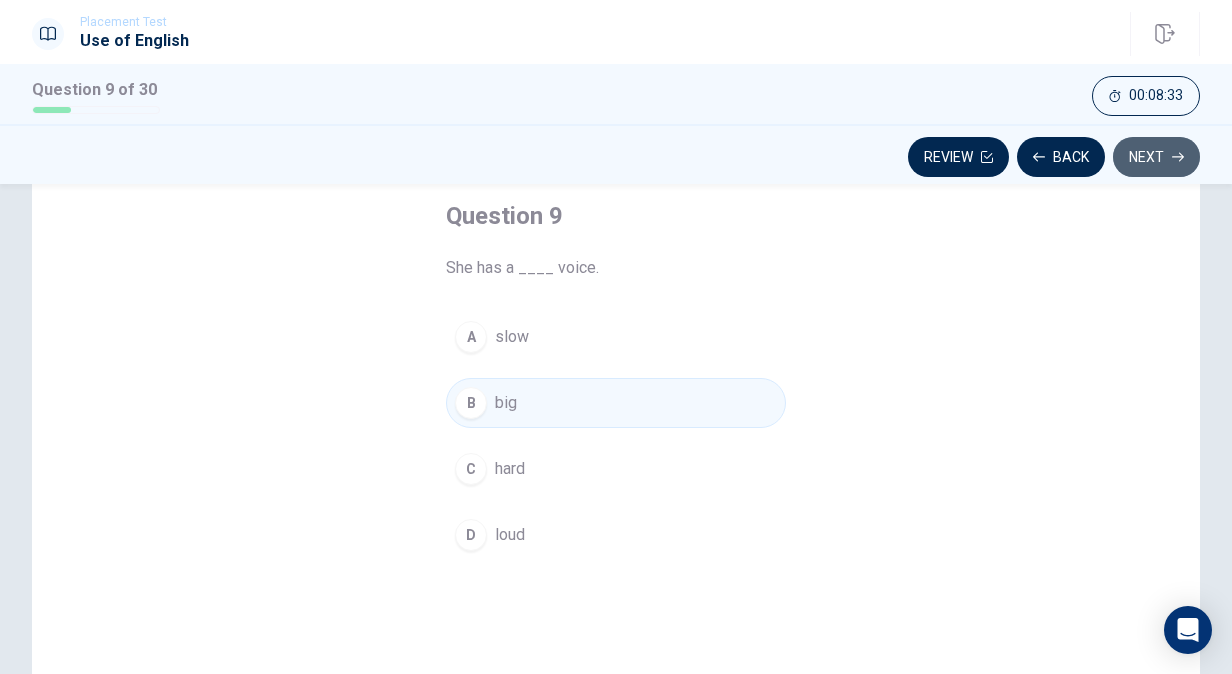 click on "Next" at bounding box center [1156, 157] 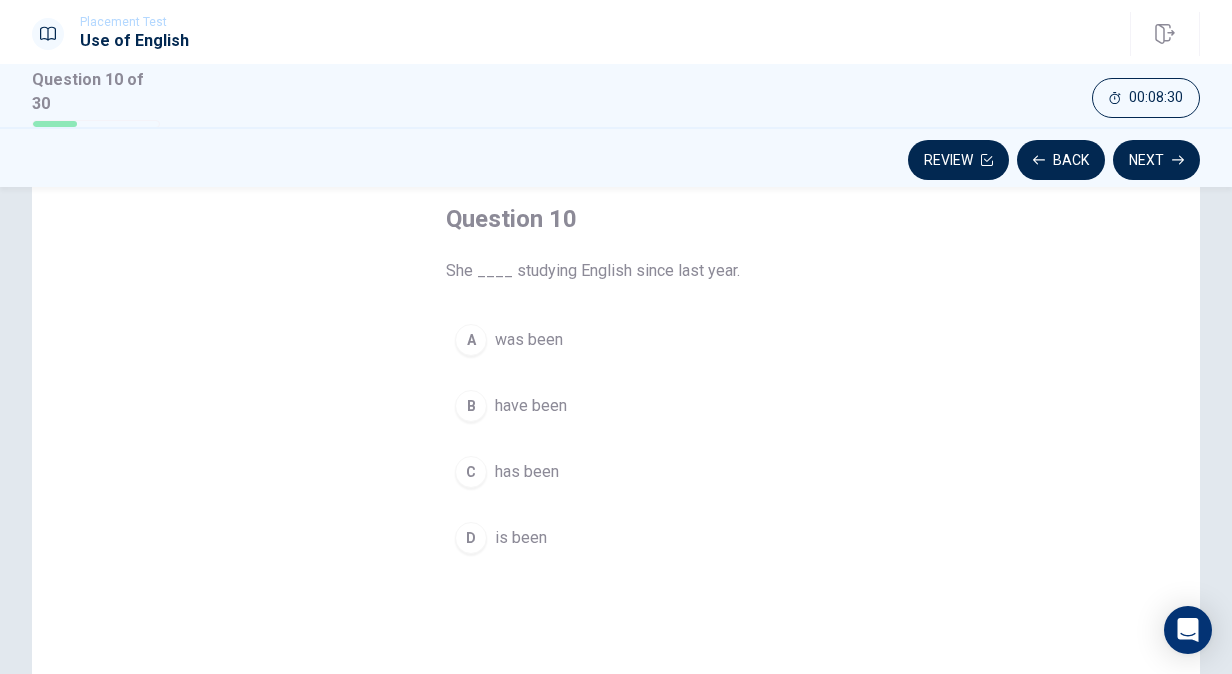 click on "has been" at bounding box center [527, 472] 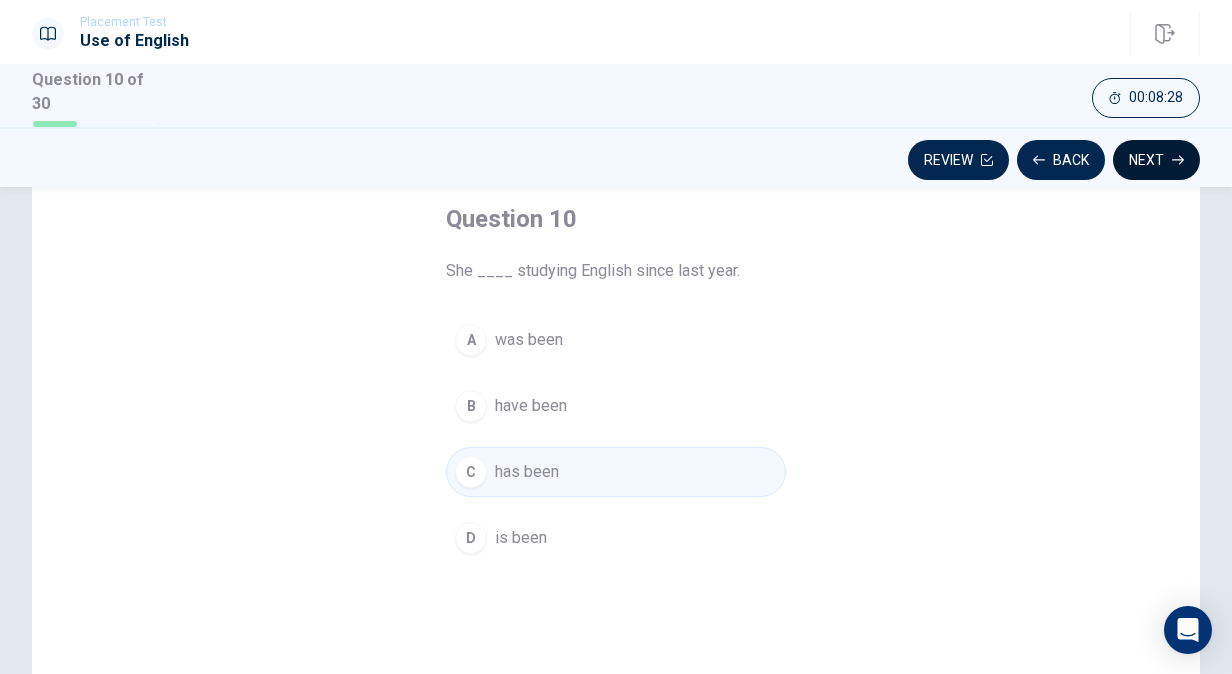 click on "Next" at bounding box center [1156, 160] 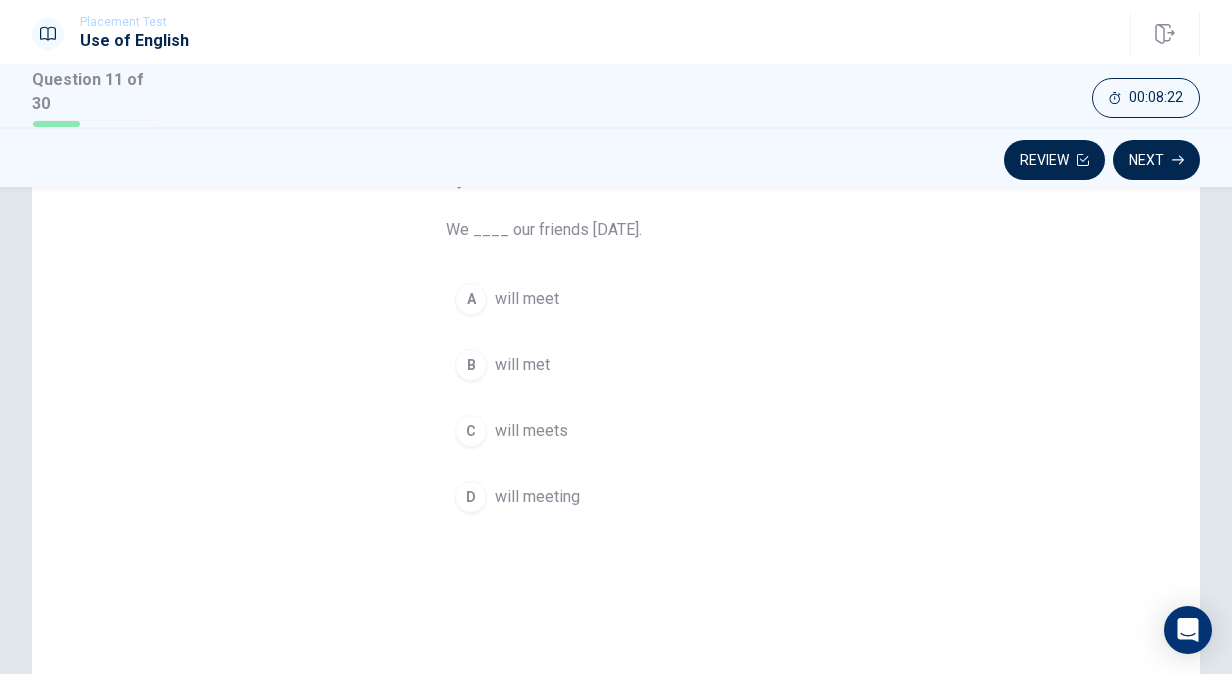 scroll, scrollTop: 115, scrollLeft: 0, axis: vertical 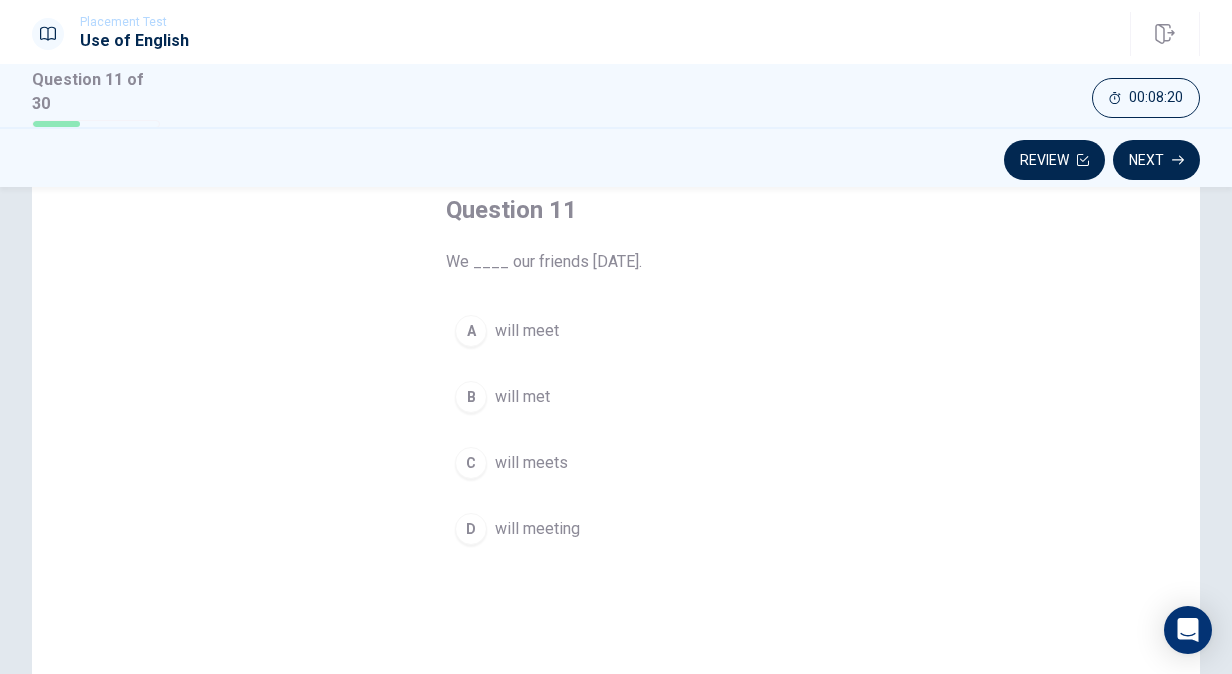 click on "will meet" at bounding box center (527, 331) 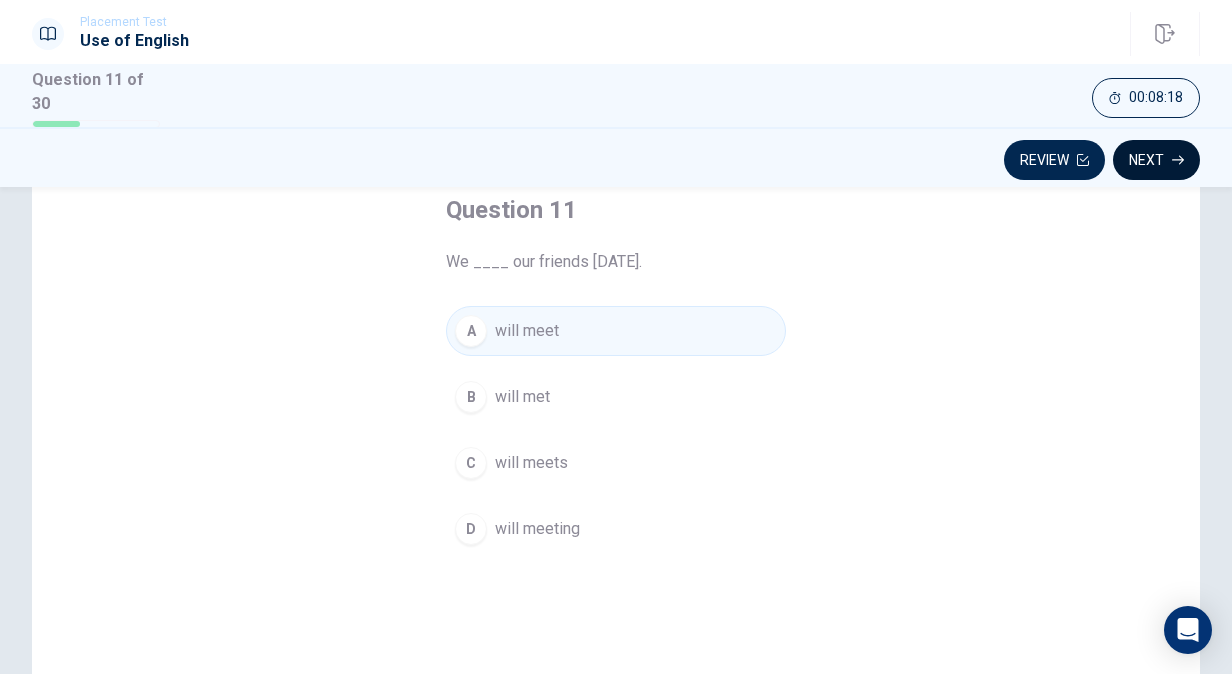 click on "Next" at bounding box center (1156, 160) 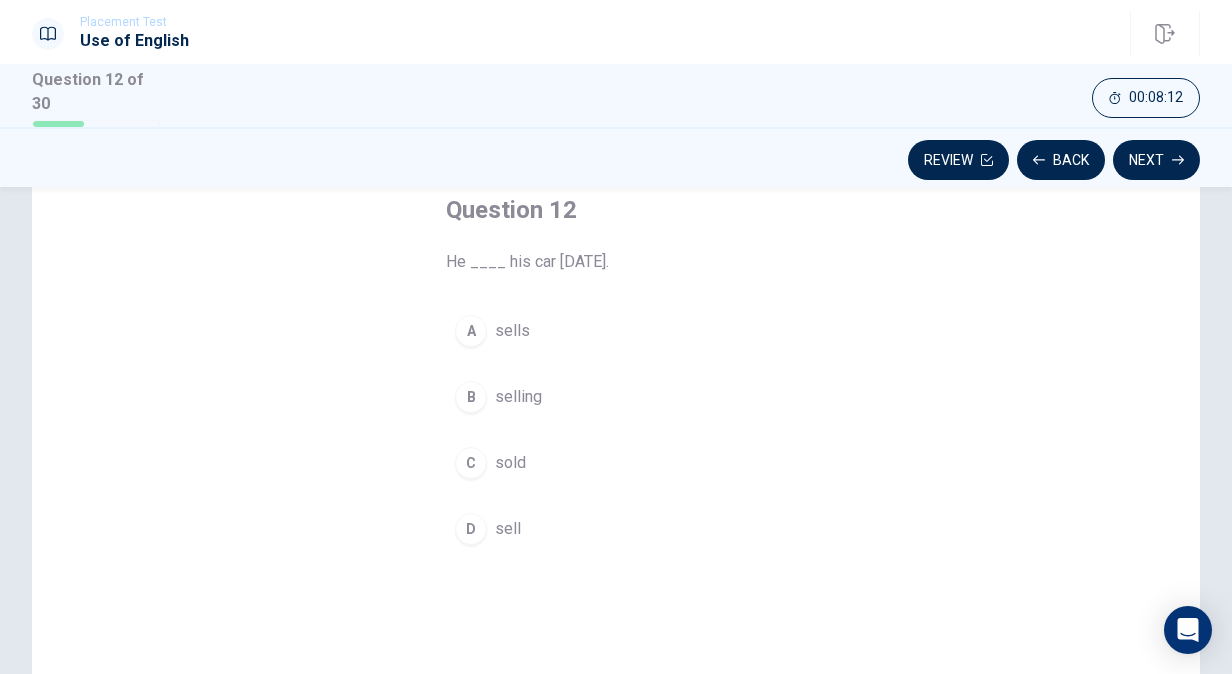 click on "sold" at bounding box center (510, 463) 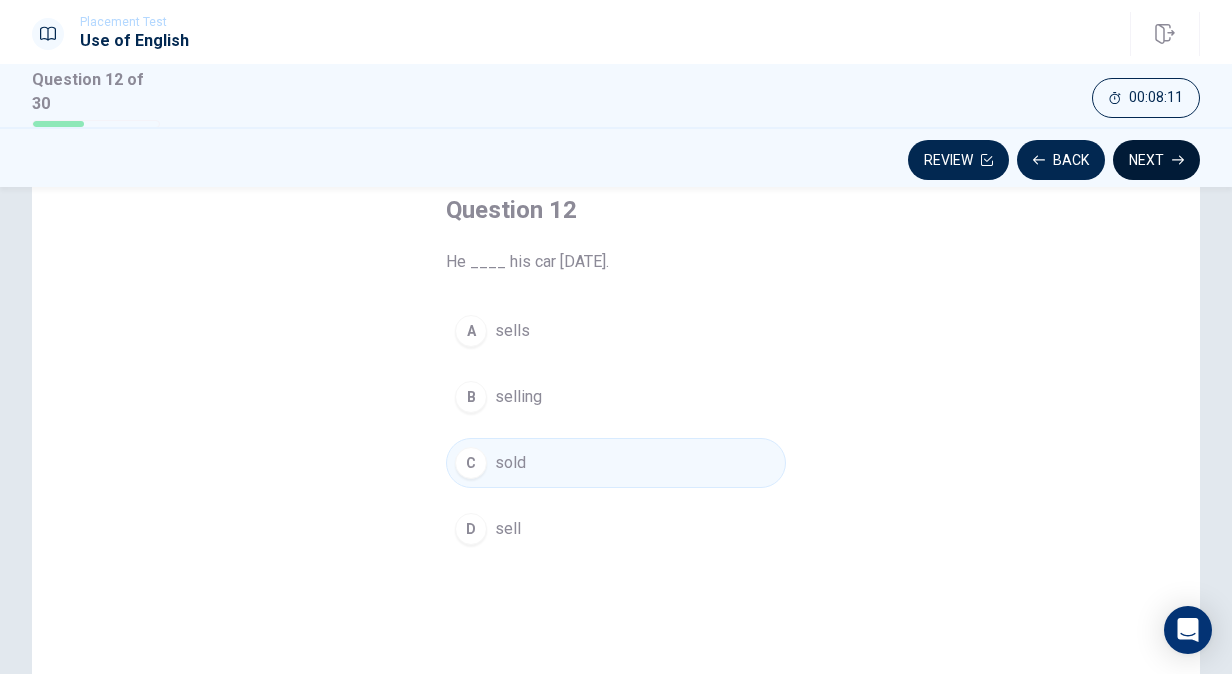 click on "Next" at bounding box center [1156, 160] 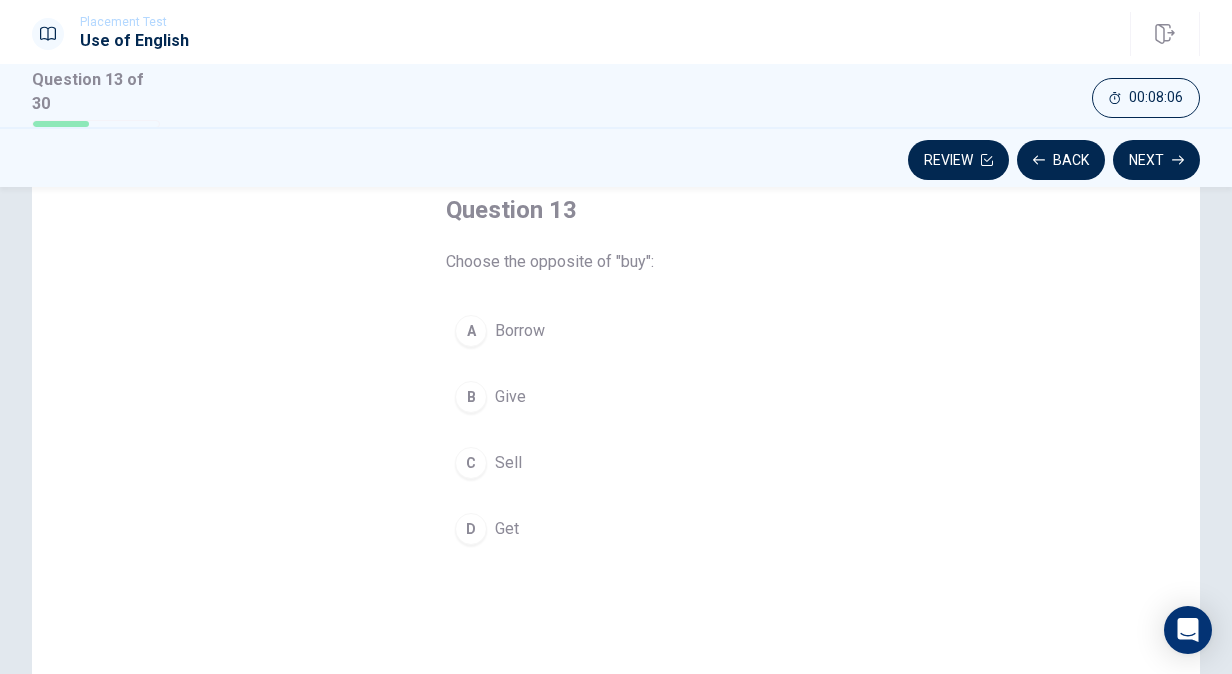 click on "C" at bounding box center (471, 463) 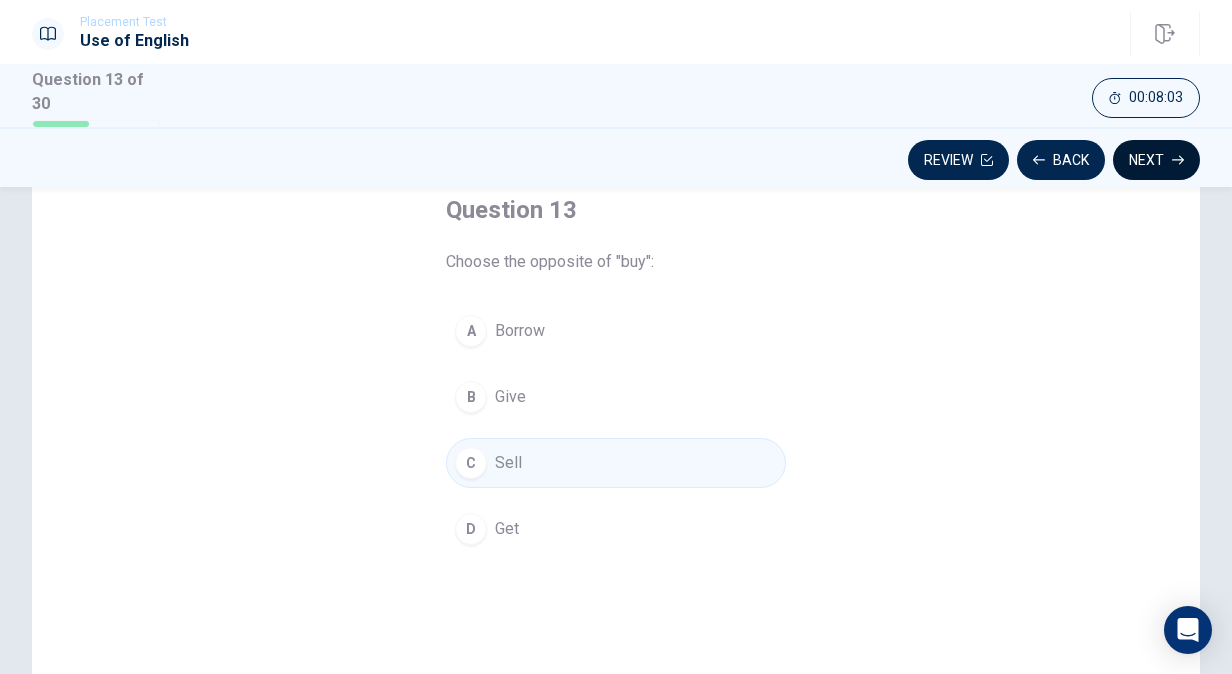 click on "Next" at bounding box center [1156, 160] 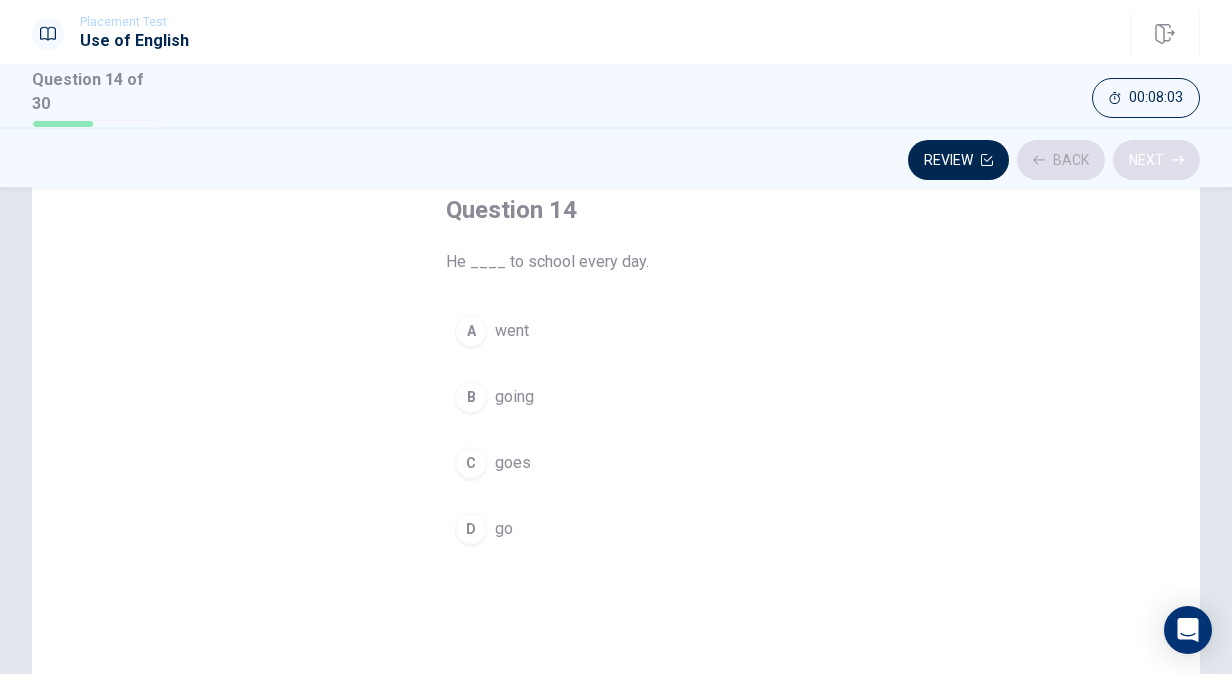 click on "Review Back Next" at bounding box center [616, 160] 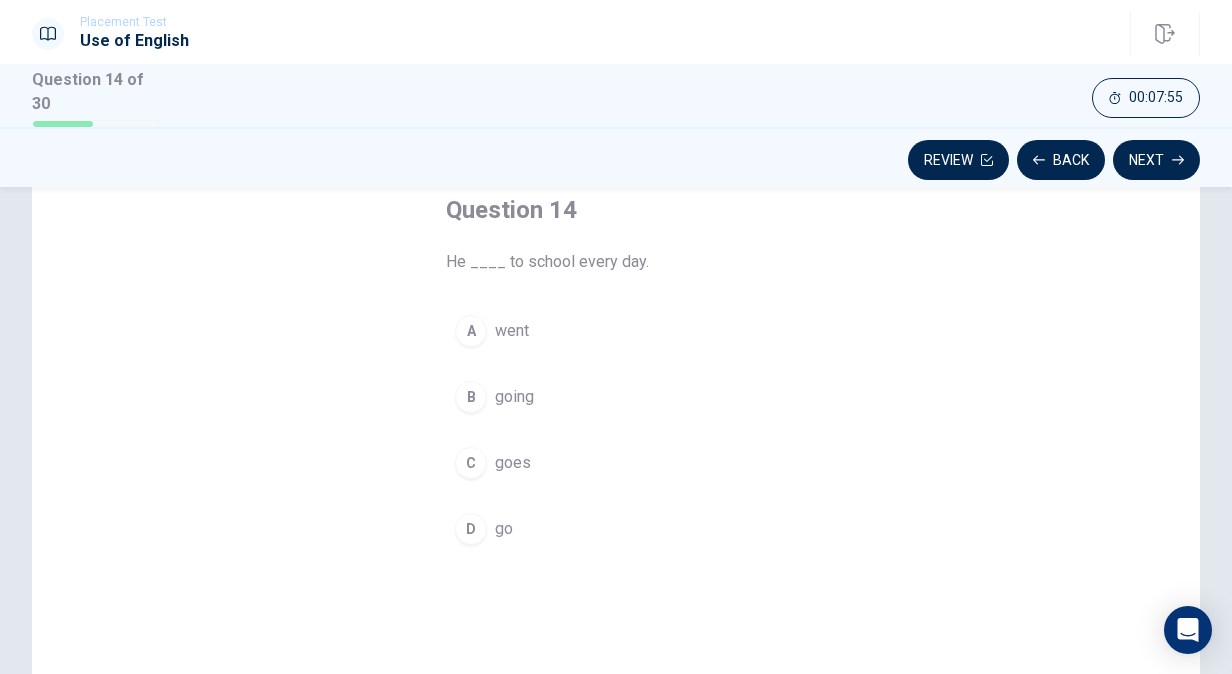 click on "goes" at bounding box center [513, 463] 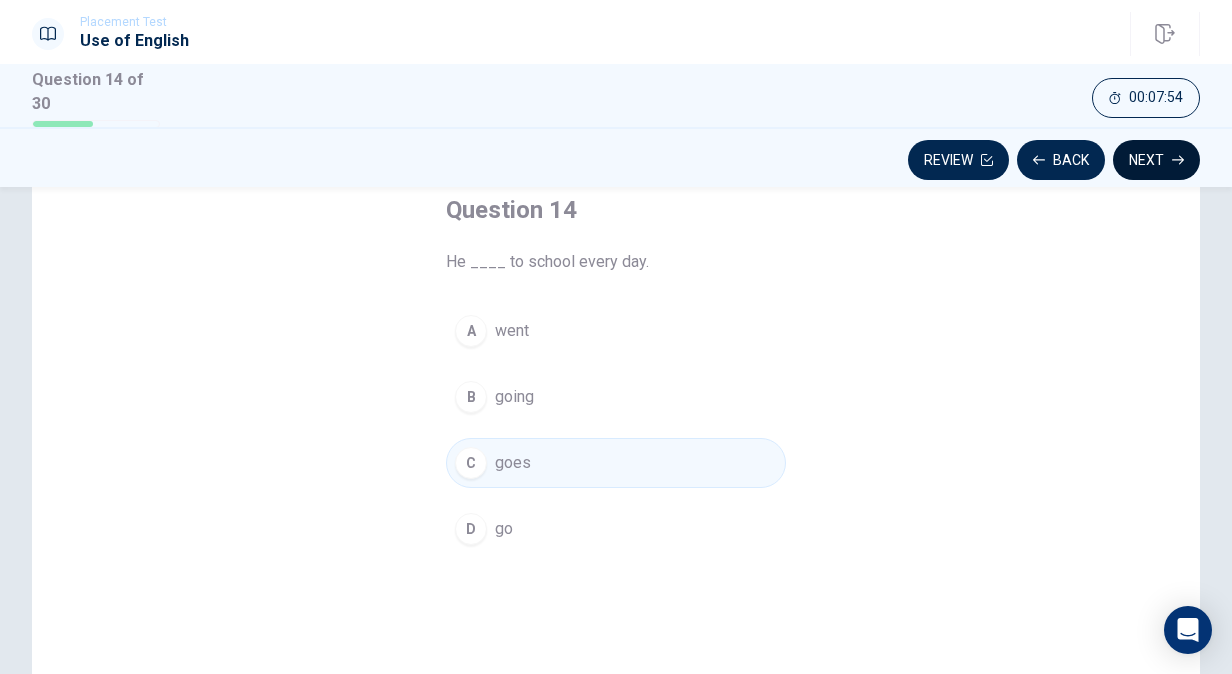 click on "Next" at bounding box center [1156, 160] 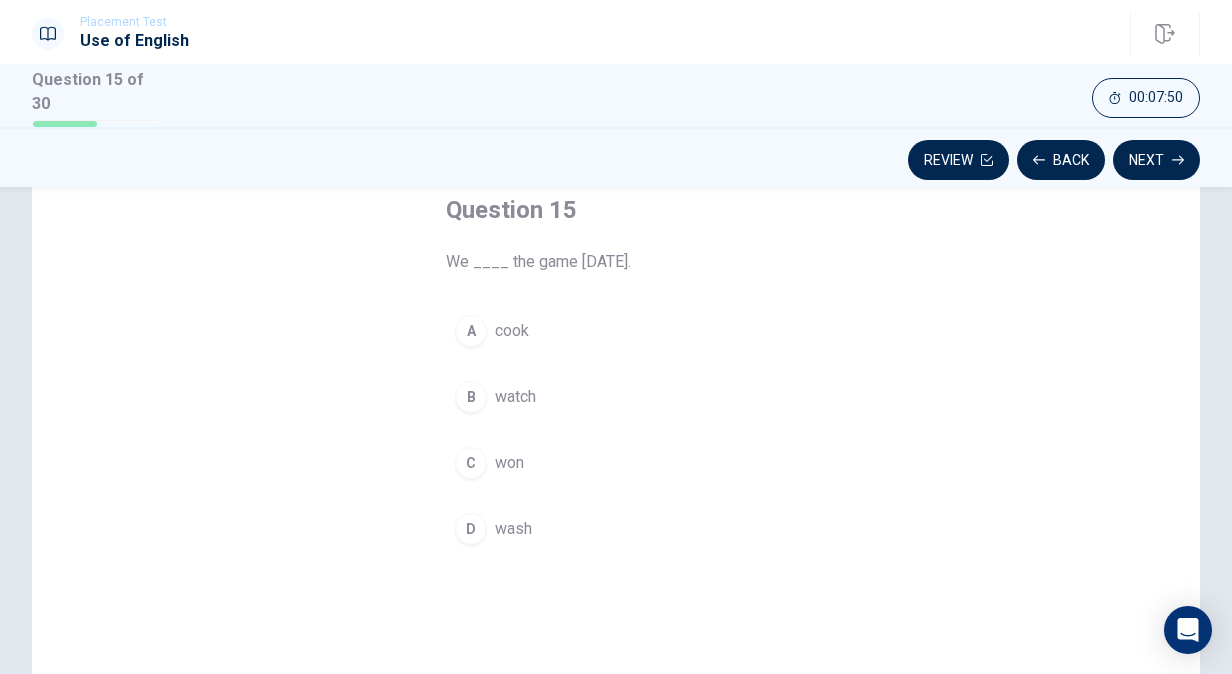 click on "C won" at bounding box center (616, 463) 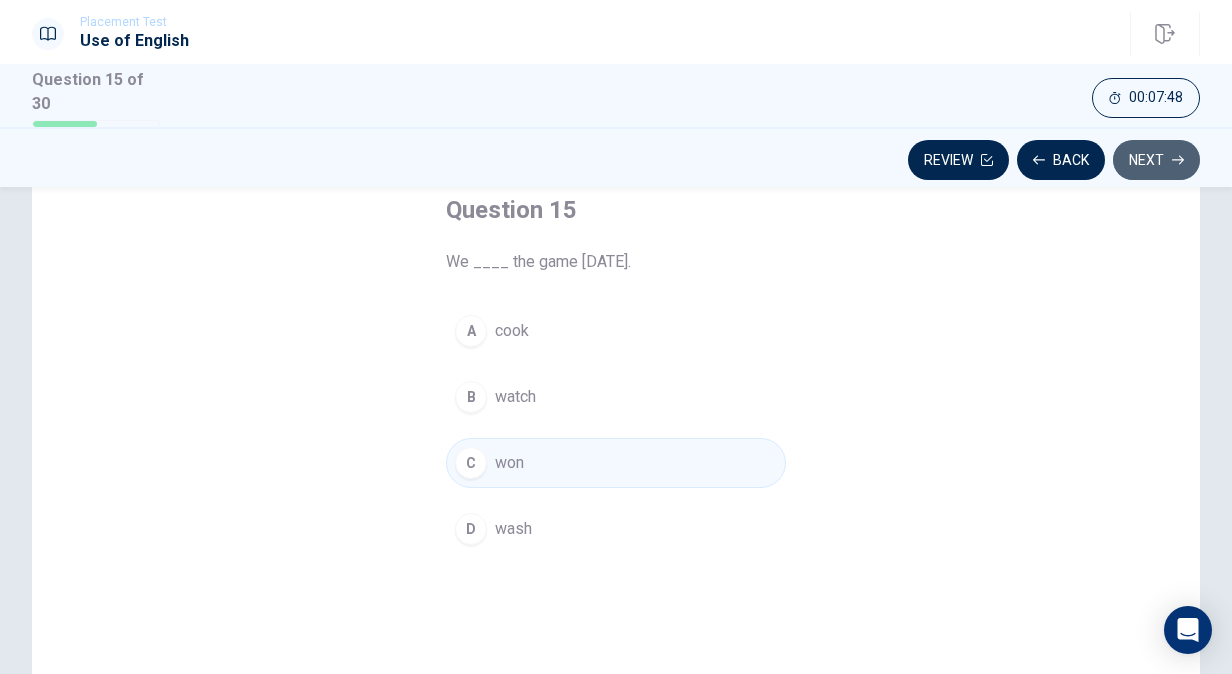 click on "Next" at bounding box center [1156, 160] 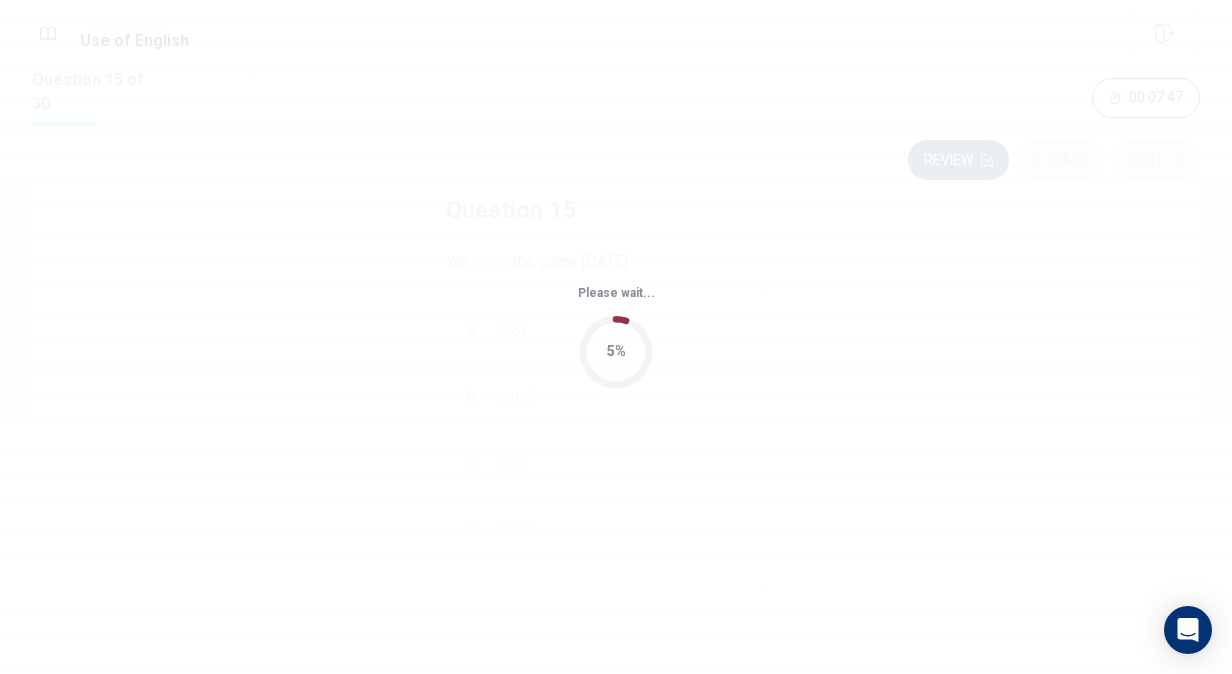 scroll, scrollTop: 0, scrollLeft: 0, axis: both 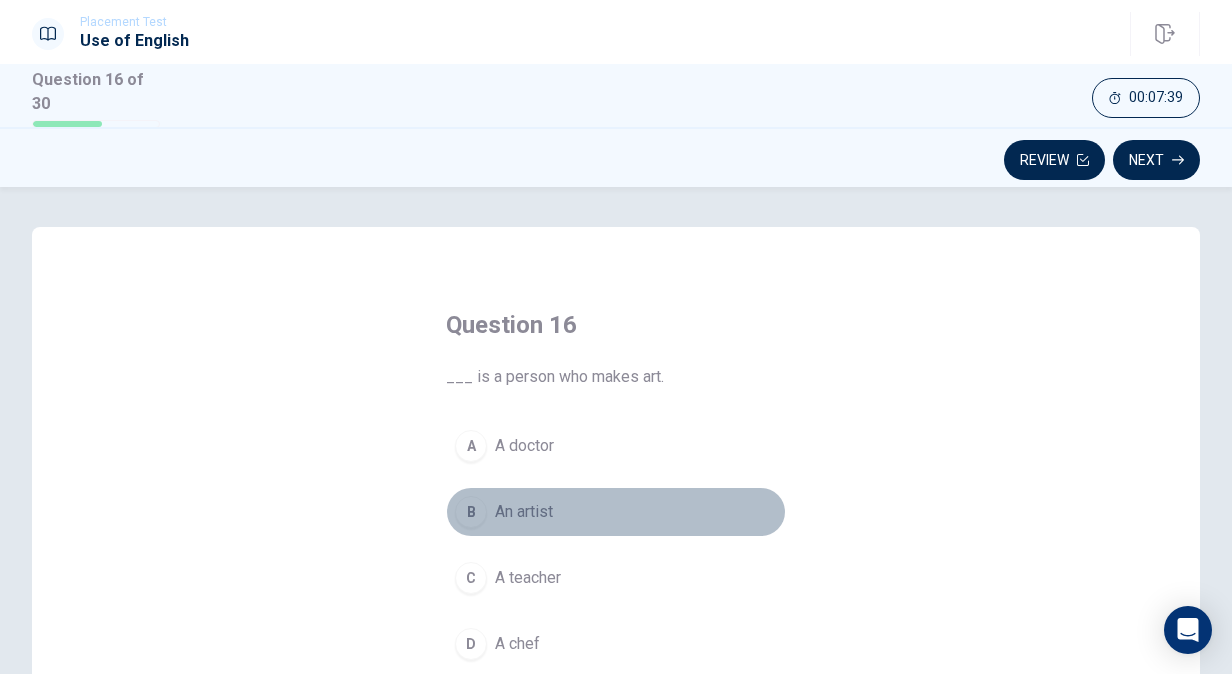 click on "B An artist" at bounding box center [616, 512] 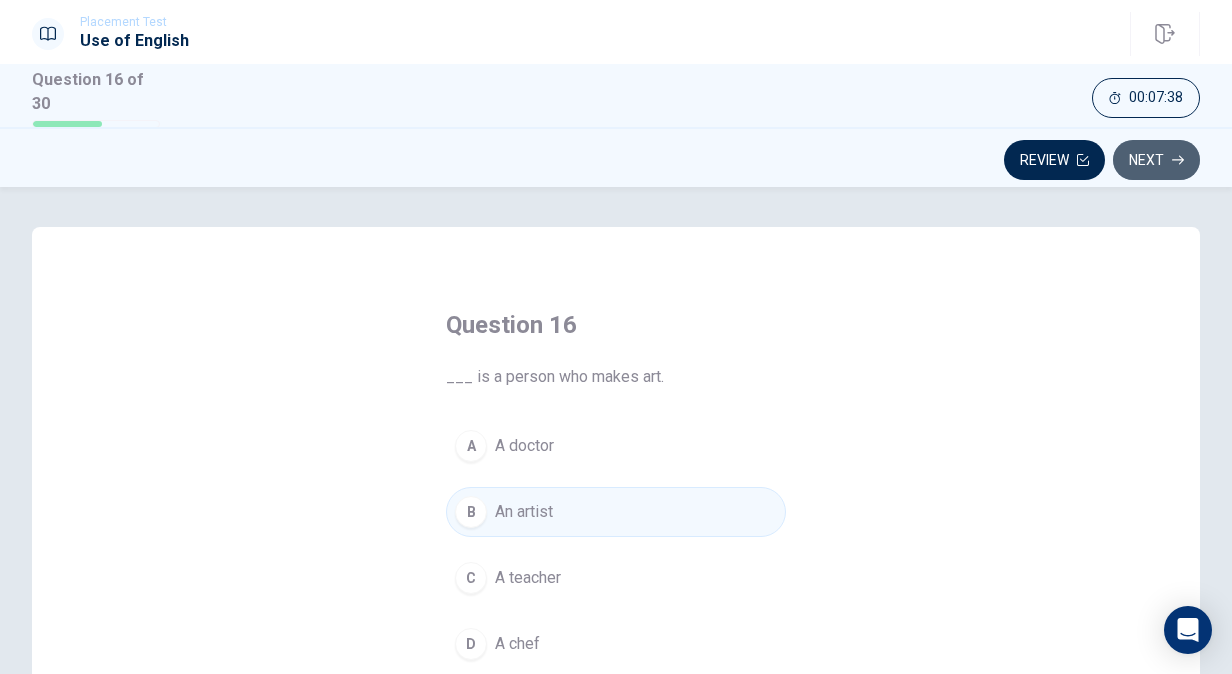 click on "Next" at bounding box center [1156, 160] 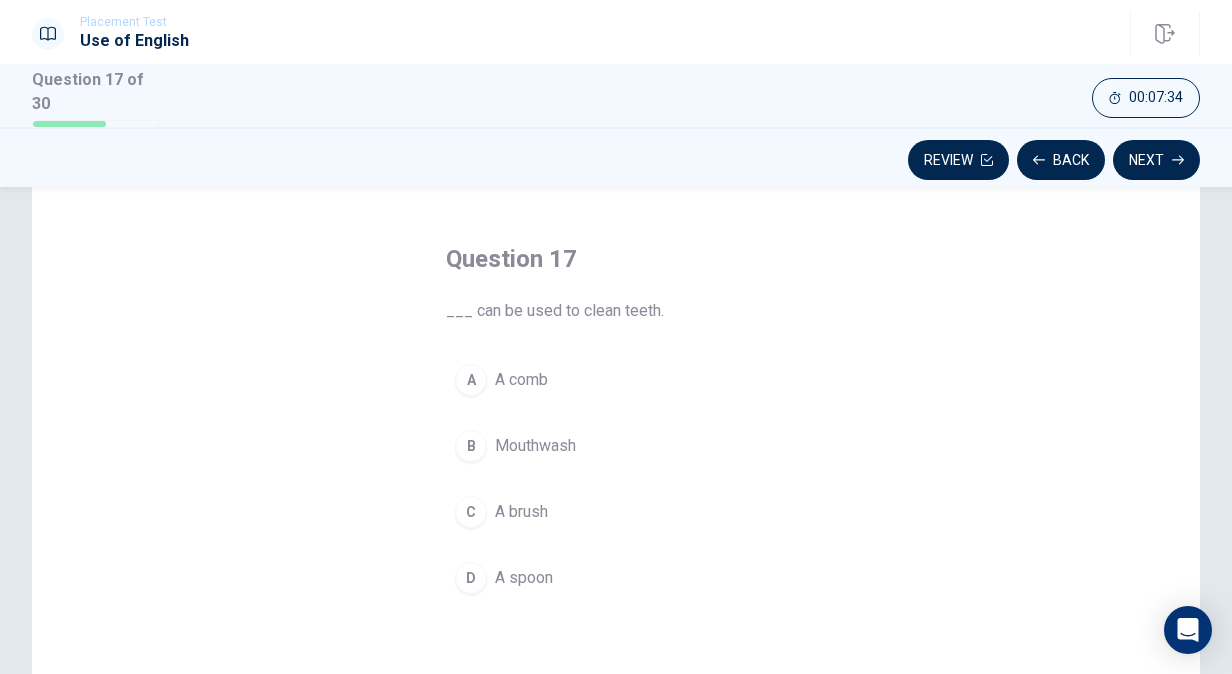 scroll, scrollTop: 67, scrollLeft: 0, axis: vertical 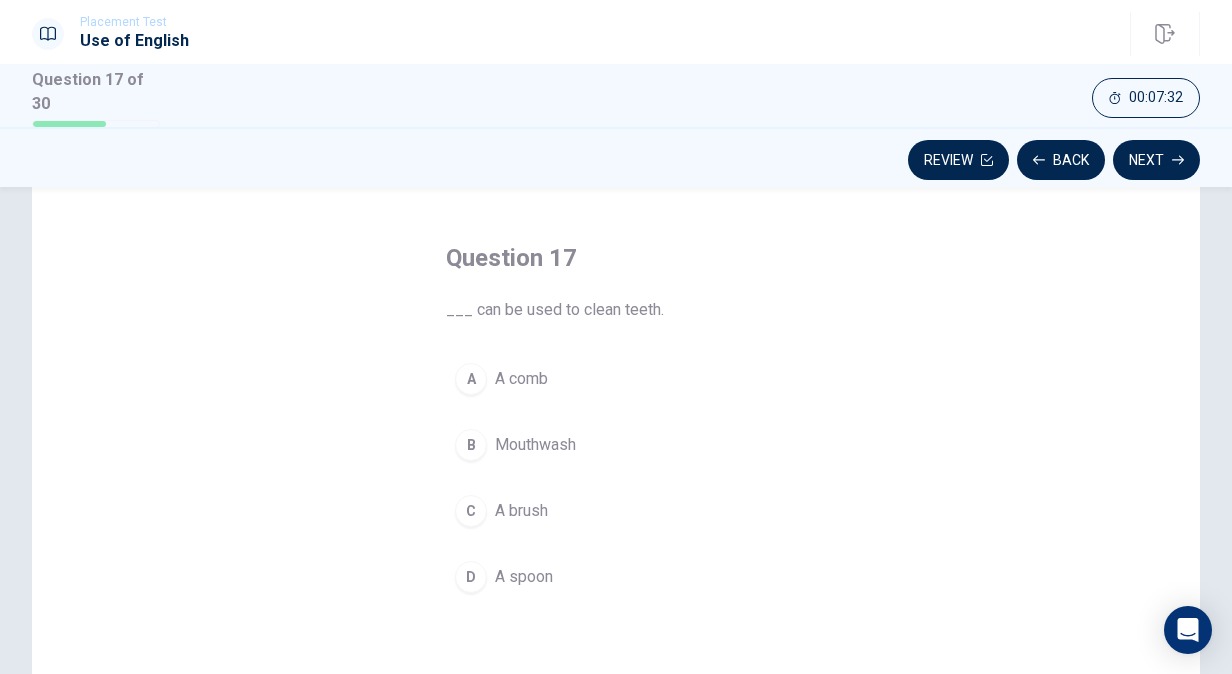 click on "A brush" at bounding box center (521, 511) 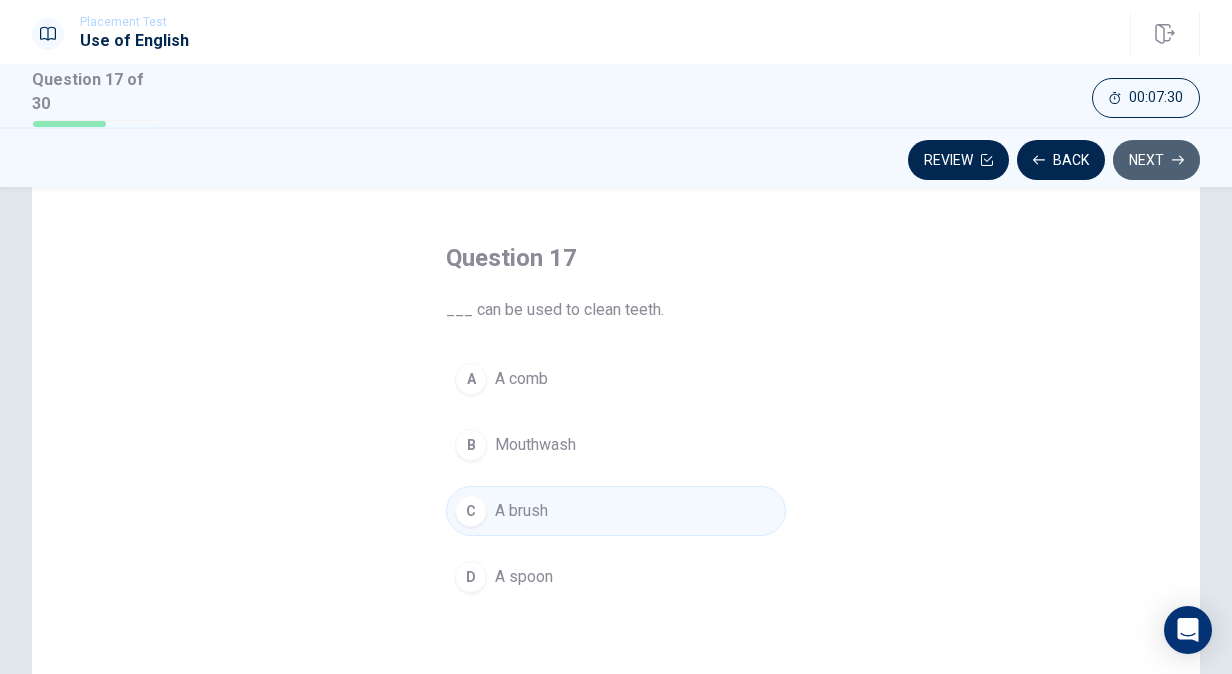 click on "Next" at bounding box center (1156, 160) 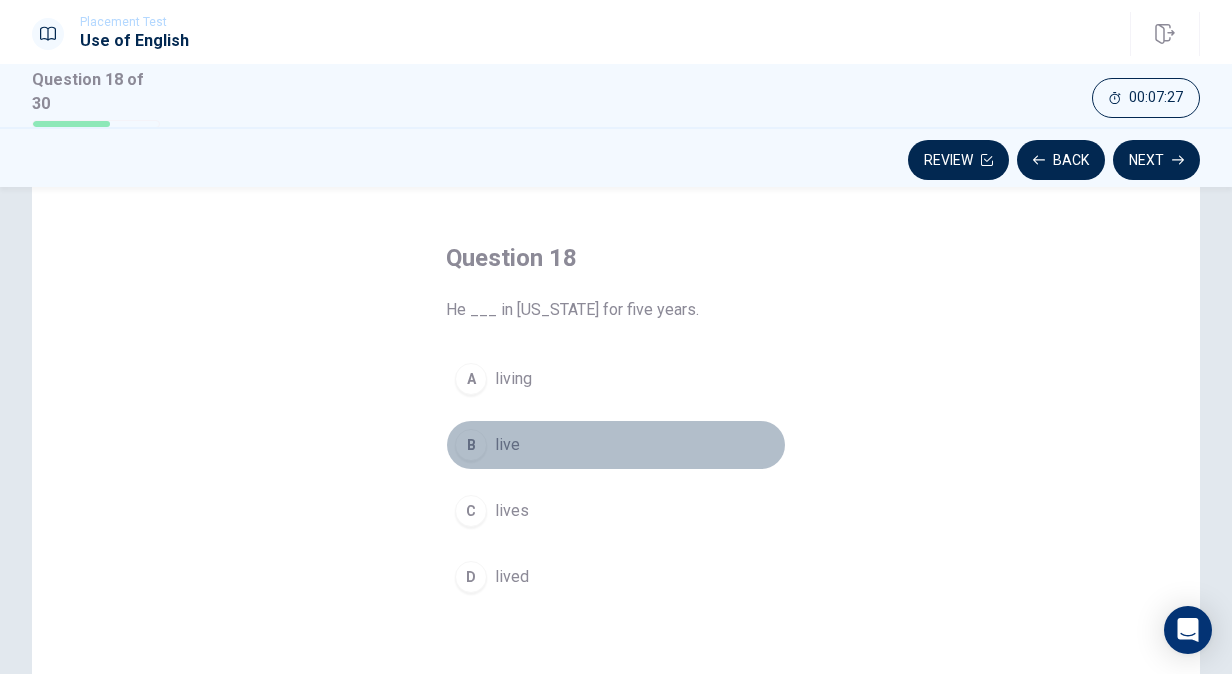 click on "live" at bounding box center [507, 445] 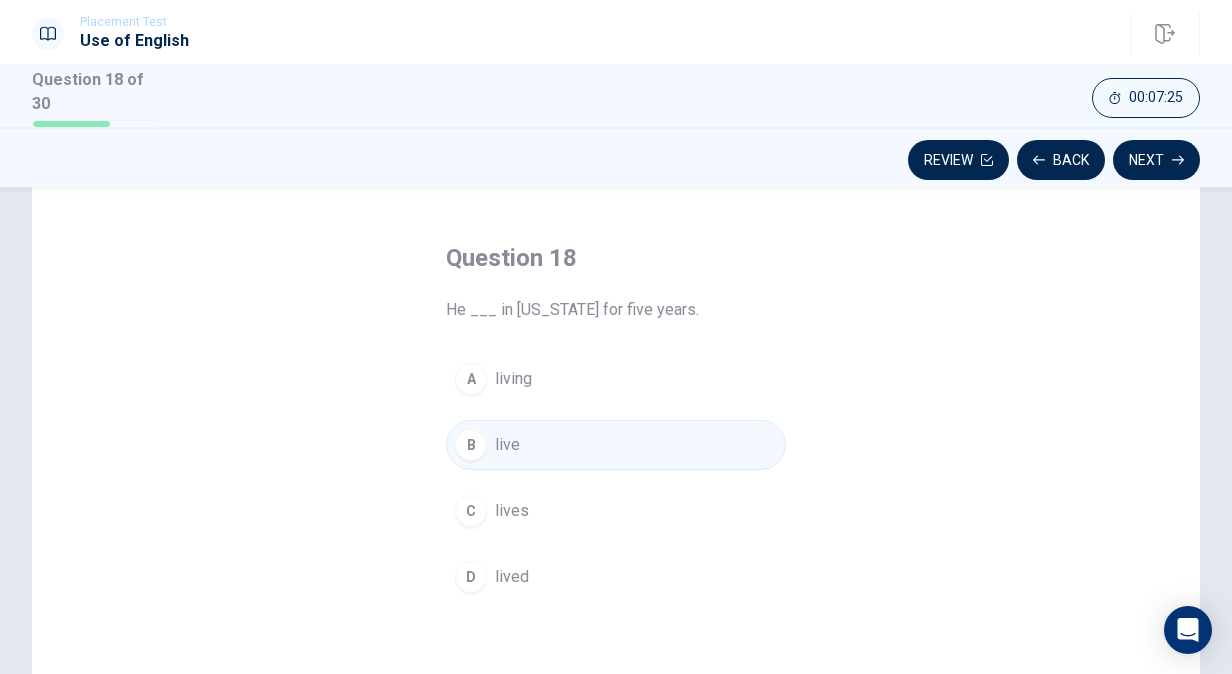 click on "C lives" at bounding box center [616, 511] 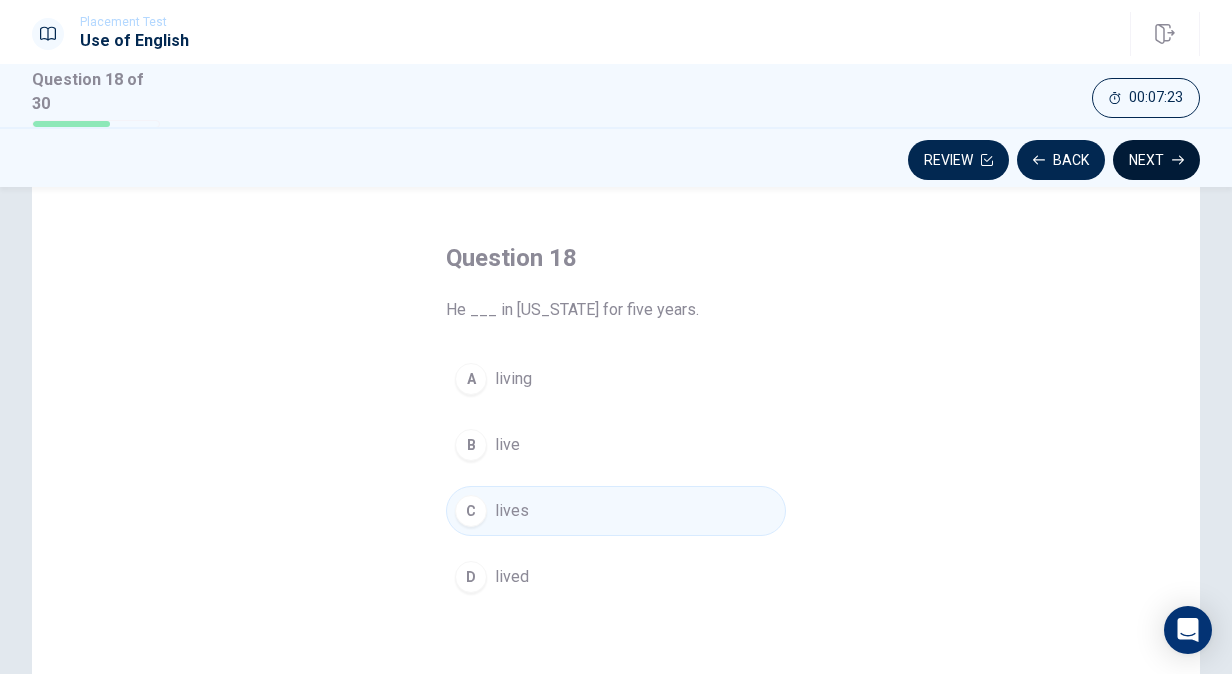 click on "Next" at bounding box center [1156, 160] 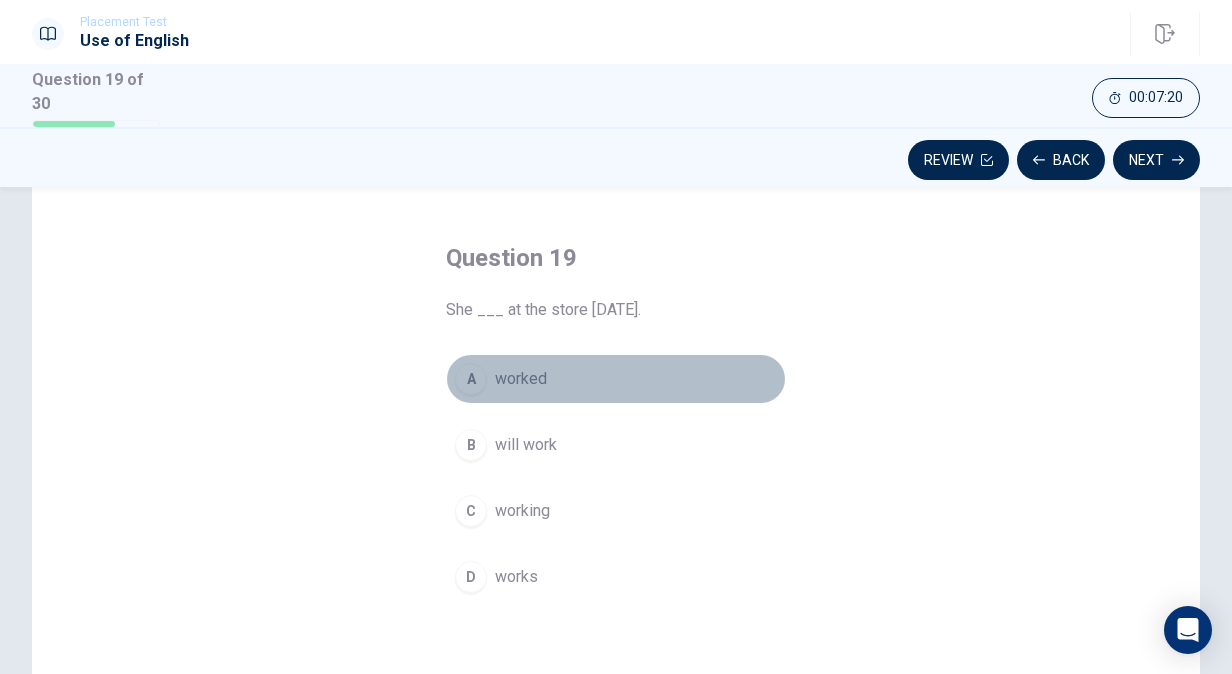 click on "worked" at bounding box center (521, 379) 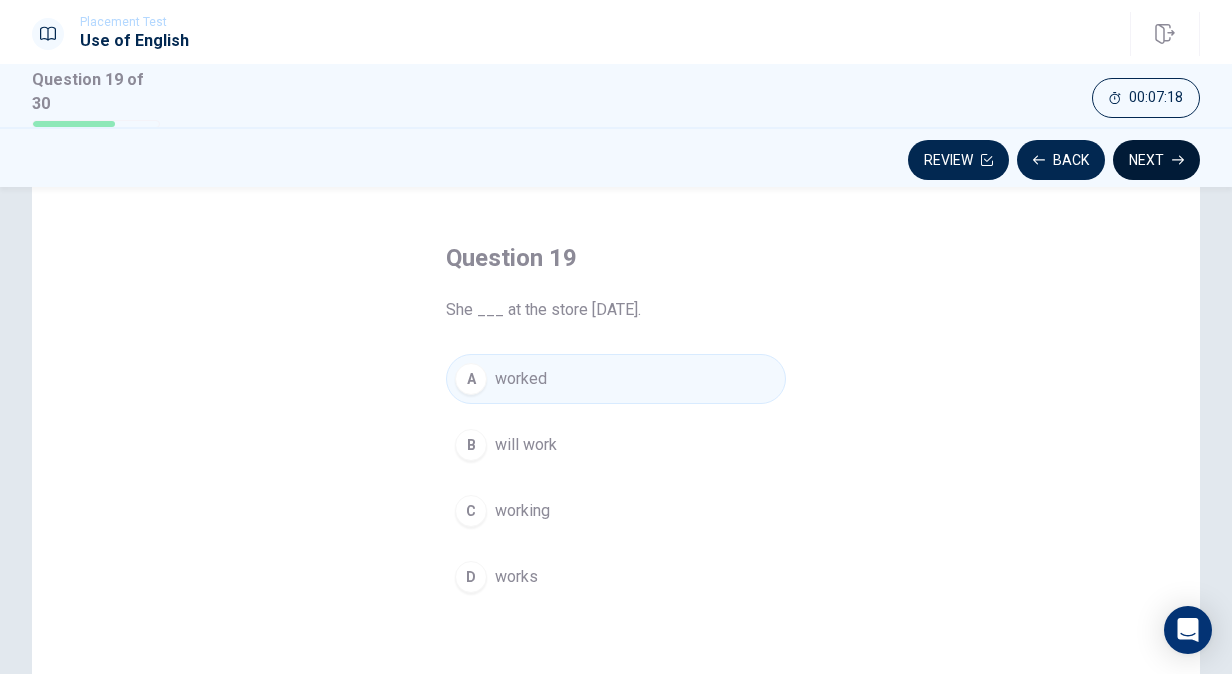 click on "Next" at bounding box center [1156, 160] 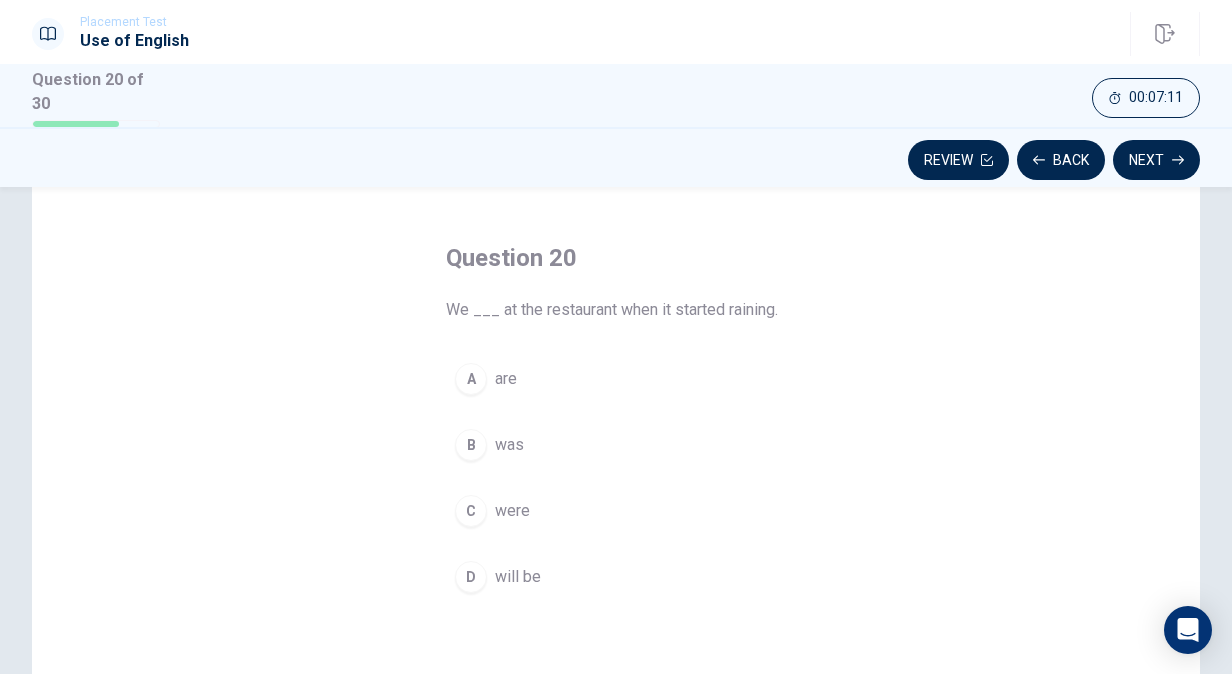 click on "were" at bounding box center (512, 511) 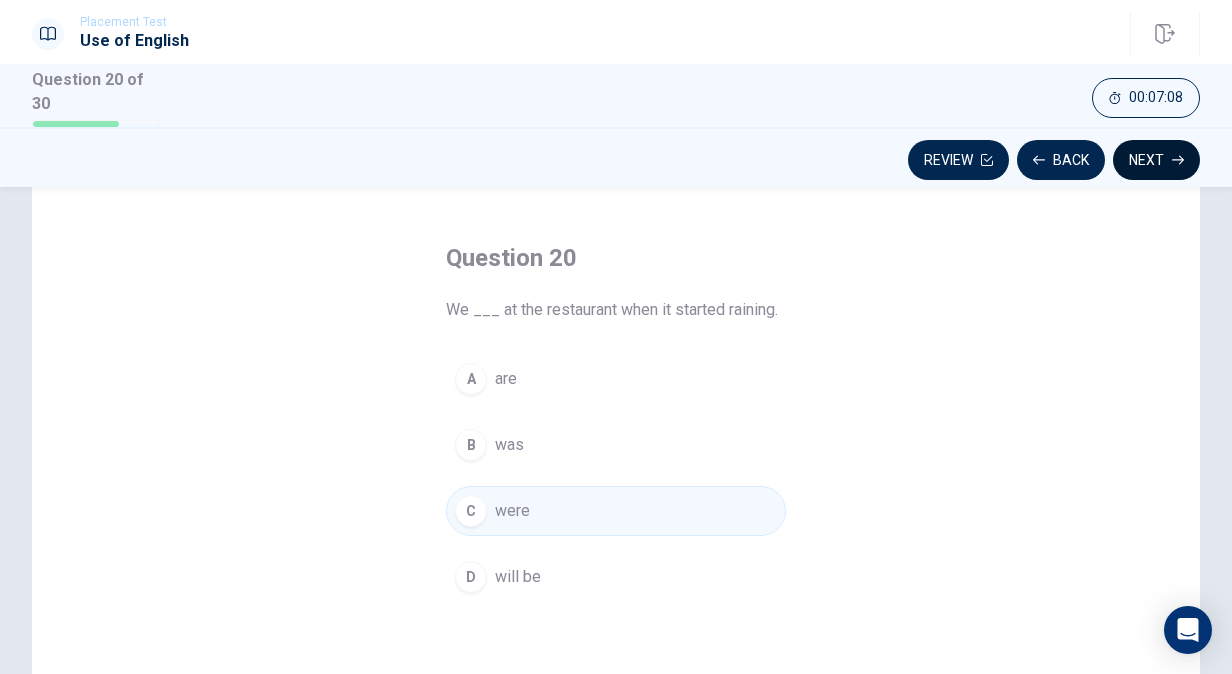 click on "Next" at bounding box center (1156, 160) 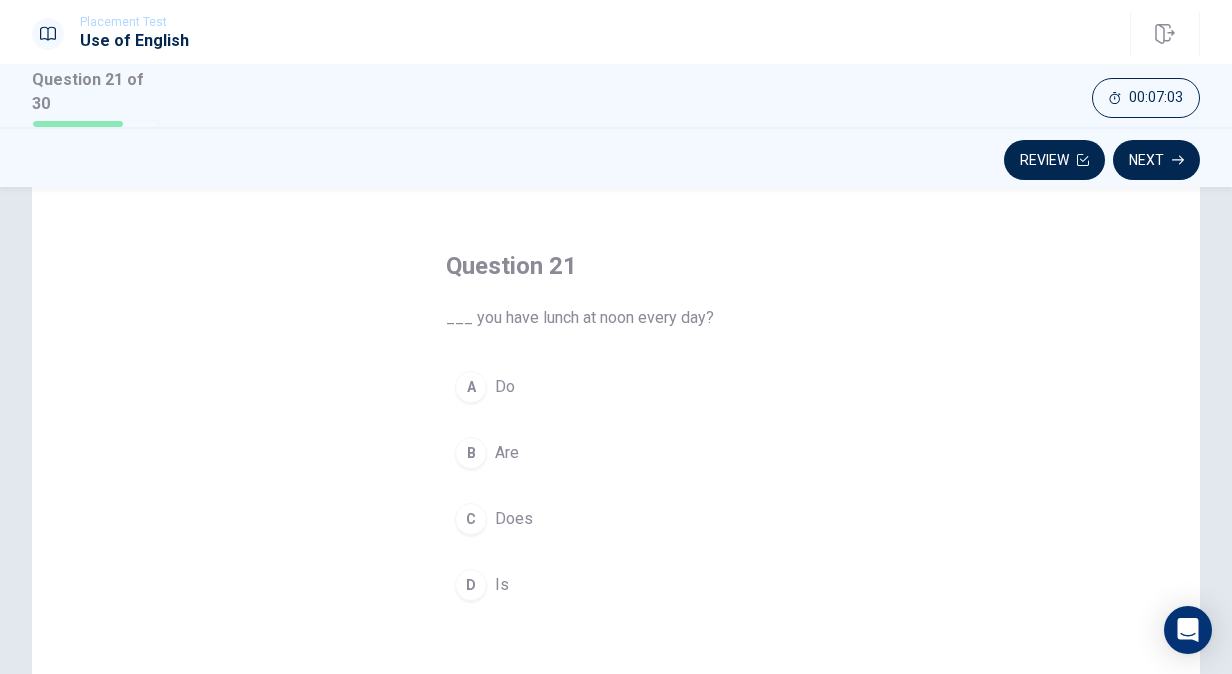 scroll, scrollTop: 62, scrollLeft: 0, axis: vertical 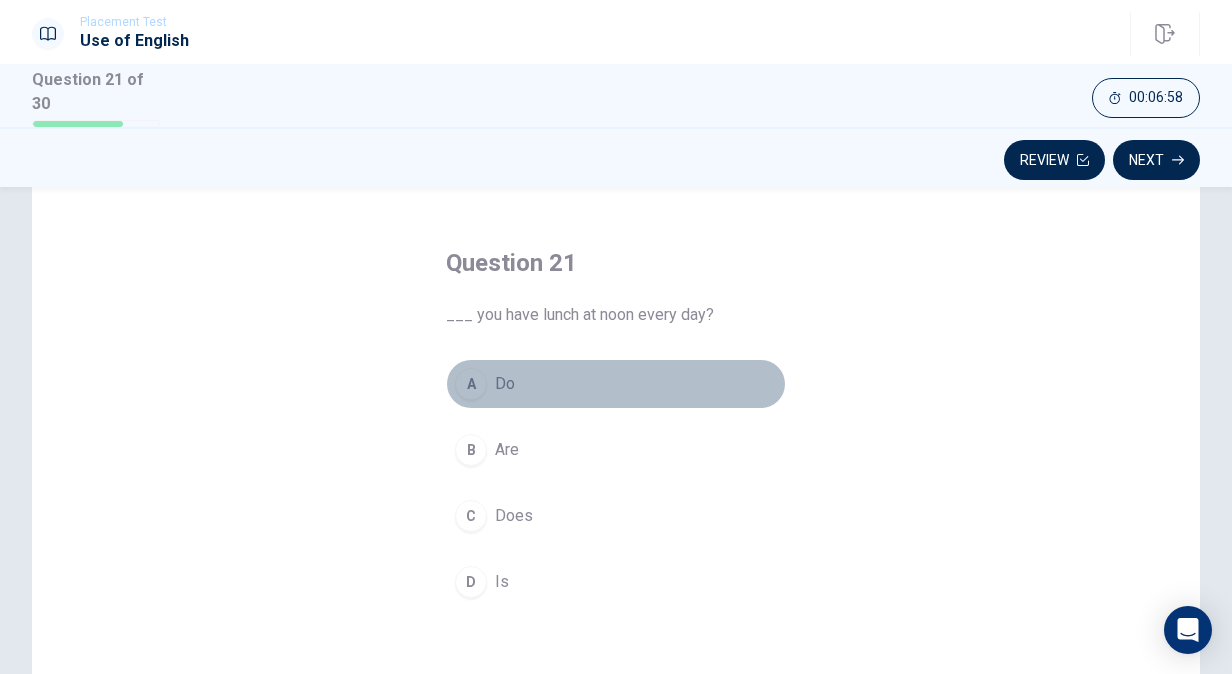 click on "Do" at bounding box center [505, 384] 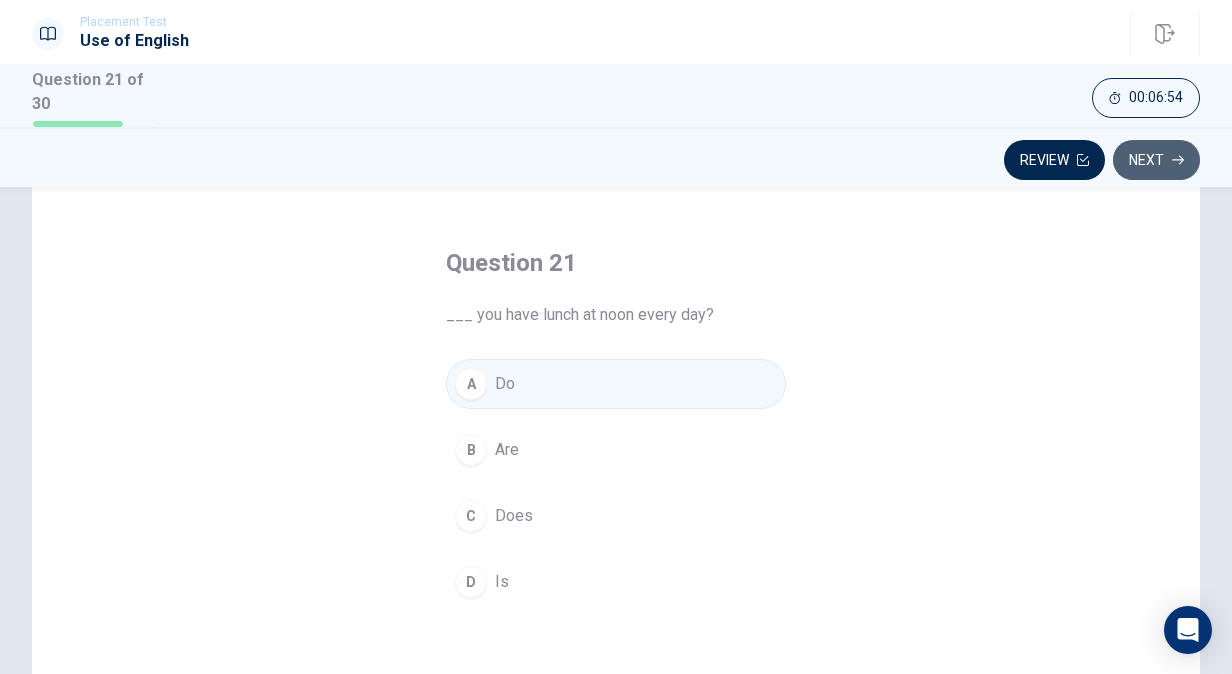 click on "Next" at bounding box center (1156, 160) 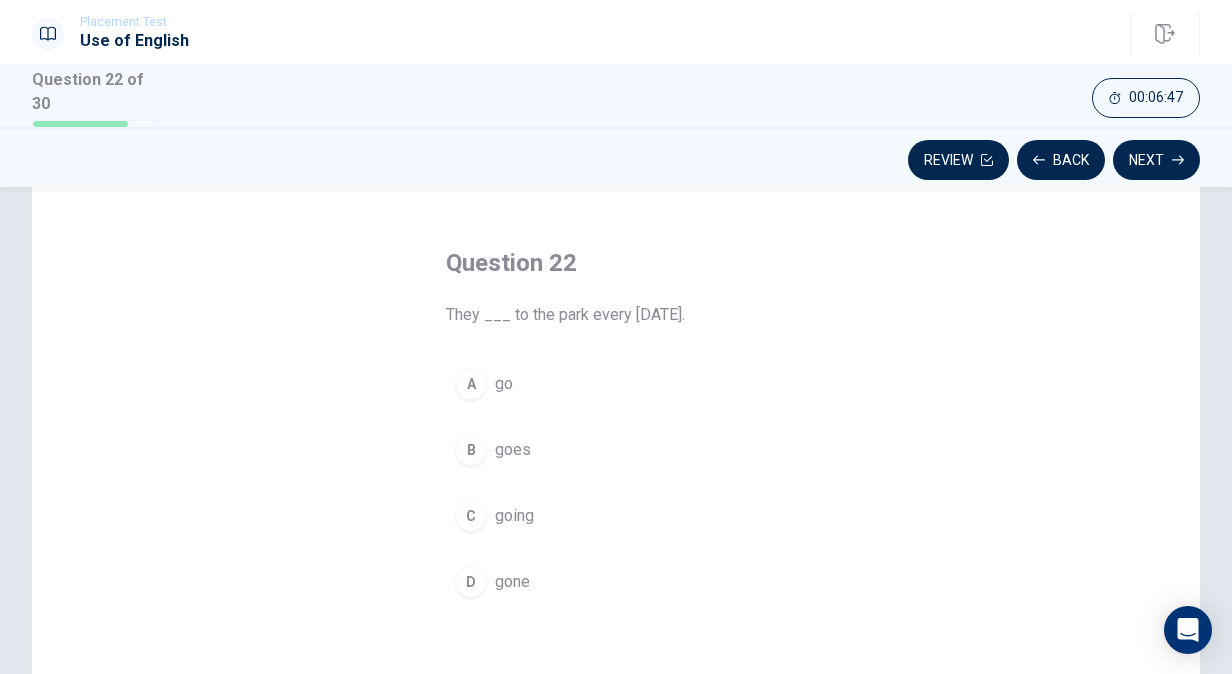 click on "go" at bounding box center (504, 384) 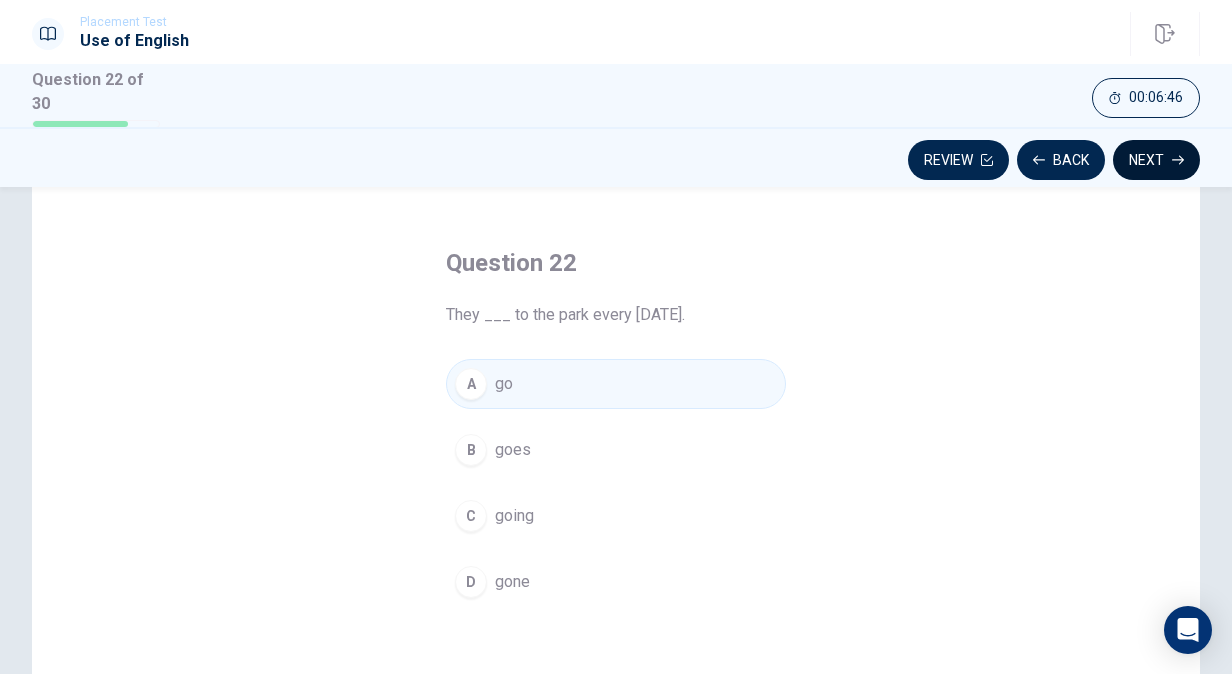 click on "Next" at bounding box center [1156, 160] 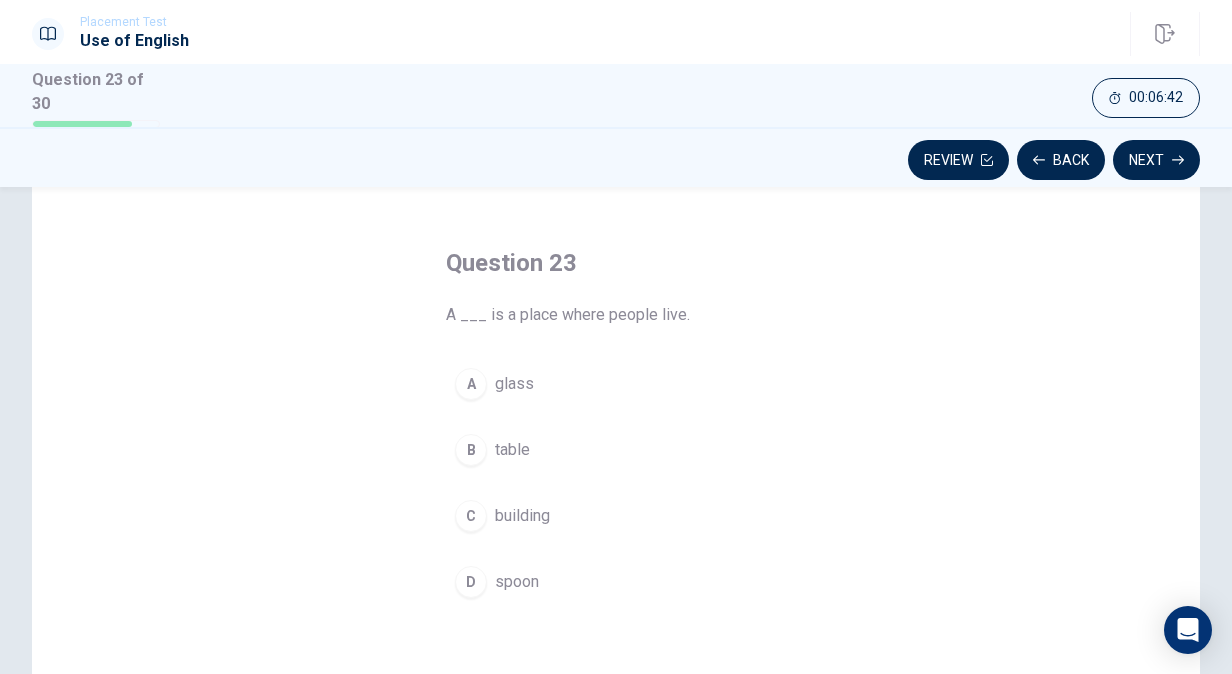 click on "building" at bounding box center [522, 516] 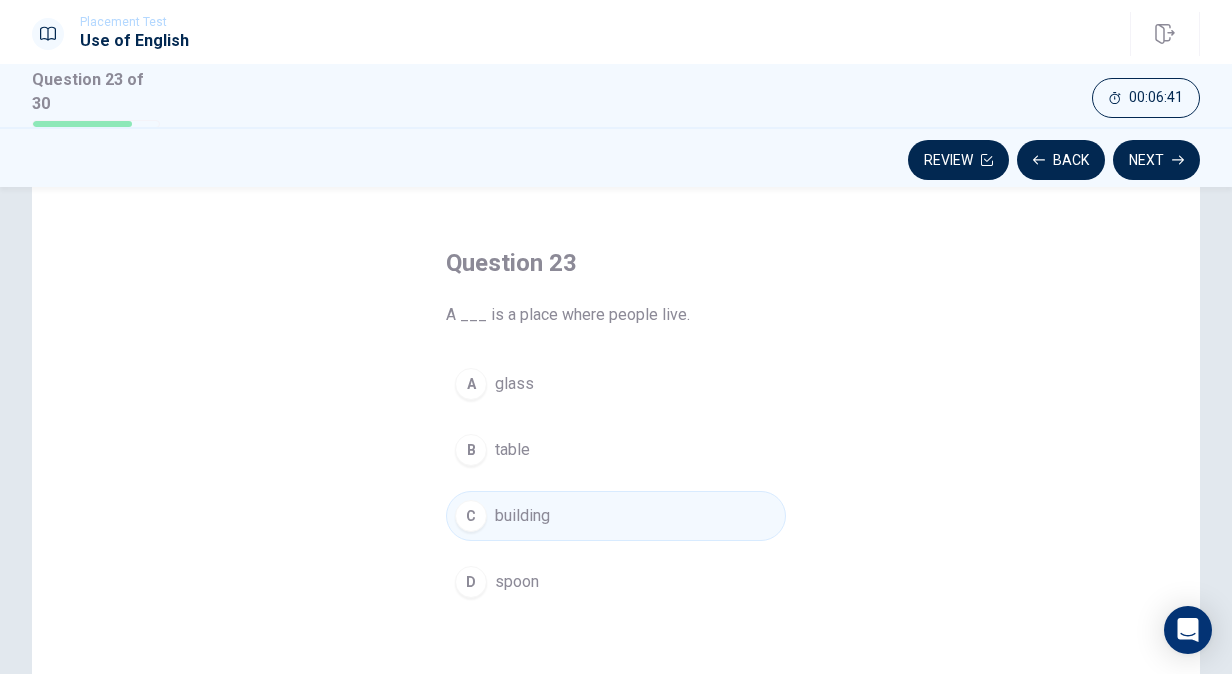 click on "Review Back Next" at bounding box center (616, 157) 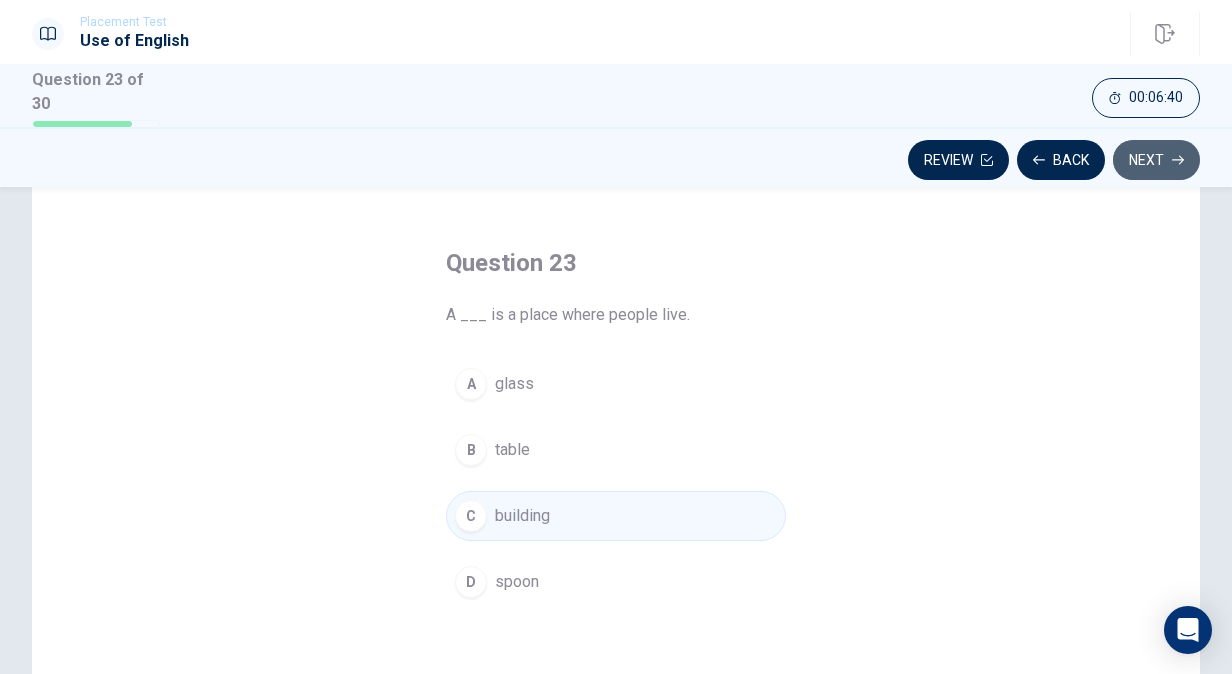click on "Next" at bounding box center [1156, 160] 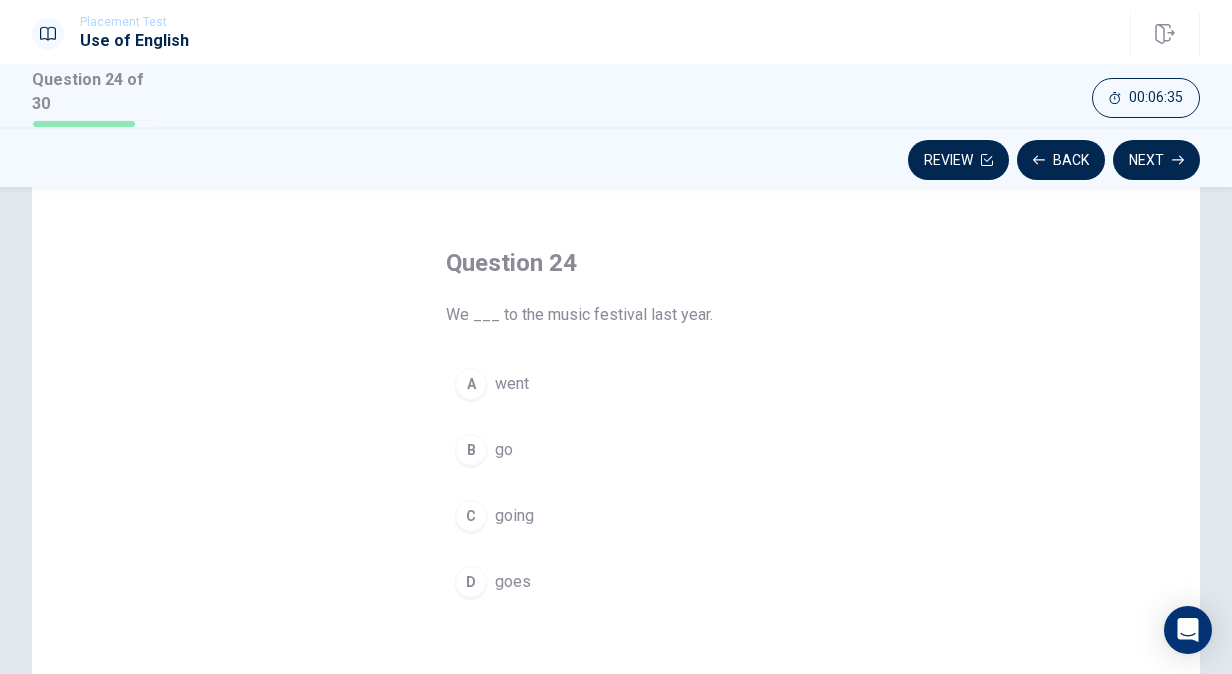 click on "went" at bounding box center [512, 384] 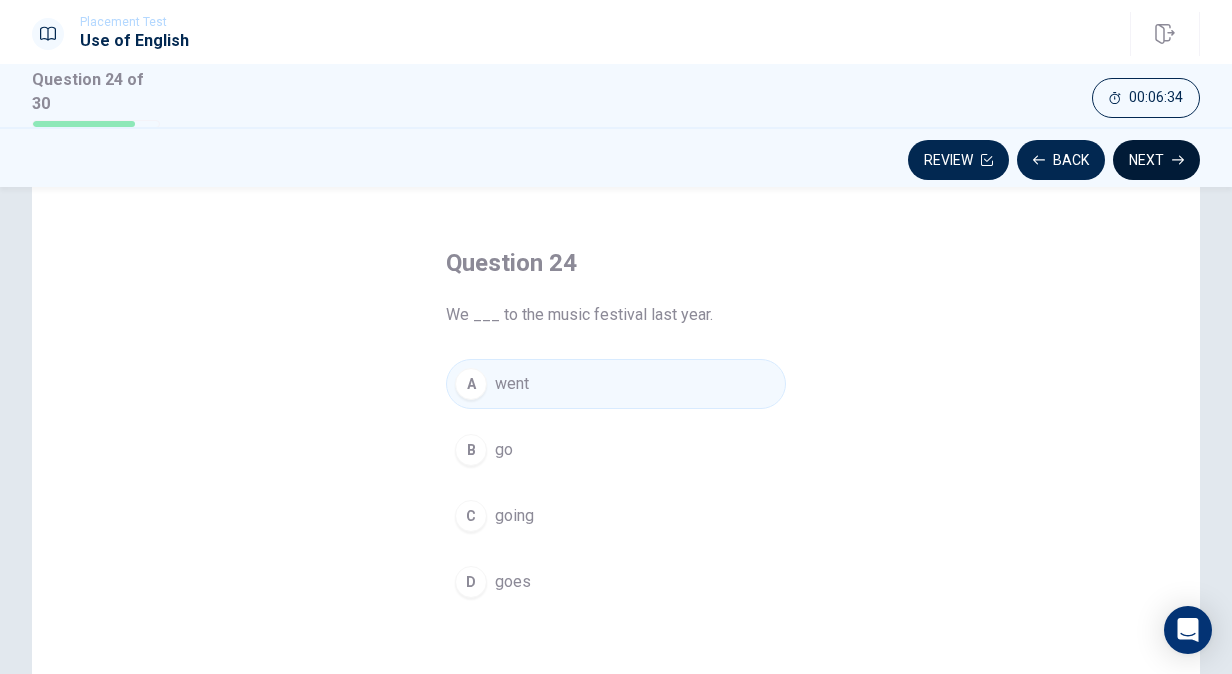 click on "Next" at bounding box center (1156, 160) 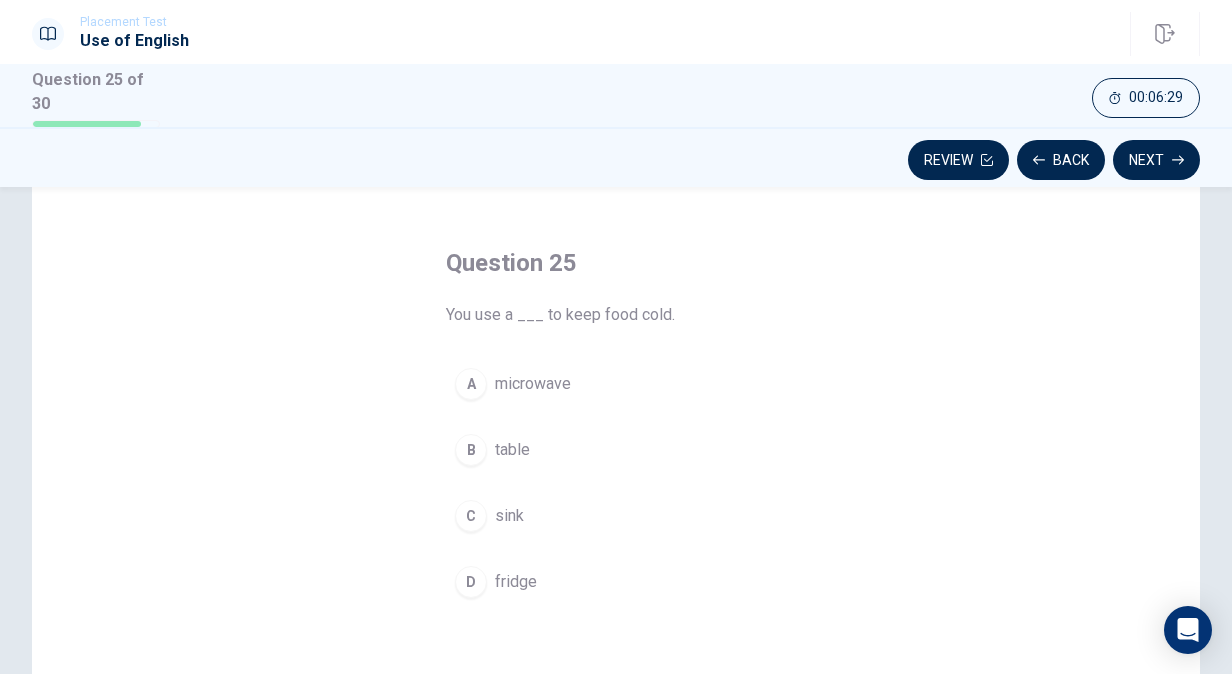 click on "fridge" at bounding box center [516, 582] 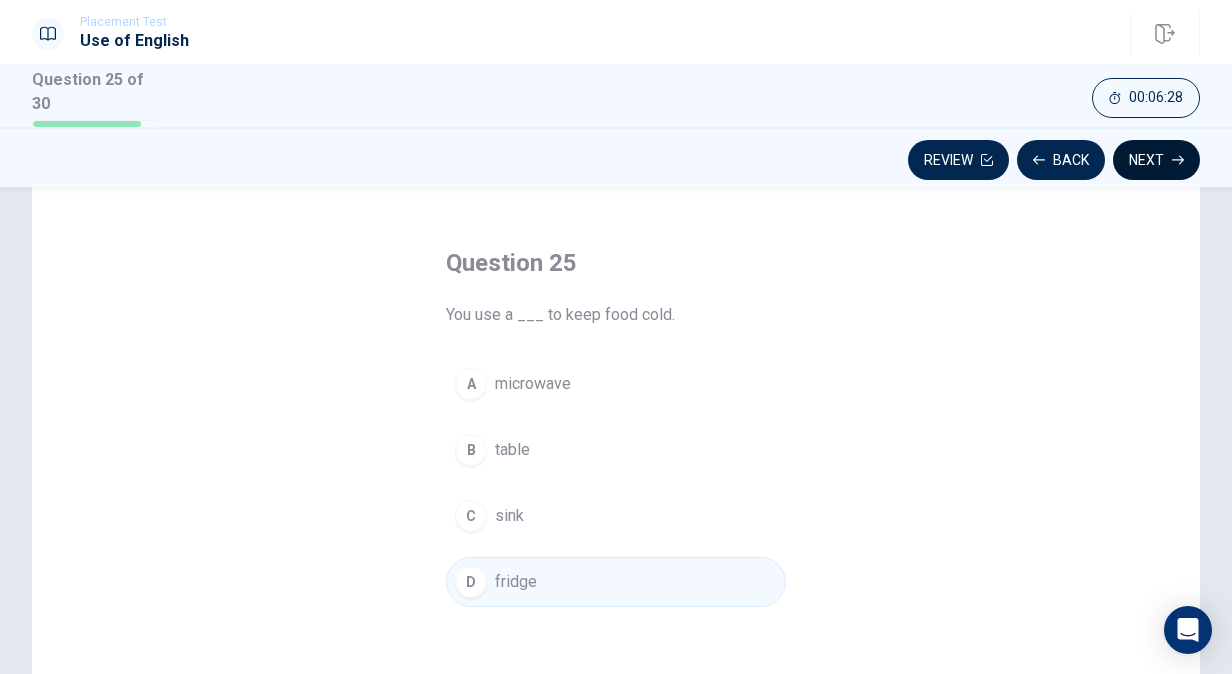 click on "Next" at bounding box center [1156, 160] 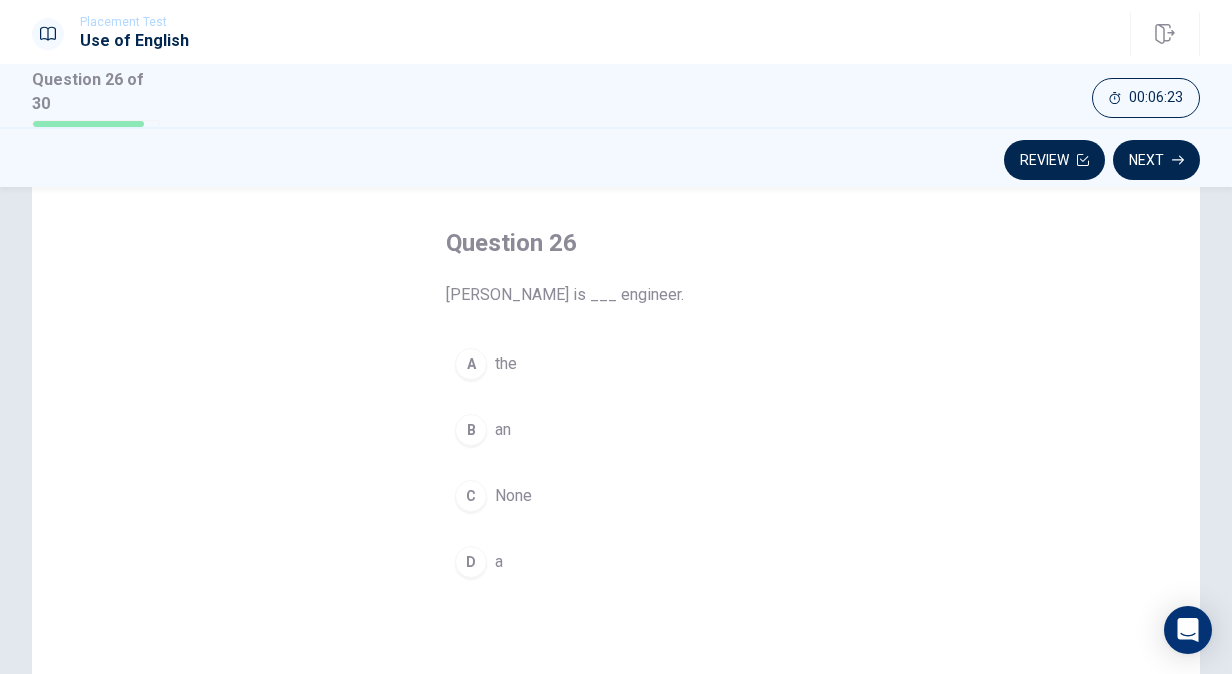 scroll, scrollTop: 98, scrollLeft: 0, axis: vertical 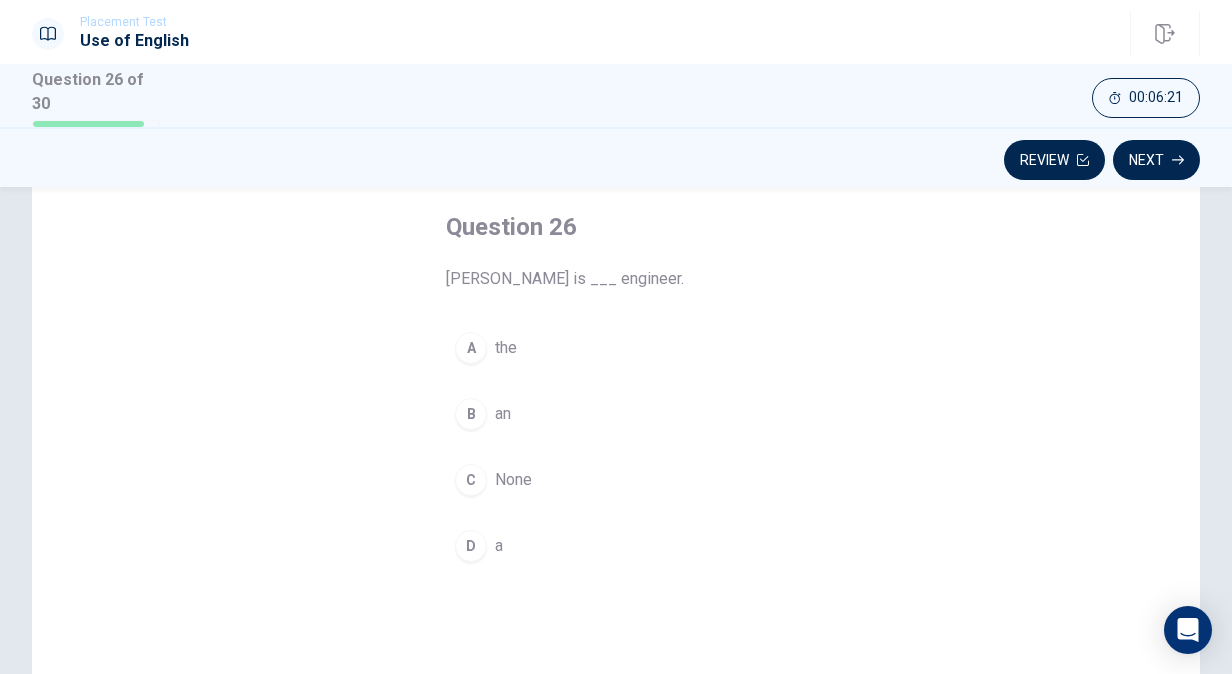 click on "B an" at bounding box center [616, 414] 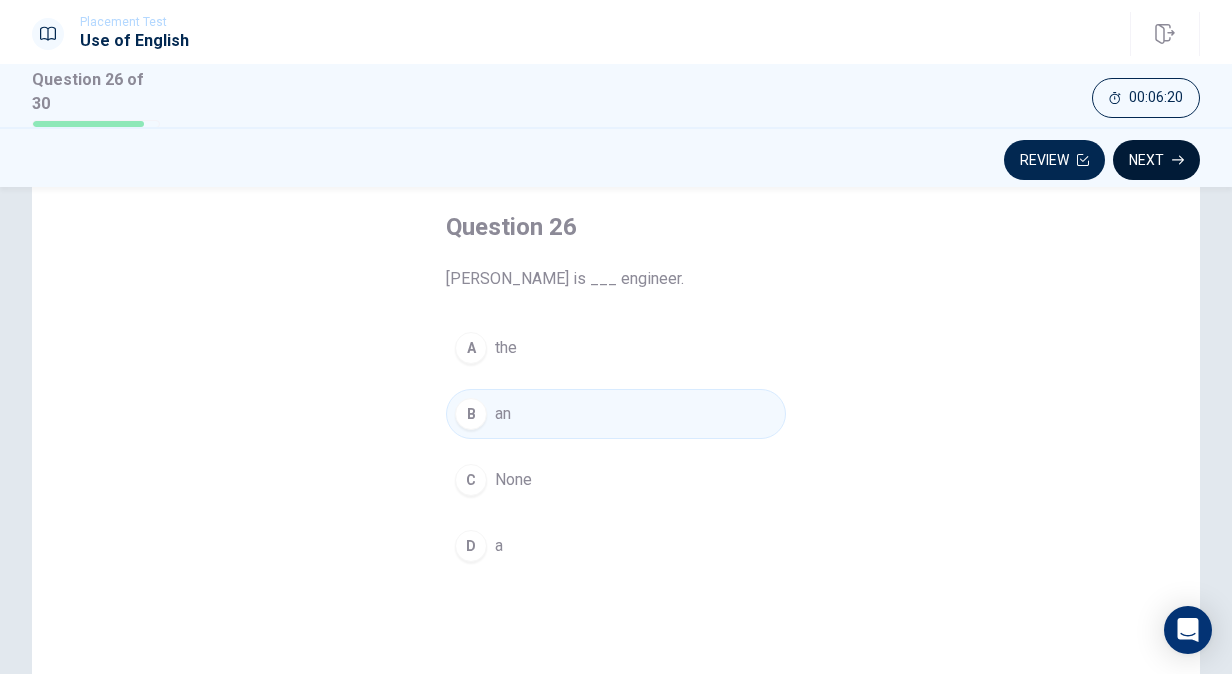 click on "Next" at bounding box center [1156, 160] 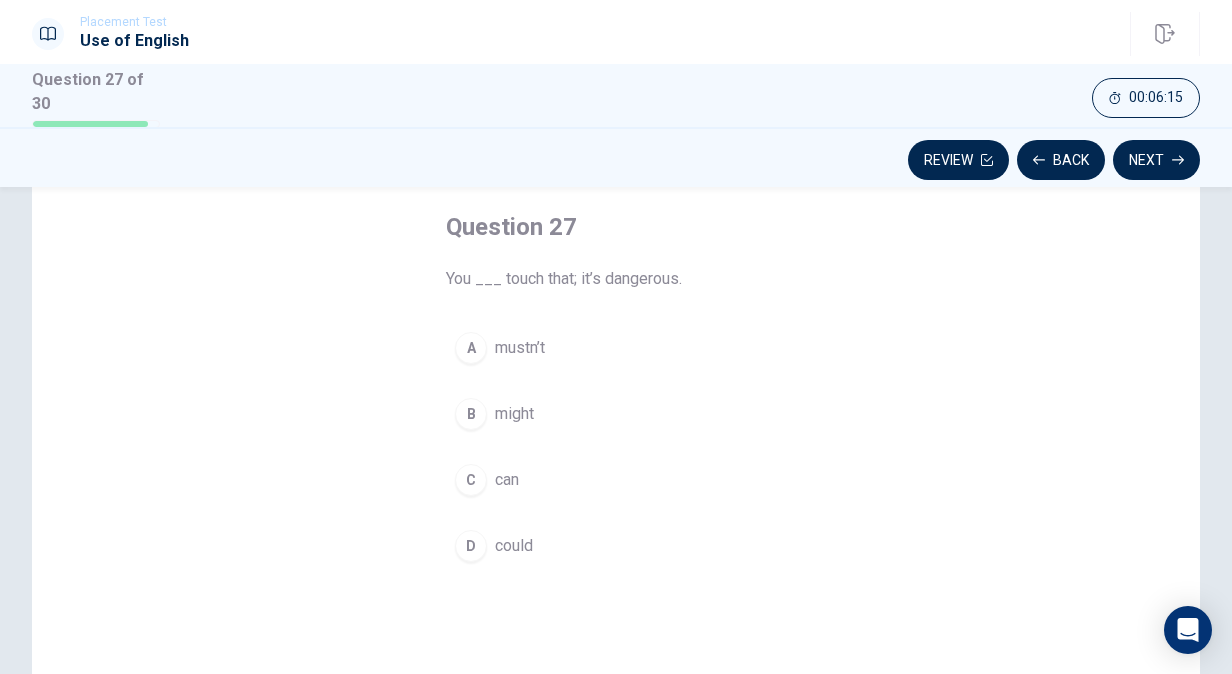 click on "mustn’t" at bounding box center (520, 348) 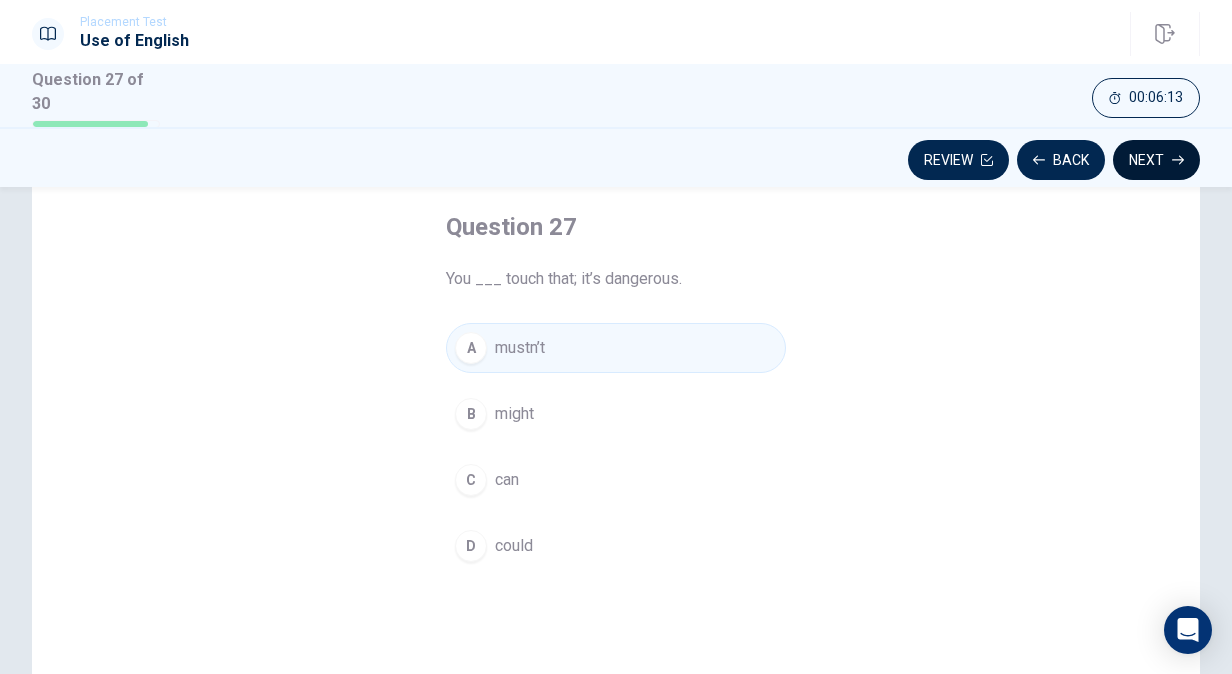 click 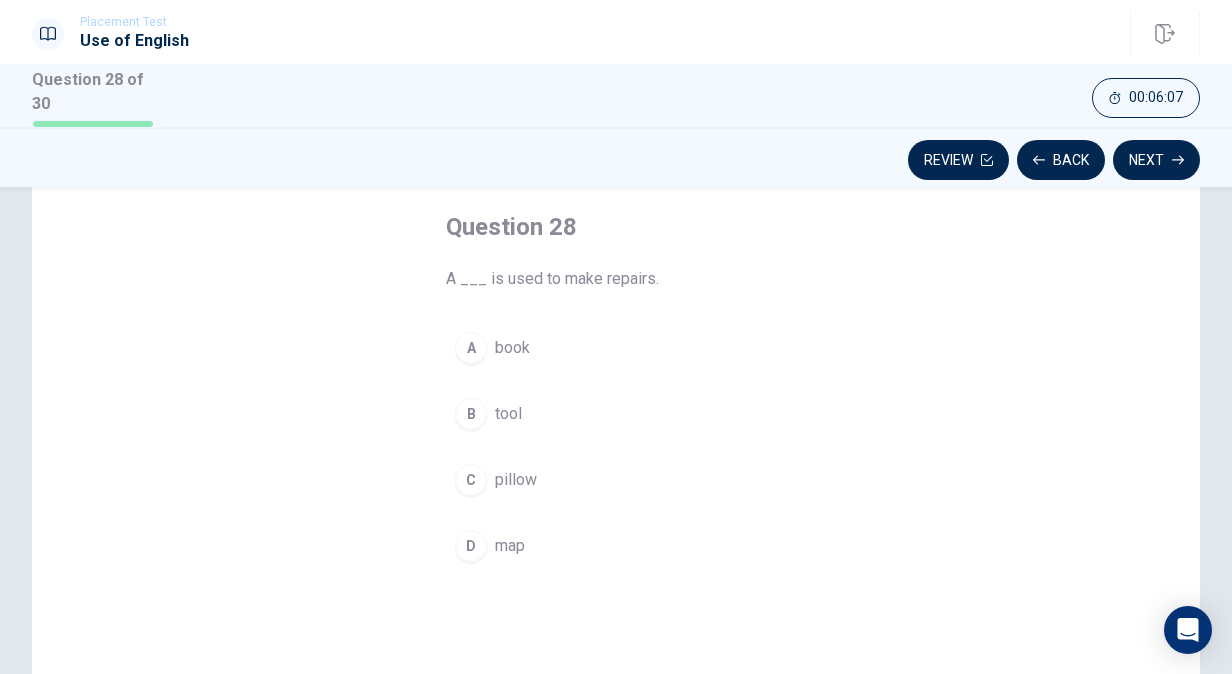 click on "tool" at bounding box center (508, 414) 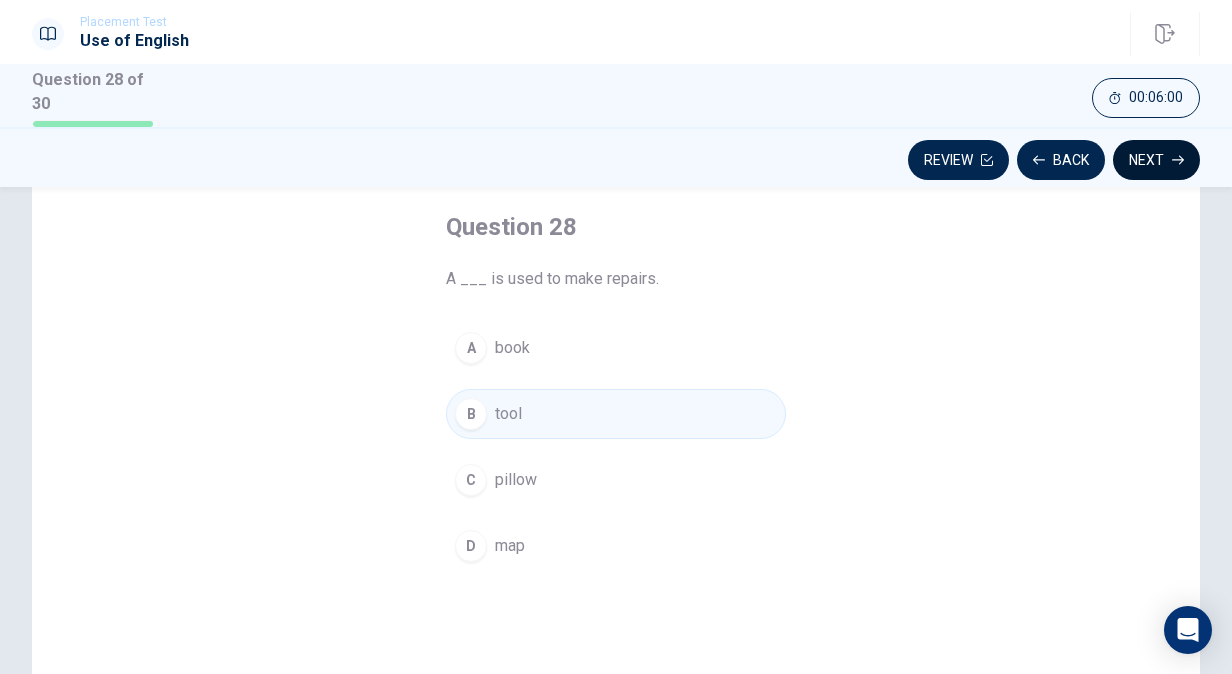 click on "Next" at bounding box center [1156, 160] 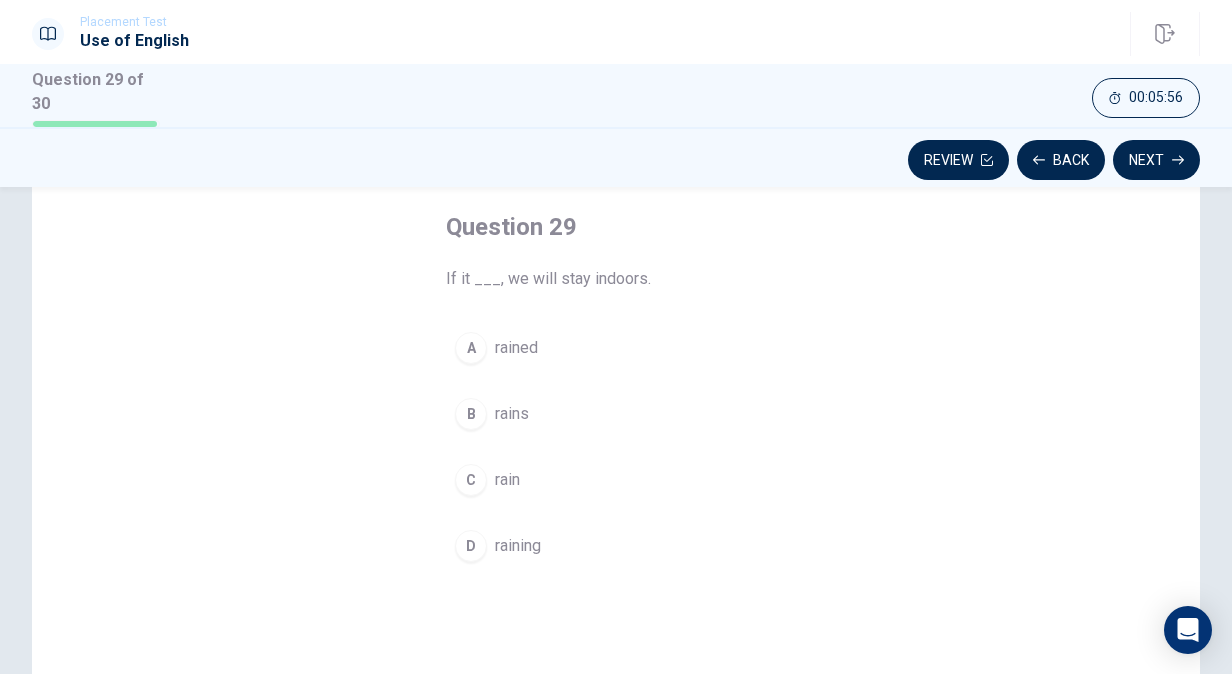 click on "rains" at bounding box center (512, 414) 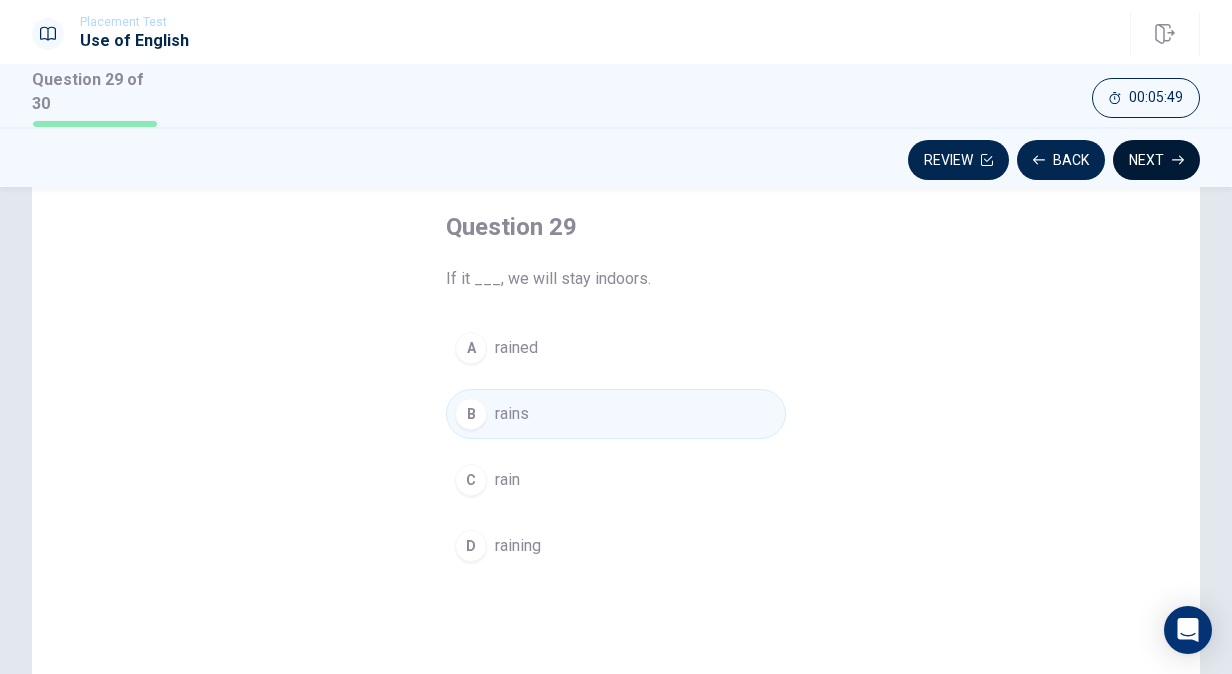 click on "Next" at bounding box center [1156, 160] 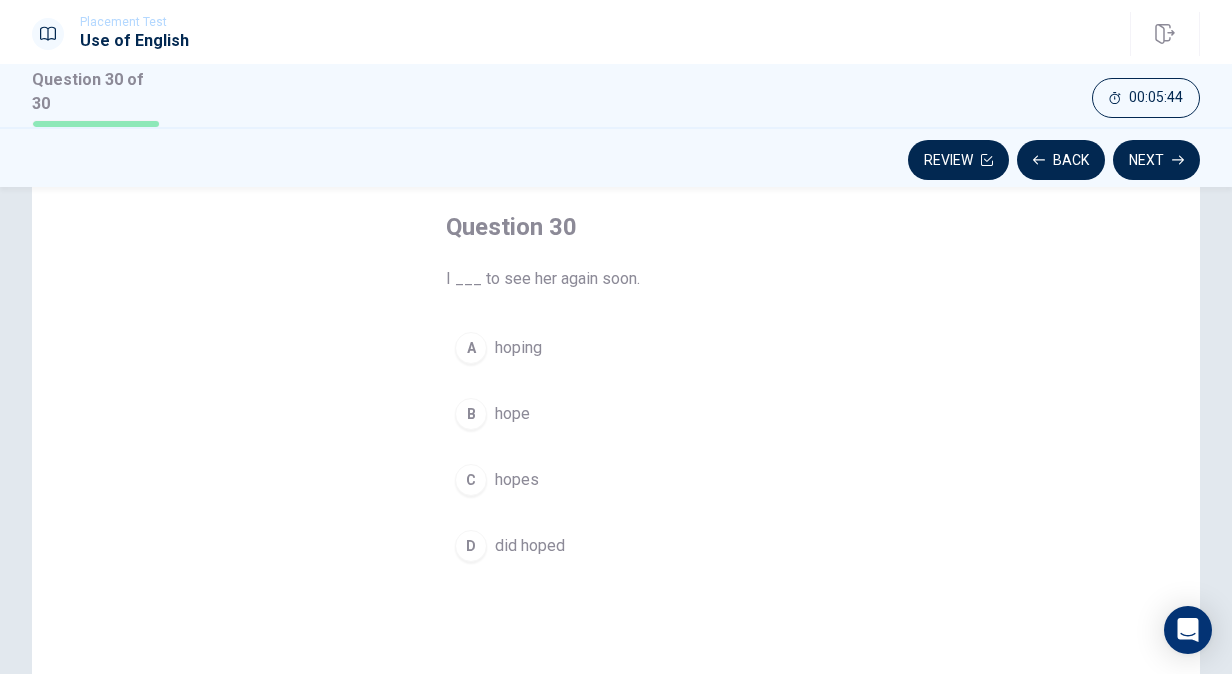 click on "hope" at bounding box center [512, 414] 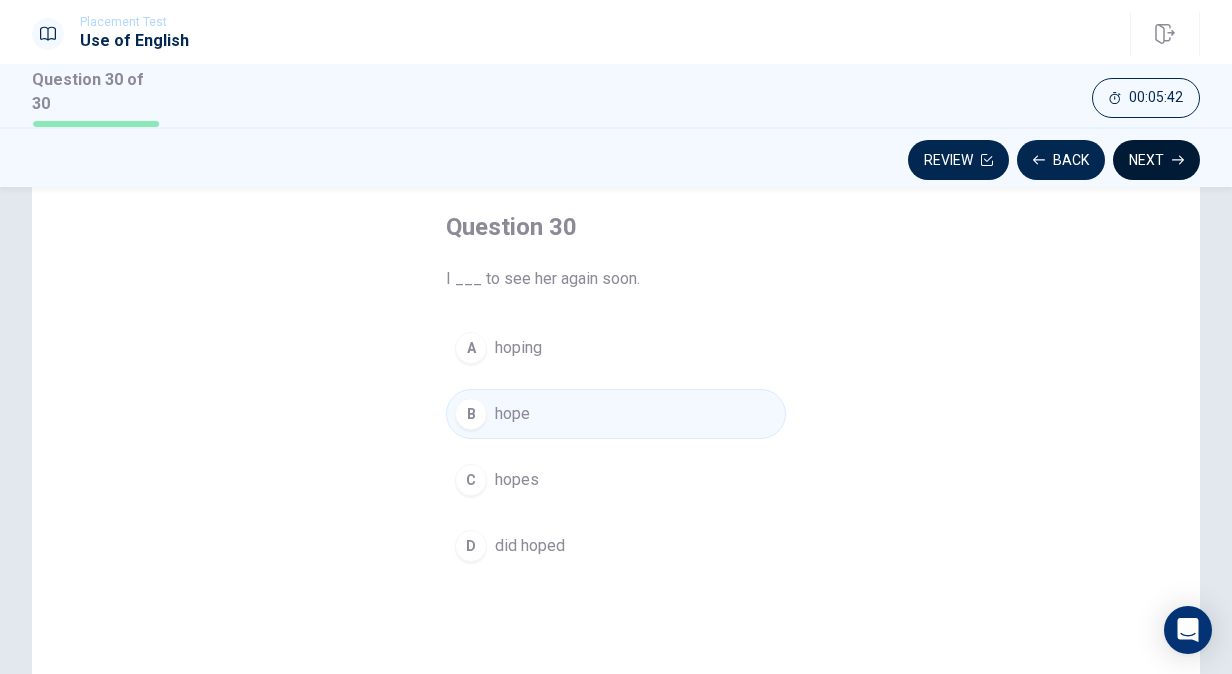 click on "Next" at bounding box center (1156, 160) 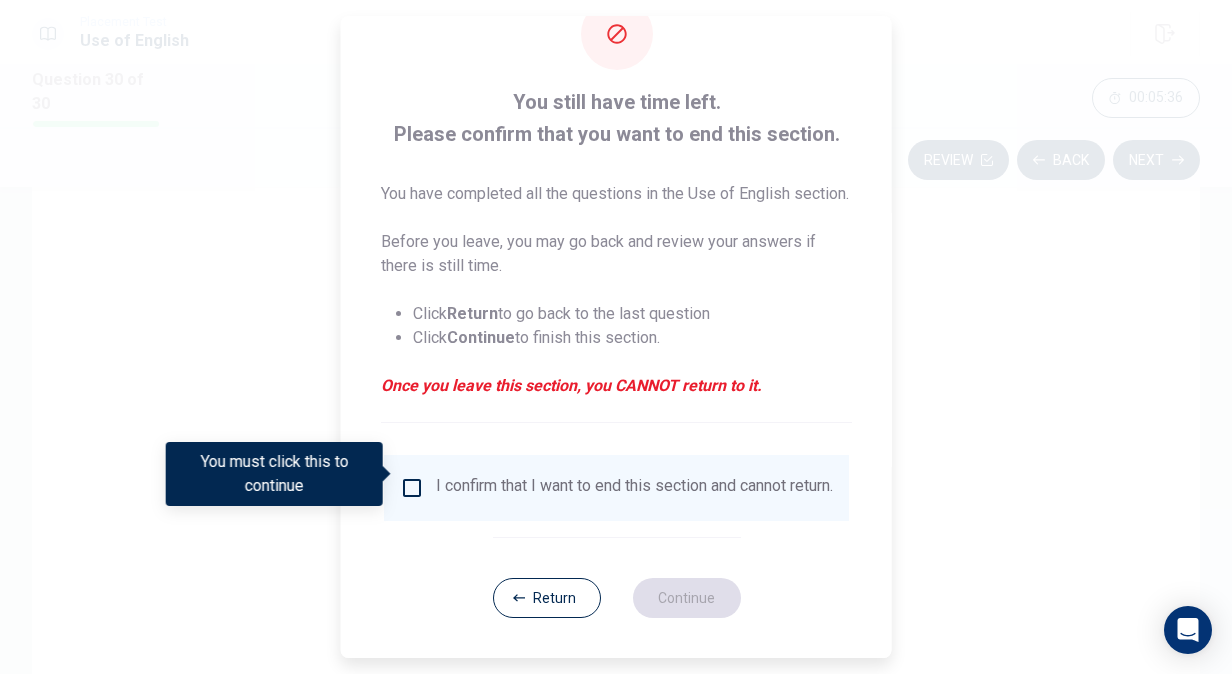 scroll, scrollTop: 96, scrollLeft: 0, axis: vertical 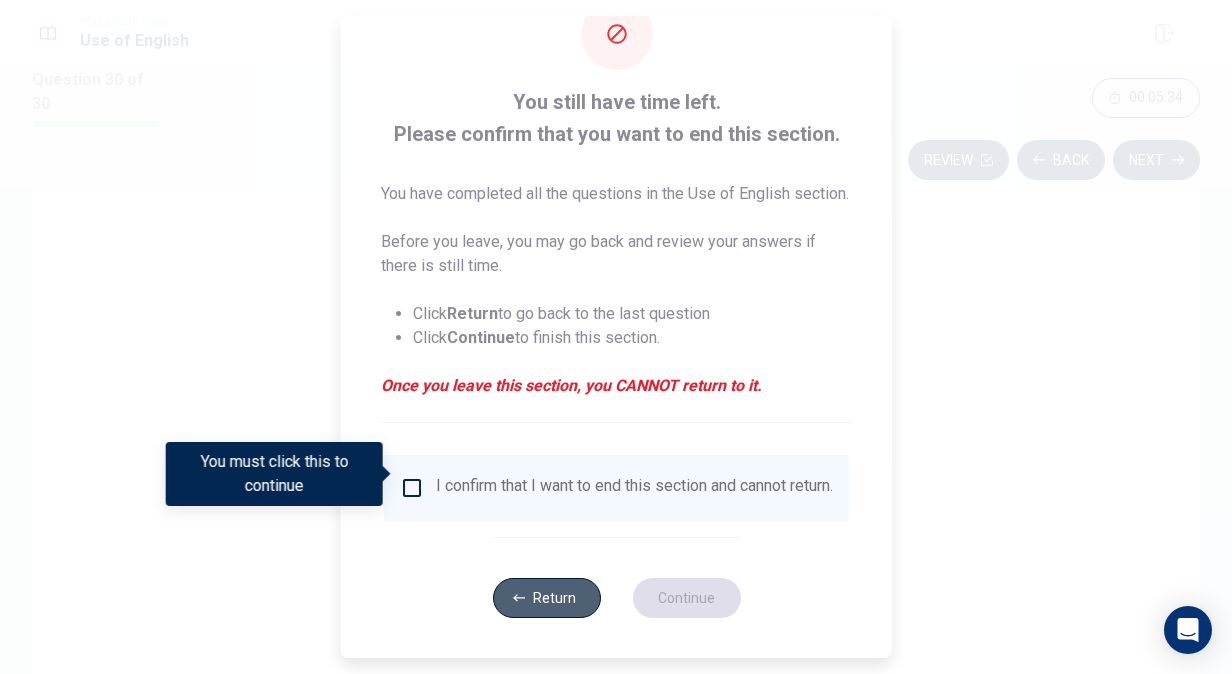 click on "Return" at bounding box center [546, 598] 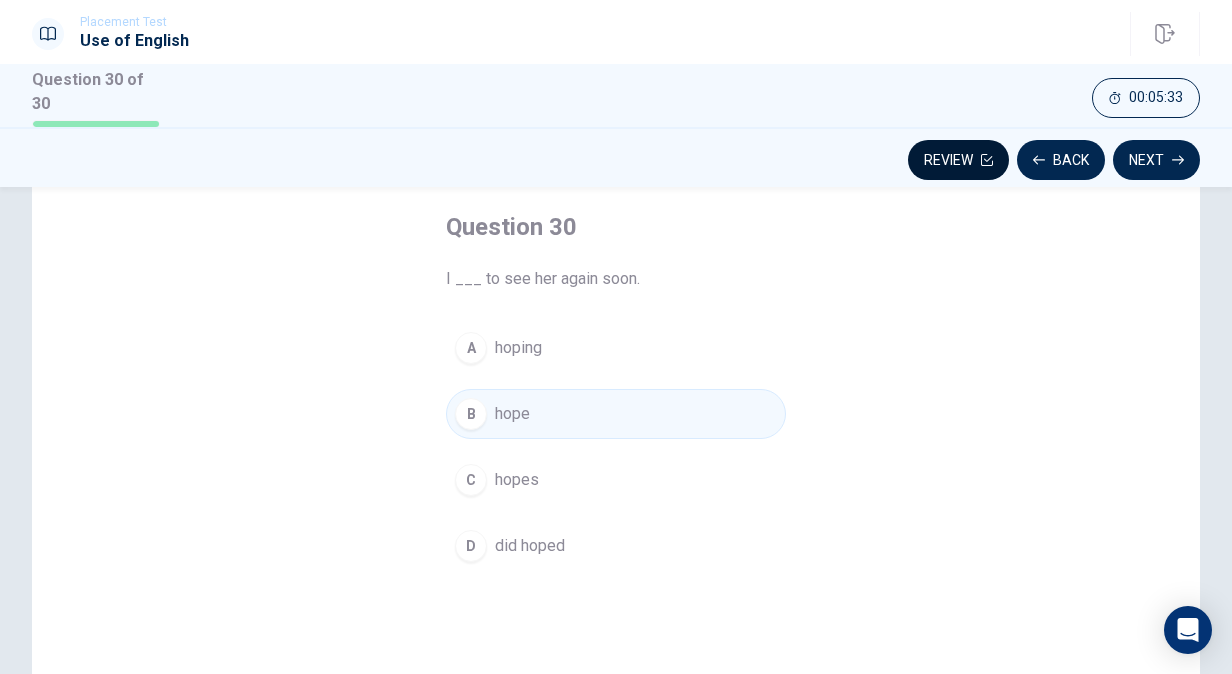click on "Review" at bounding box center (958, 160) 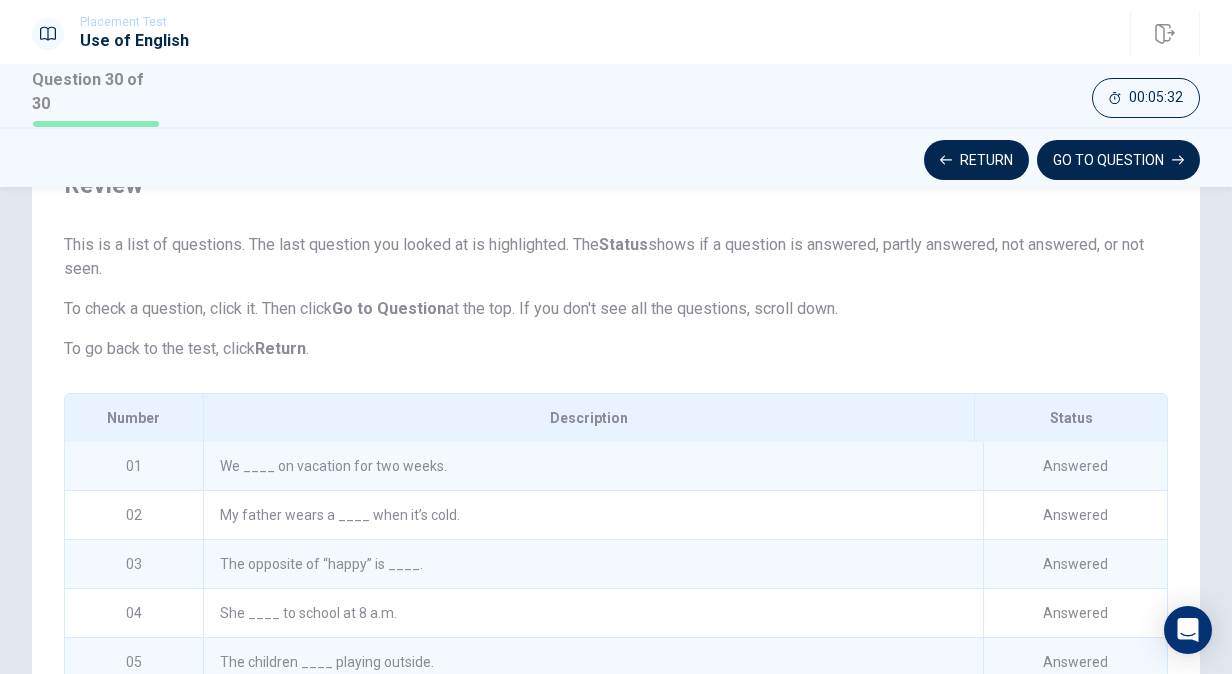 scroll, scrollTop: 449, scrollLeft: 0, axis: vertical 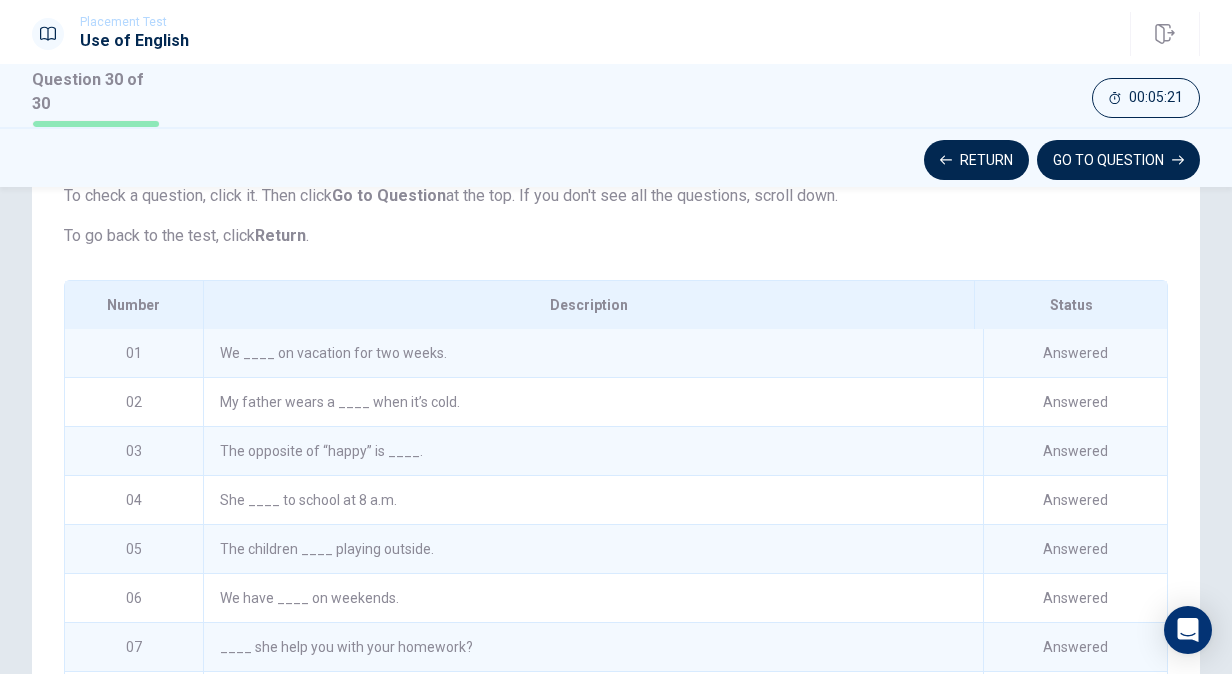 click on "We ____ on vacation for two weeks." at bounding box center [593, 353] 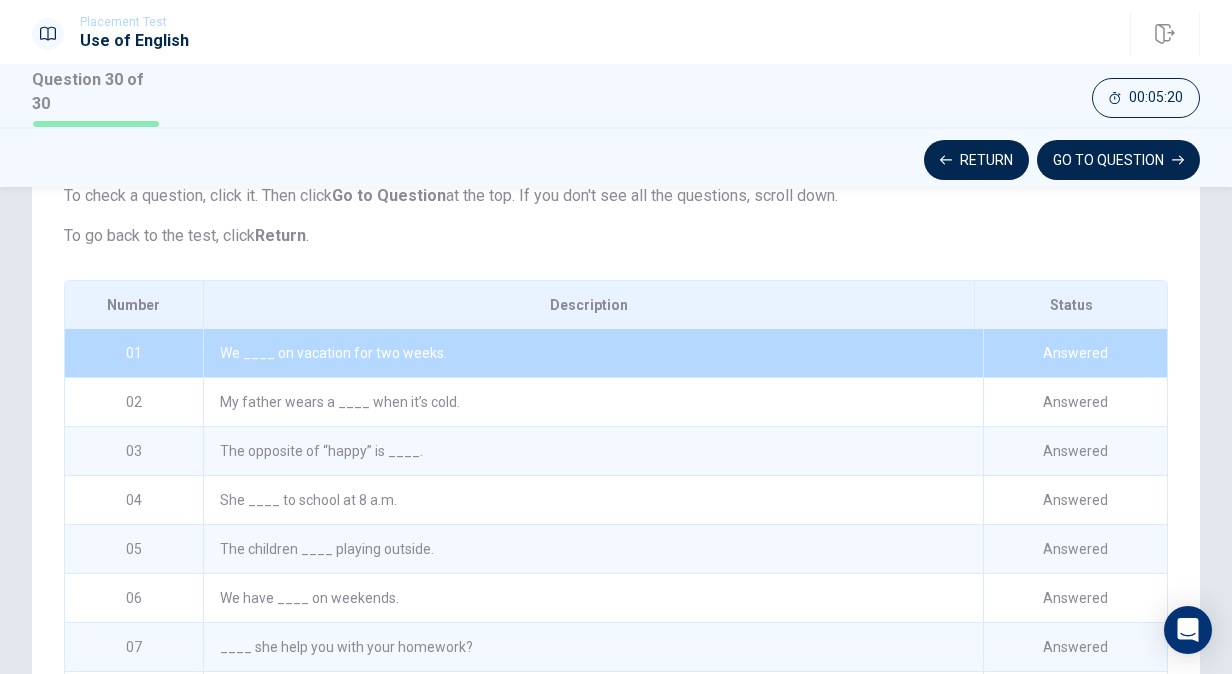 click on "We ____ on vacation for two weeks." at bounding box center [593, 353] 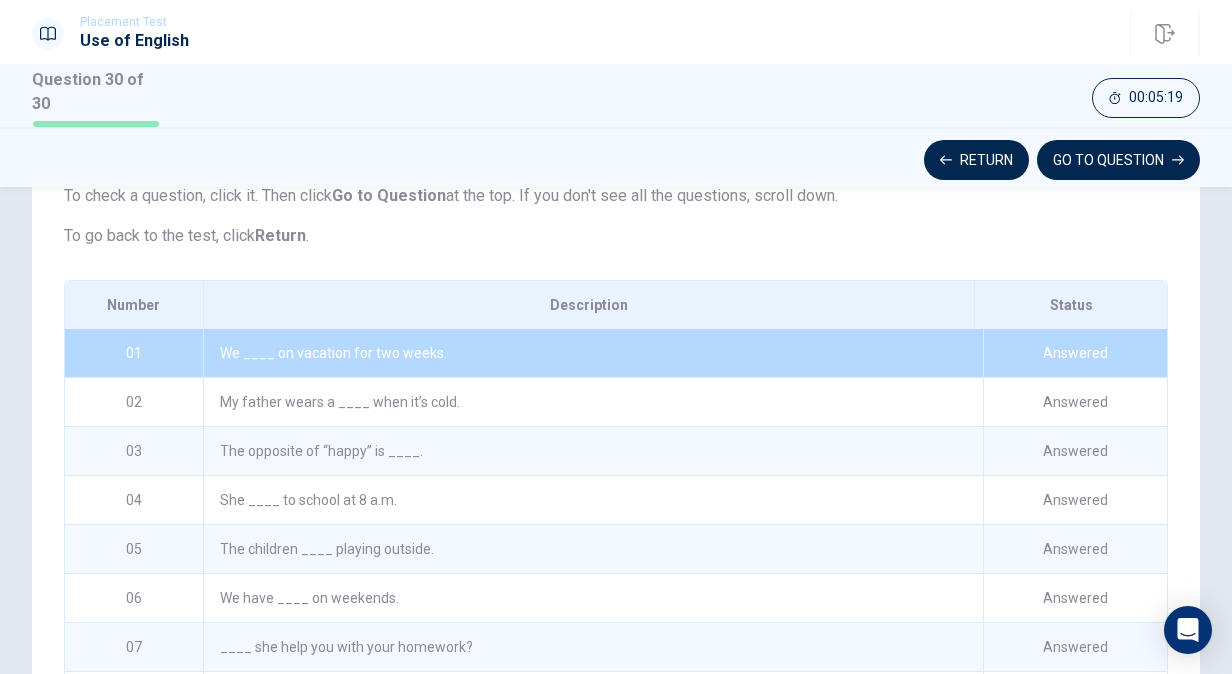 click on "We ____ on vacation for two weeks." at bounding box center (593, 353) 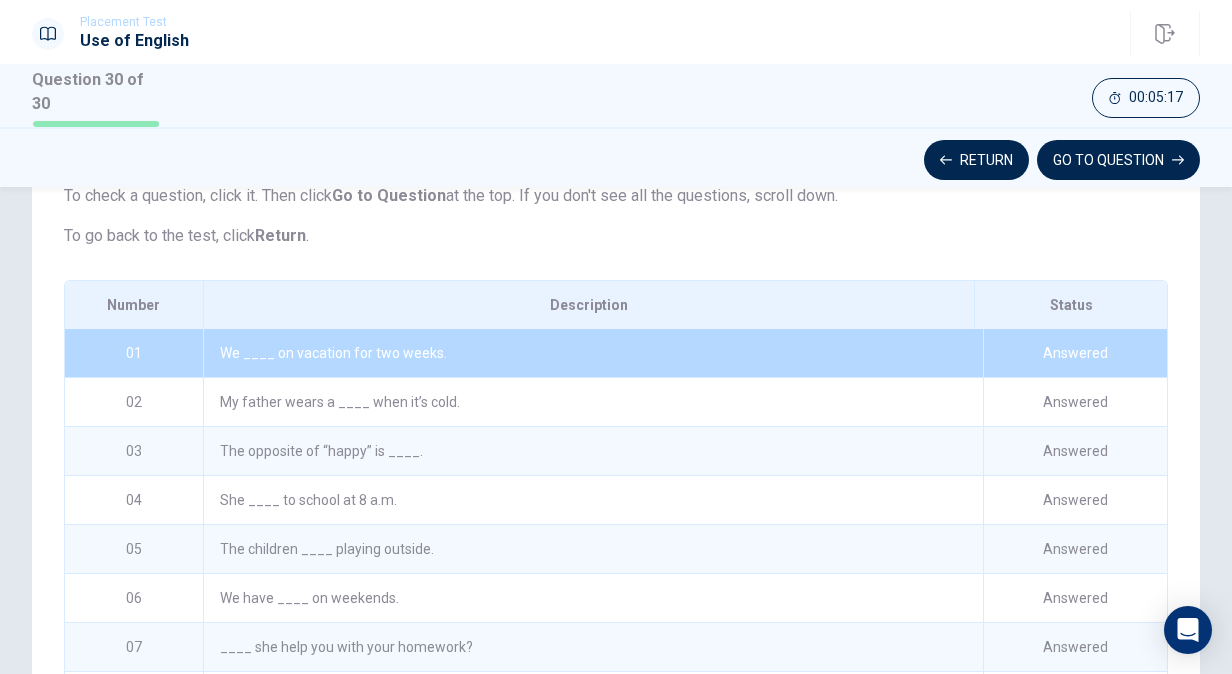 click on "Answered" at bounding box center [1075, 402] 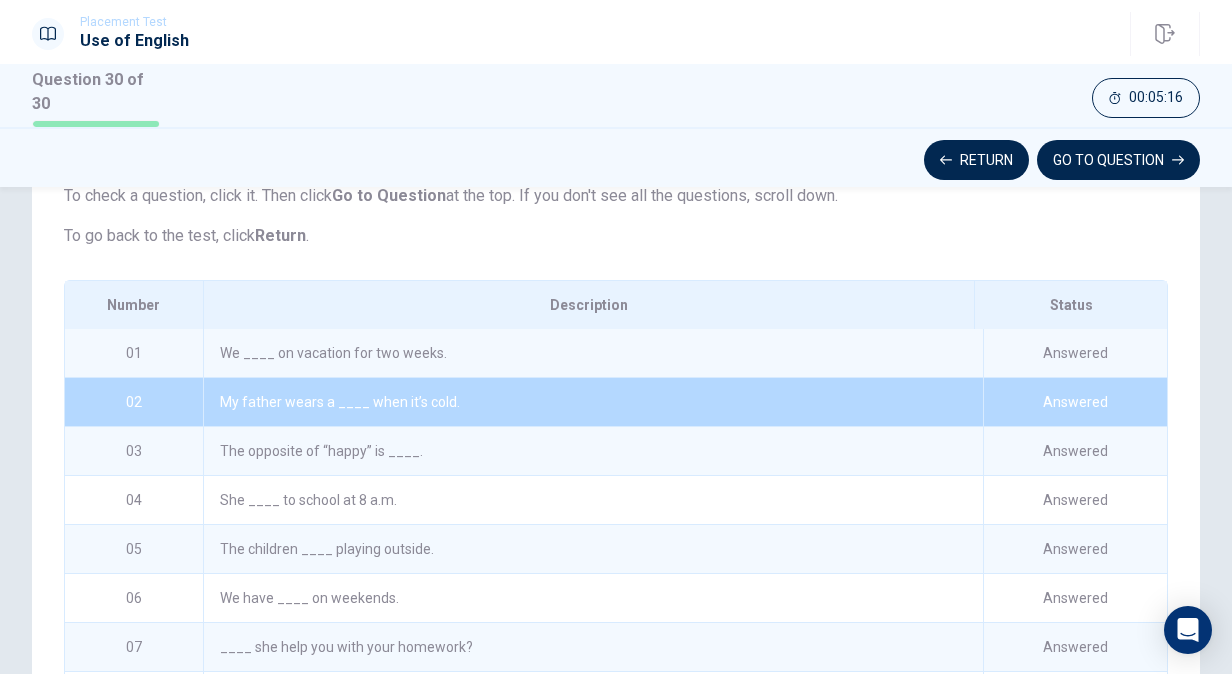 click on "Status" at bounding box center [1070, 305] 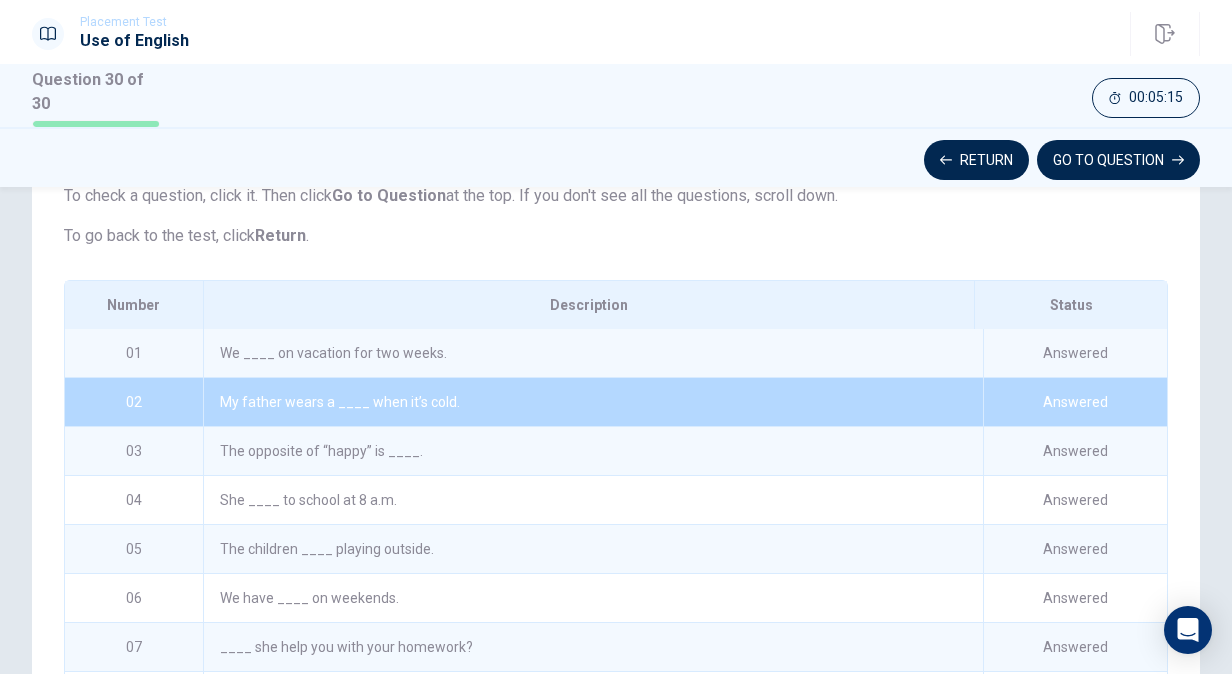 click on "Answered" at bounding box center (1075, 353) 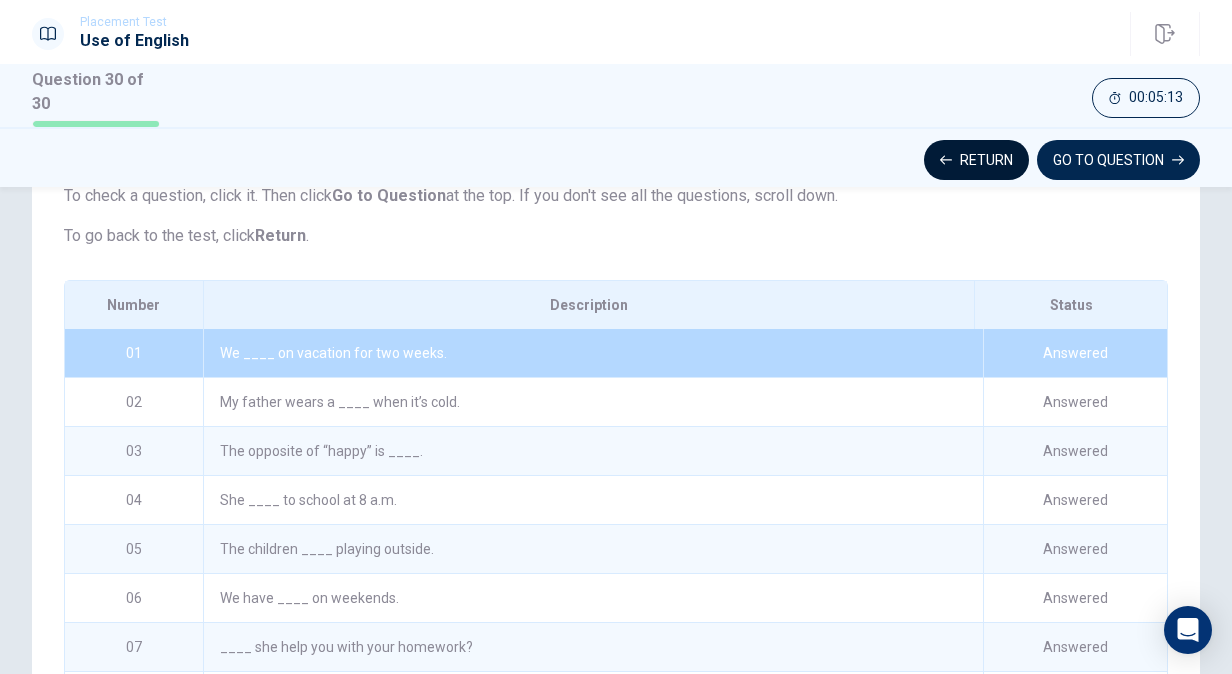 click on "Return" at bounding box center (976, 160) 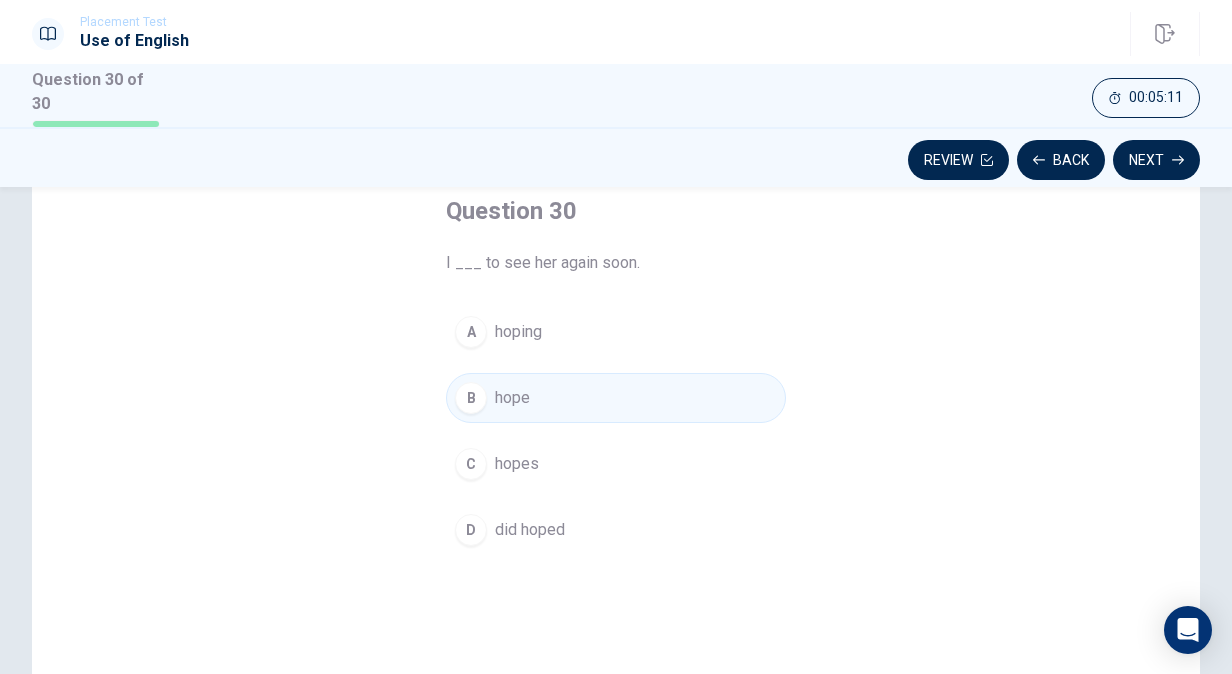 scroll, scrollTop: 0, scrollLeft: 0, axis: both 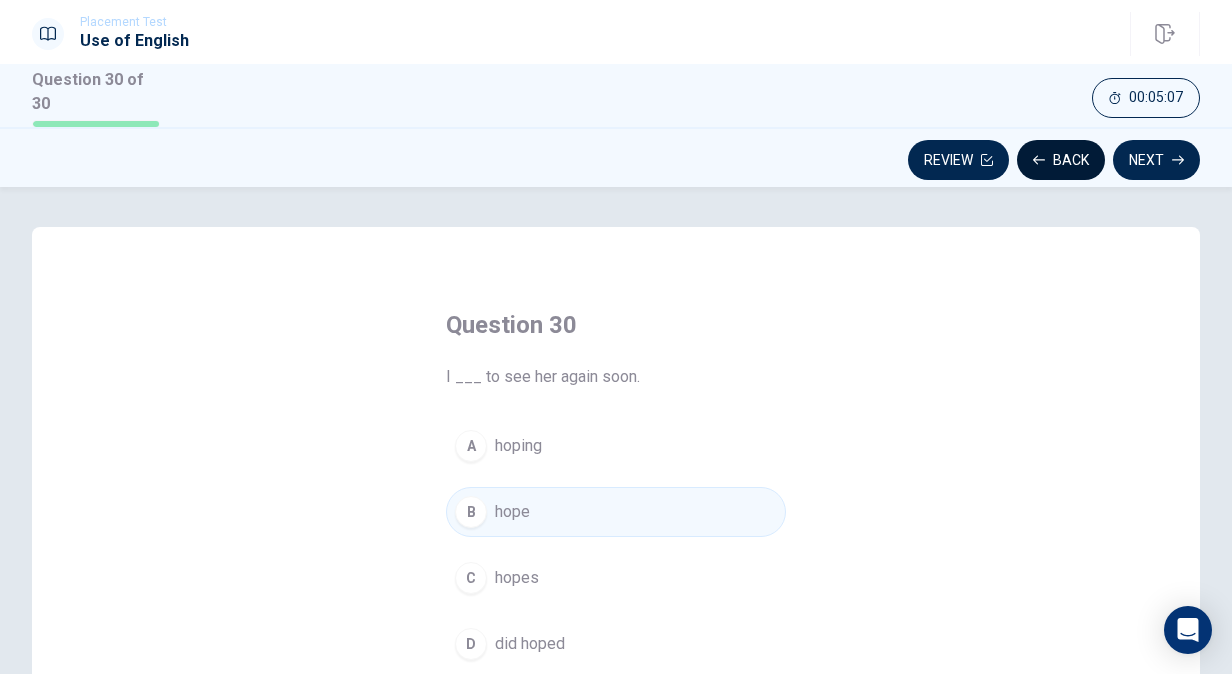 click on "Back" at bounding box center [1061, 160] 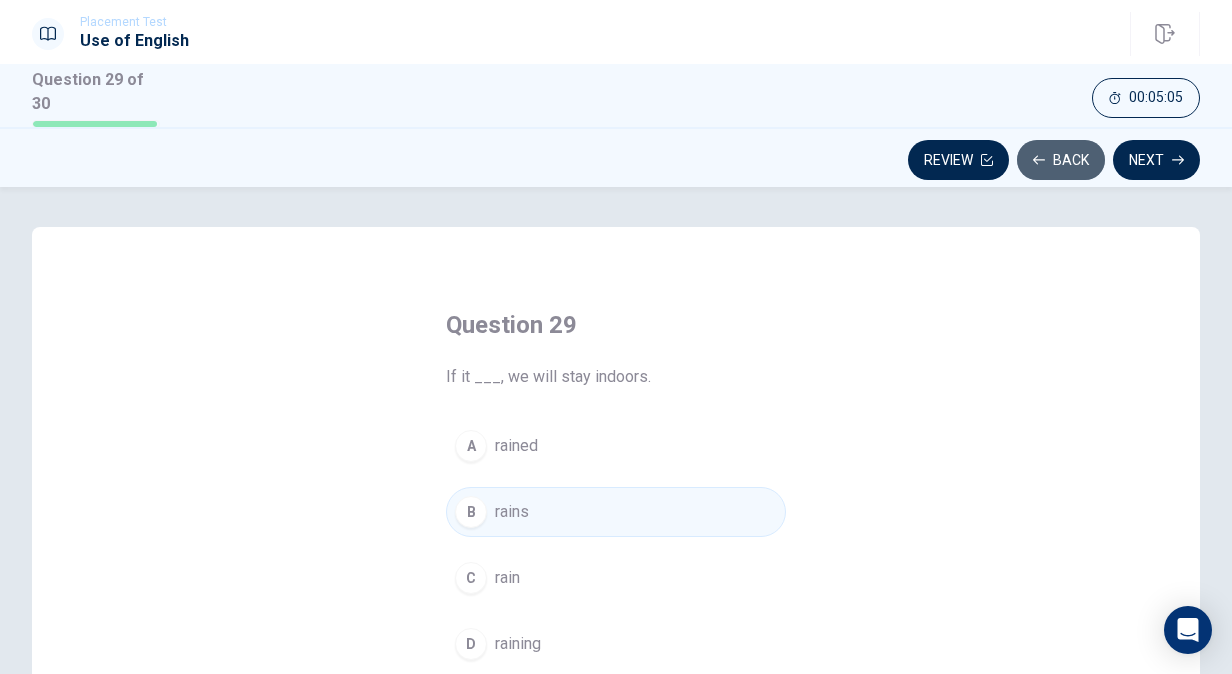 click on "Back" at bounding box center (1061, 160) 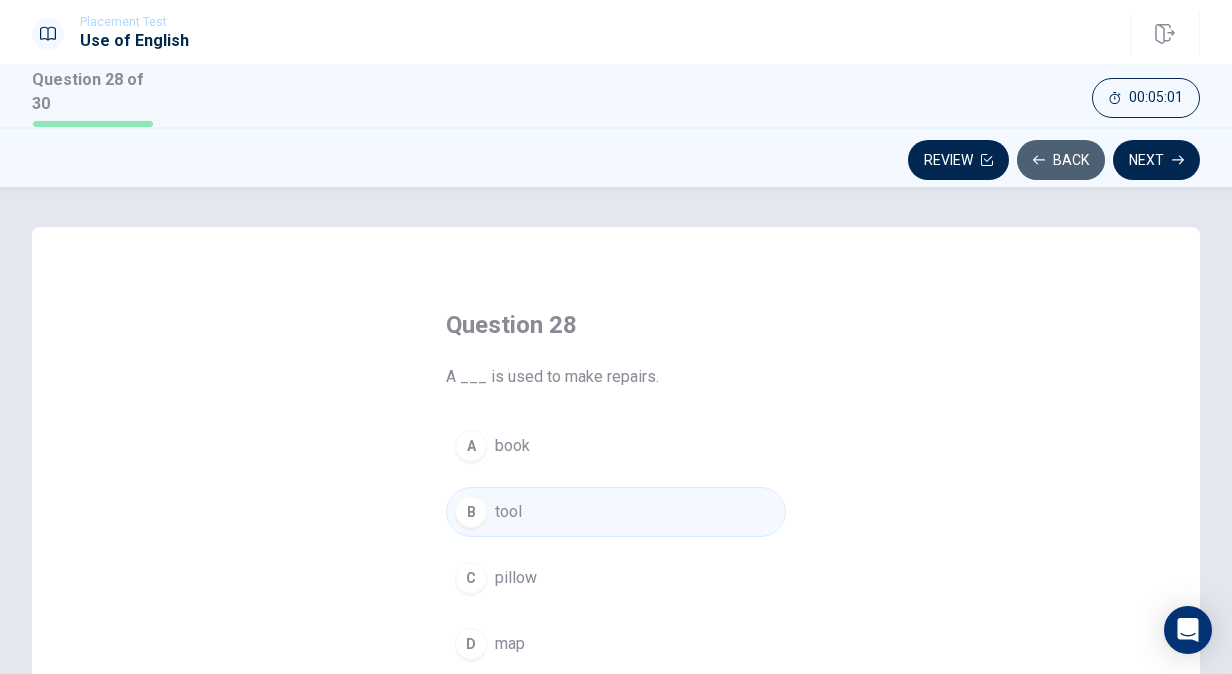 click on "Back" at bounding box center [1061, 160] 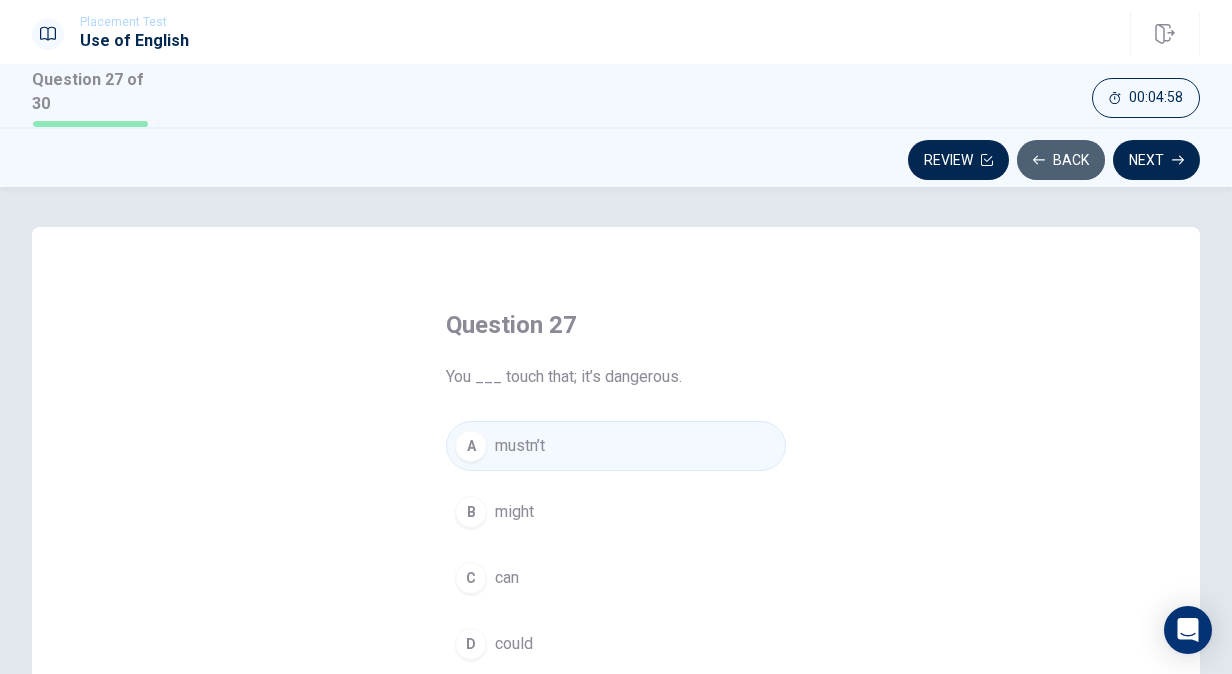 click on "Back" at bounding box center (1061, 160) 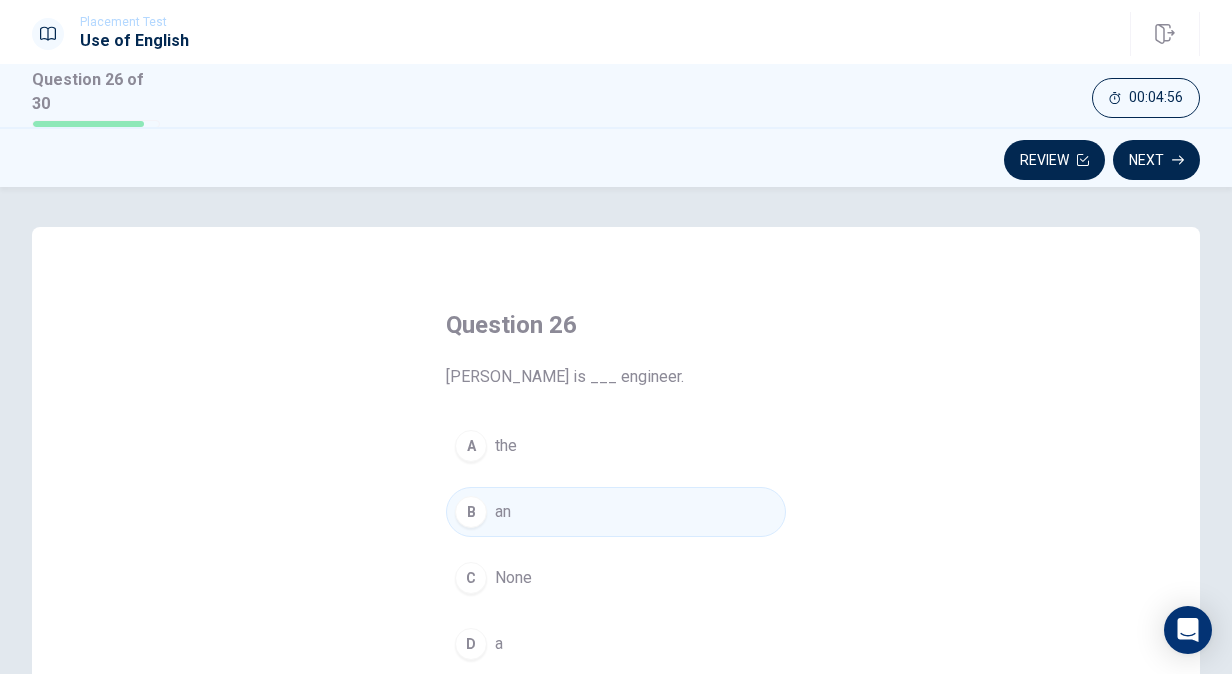click on "Review" at bounding box center [1054, 160] 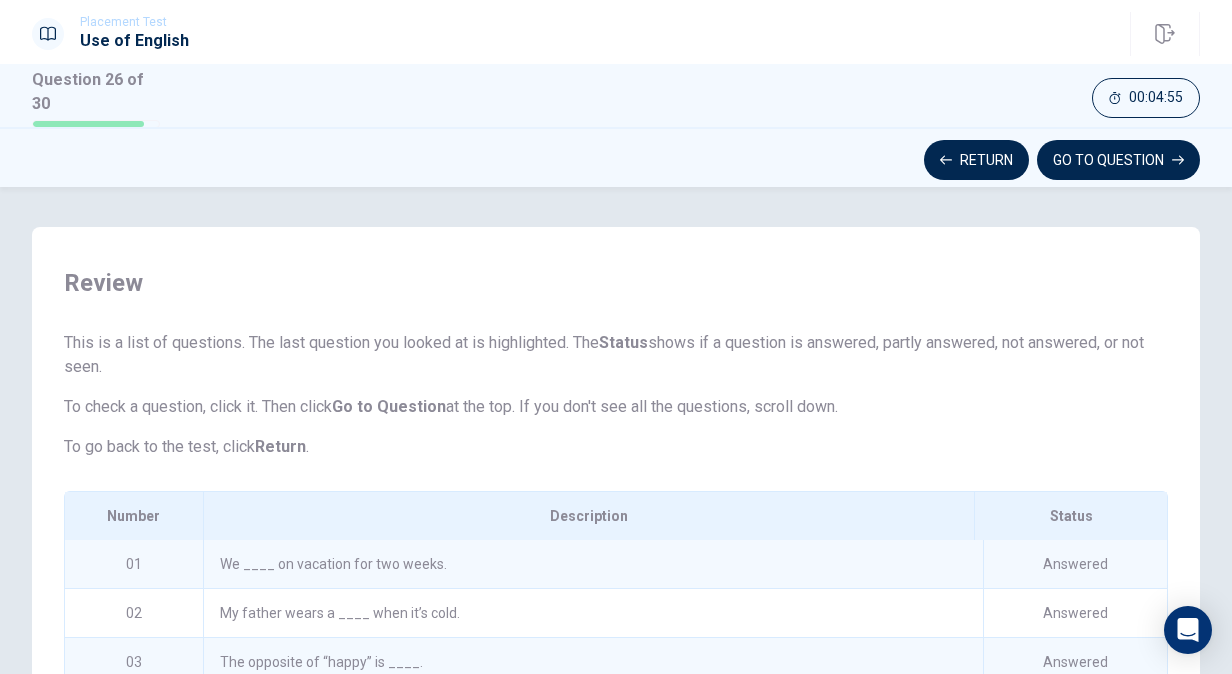 scroll, scrollTop: 419, scrollLeft: 0, axis: vertical 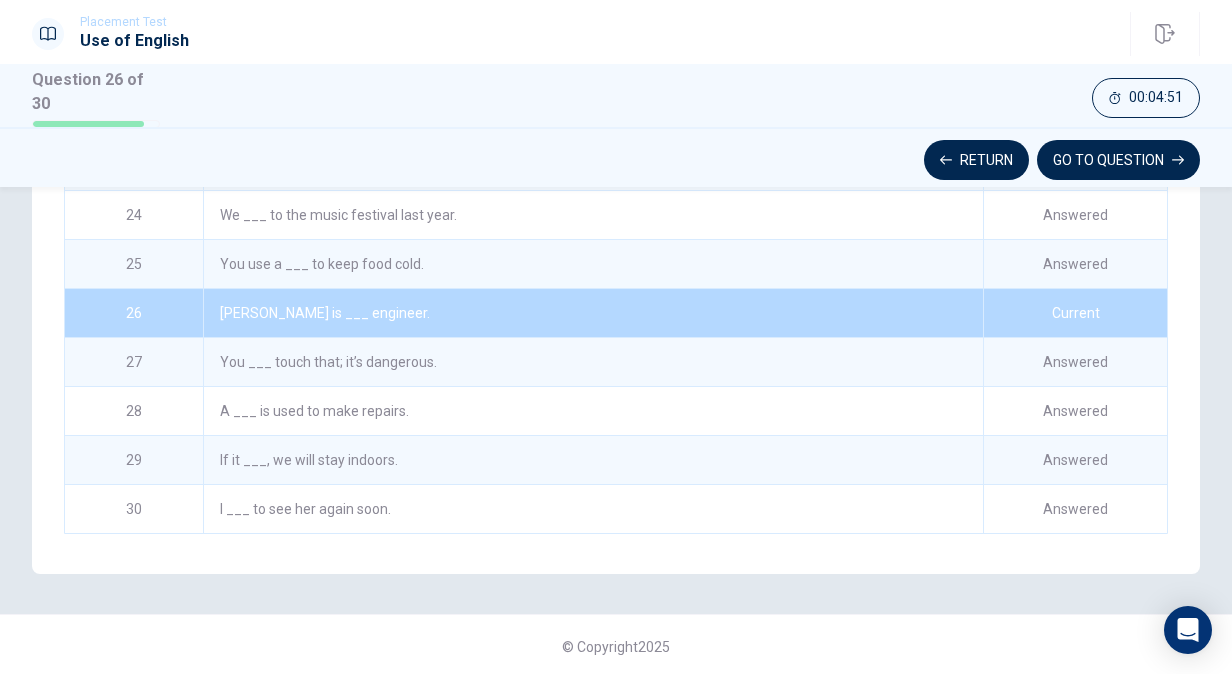 click on "You use a ___ to keep food cold." at bounding box center [593, 264] 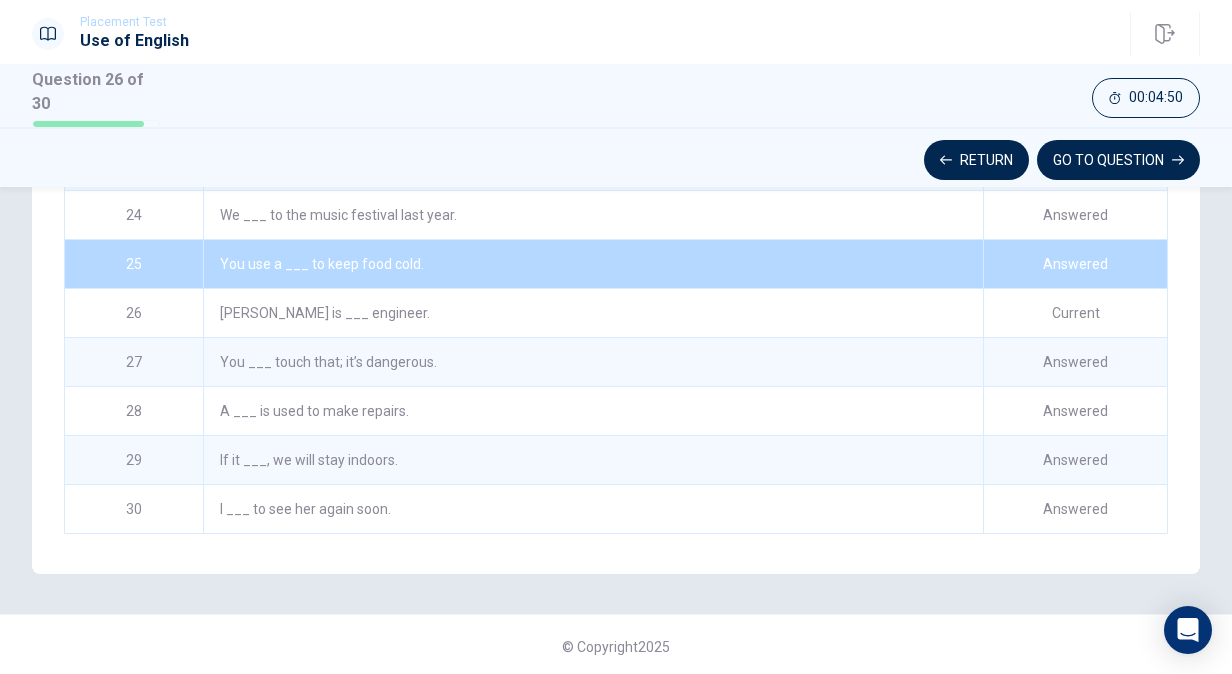 scroll, scrollTop: 985, scrollLeft: 0, axis: vertical 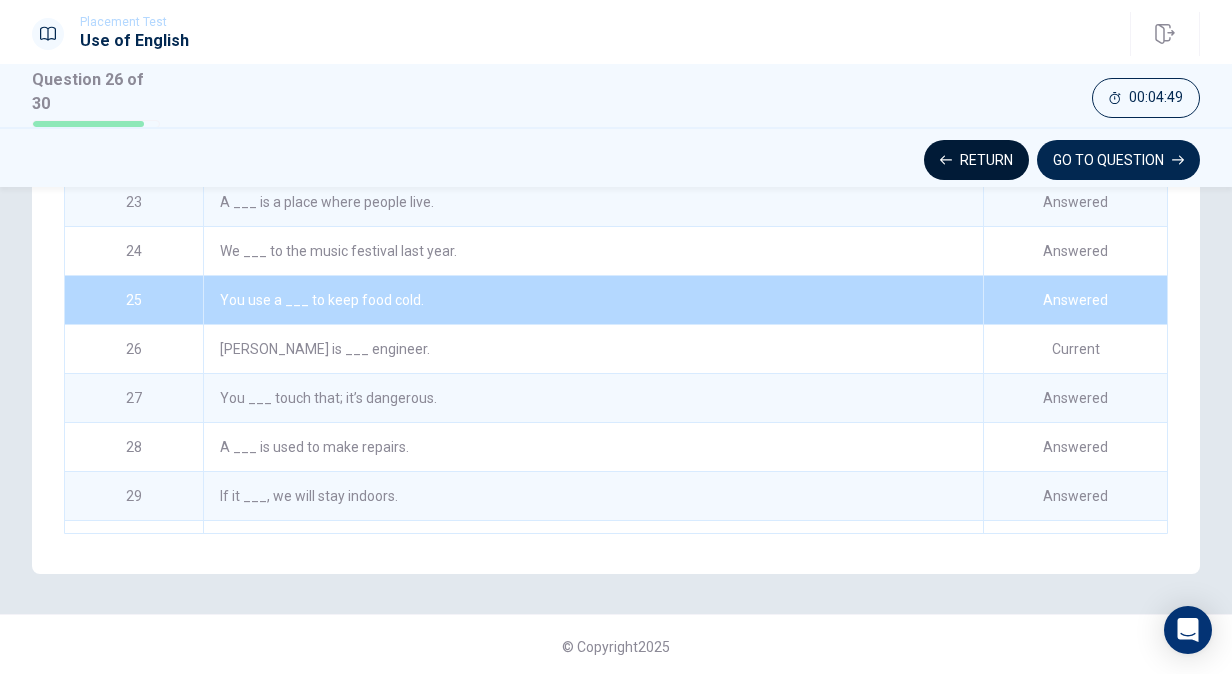 click on "Return" at bounding box center (976, 160) 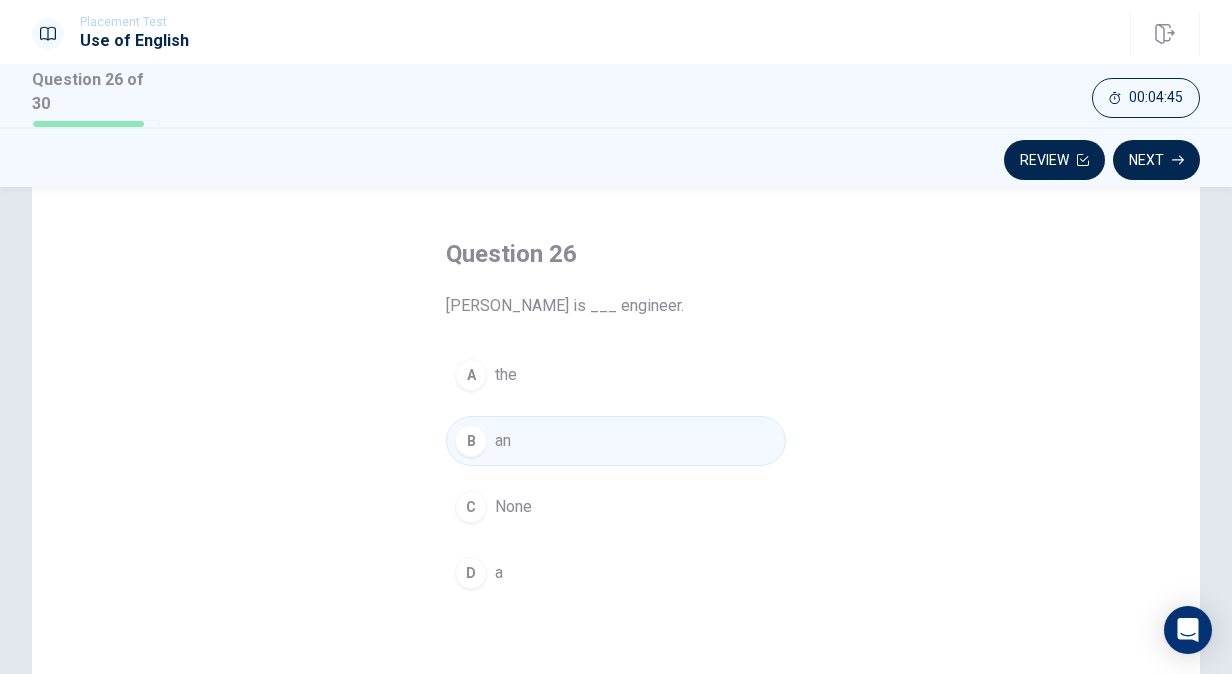 scroll, scrollTop: 72, scrollLeft: 0, axis: vertical 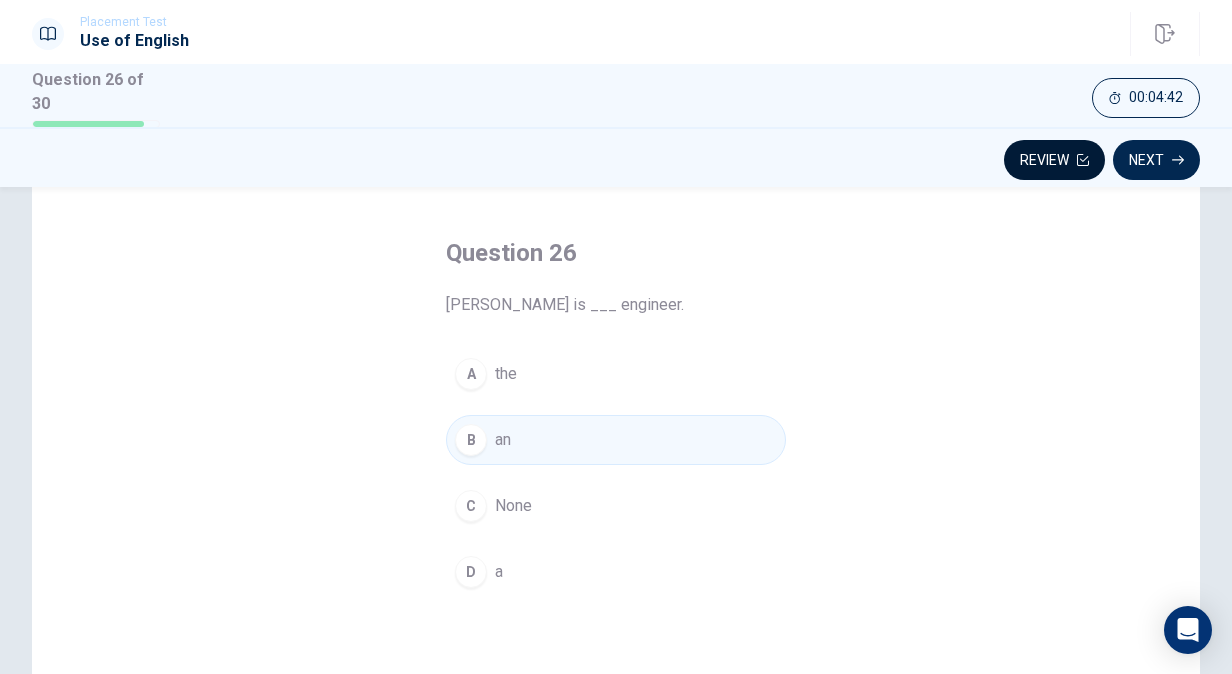 click on "Review" at bounding box center (1054, 160) 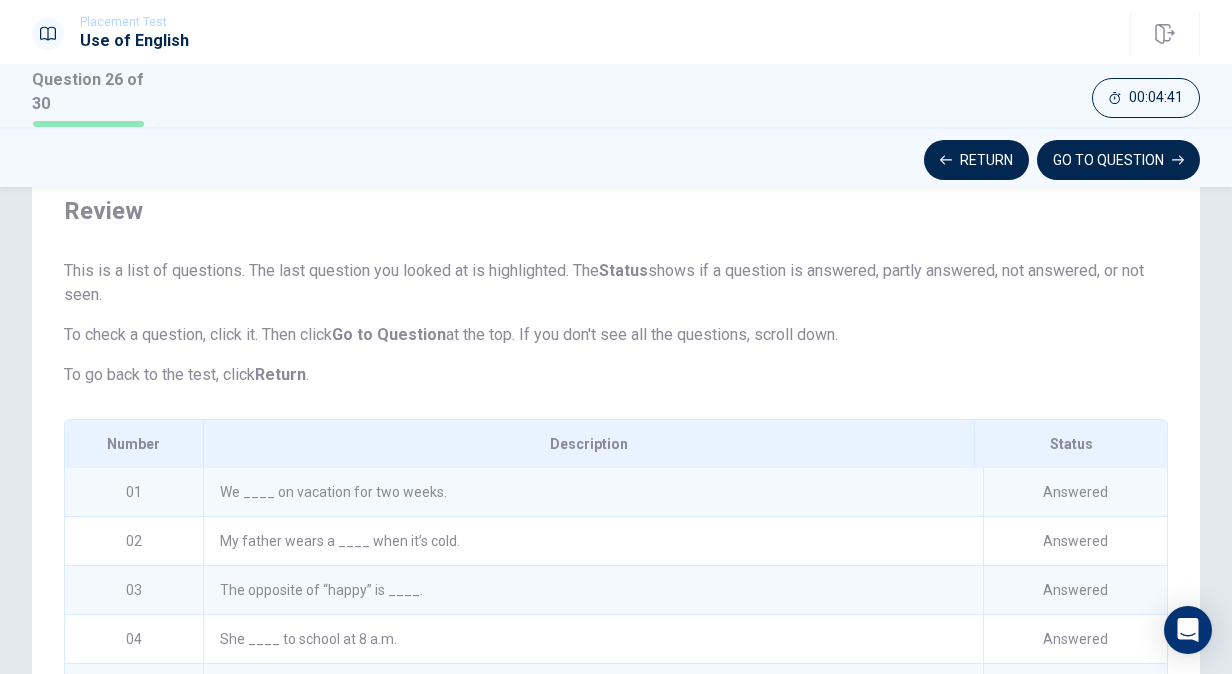 scroll, scrollTop: 450, scrollLeft: 0, axis: vertical 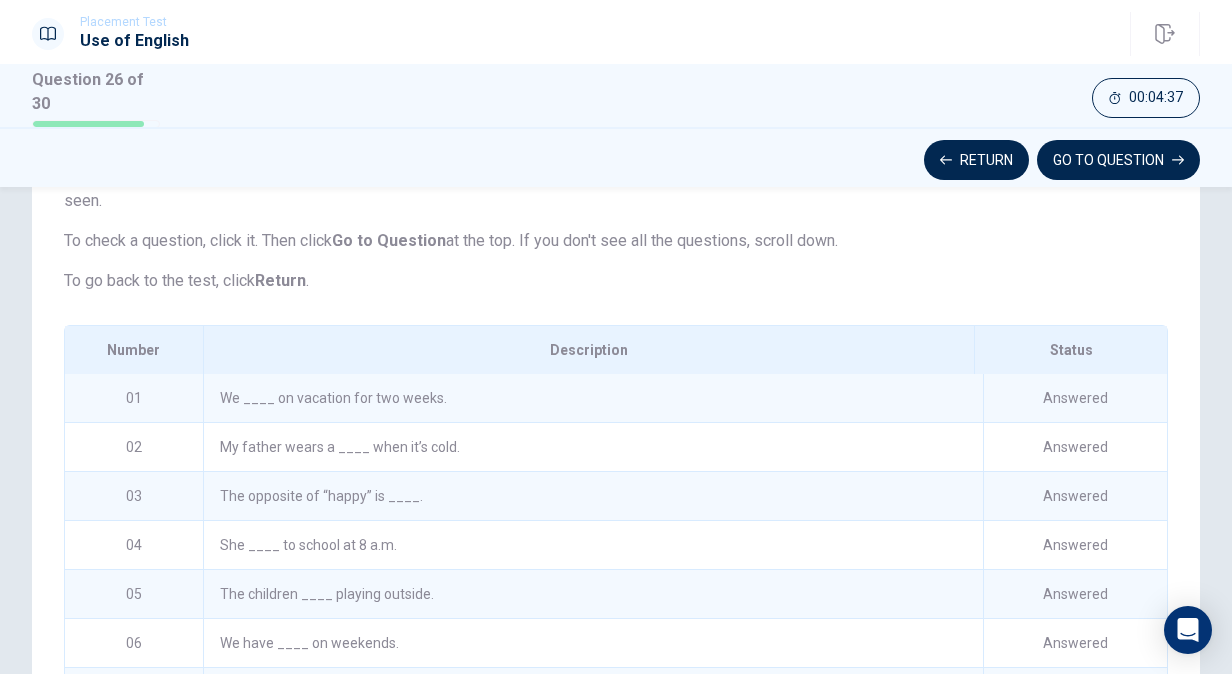 click on "We ____ on vacation for two weeks." at bounding box center [593, 398] 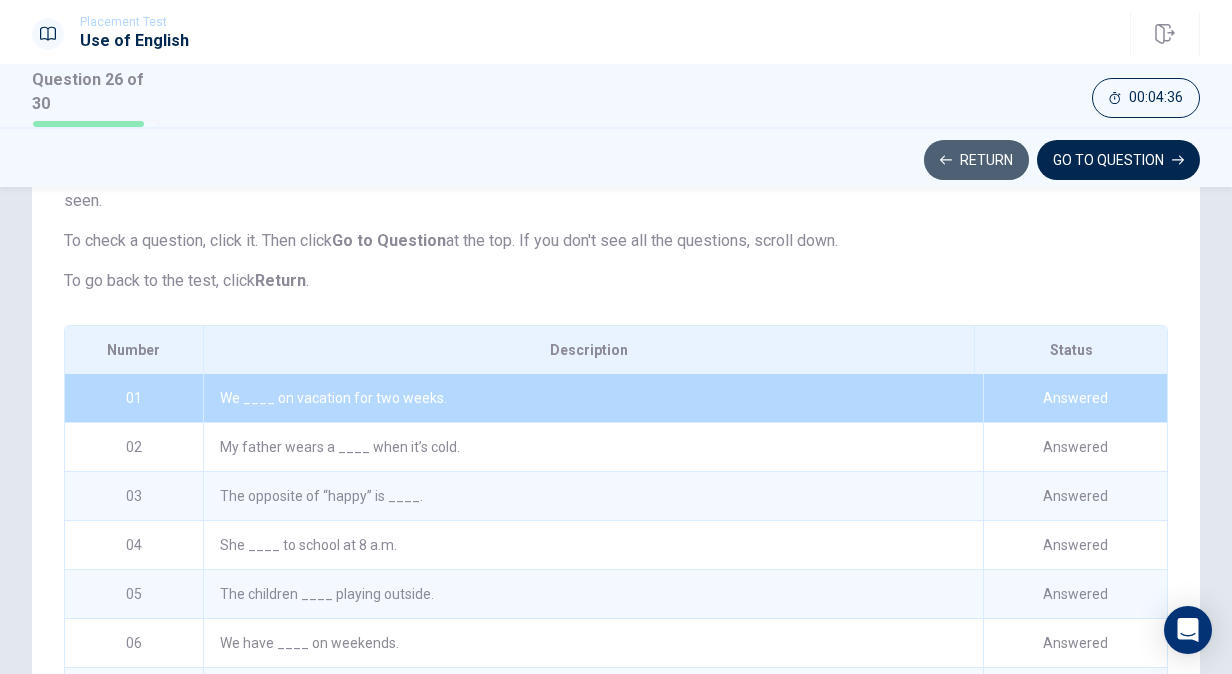 click on "Return" at bounding box center [976, 160] 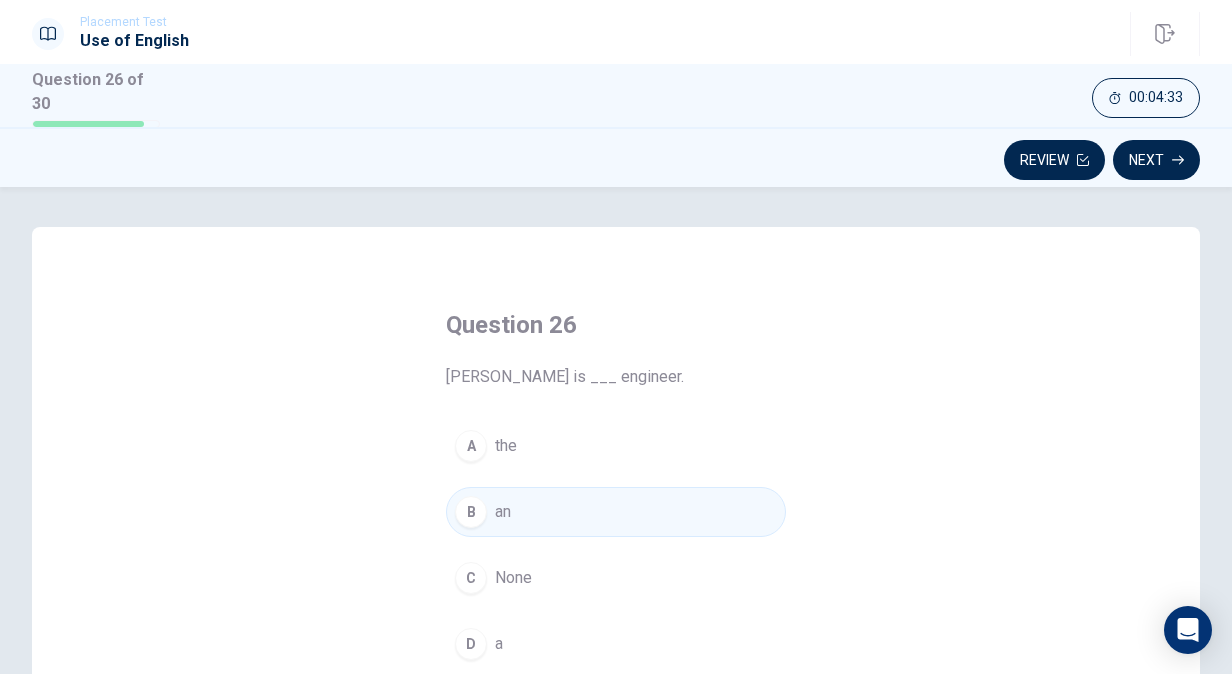 scroll, scrollTop: 48, scrollLeft: 0, axis: vertical 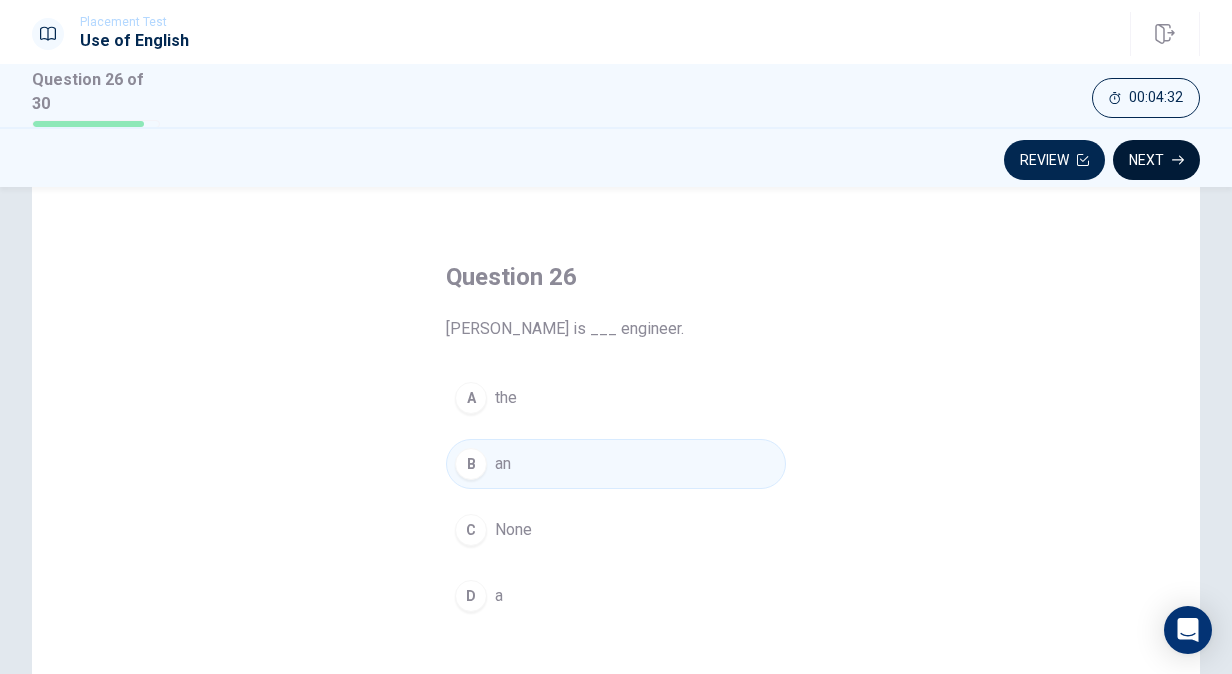 click on "Next" at bounding box center (1156, 160) 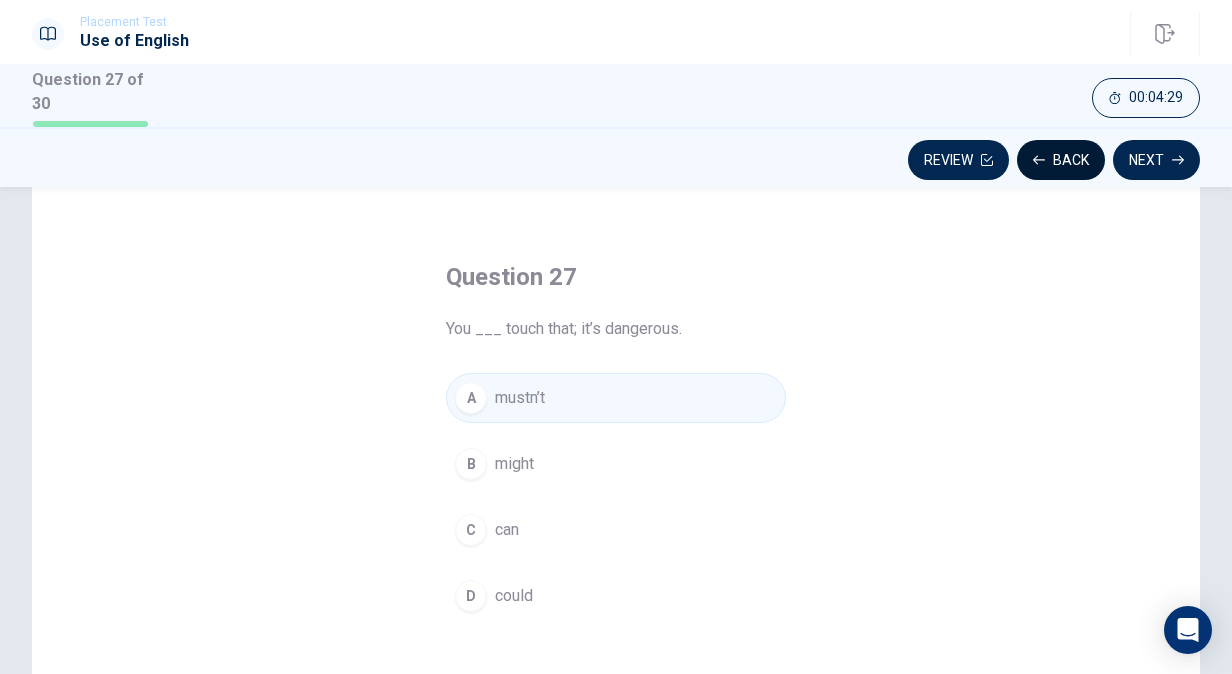 click on "Back" at bounding box center (1061, 160) 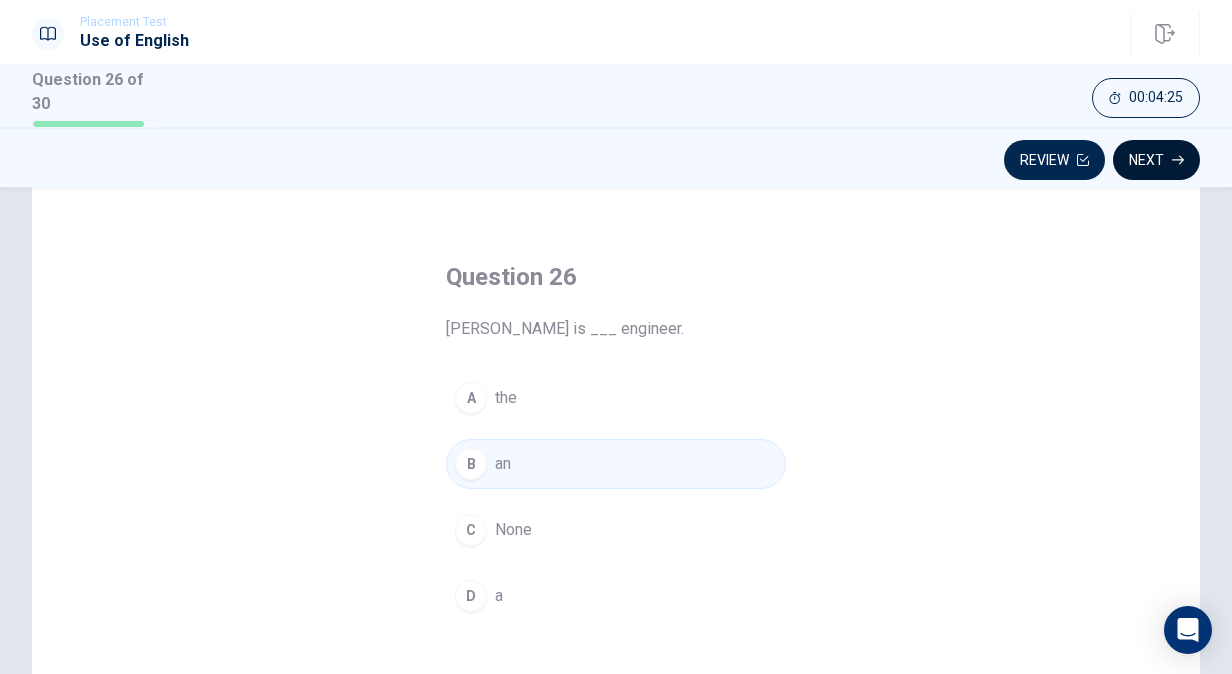 click on "Next" at bounding box center [1156, 160] 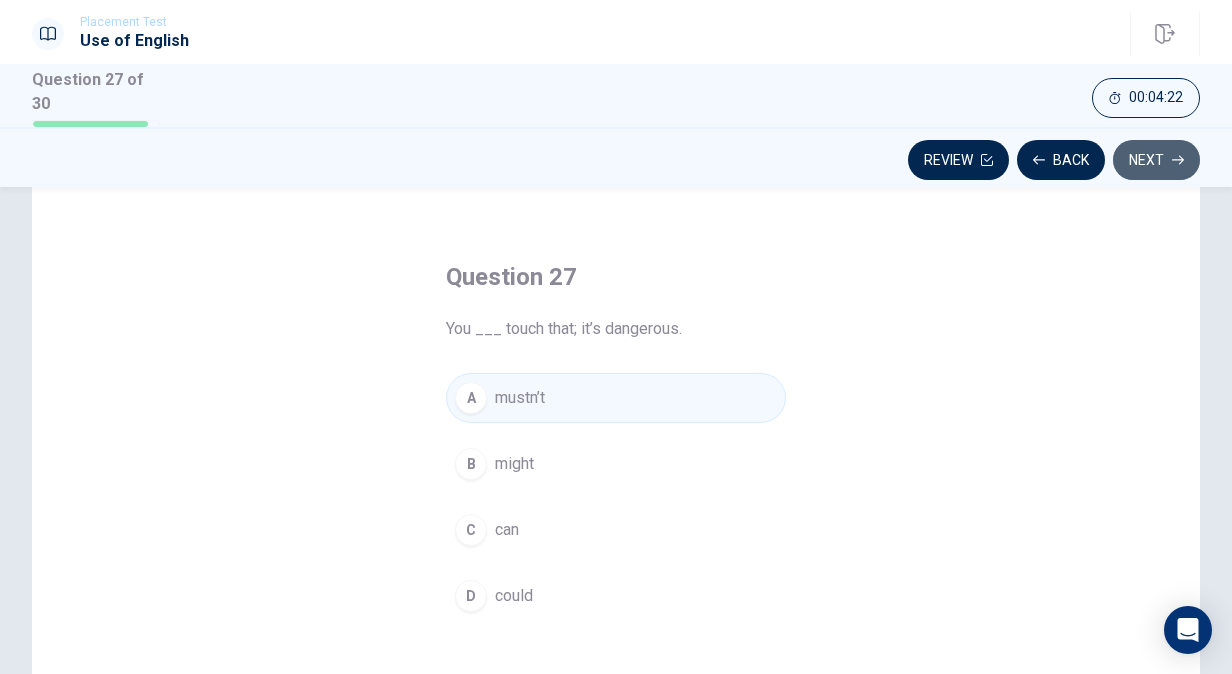click on "Next" at bounding box center (1156, 160) 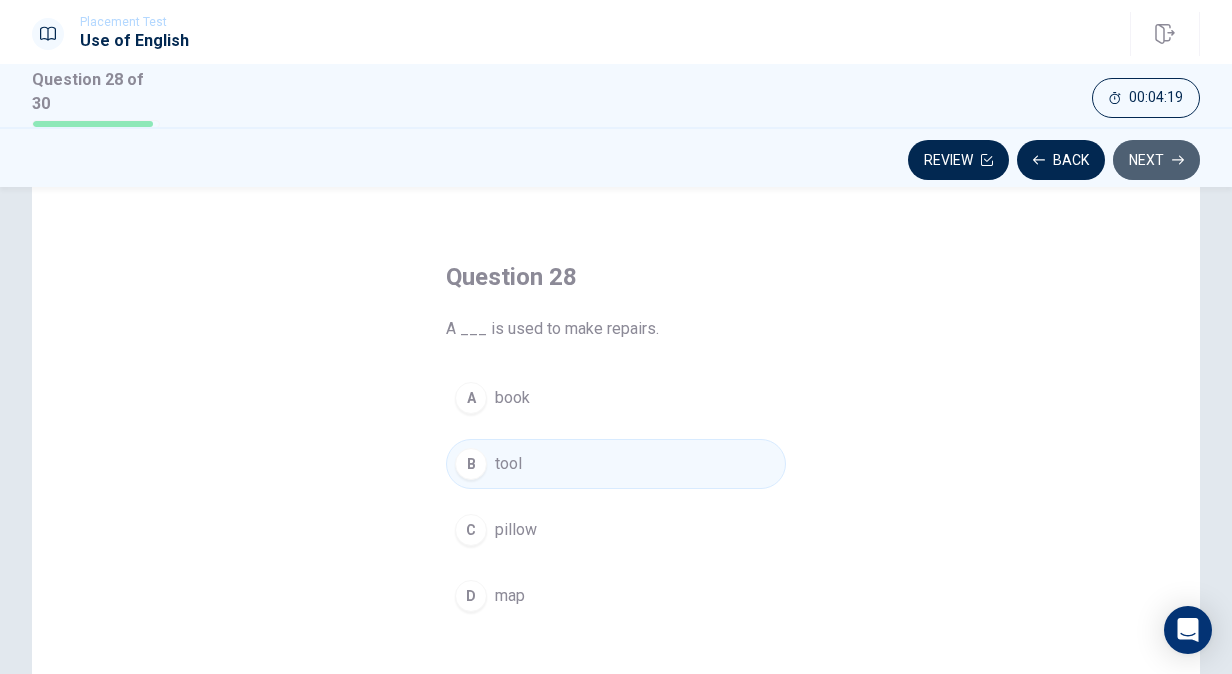 click 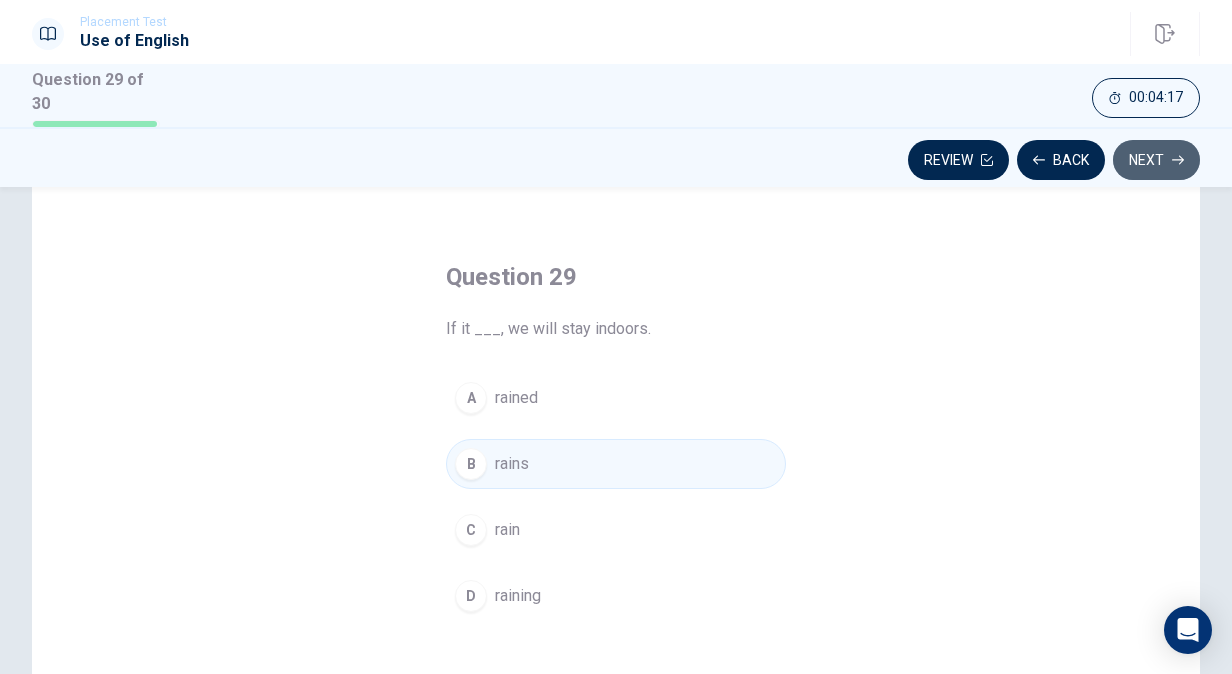 click on "Next" at bounding box center [1156, 160] 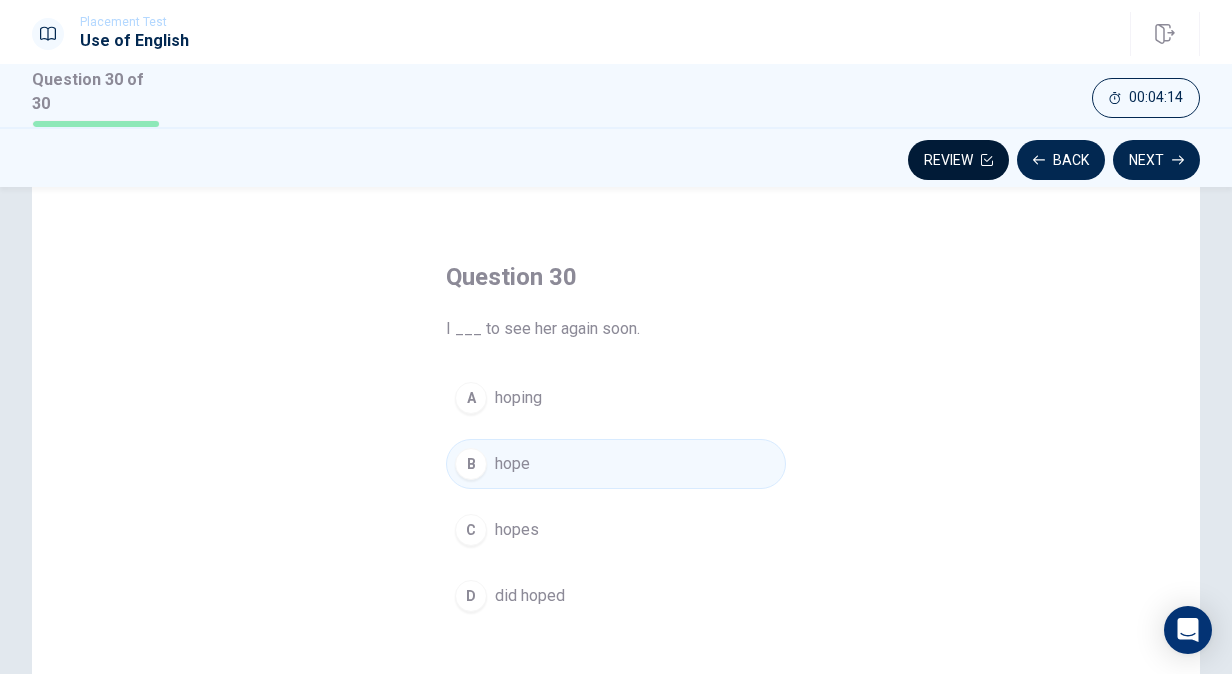 click on "Review" at bounding box center [958, 160] 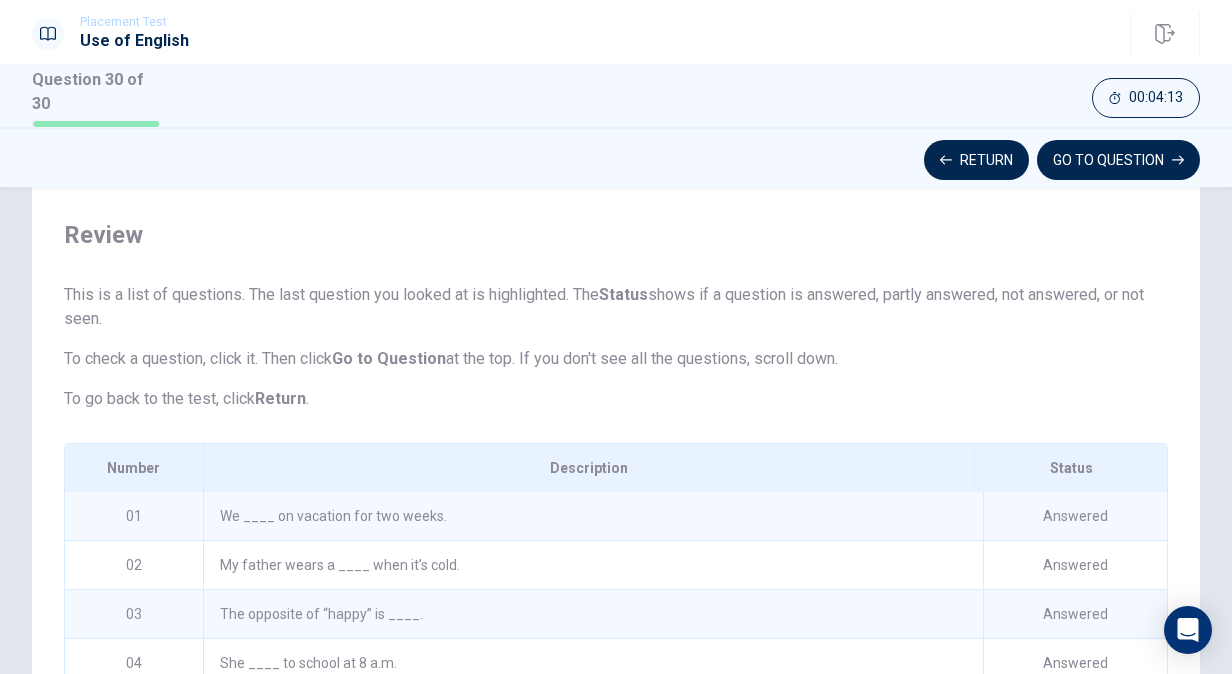 scroll, scrollTop: 213, scrollLeft: 0, axis: vertical 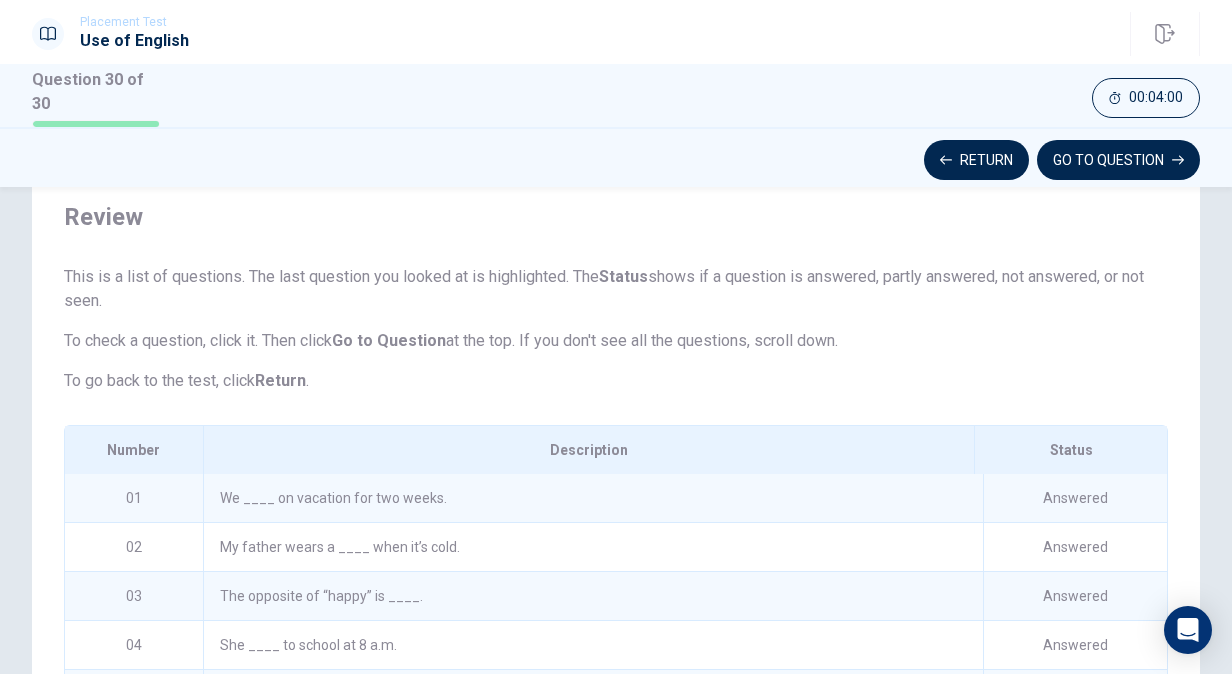 click on "01" at bounding box center [134, 498] 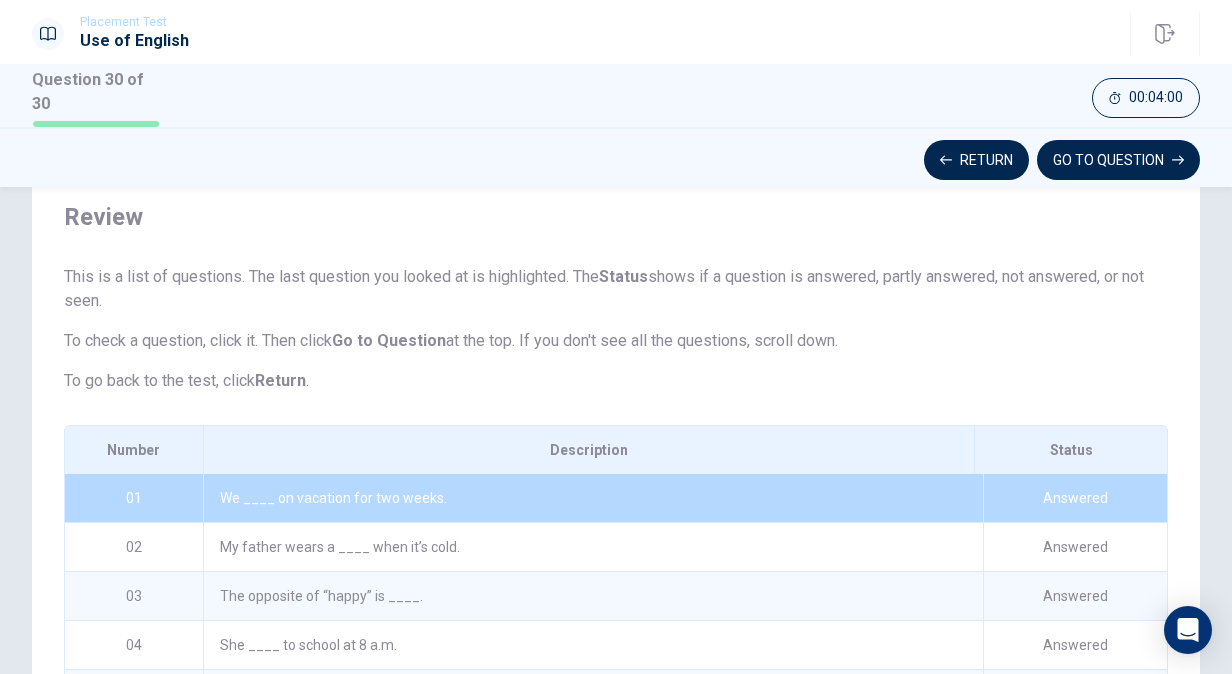 click on "01" at bounding box center [134, 498] 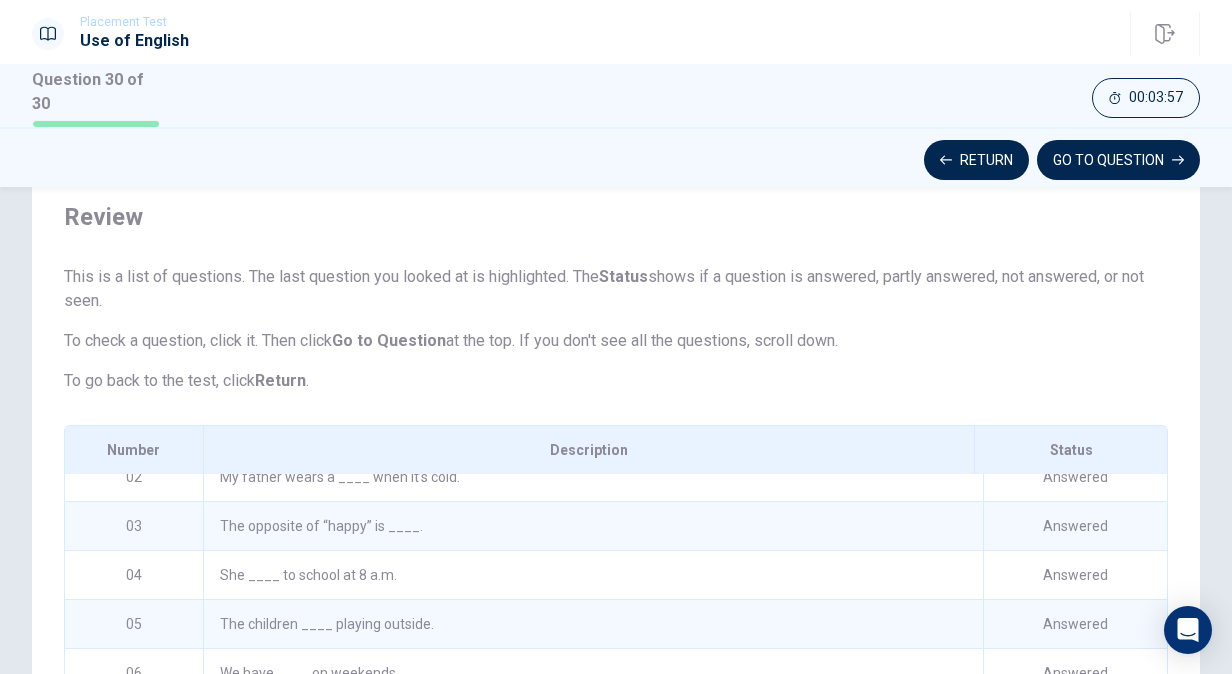 scroll, scrollTop: 0, scrollLeft: 0, axis: both 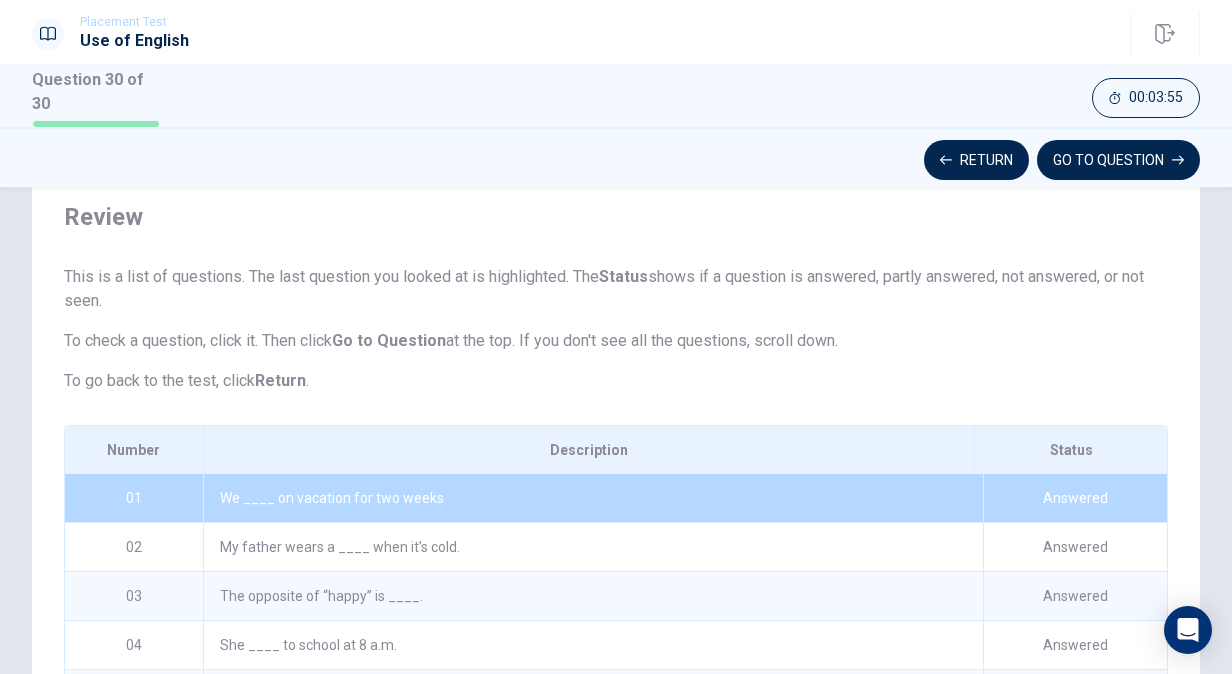 click on "01" at bounding box center (134, 498) 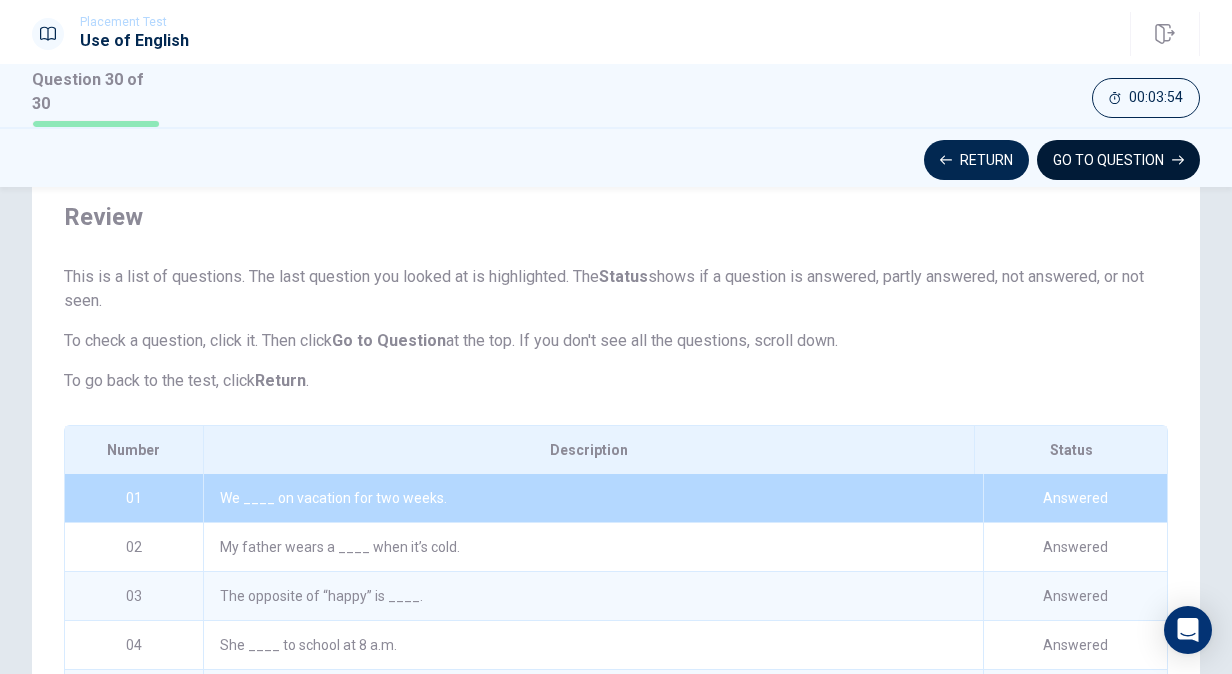 click on "GO TO QUESTION" at bounding box center [1118, 160] 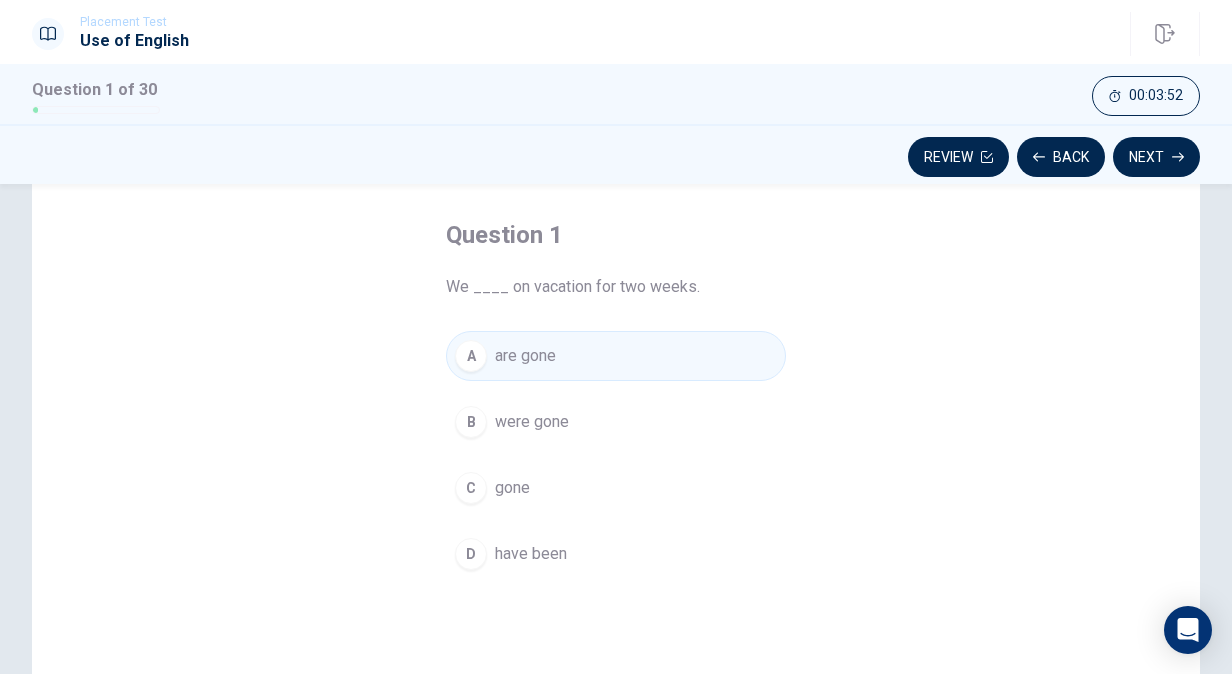 scroll, scrollTop: 88, scrollLeft: 0, axis: vertical 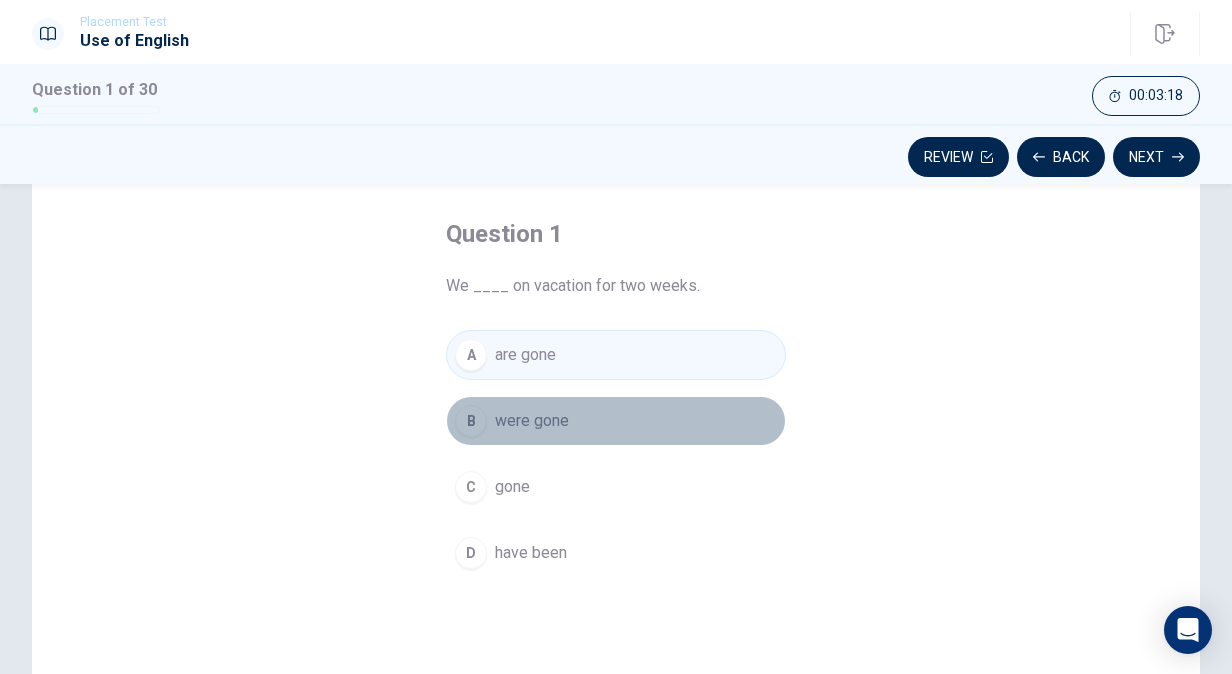 click on "were gone" at bounding box center [532, 421] 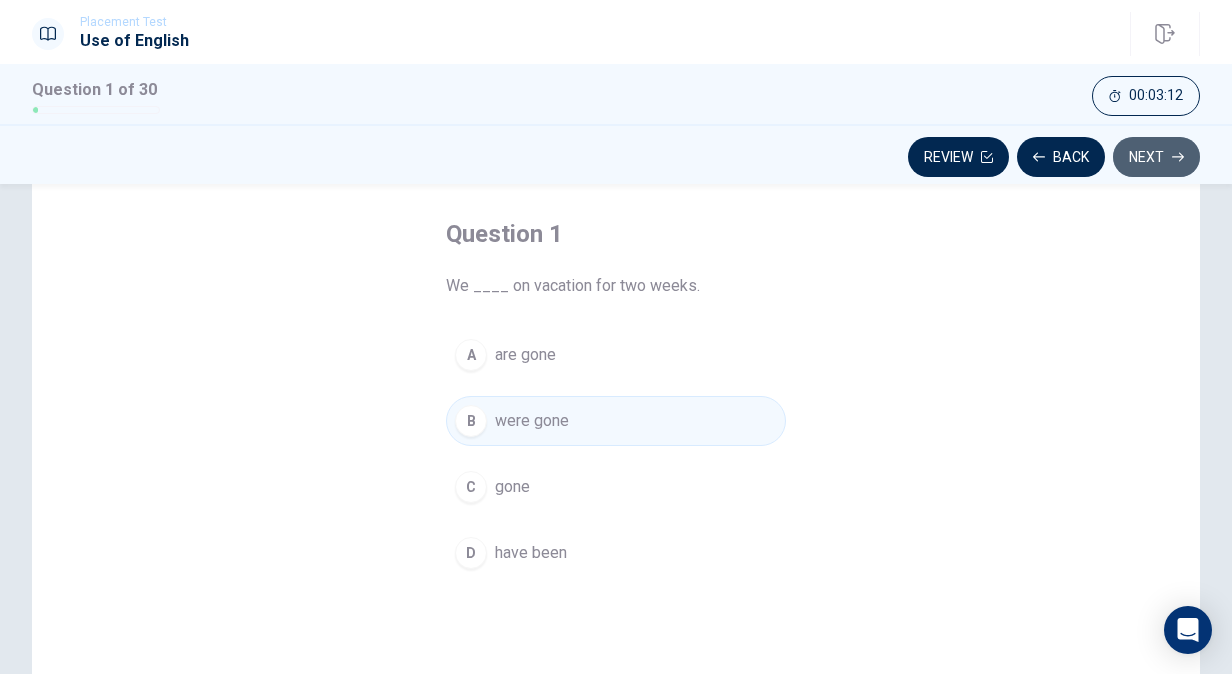click on "Next" at bounding box center (1156, 157) 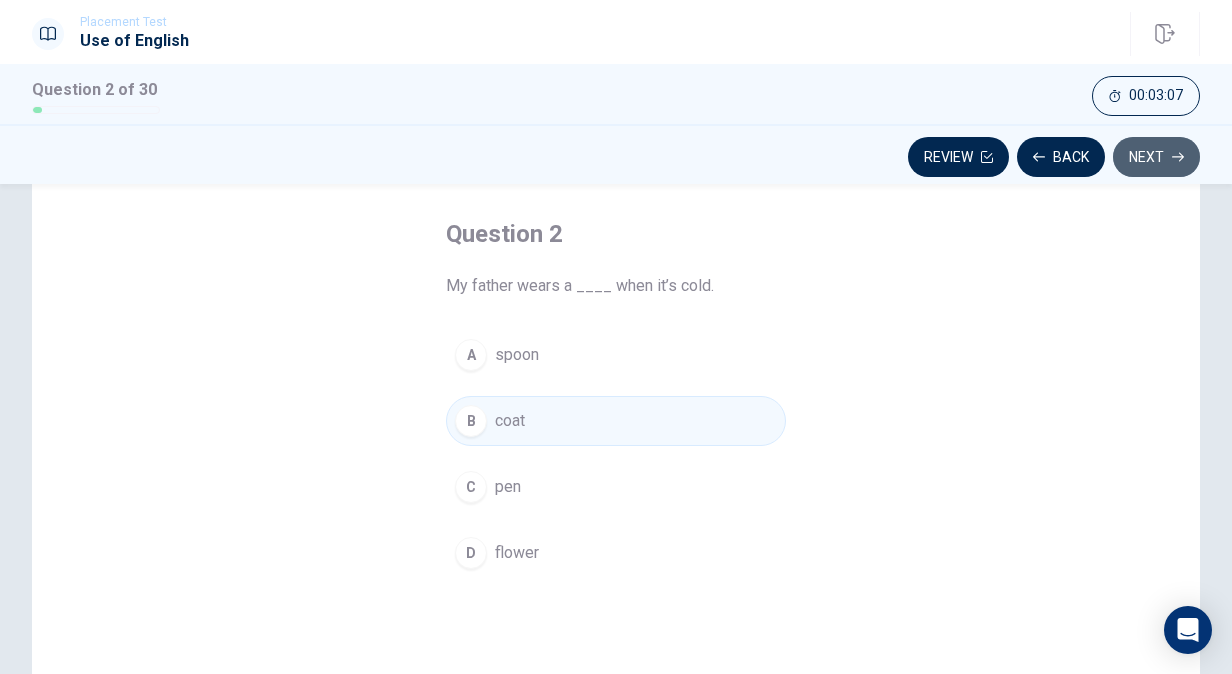 click on "Next" at bounding box center (1156, 157) 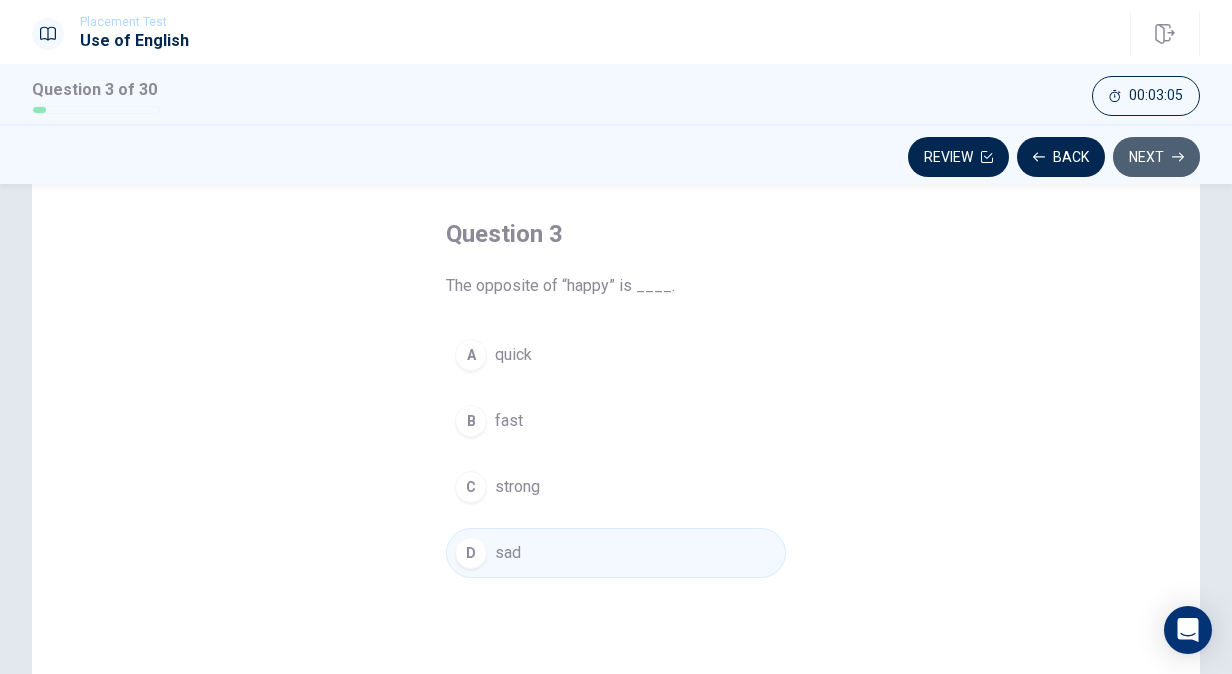 click on "Next" at bounding box center (1156, 157) 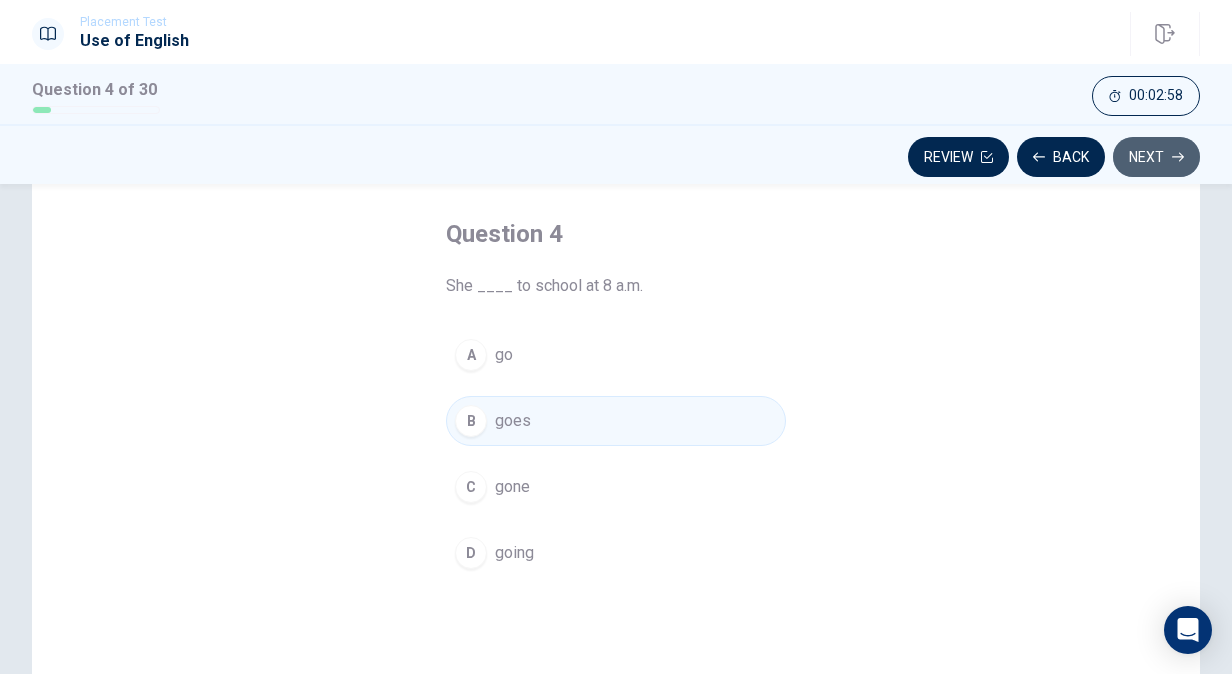 click on "Next" at bounding box center [1156, 157] 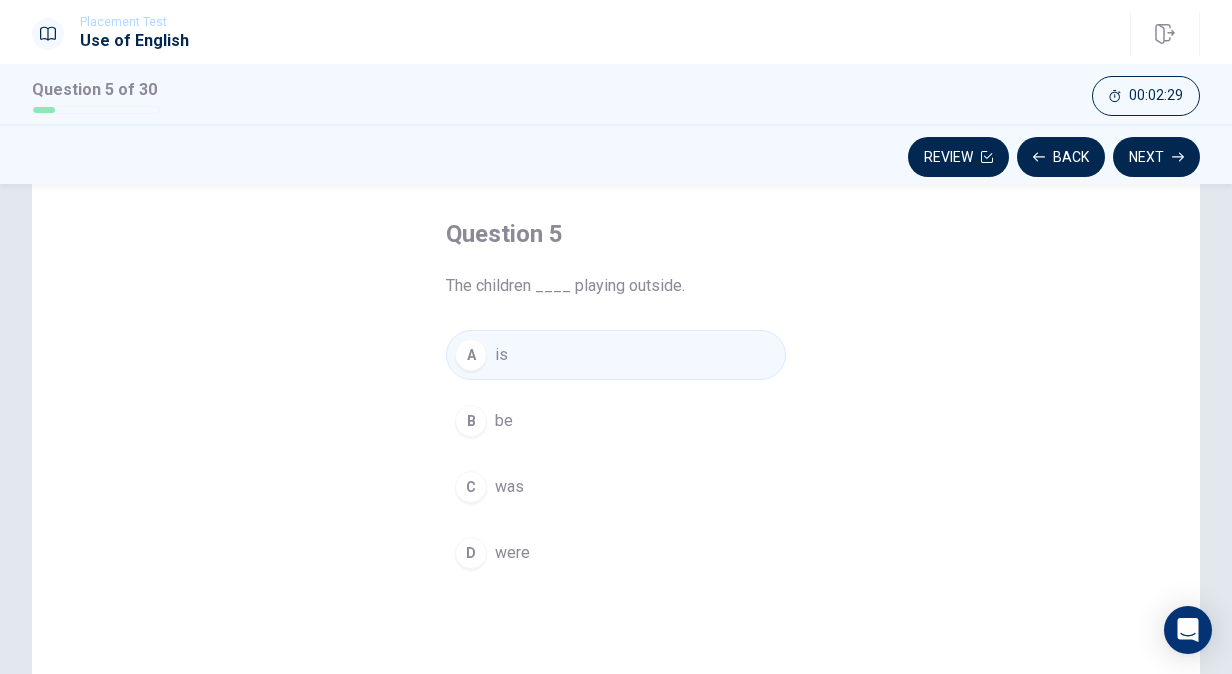 click on "D were" at bounding box center (616, 553) 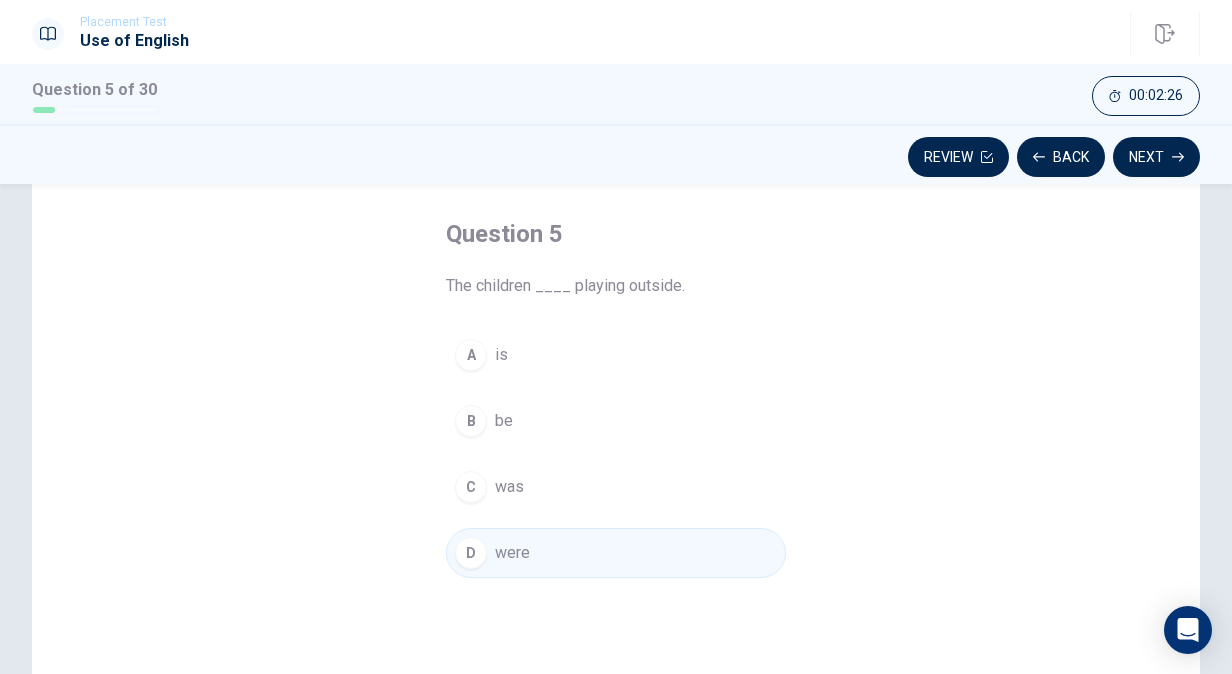 click on "Question 5 The children ____ playing outside. A is B be C was D were" at bounding box center (616, 398) 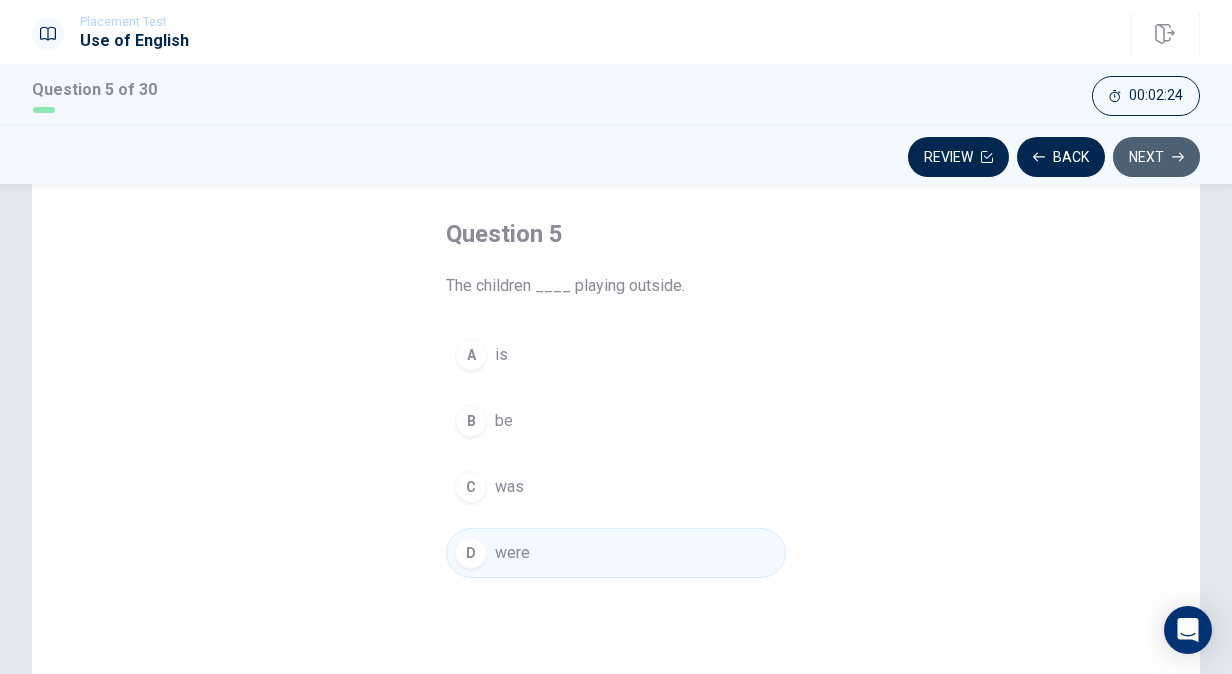 click on "Next" at bounding box center [1156, 157] 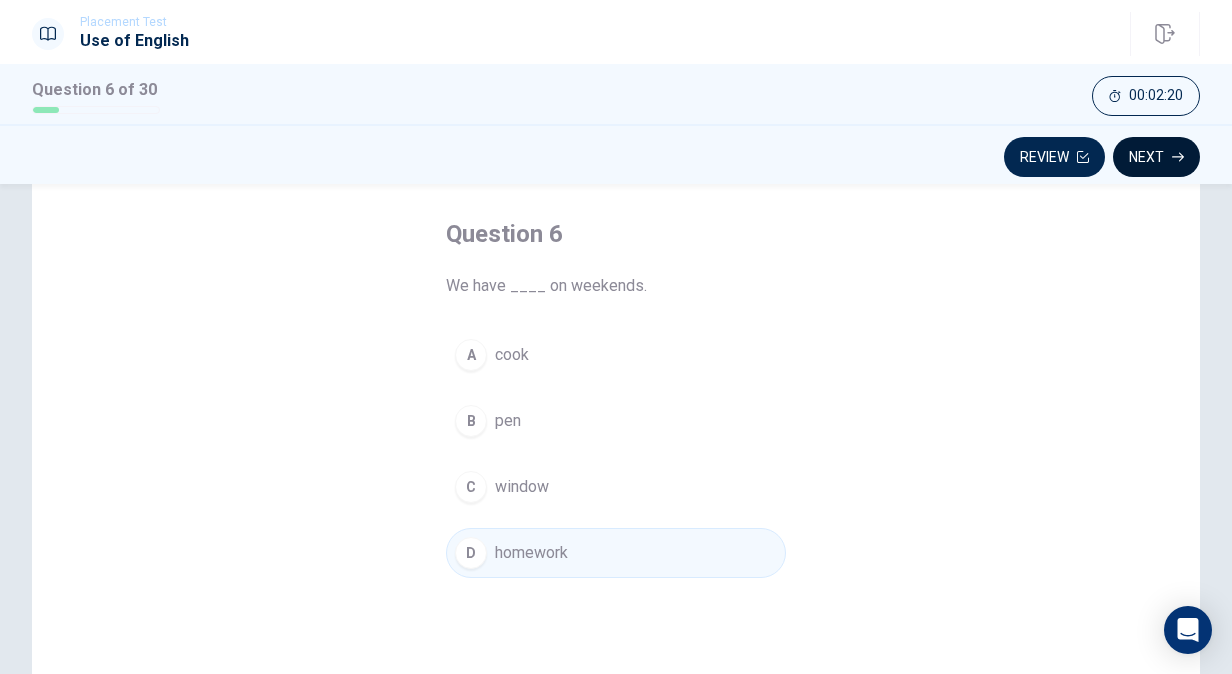 click on "Next" at bounding box center [1156, 157] 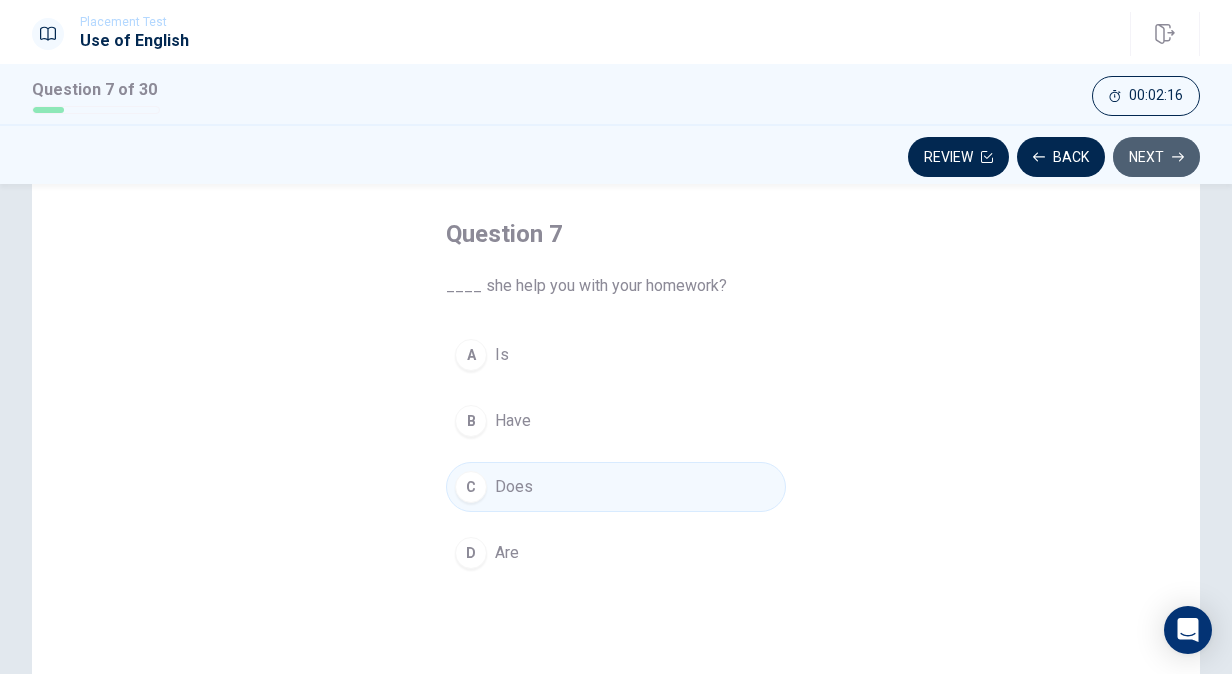 click 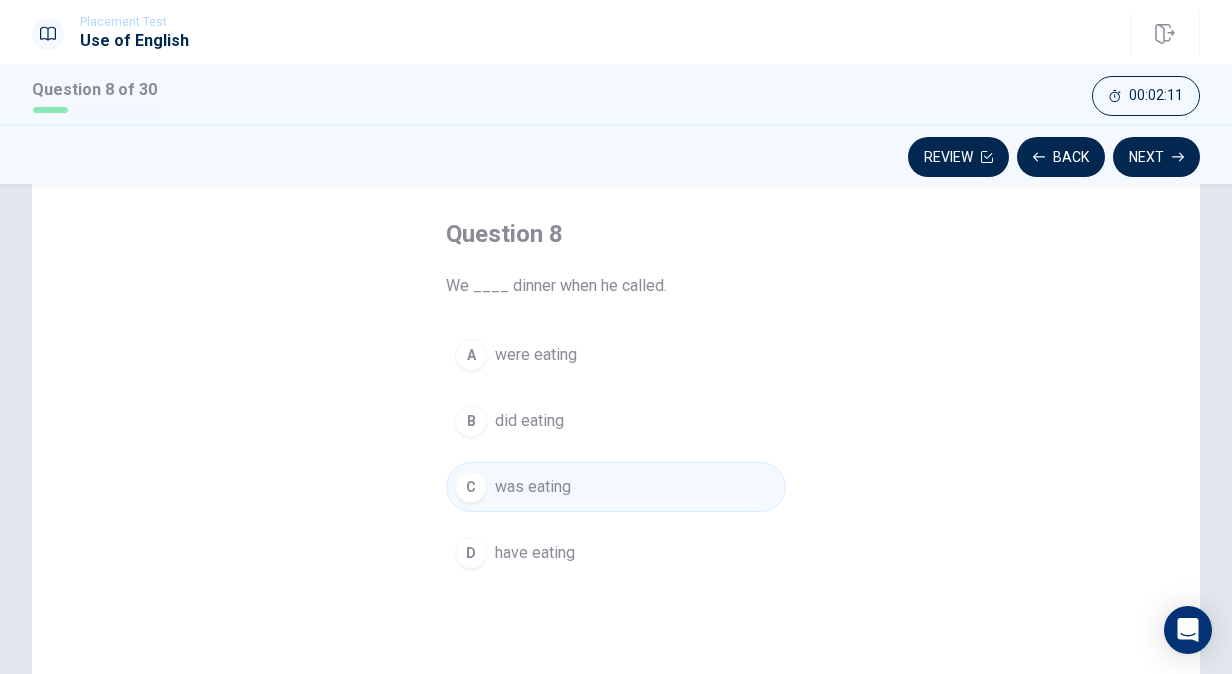 click on "A were eating" at bounding box center [616, 355] 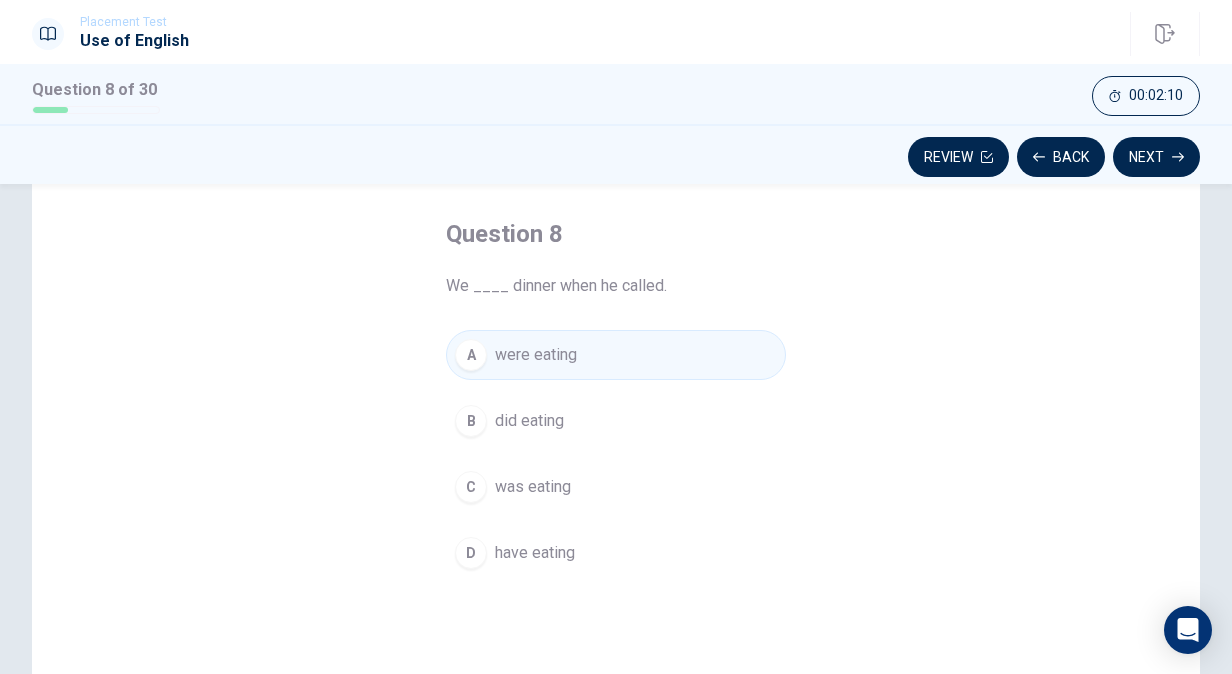 click on "Question 8 We ____ dinner when he called. A were eating
B did eating C was eating D have eating" at bounding box center [616, 483] 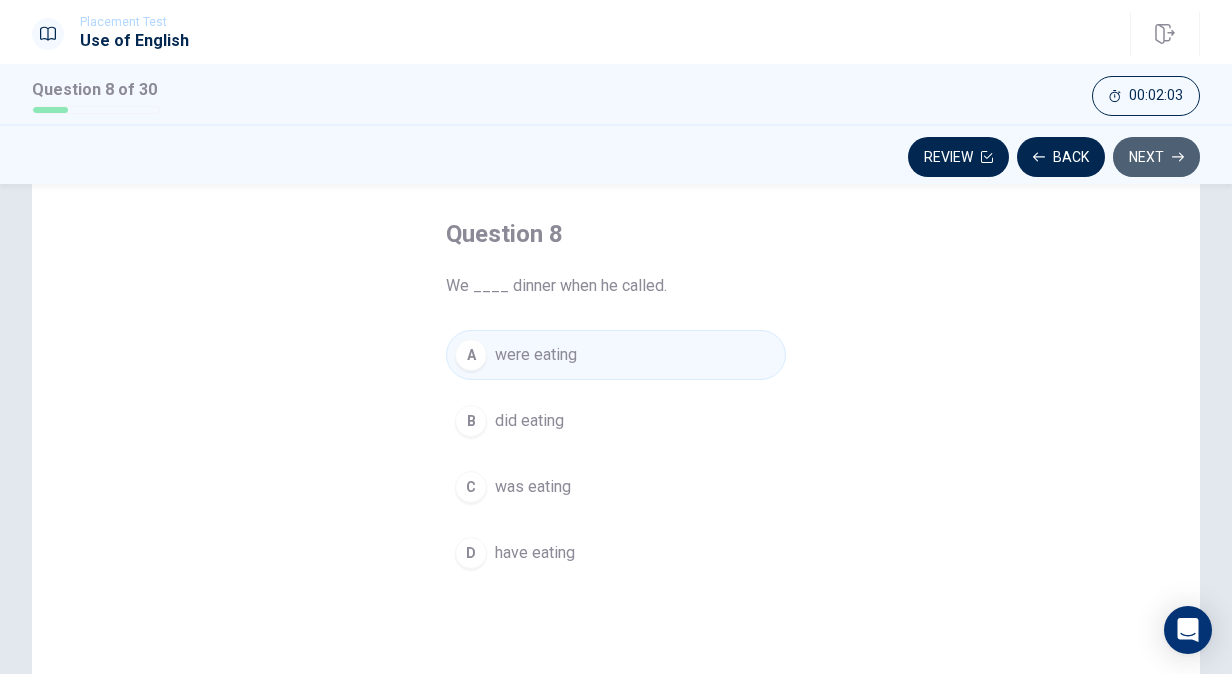 click on "Next" at bounding box center (1156, 157) 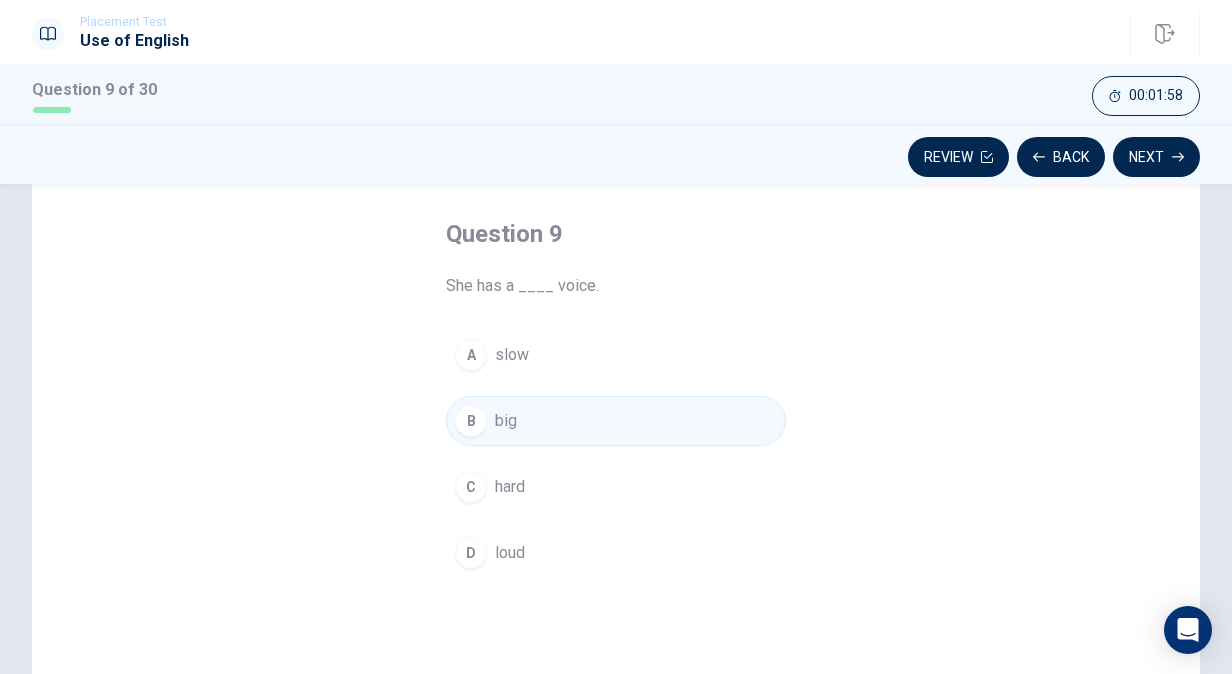 click on "D loud" at bounding box center (616, 553) 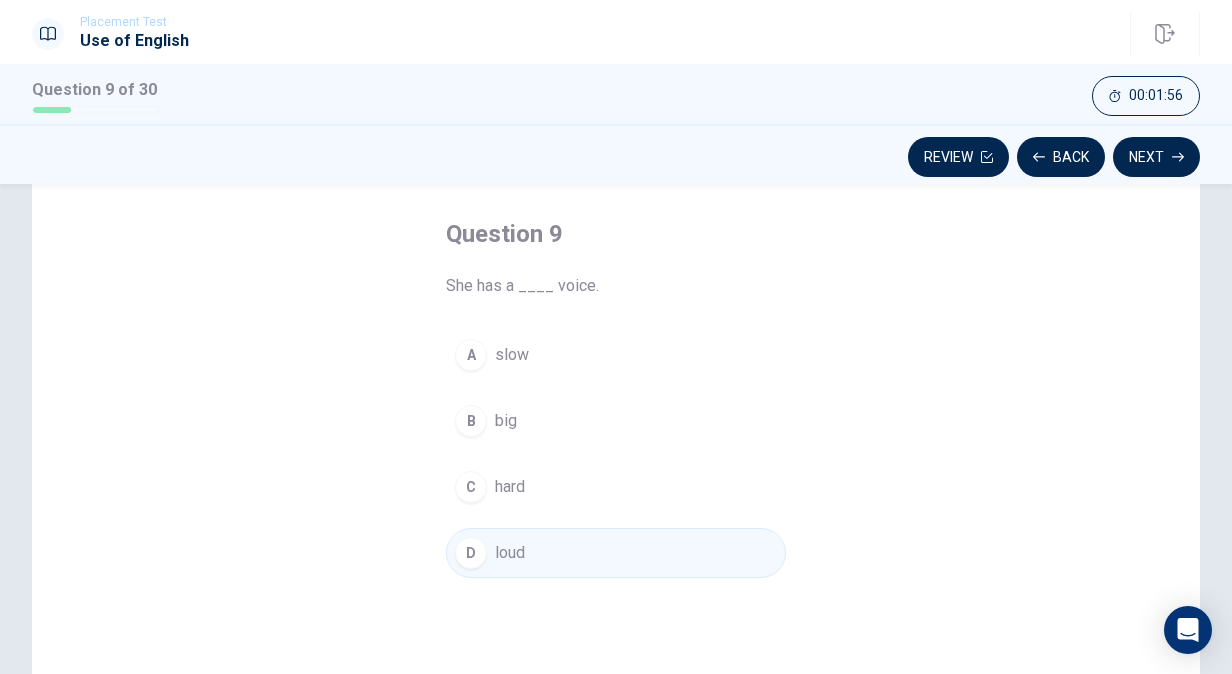 click on "Question 9 She has a ____ voice. A slow B big C hard D loud" at bounding box center [616, 483] 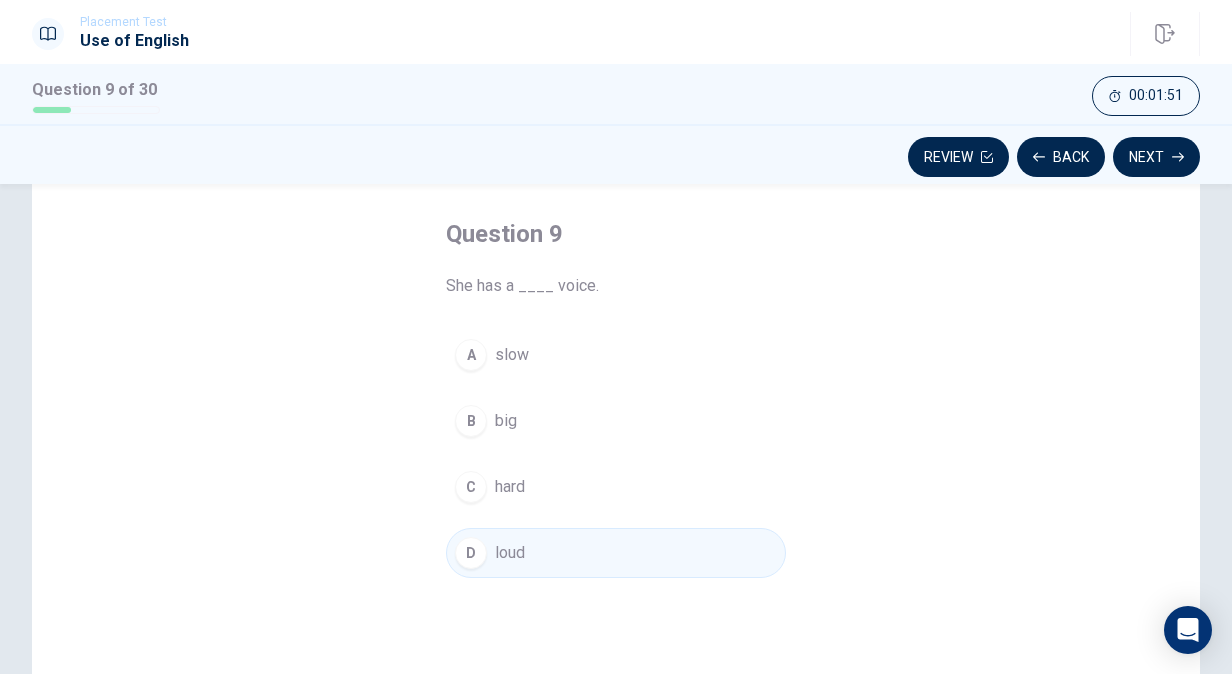 click on "B big" at bounding box center [616, 421] 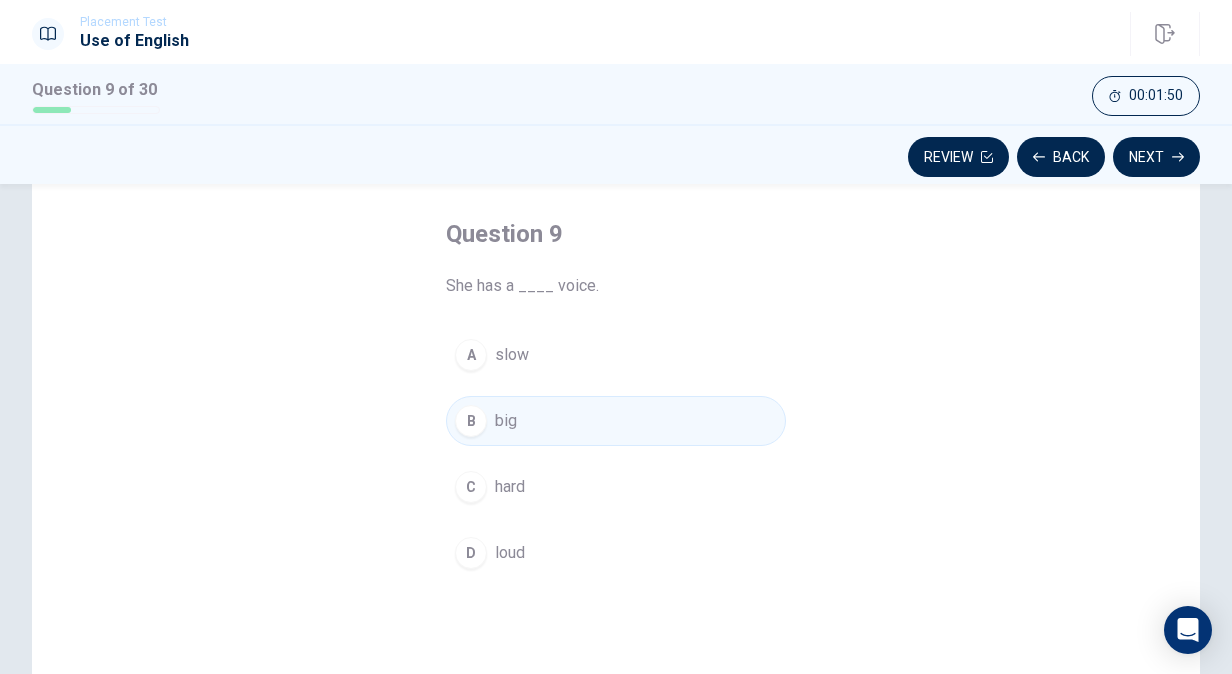 click on "Question 9 She has a ____ voice. A slow B big C hard D loud" at bounding box center [616, 483] 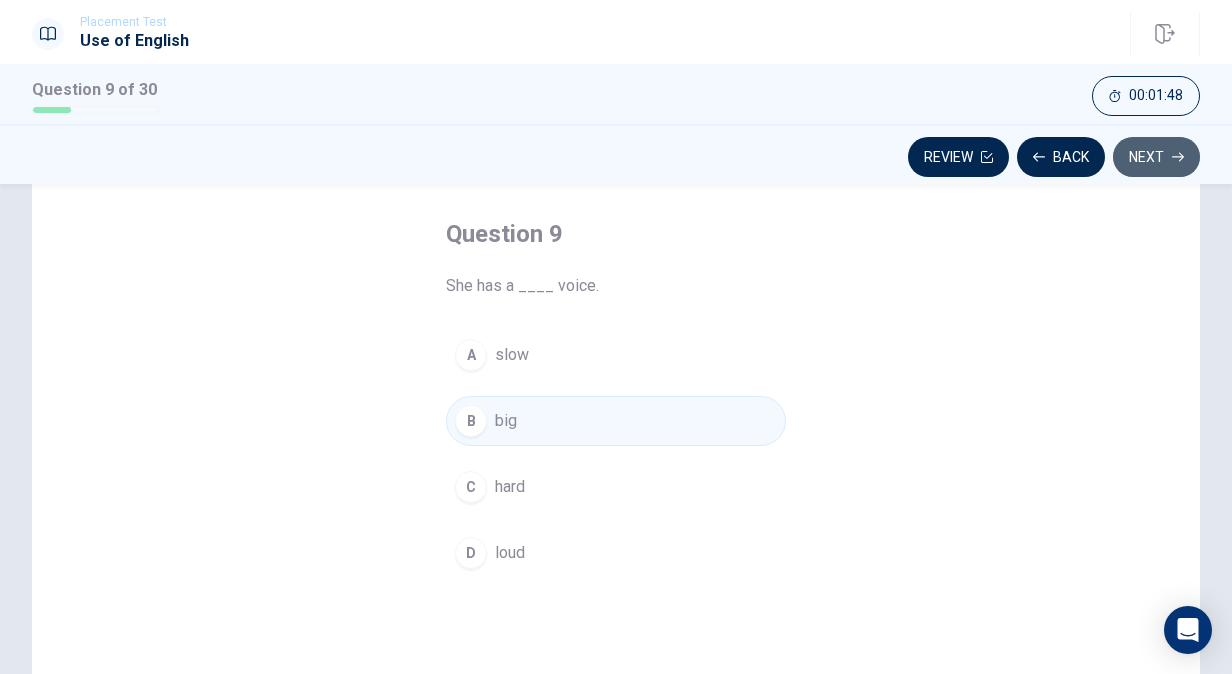 click on "Next" at bounding box center [1156, 157] 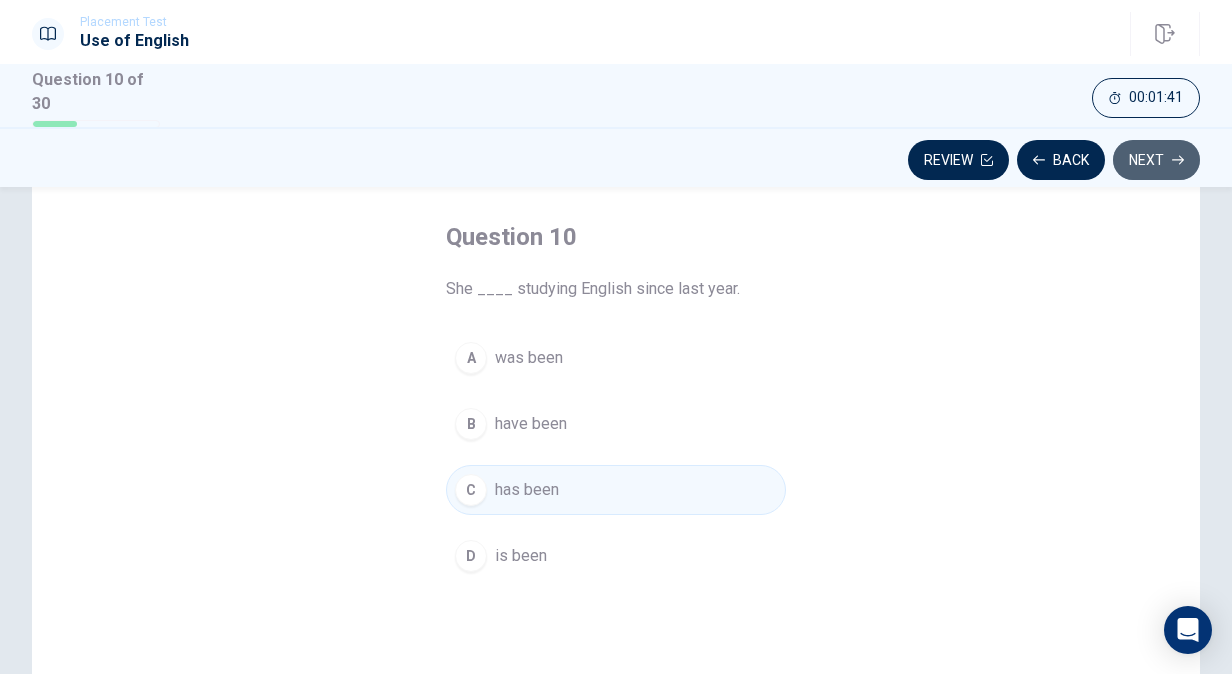 click on "Next" at bounding box center [1156, 160] 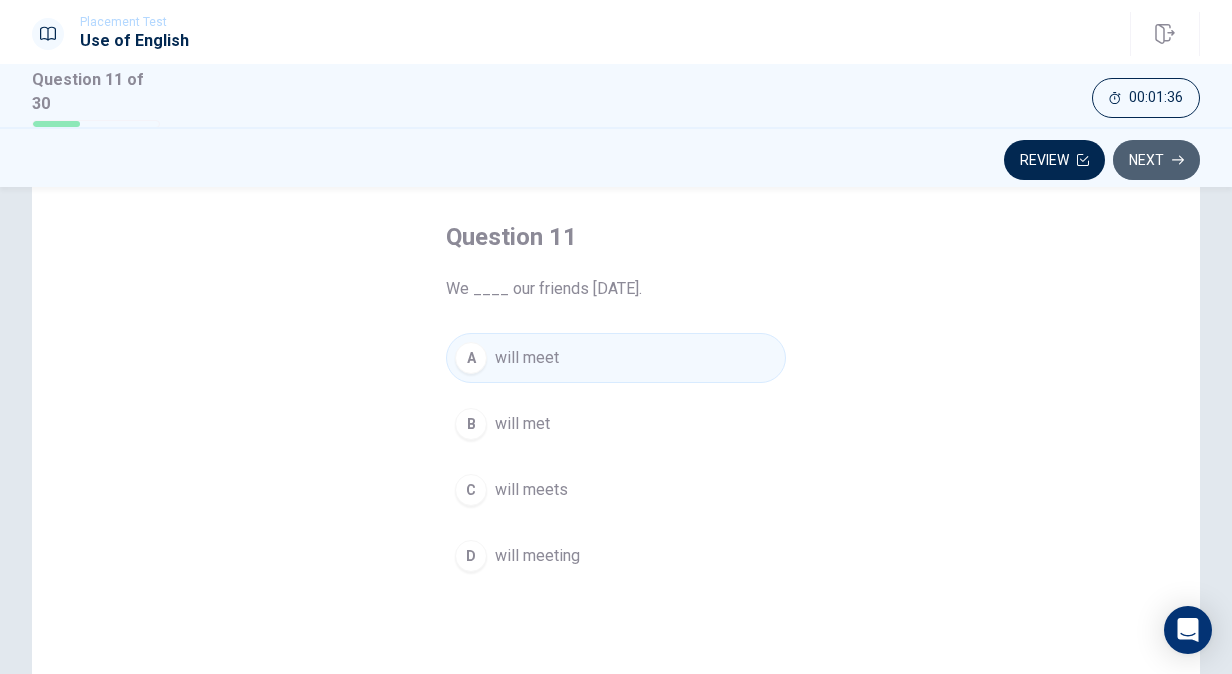 click on "Next" at bounding box center (1156, 160) 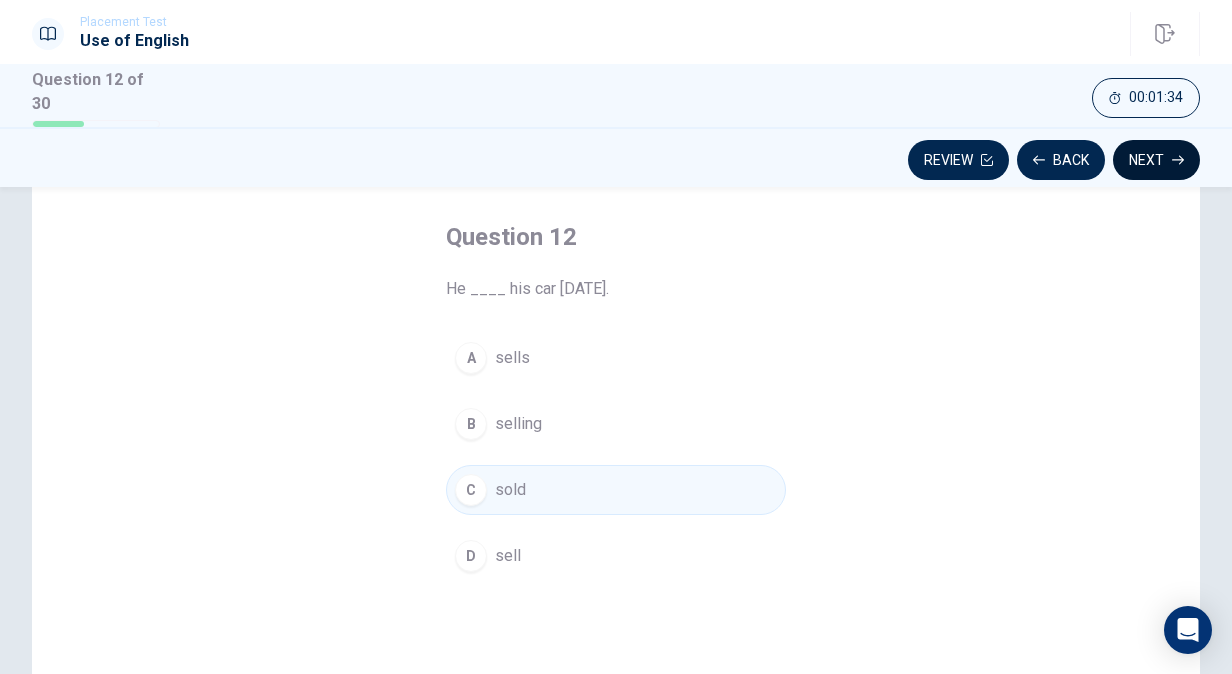 click on "Next" at bounding box center [1156, 160] 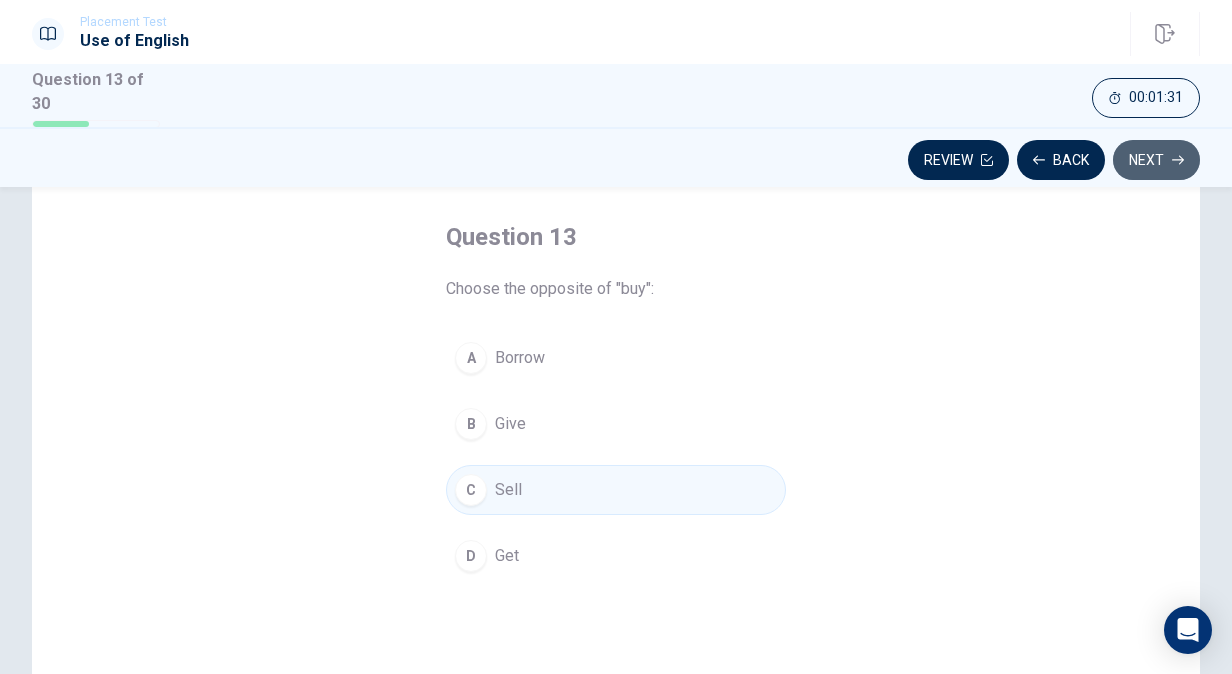 click on "Next" at bounding box center (1156, 160) 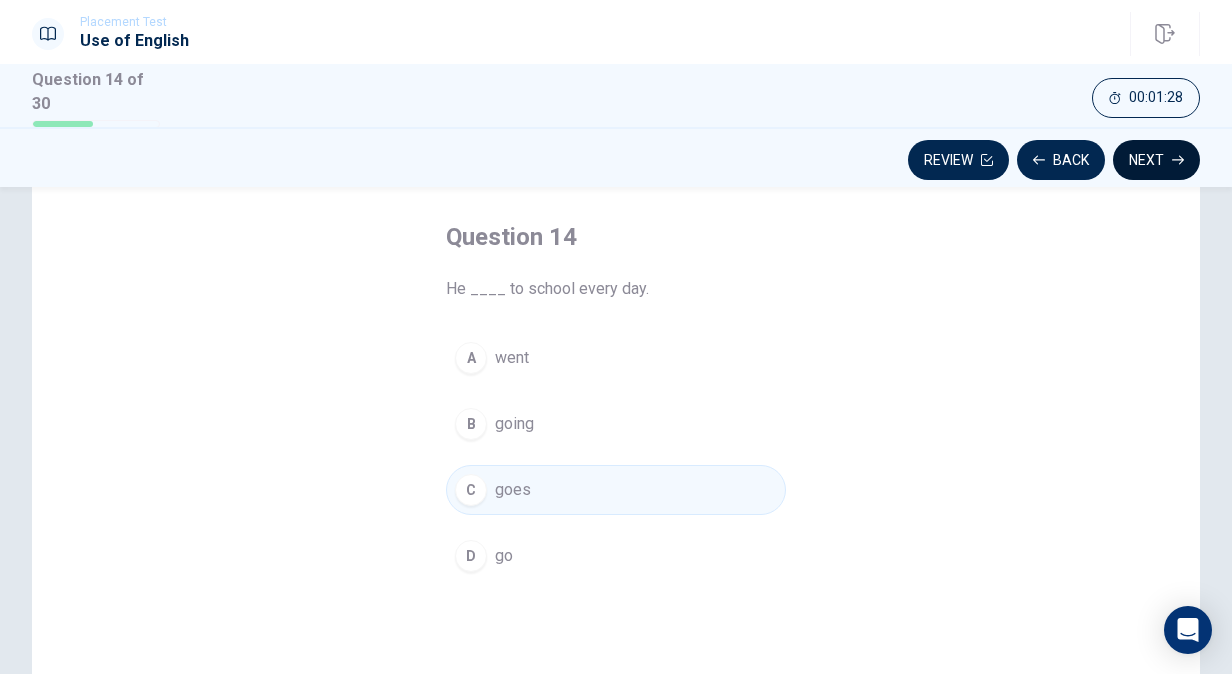 click on "Next" at bounding box center [1156, 160] 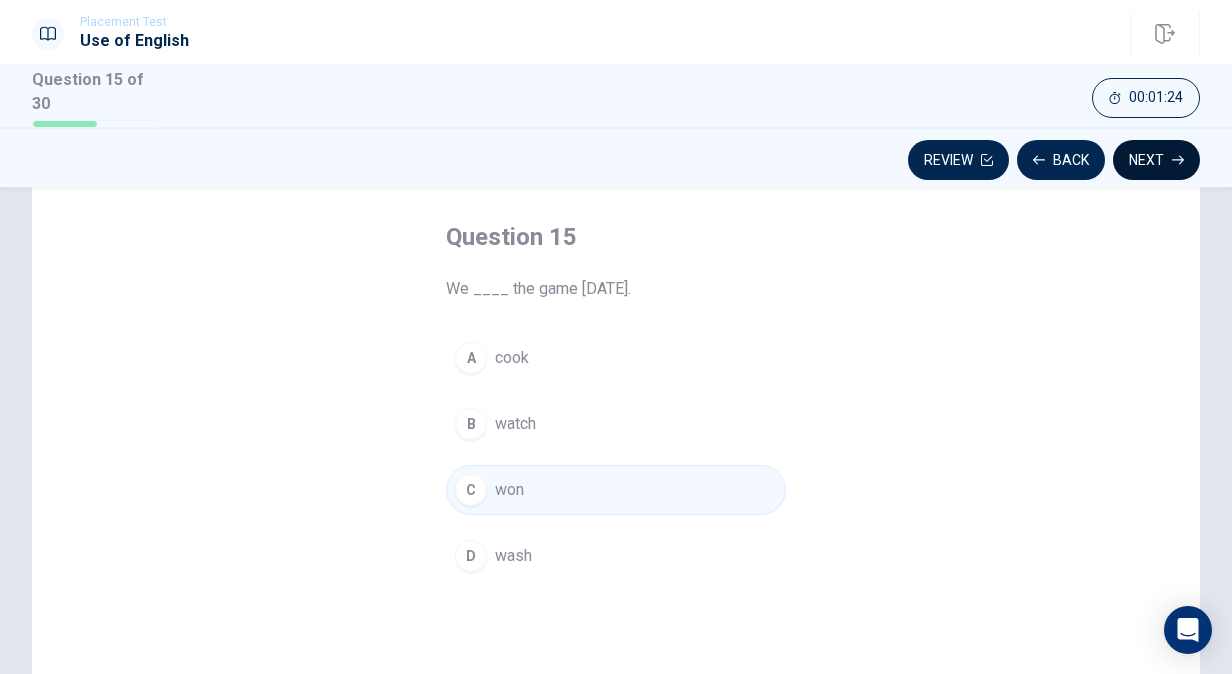 click on "Next" at bounding box center (1156, 160) 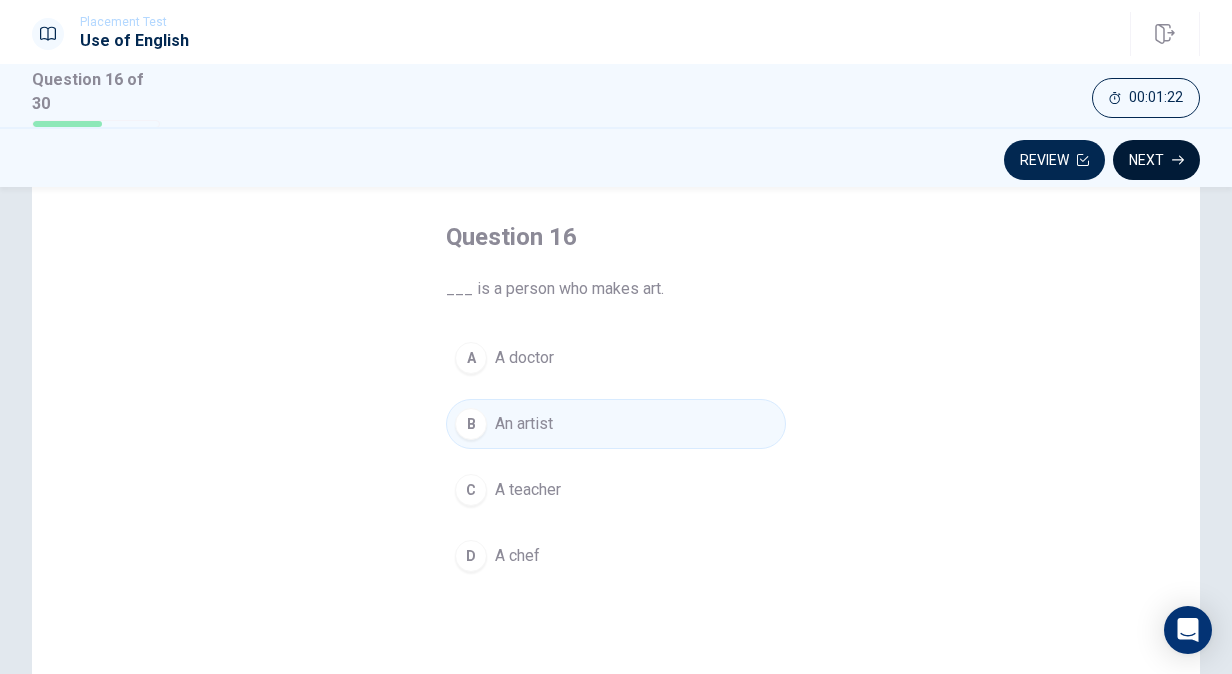 click on "Next" at bounding box center (1156, 160) 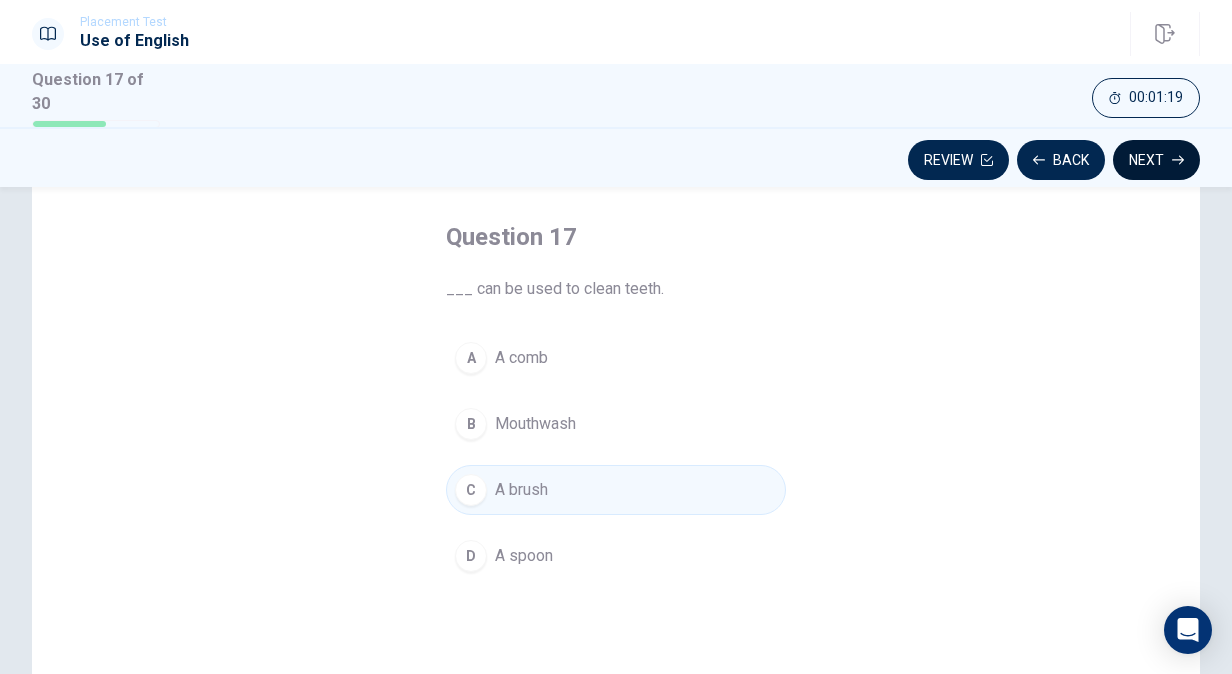 click on "Next" at bounding box center [1156, 160] 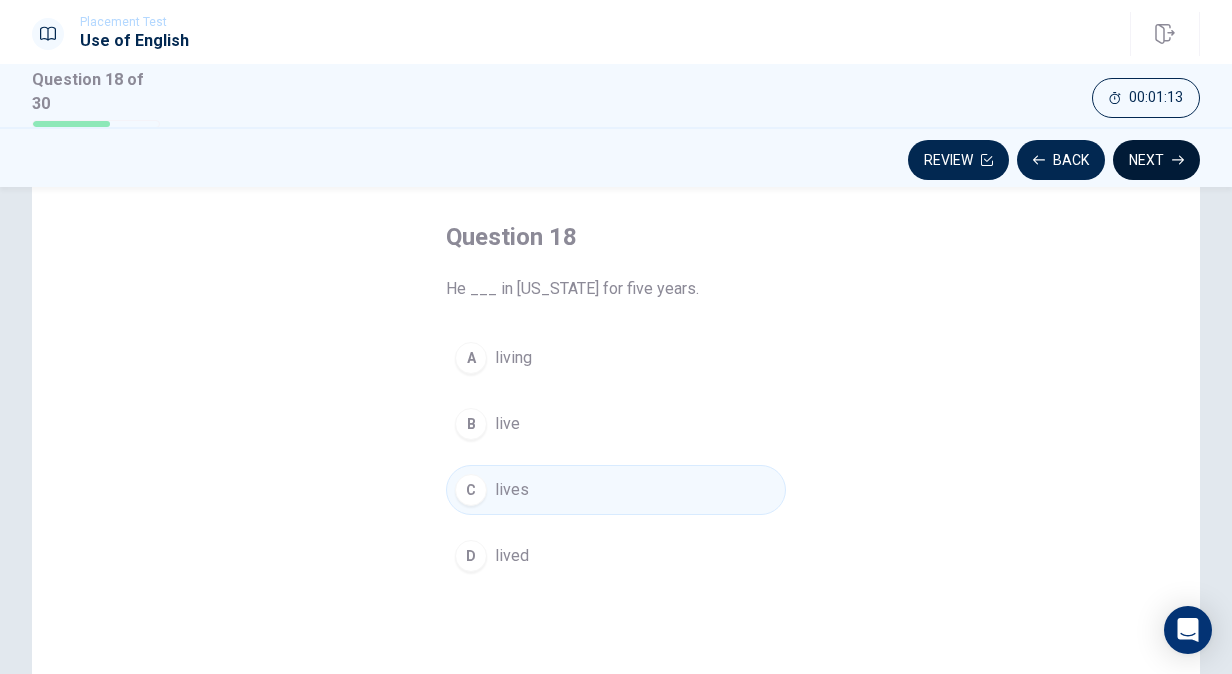 click on "Next" at bounding box center [1156, 160] 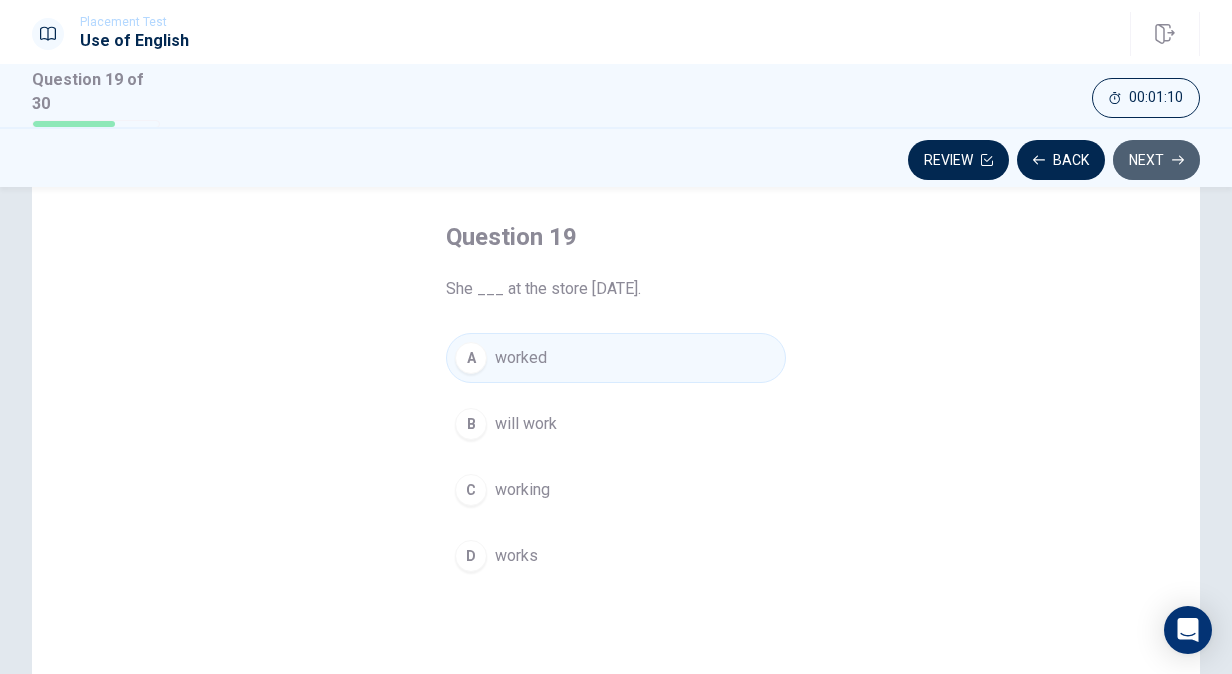 click on "Next" at bounding box center [1156, 160] 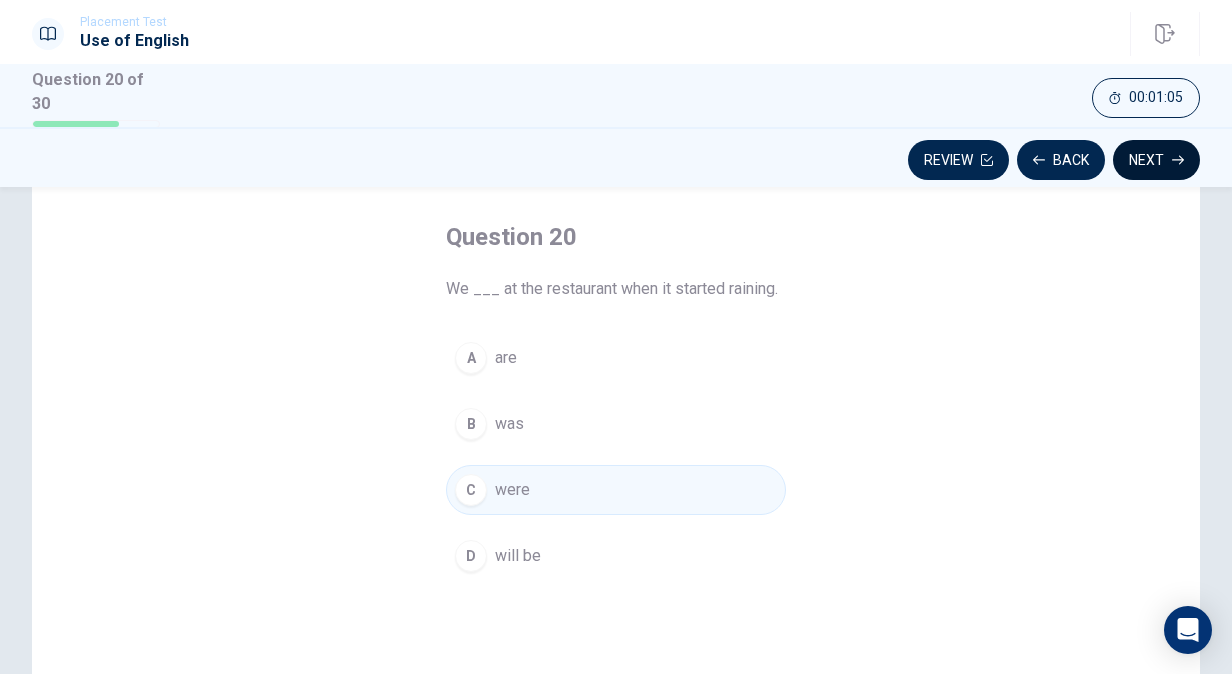 click on "Next" at bounding box center (1156, 160) 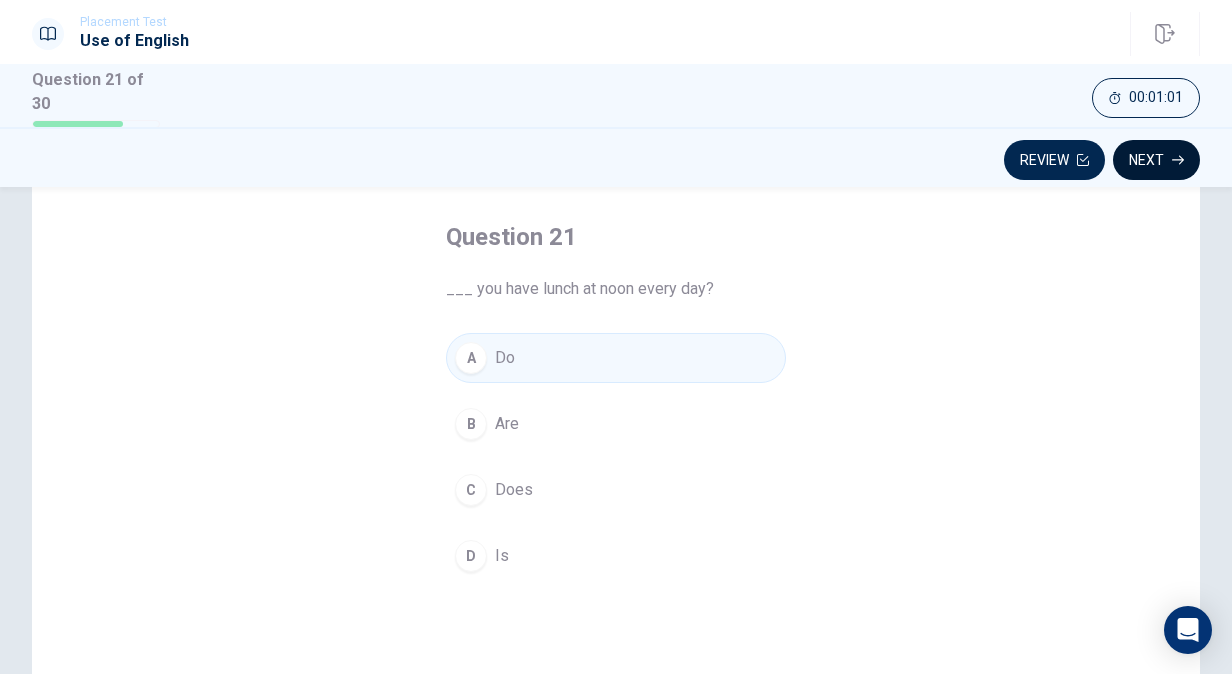 click on "Next" at bounding box center (1156, 160) 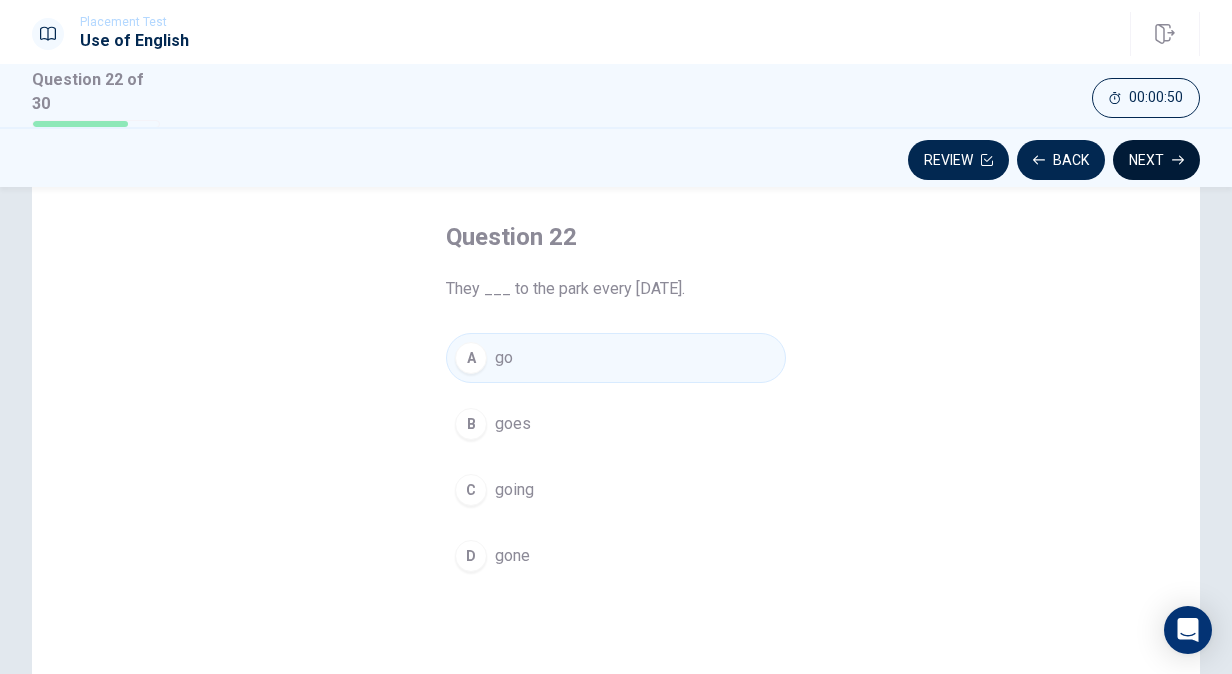click on "Next" at bounding box center [1156, 160] 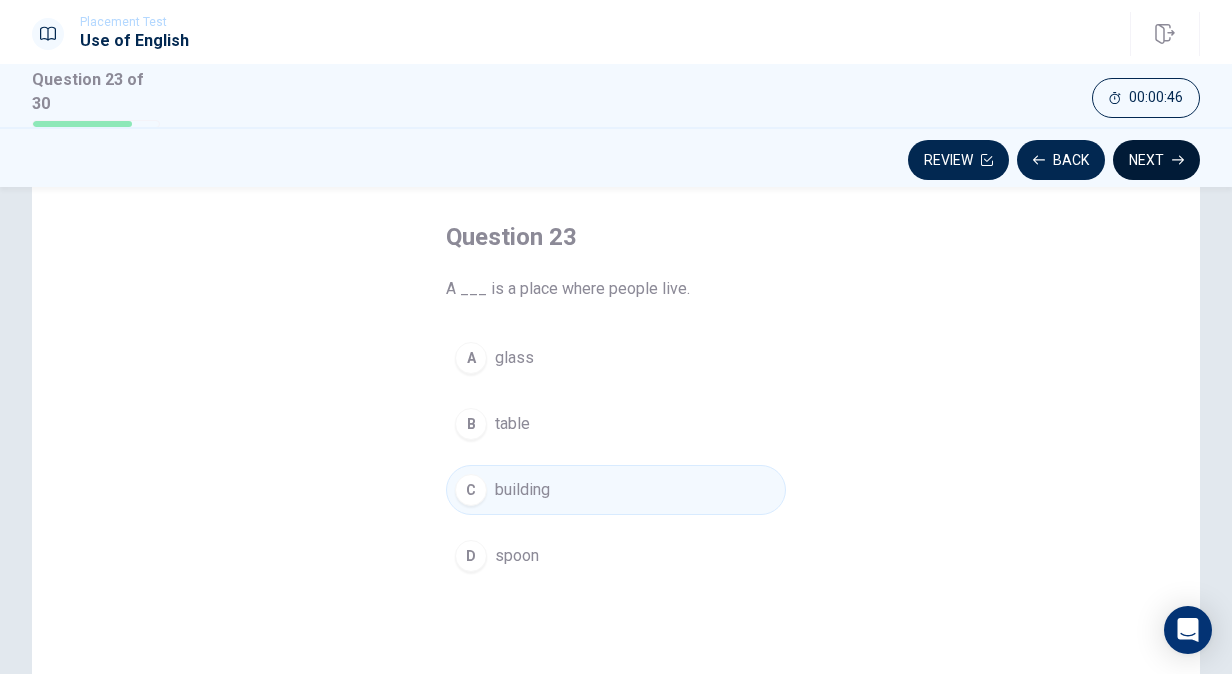 click on "Next" at bounding box center (1156, 160) 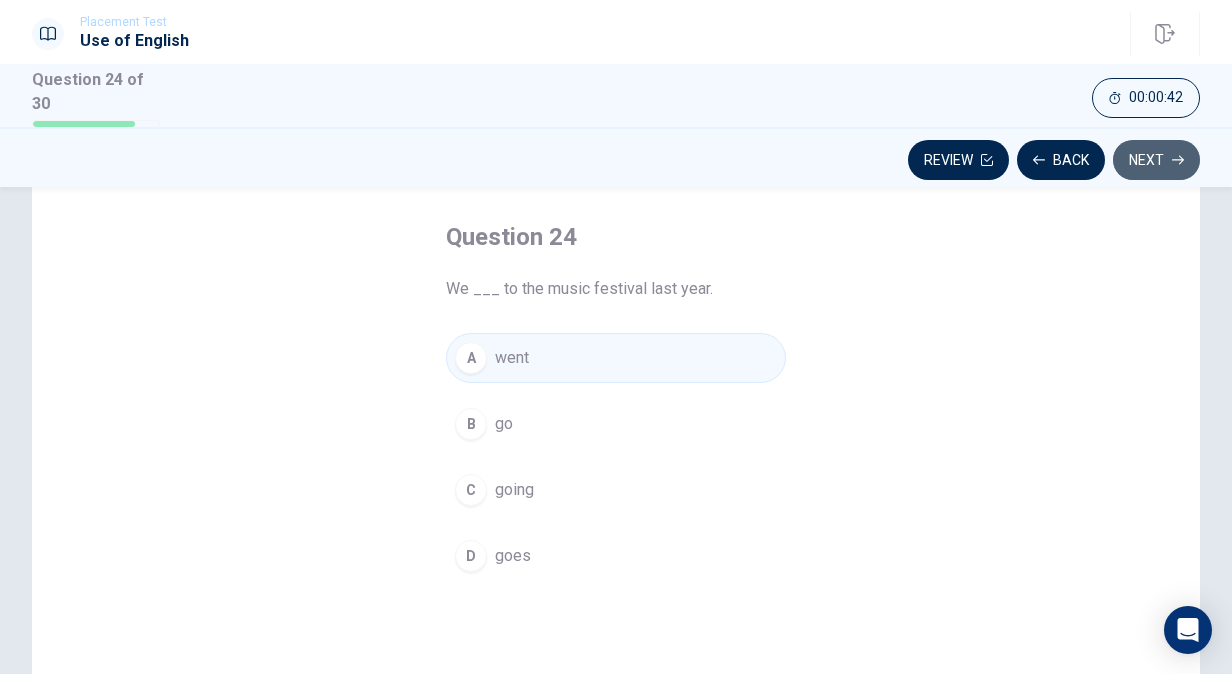click on "Next" at bounding box center [1156, 160] 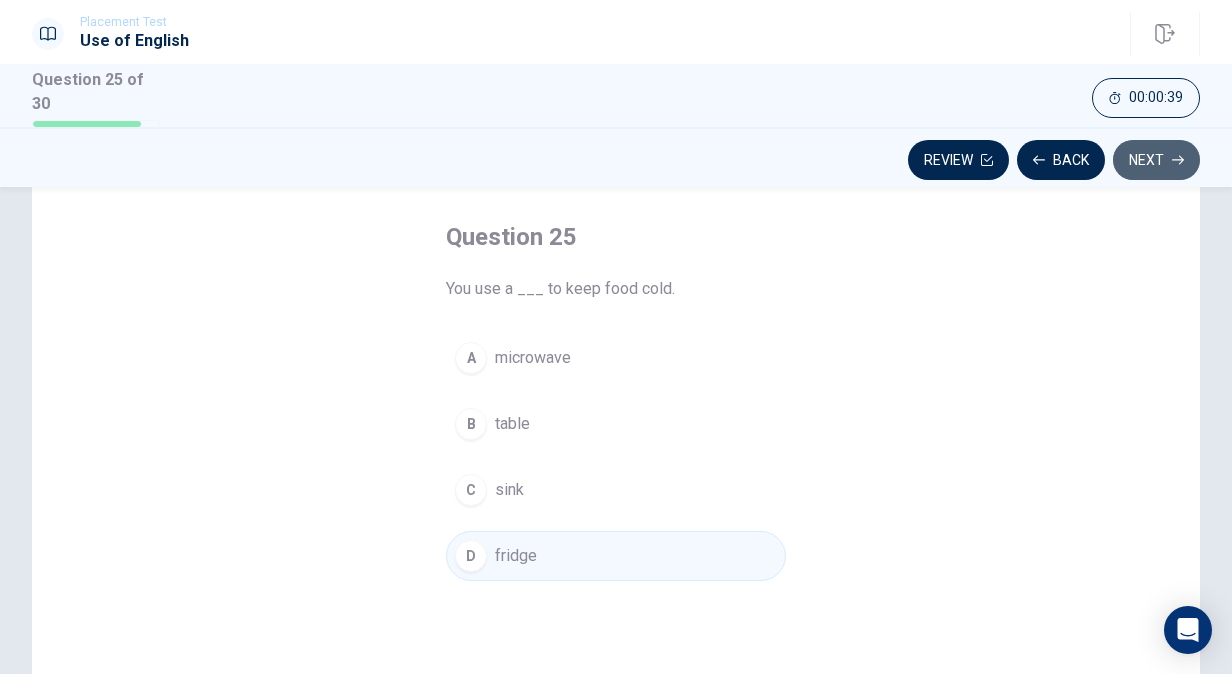 click on "Next" at bounding box center (1156, 160) 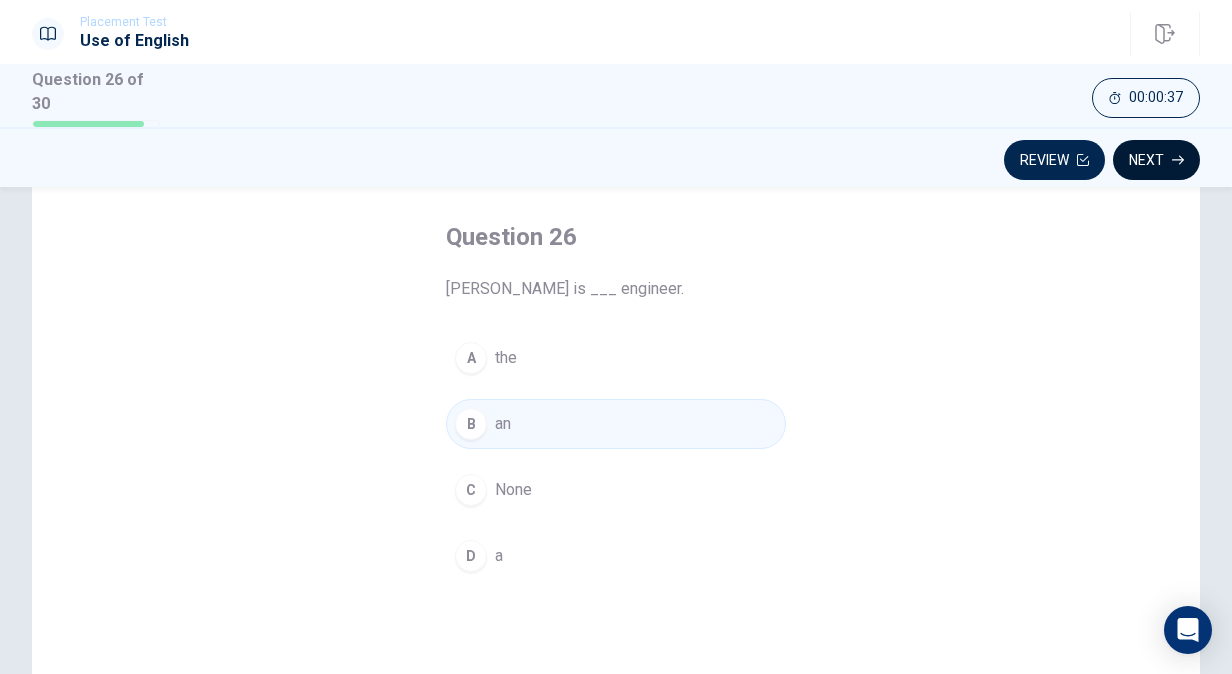 click on "Next" at bounding box center (1156, 160) 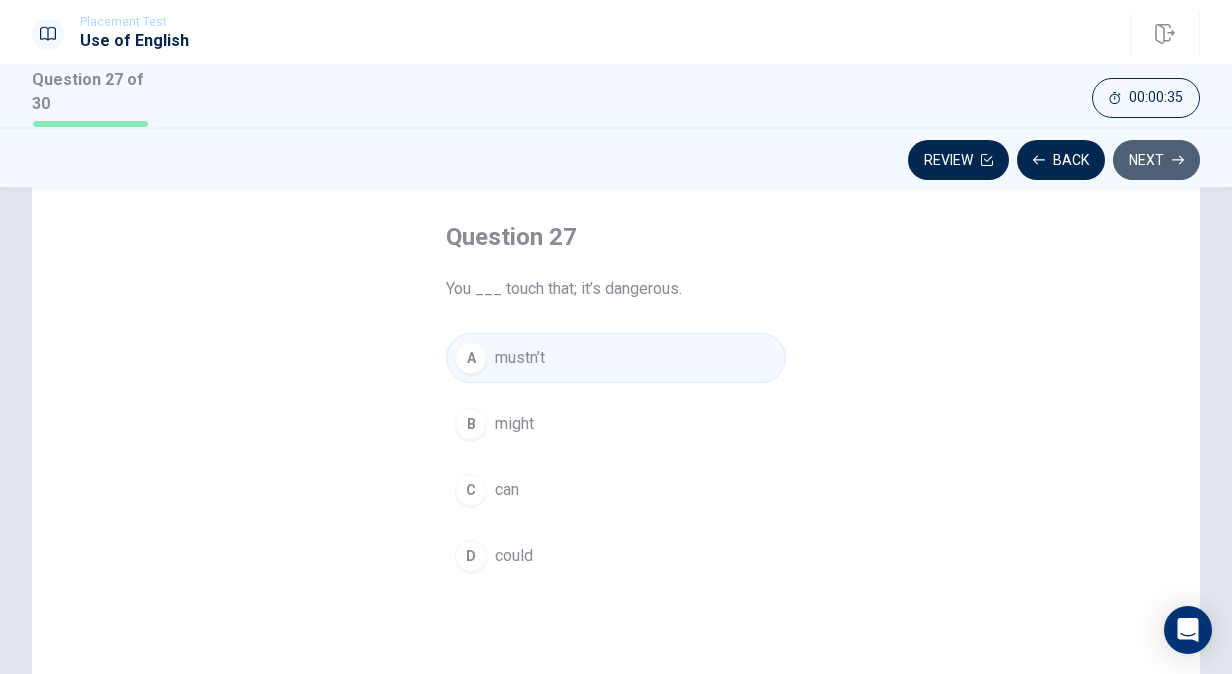 click on "Next" at bounding box center [1156, 160] 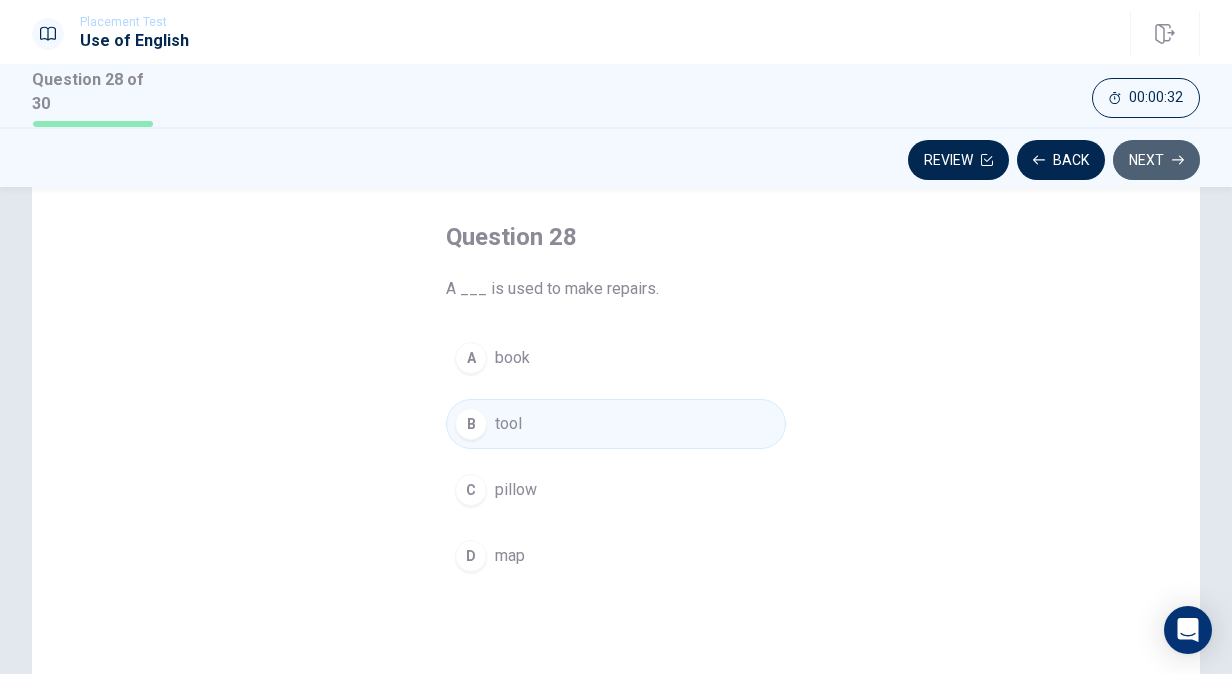 click on "Next" at bounding box center [1156, 160] 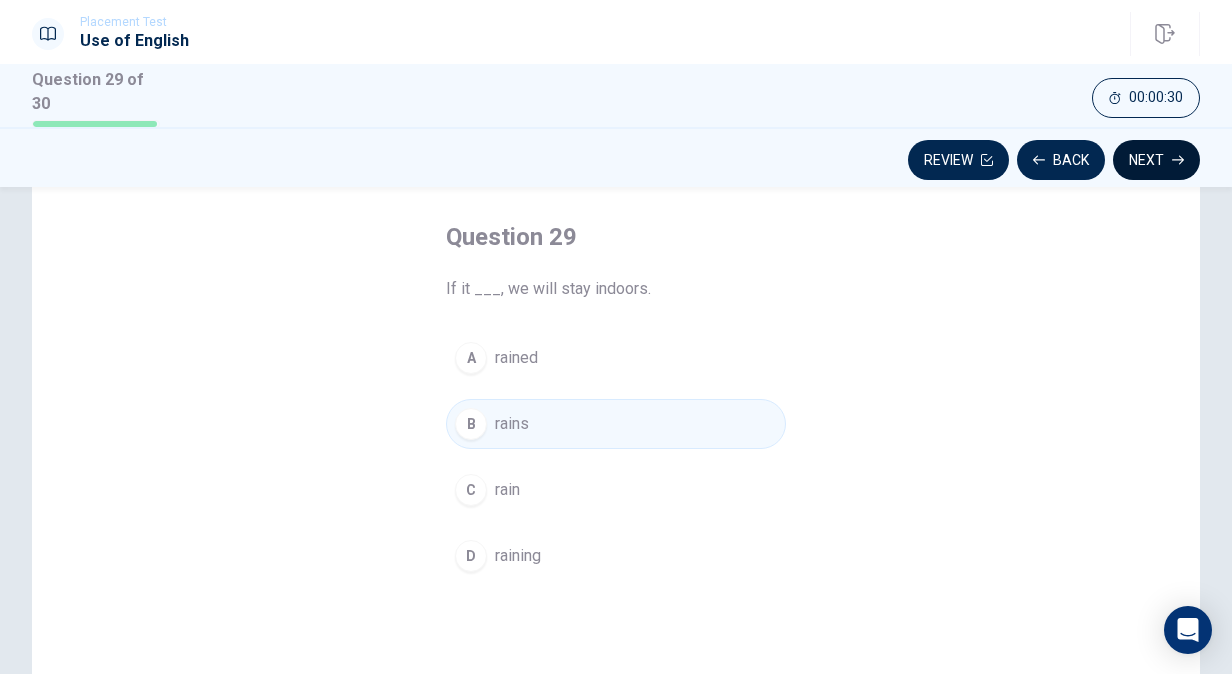 click on "Next" at bounding box center (1156, 160) 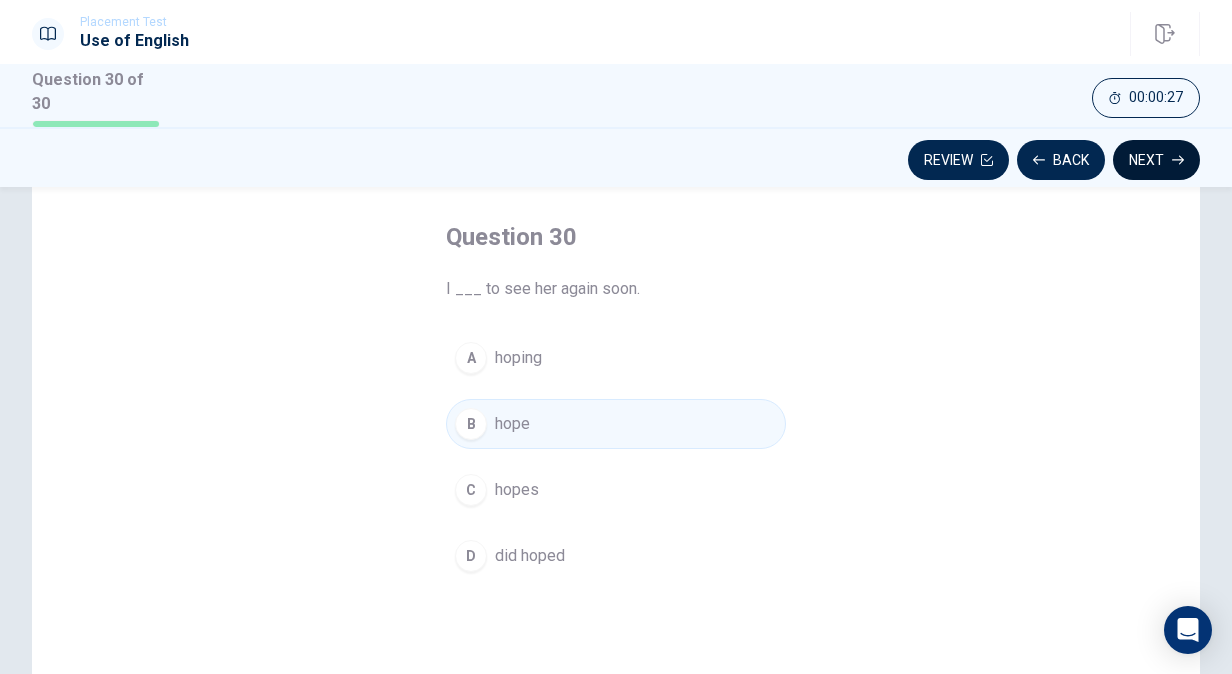 click on "Next" at bounding box center [1156, 160] 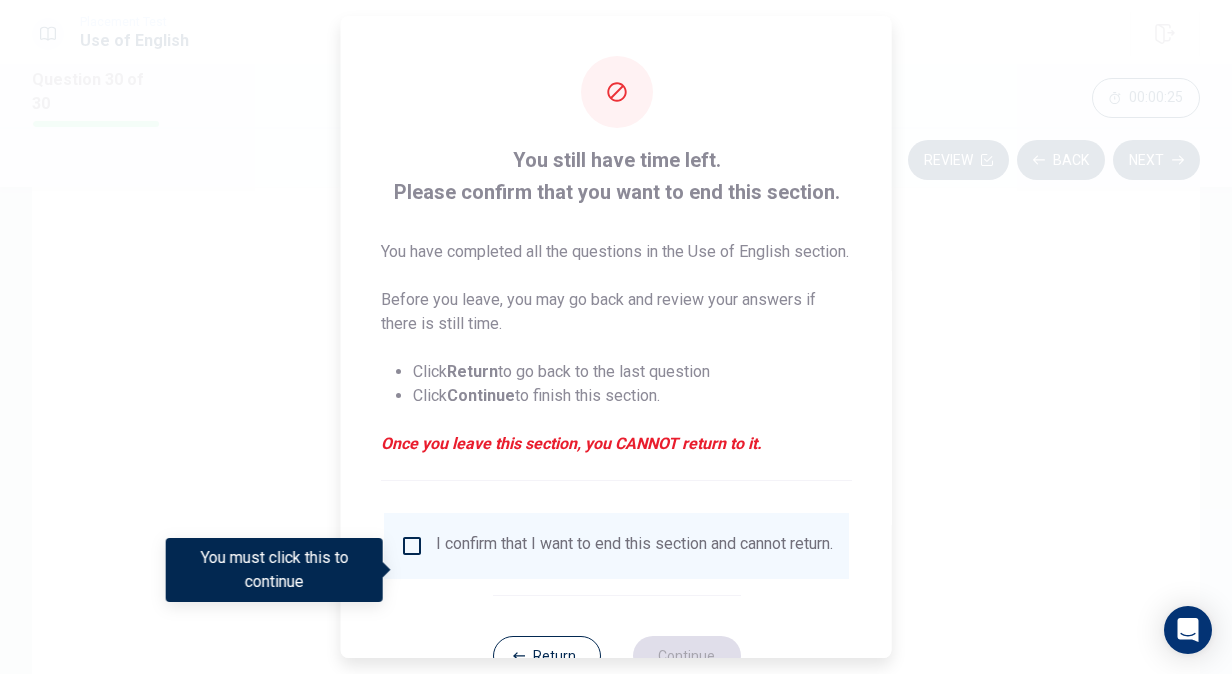scroll, scrollTop: 96, scrollLeft: 0, axis: vertical 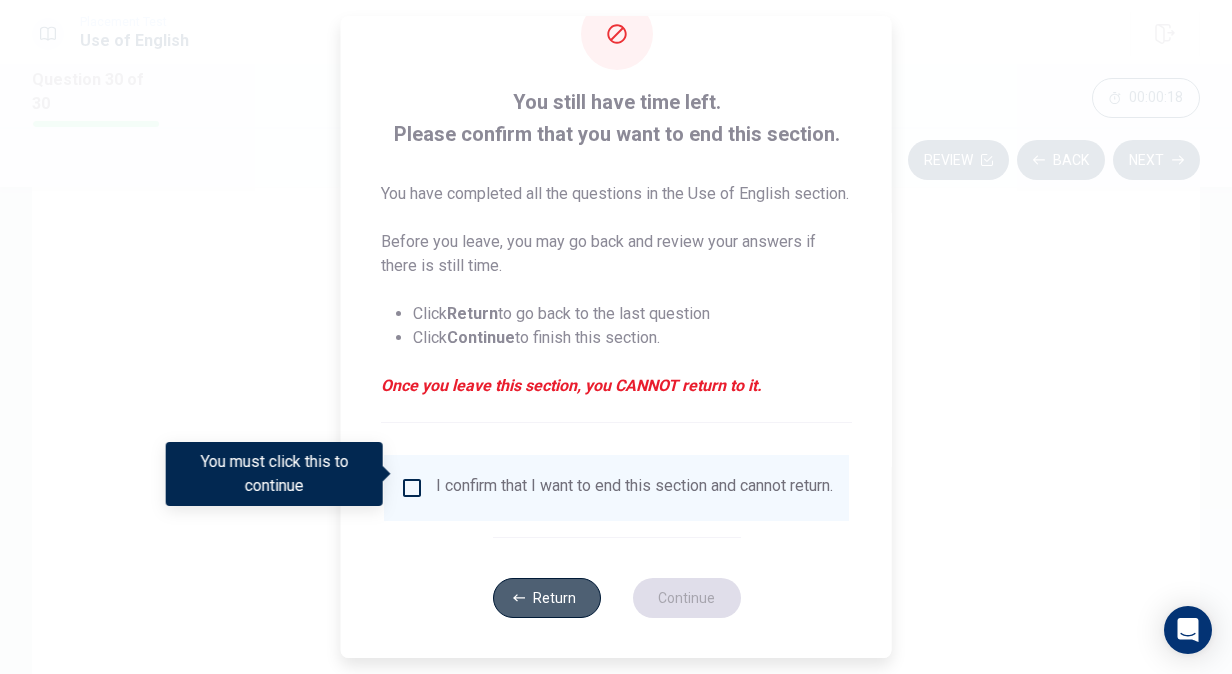 click on "Return" at bounding box center [546, 598] 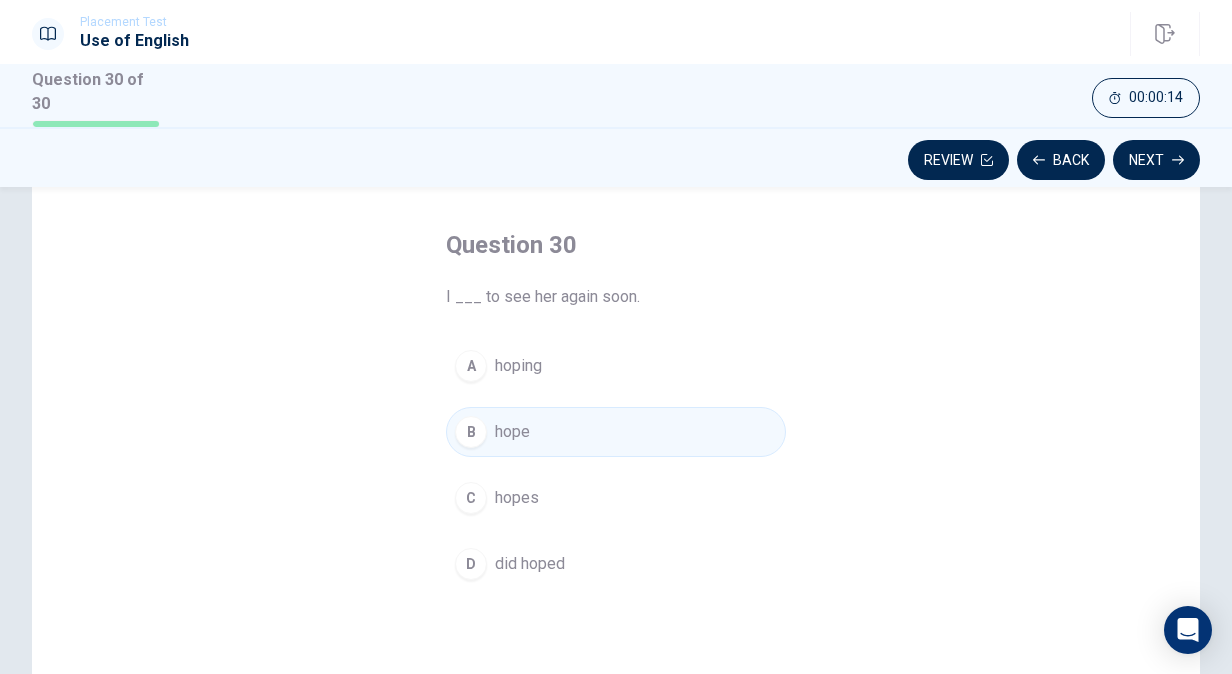 scroll, scrollTop: 47, scrollLeft: 0, axis: vertical 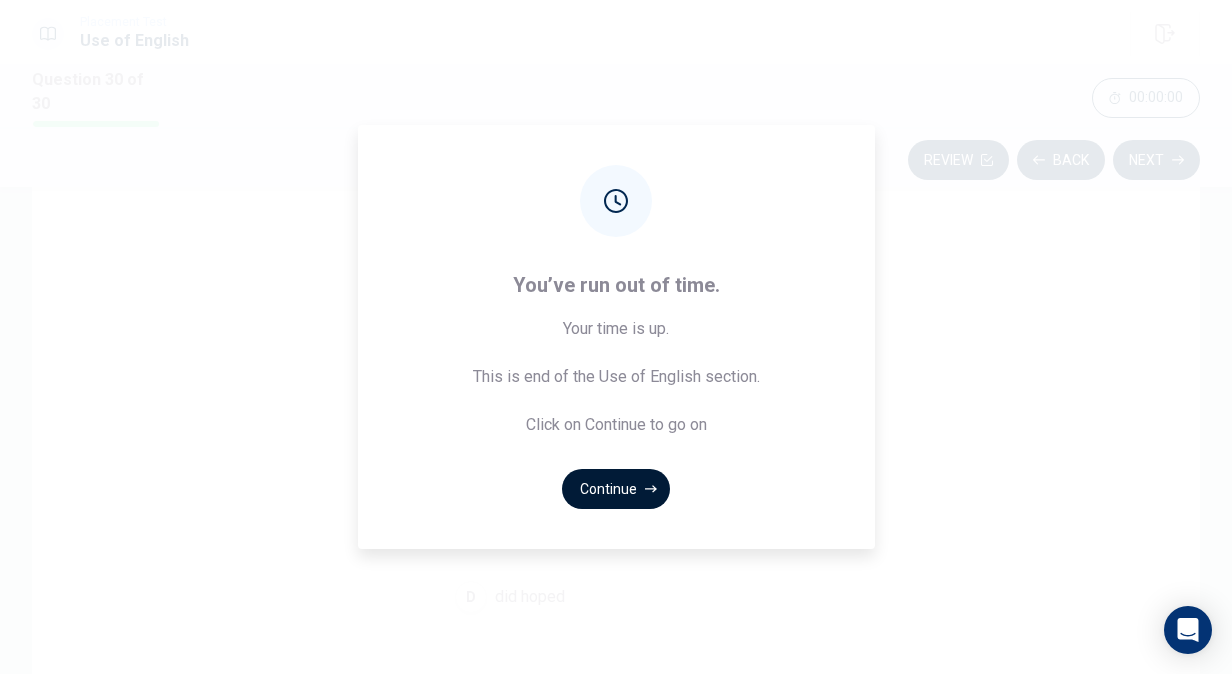 click on "Continue" at bounding box center (616, 489) 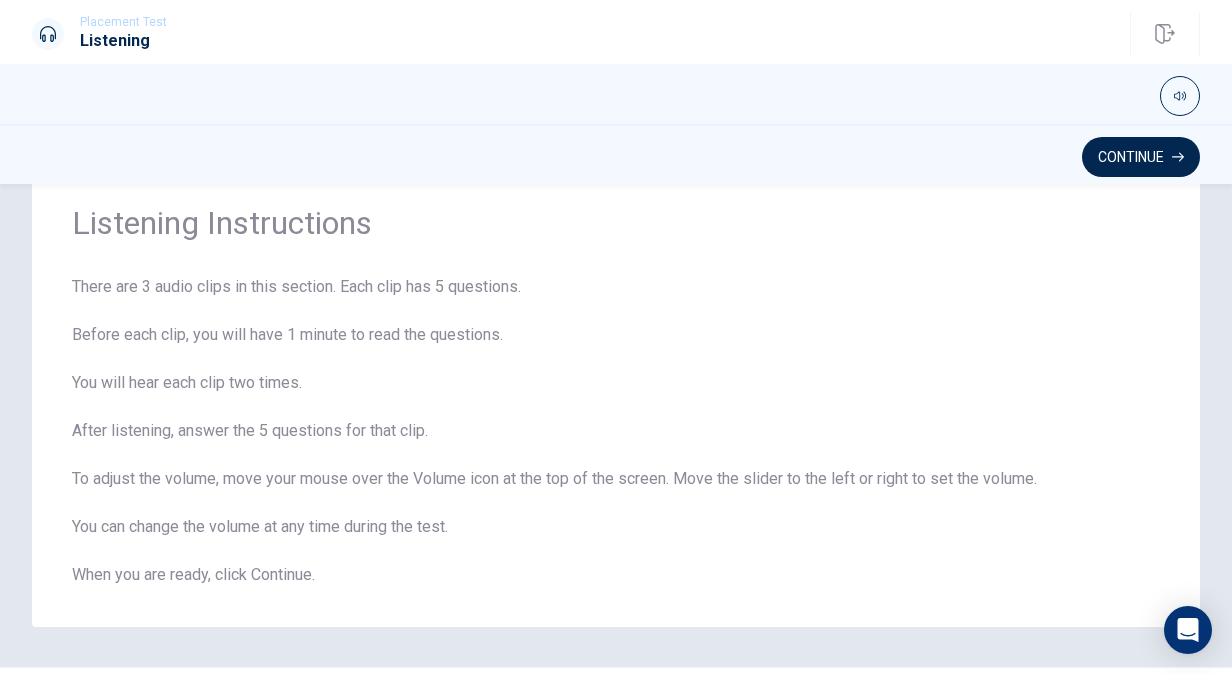 scroll, scrollTop: 103, scrollLeft: 0, axis: vertical 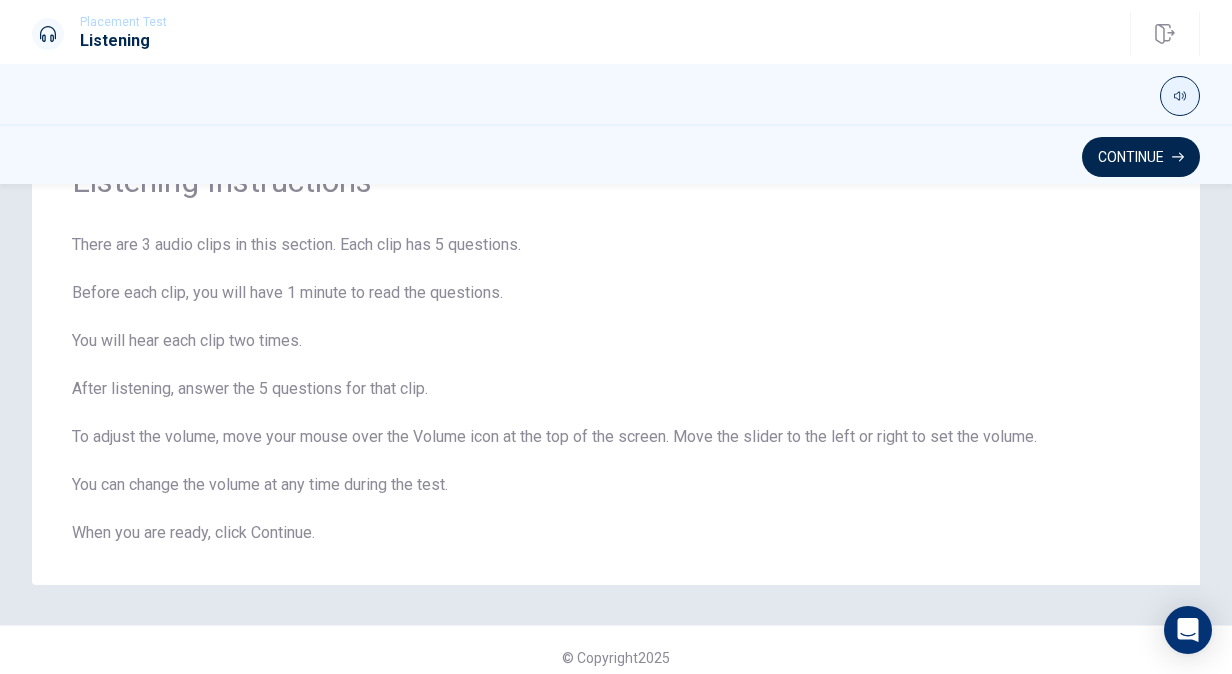 click at bounding box center (1180, 96) 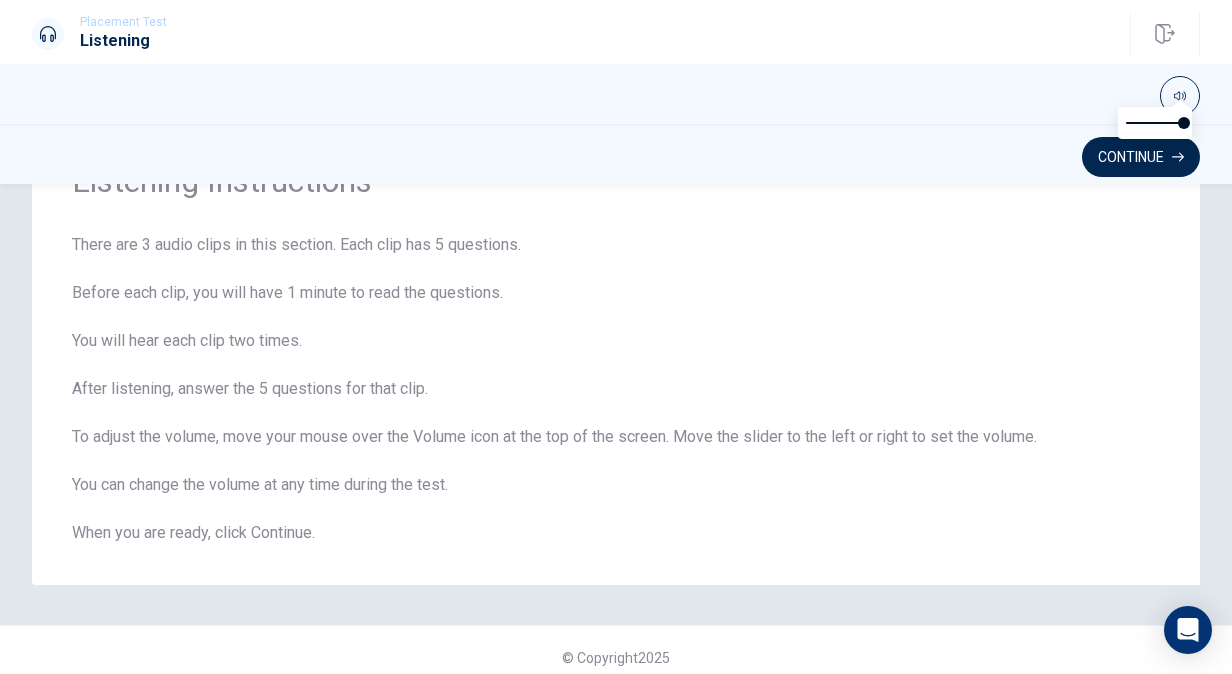 click at bounding box center [616, 96] 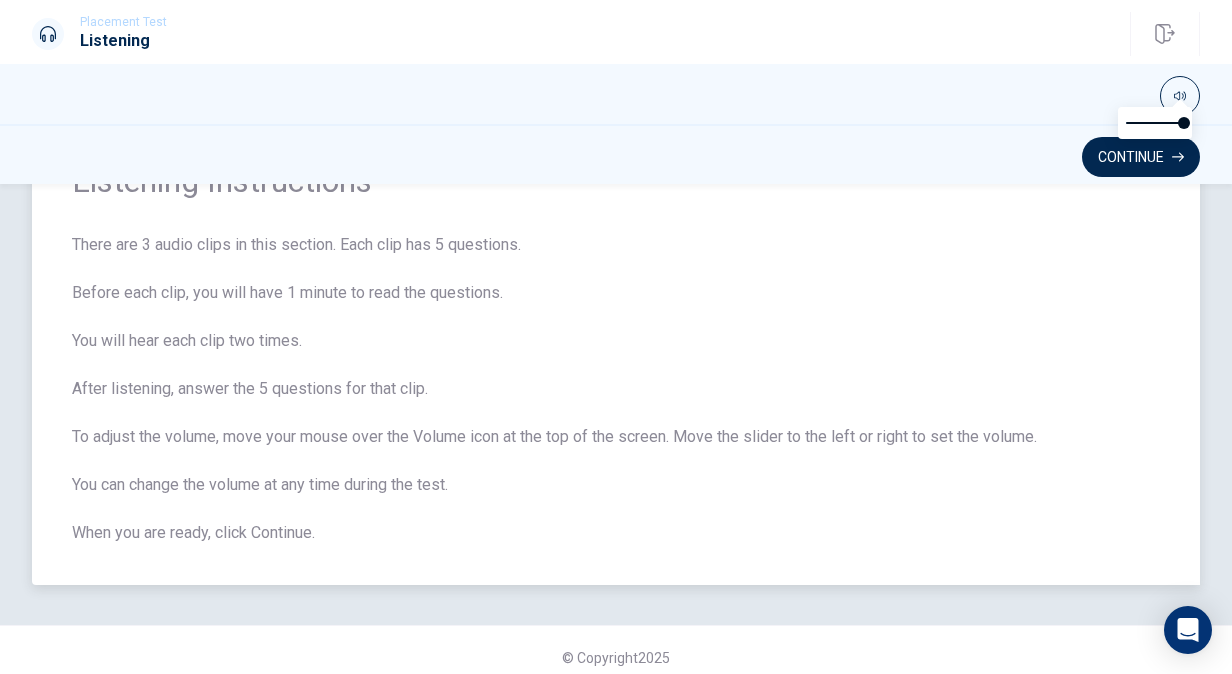 click on "Listening Instructions
There are 3 audio clips in this section. Each clip has 5 questions.
Before each clip, you will have 1 minute to read the questions.
You will hear each clip two times.
After listening, answer the 5 questions for that clip.
To adjust the volume, move your mouse over the Volume icon at the top of the screen. Move the slider to the left or right to set the volume.
You can change the volume at any time during the test.
When you are ready, click Continue." at bounding box center (616, 353) 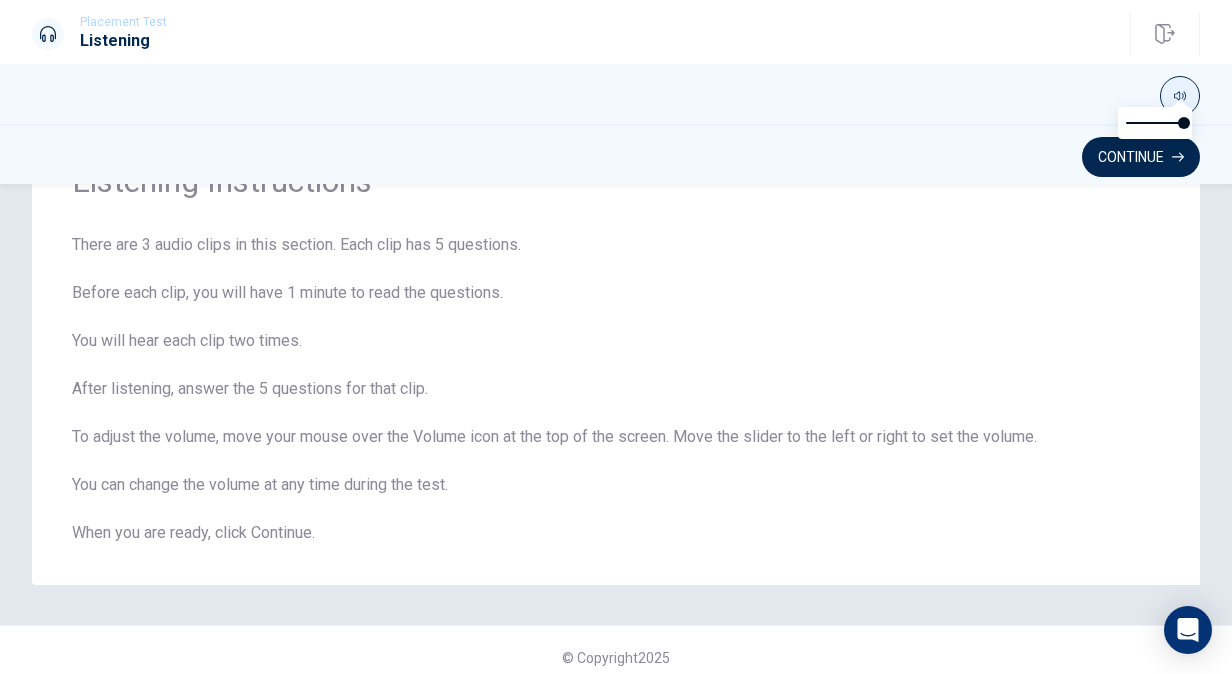 click at bounding box center (1180, 96) 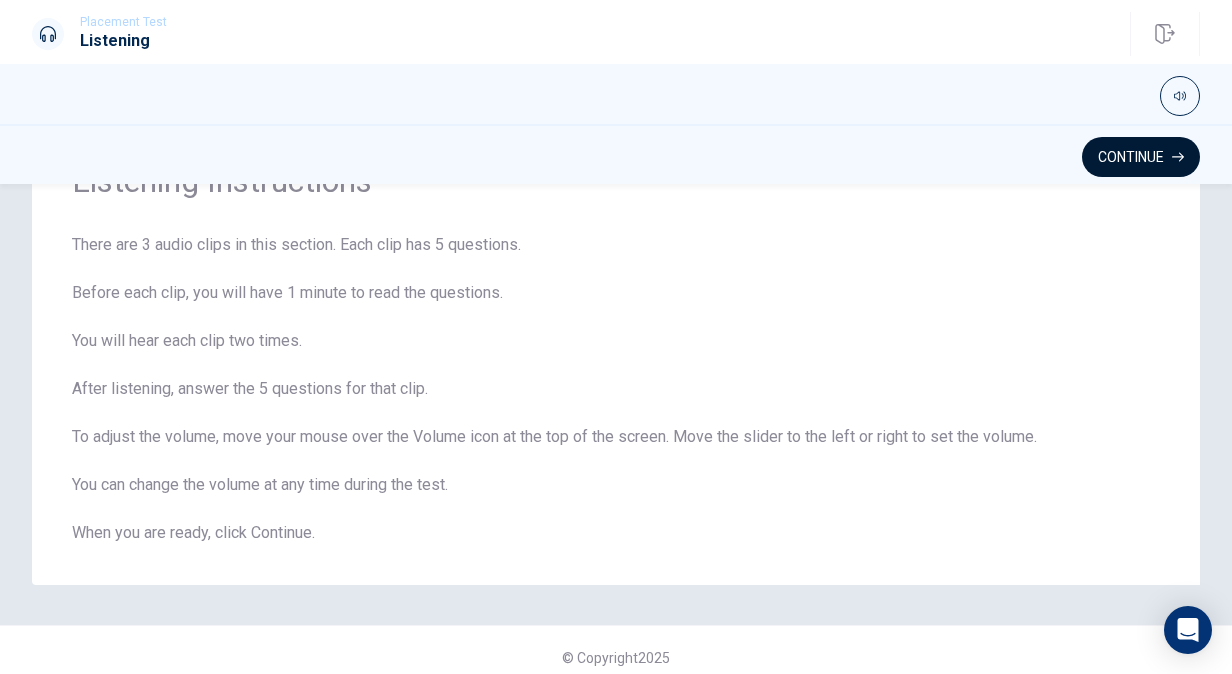 click on "Continue" at bounding box center [1141, 157] 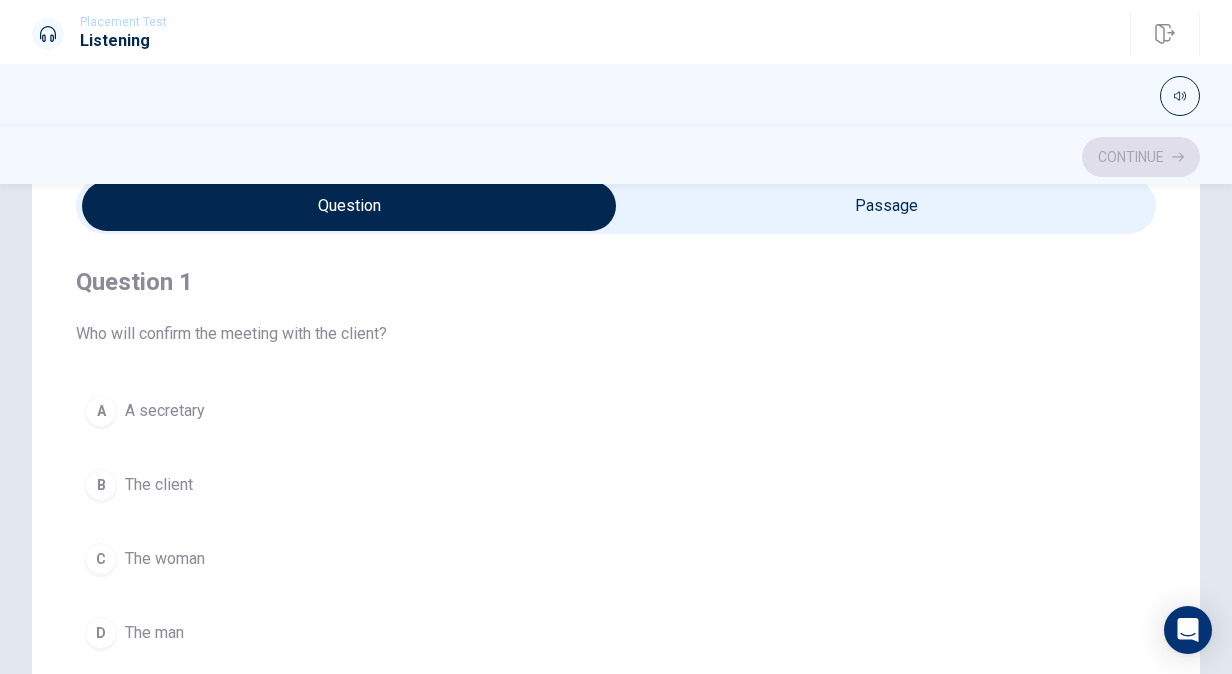 scroll, scrollTop: 81, scrollLeft: 0, axis: vertical 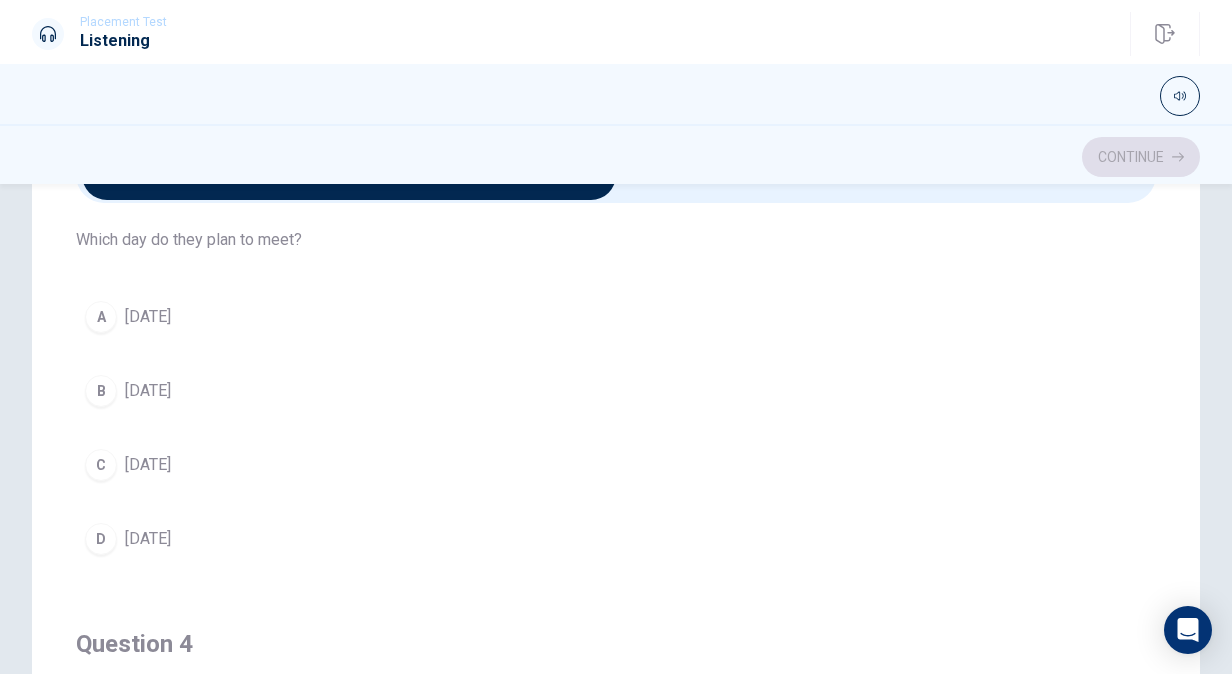 click on "C [DATE]" at bounding box center (616, 465) 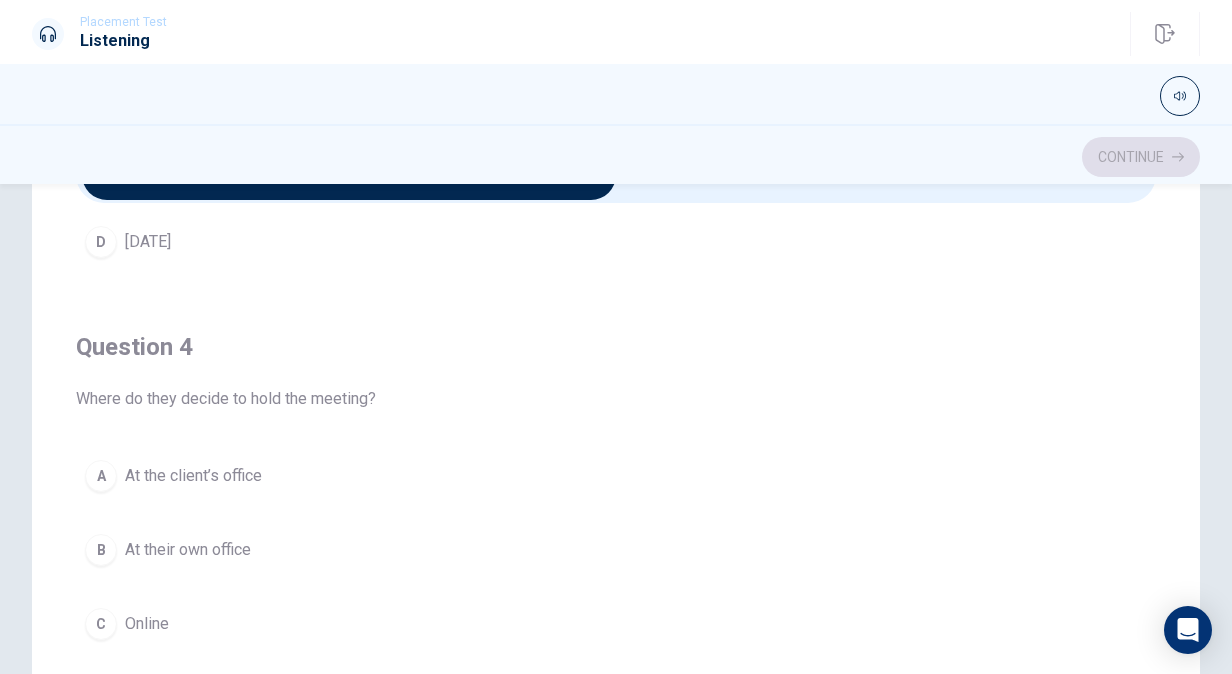 scroll, scrollTop: 1385, scrollLeft: 0, axis: vertical 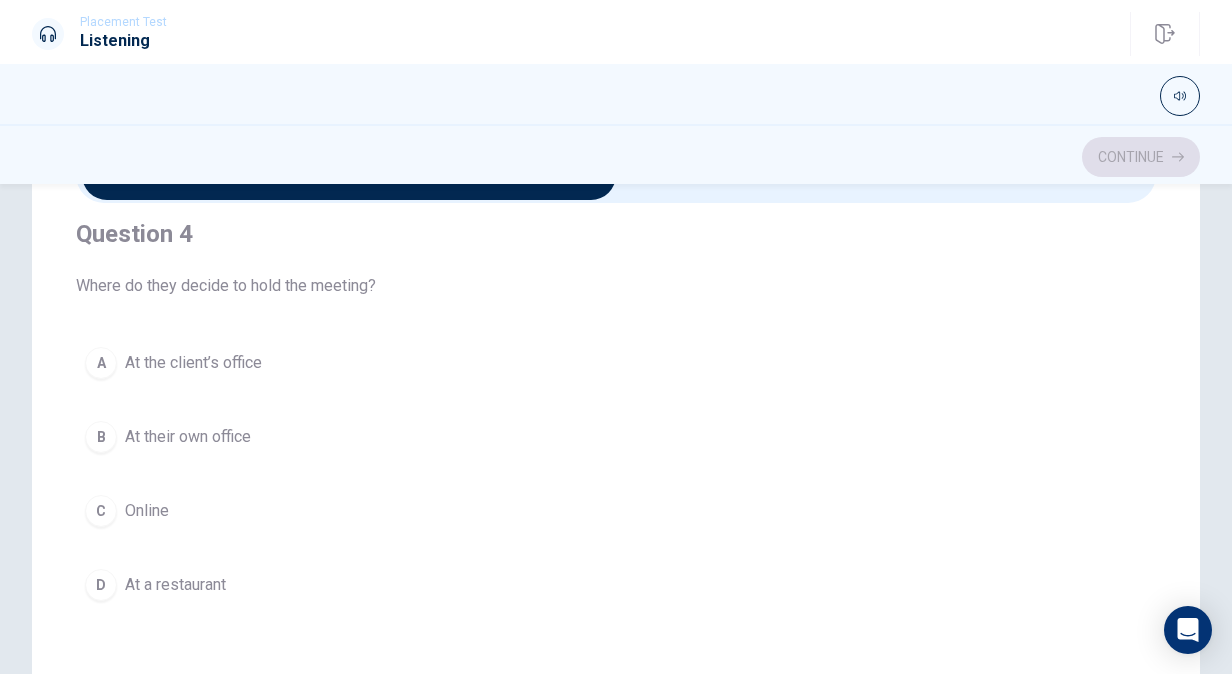 click on "B At their own office" at bounding box center [616, 437] 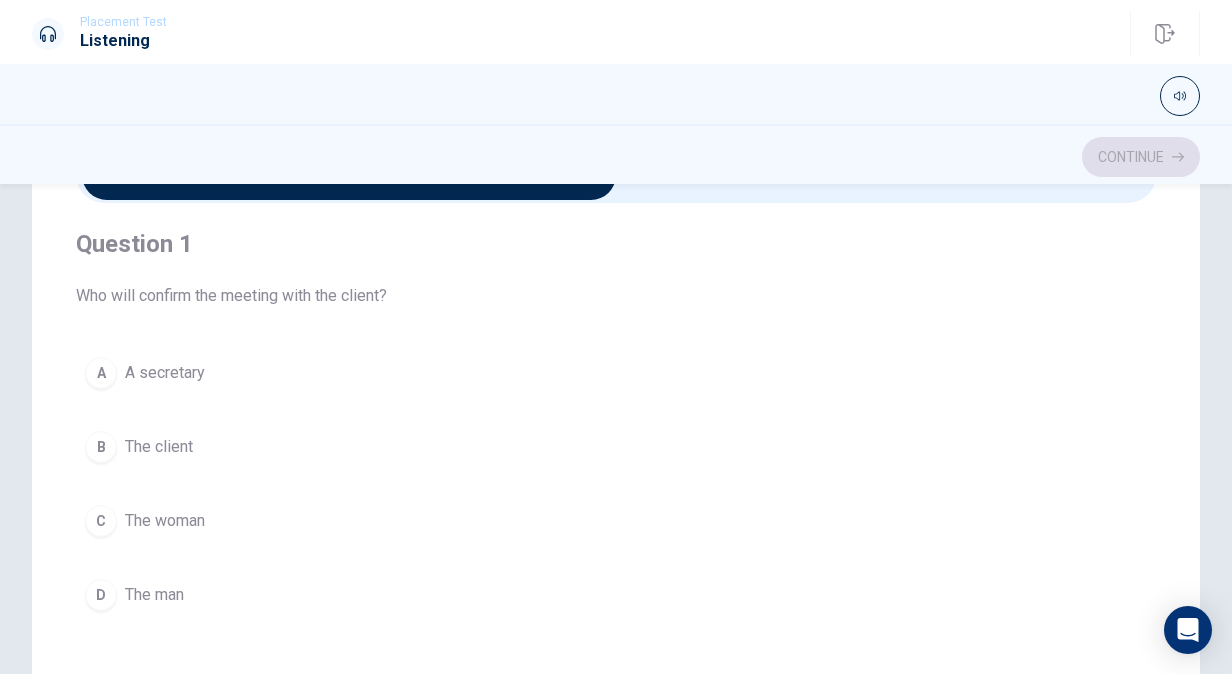 scroll, scrollTop: 6, scrollLeft: 0, axis: vertical 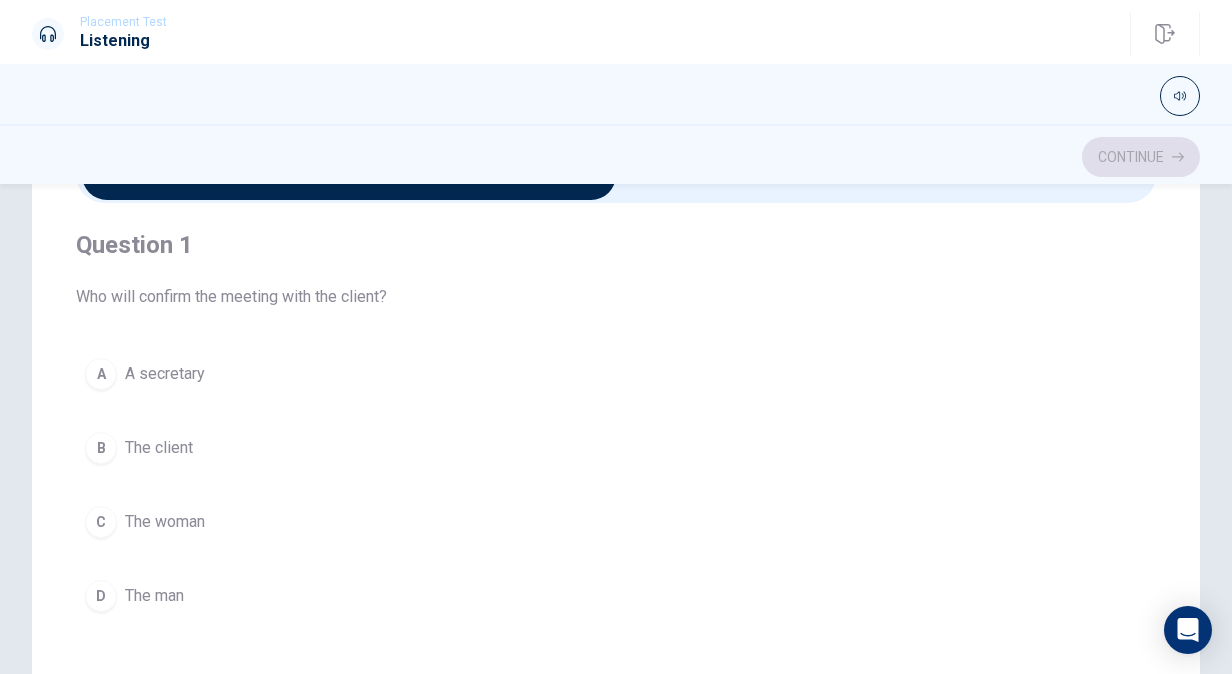 click on "B The client" at bounding box center (616, 448) 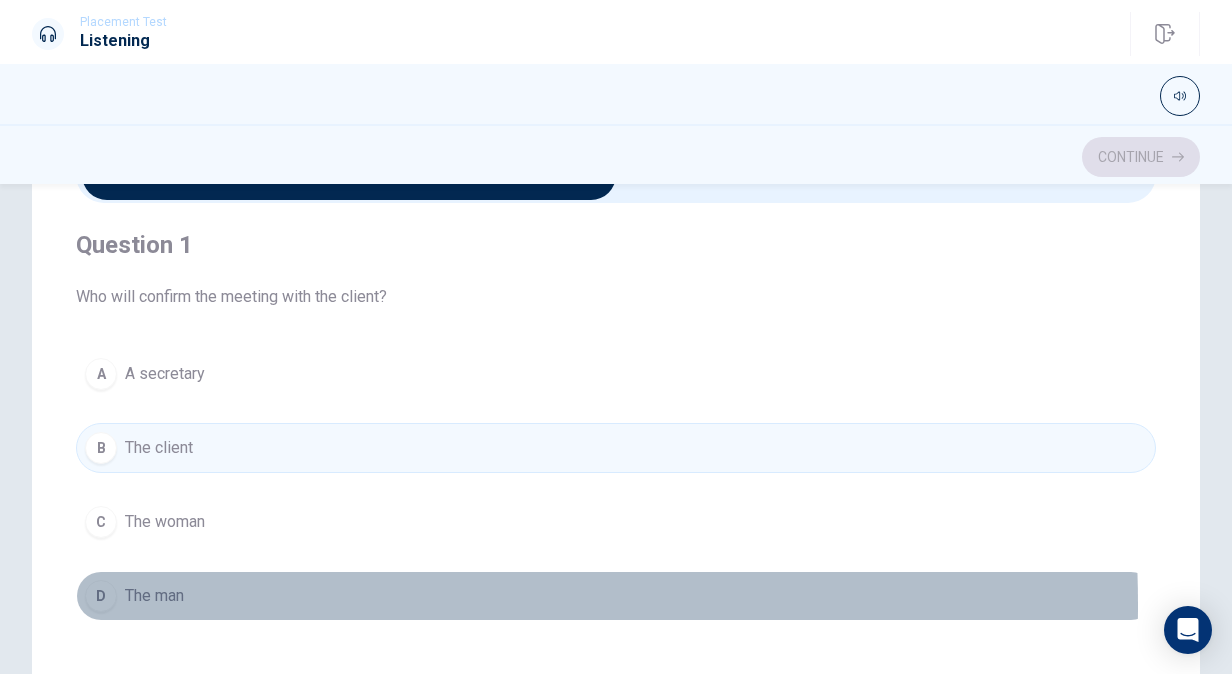click on "D The man" at bounding box center (616, 596) 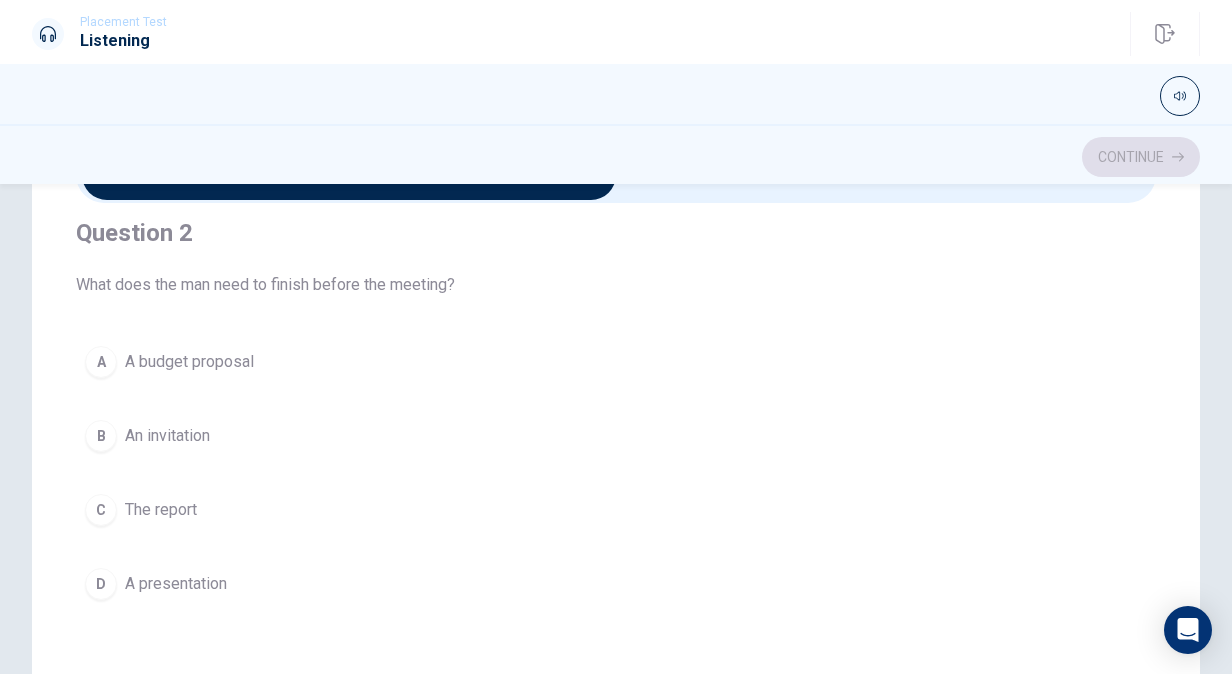 scroll, scrollTop: 489, scrollLeft: 0, axis: vertical 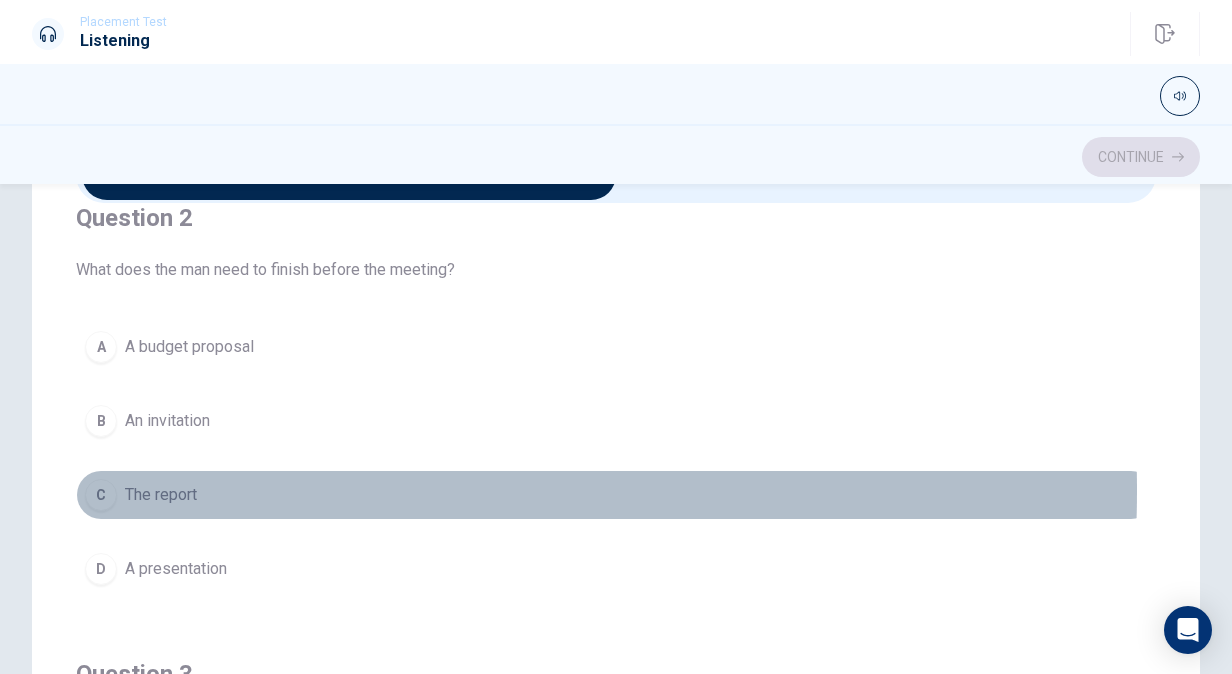click on "The report" at bounding box center (161, 495) 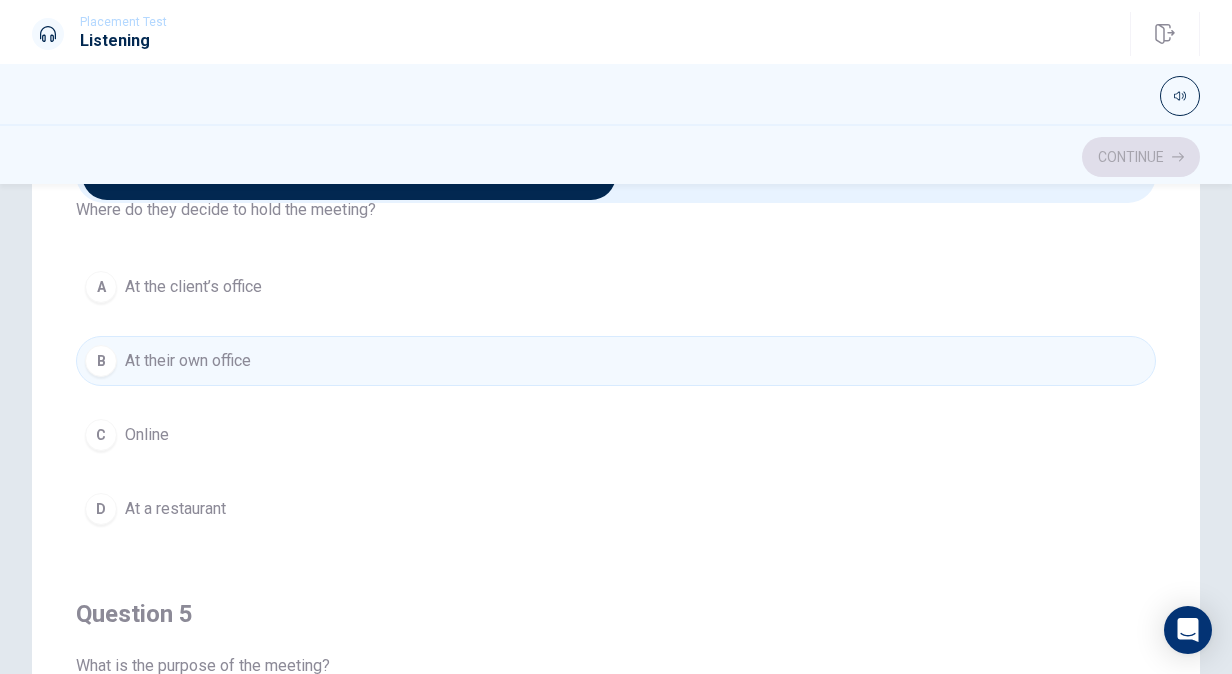 scroll, scrollTop: 1606, scrollLeft: 0, axis: vertical 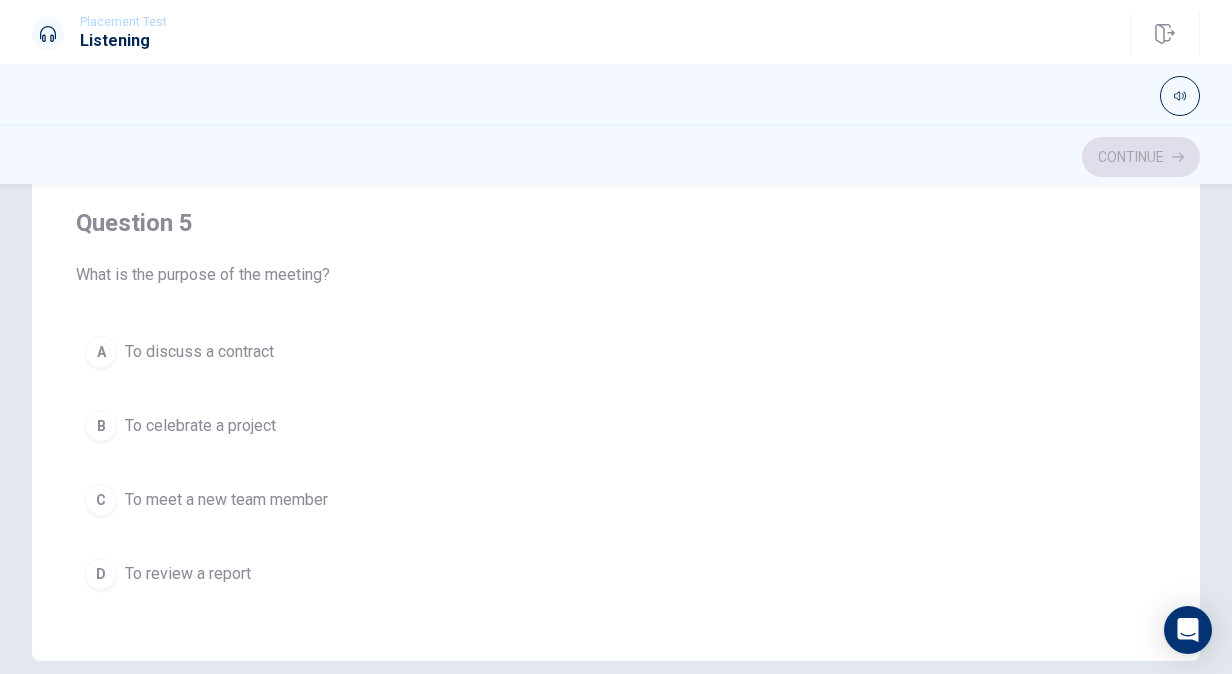 click on "To discuss a contract" at bounding box center (199, 352) 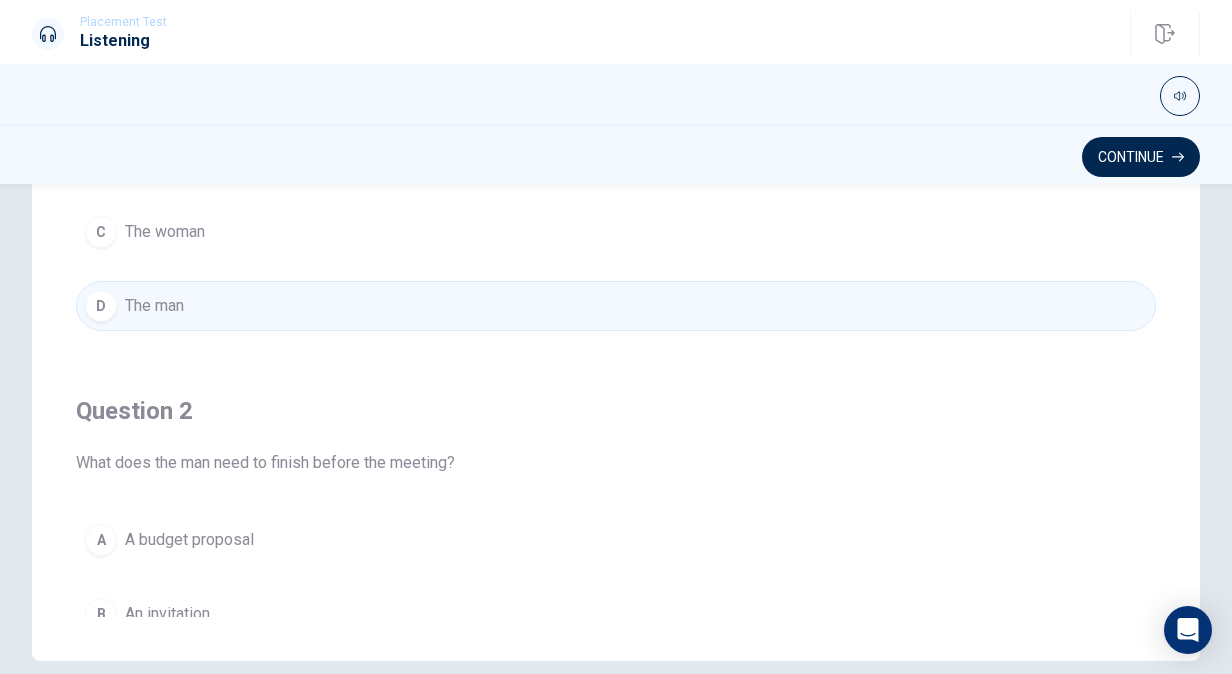 scroll, scrollTop: 0, scrollLeft: 0, axis: both 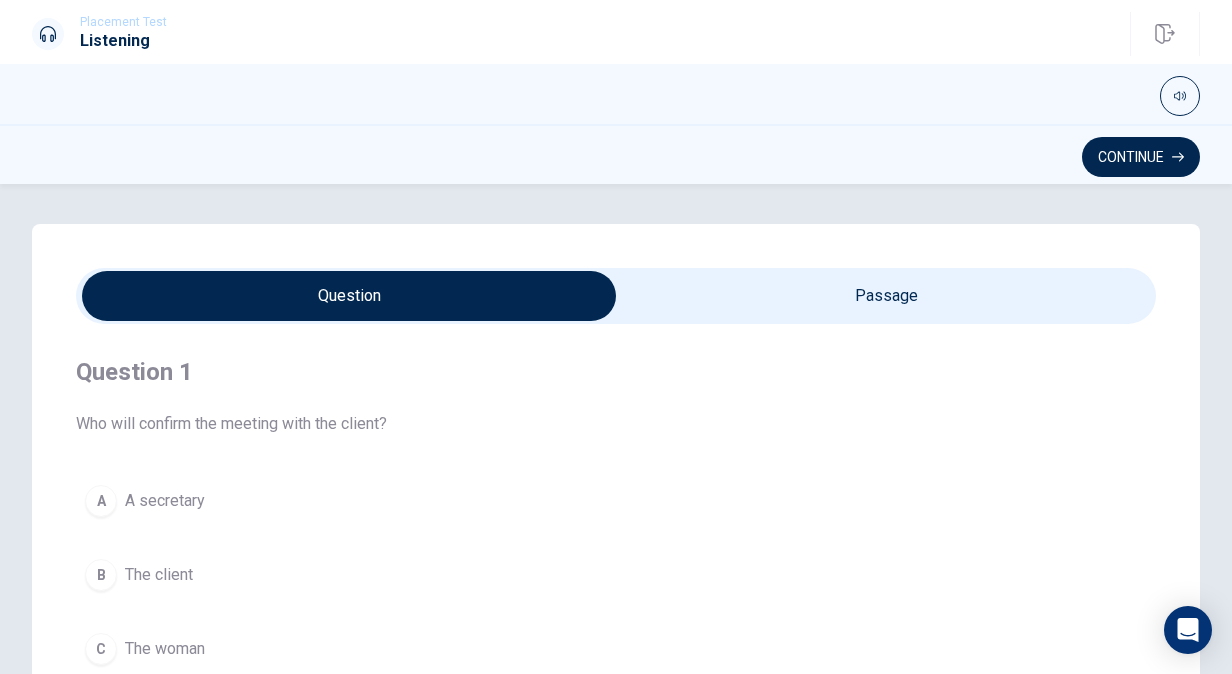 type on "60" 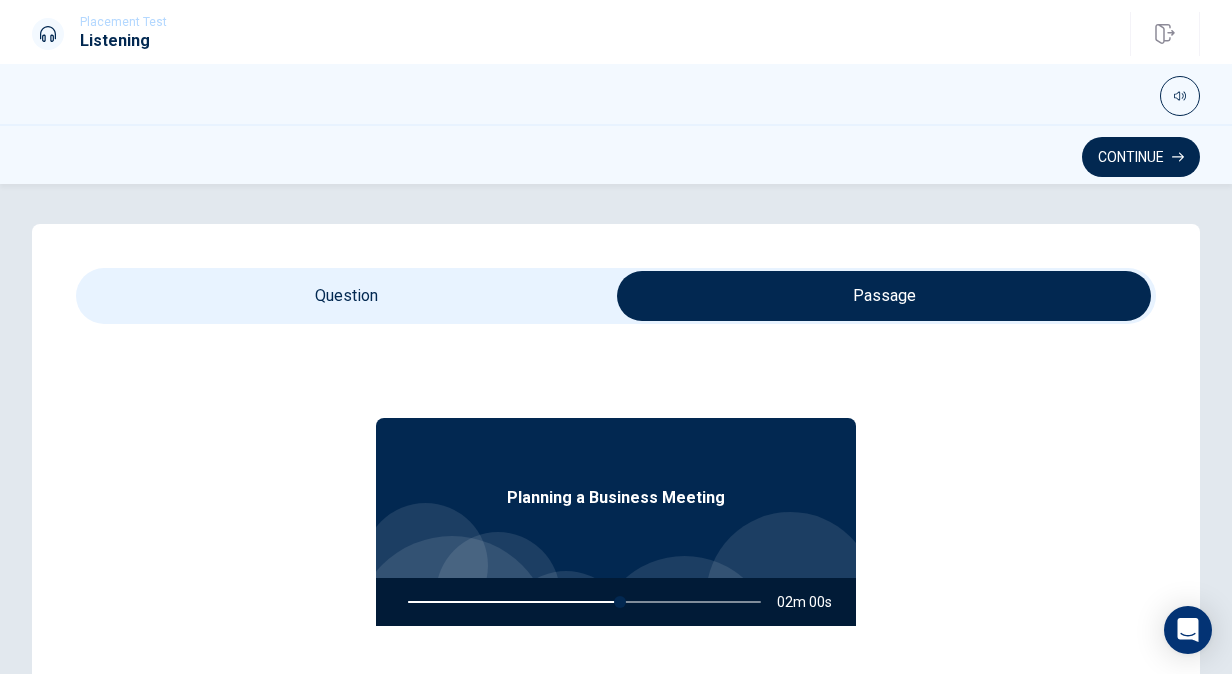 scroll, scrollTop: 112, scrollLeft: 0, axis: vertical 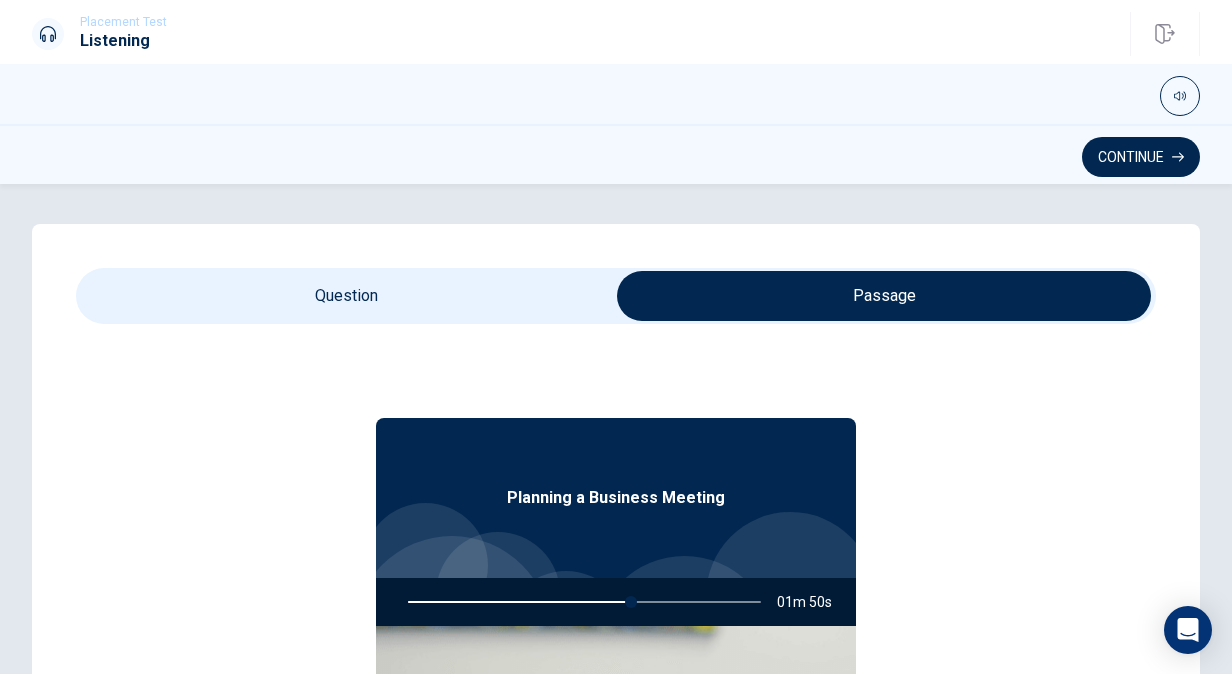 type on "63" 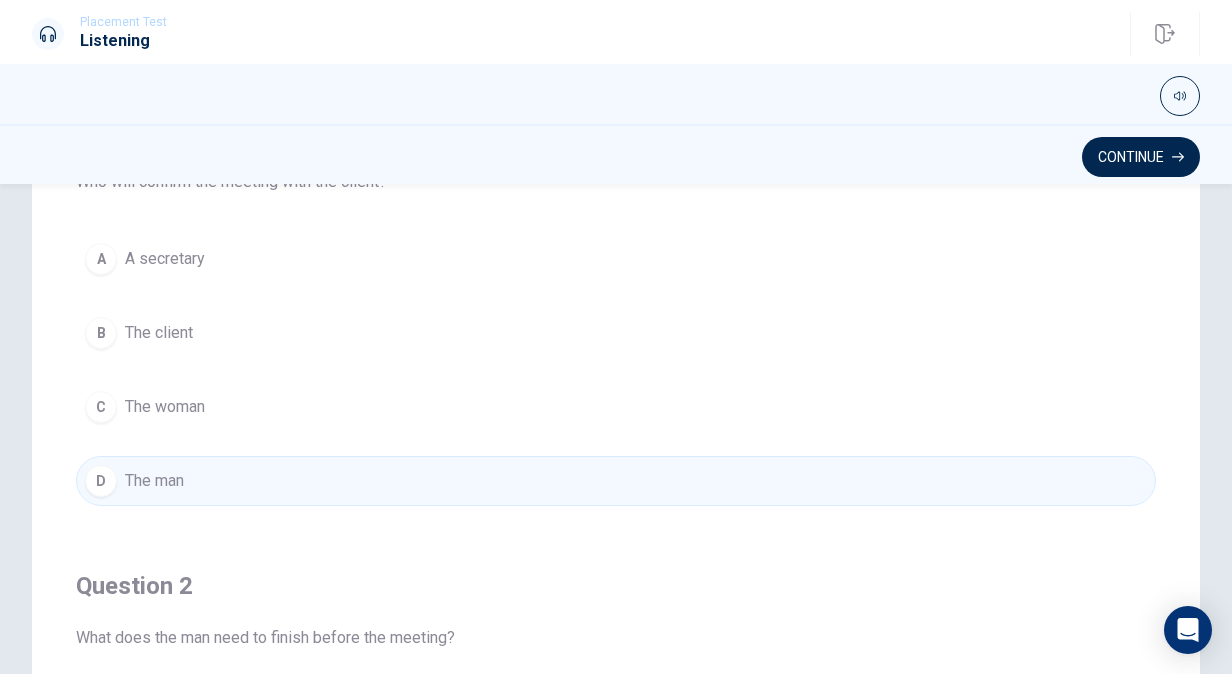 scroll, scrollTop: 262, scrollLeft: 0, axis: vertical 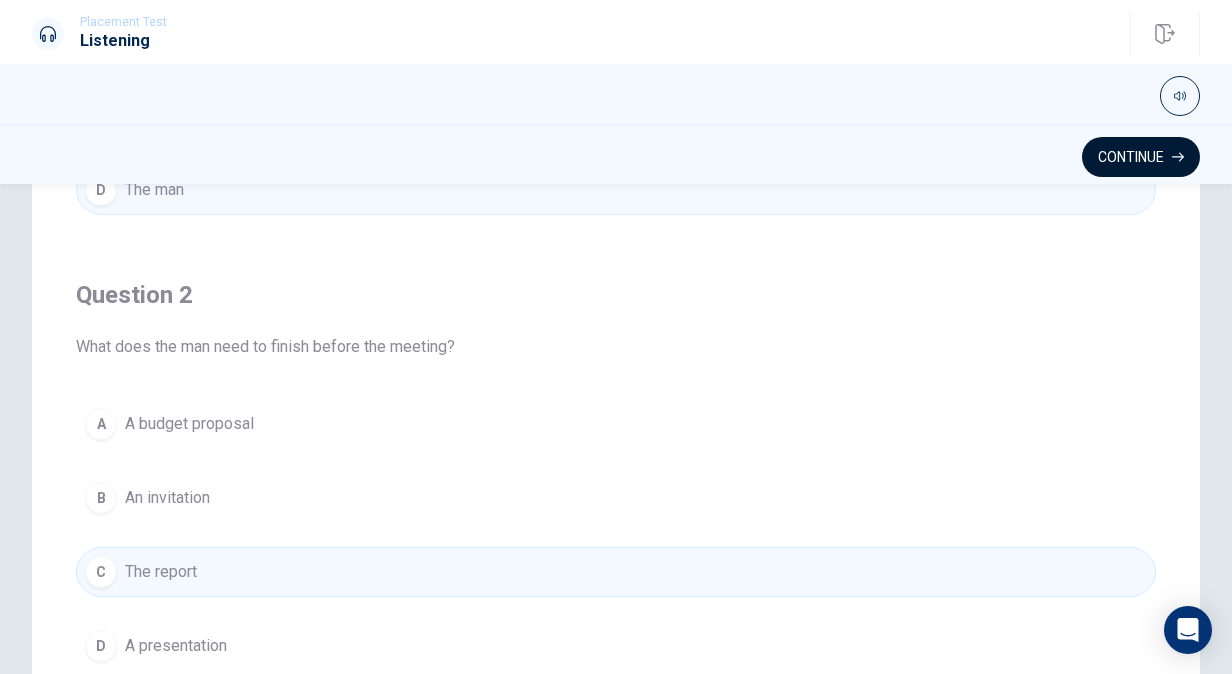 click on "Continue" at bounding box center [1141, 157] 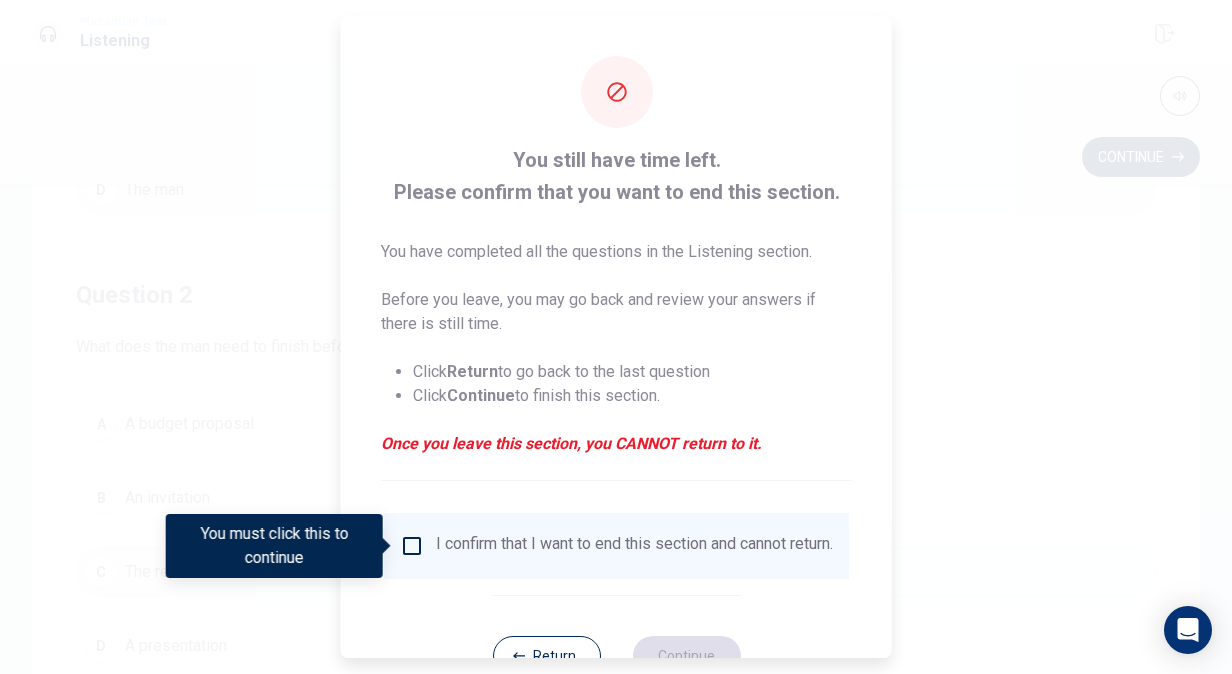 scroll, scrollTop: 72, scrollLeft: 0, axis: vertical 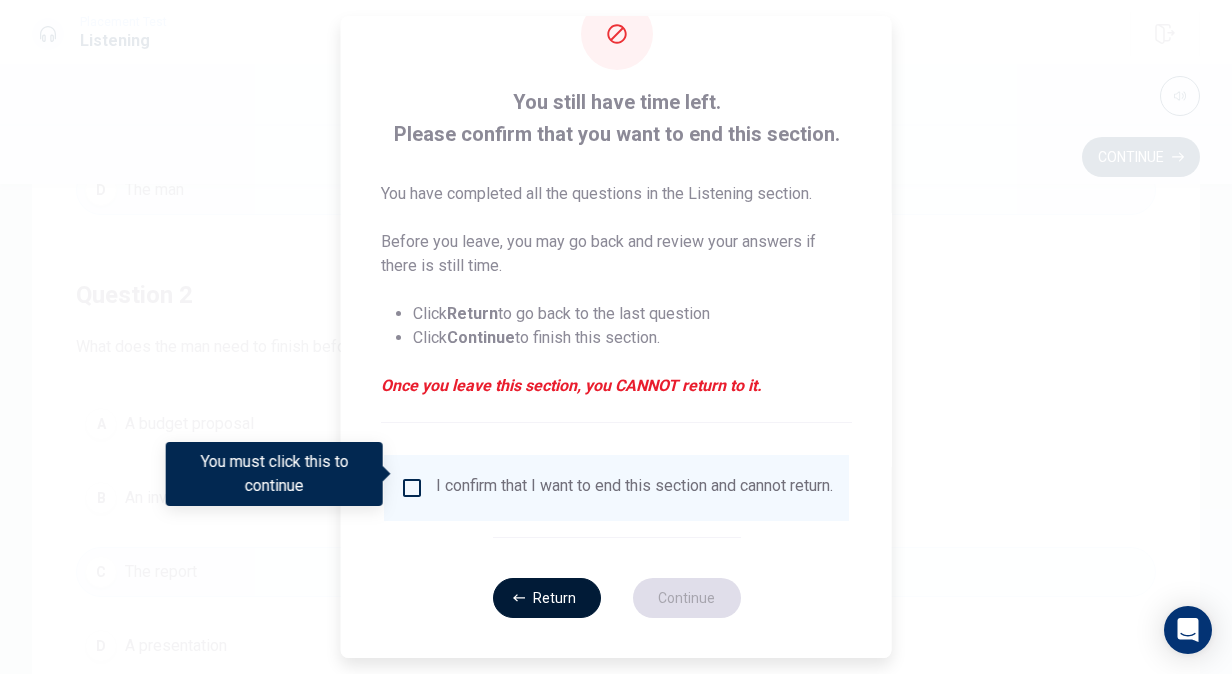 drag, startPoint x: 533, startPoint y: 572, endPoint x: 534, endPoint y: 584, distance: 12.0415945 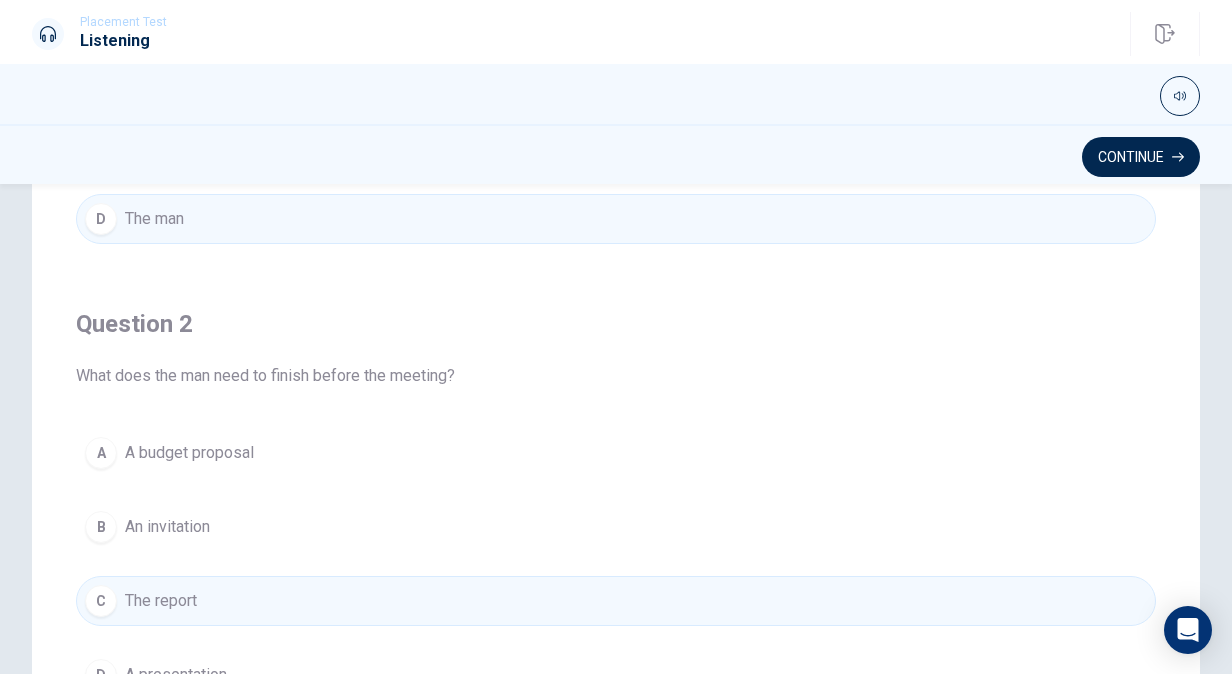 scroll, scrollTop: 0, scrollLeft: 0, axis: both 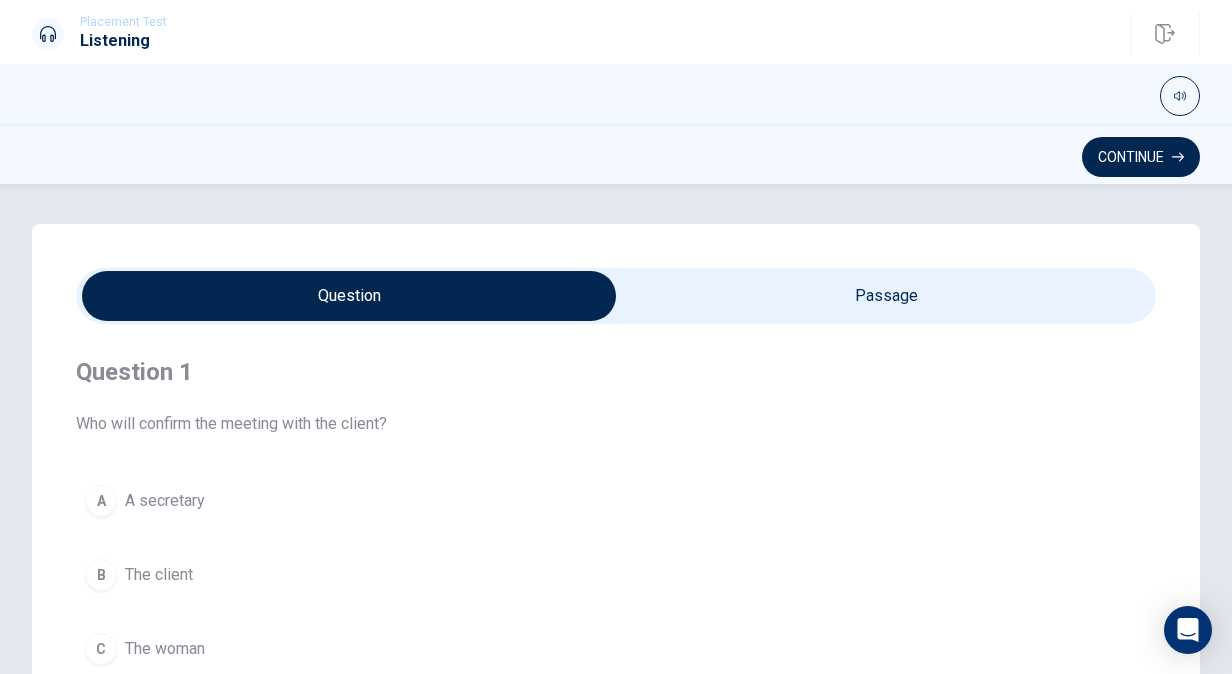 type on "68" 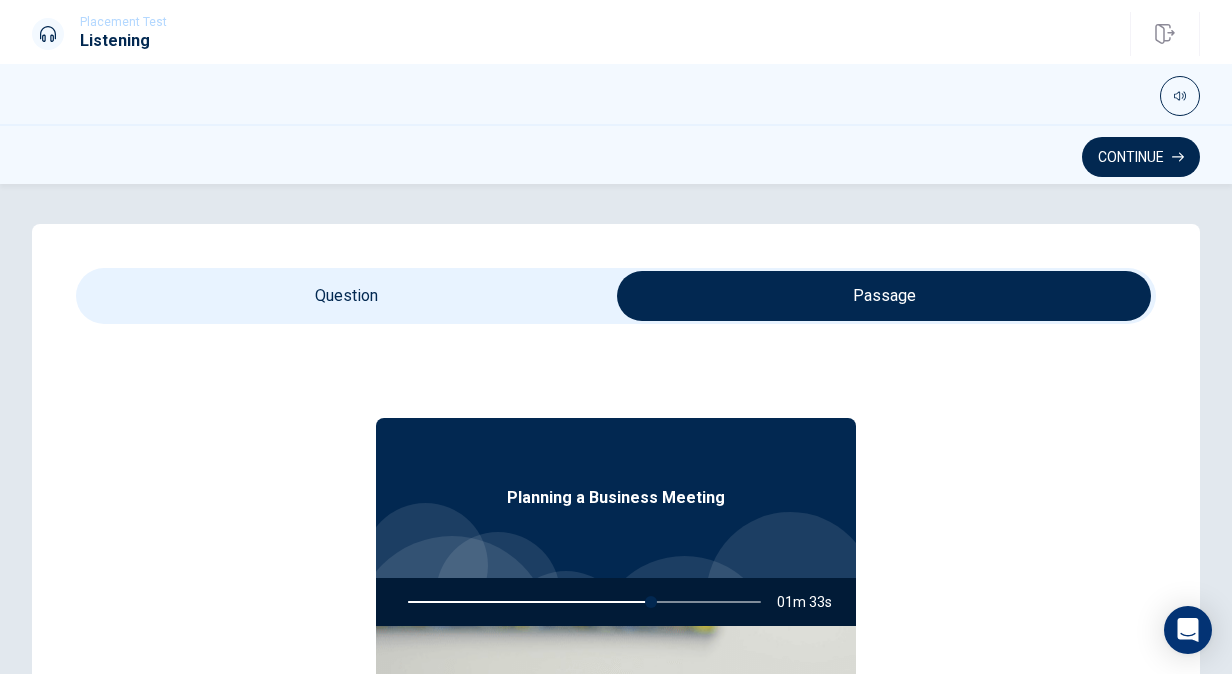 type on "69" 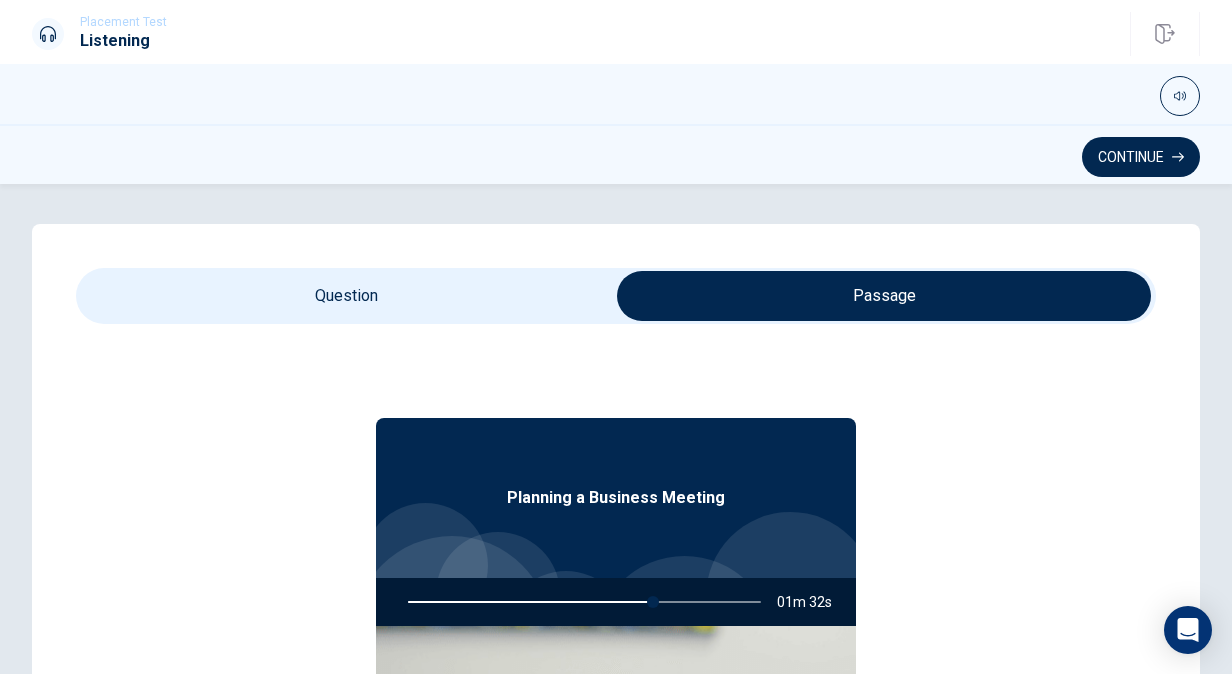 click at bounding box center [884, 296] 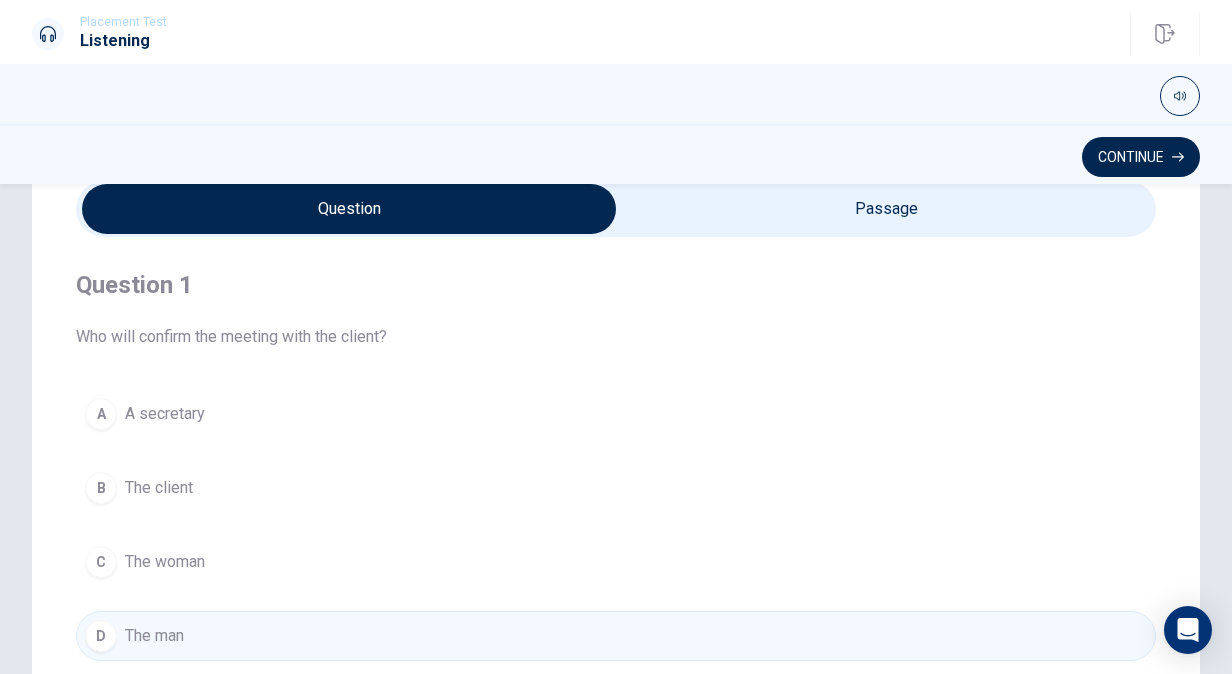 scroll, scrollTop: 88, scrollLeft: 0, axis: vertical 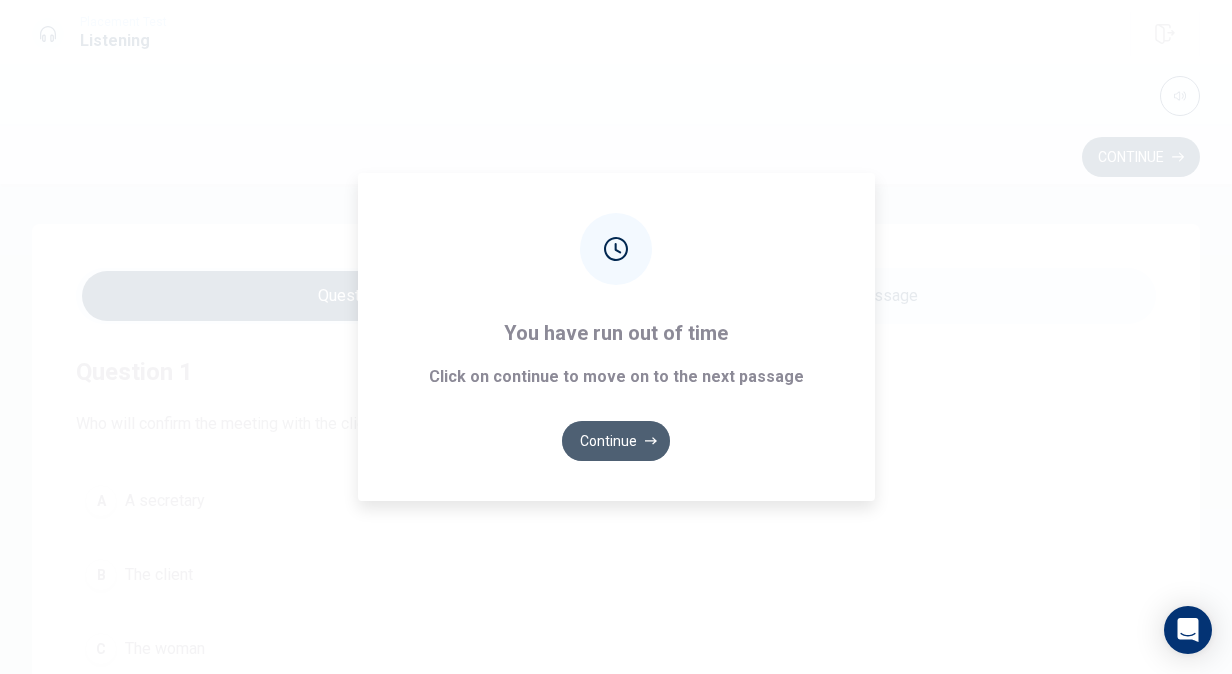 click on "Continue" at bounding box center [616, 441] 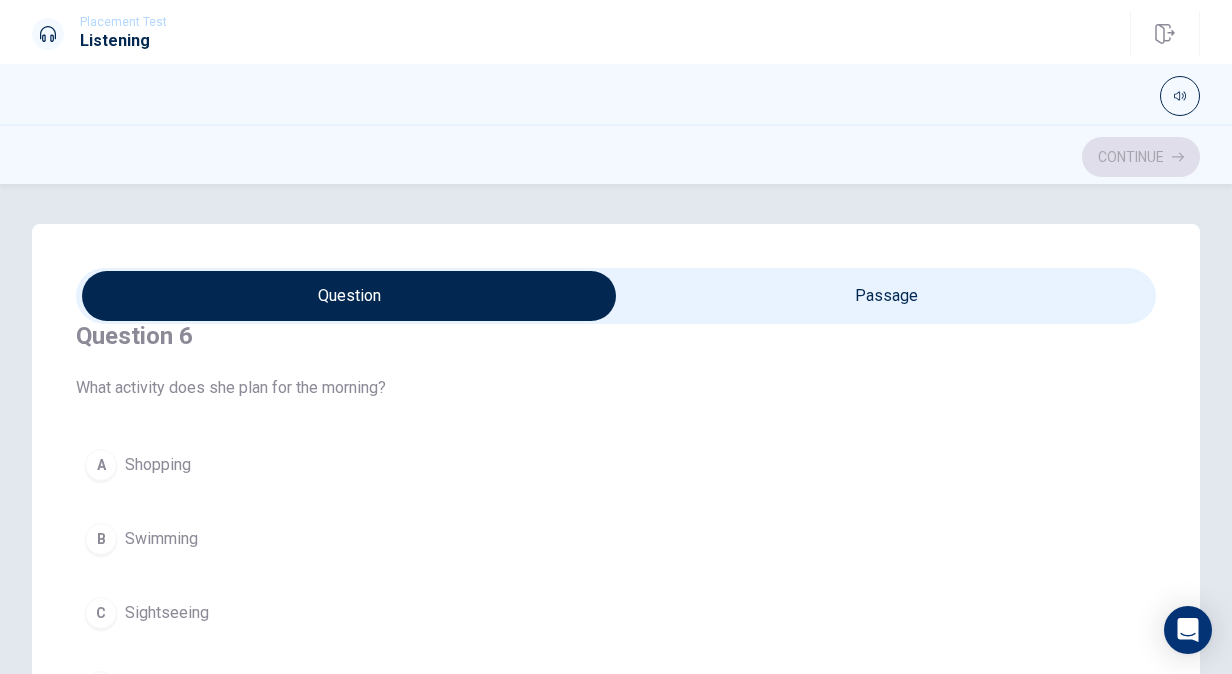 scroll, scrollTop: 35, scrollLeft: 0, axis: vertical 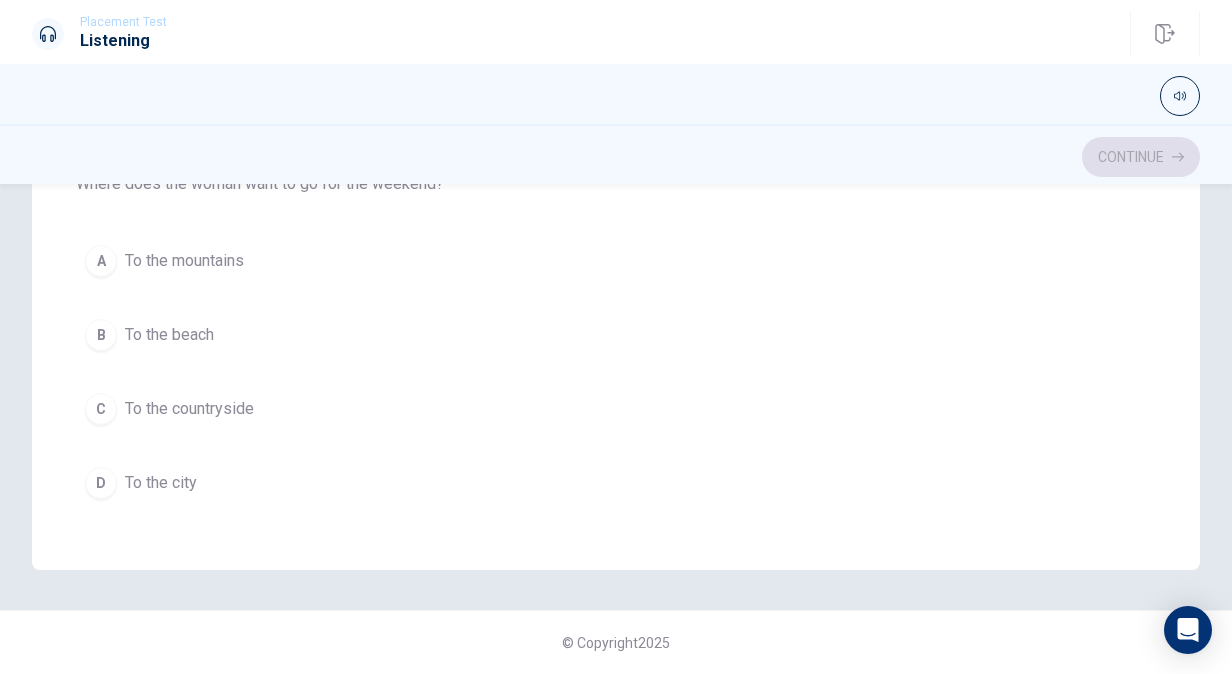click on "C To the countryside" at bounding box center [616, 409] 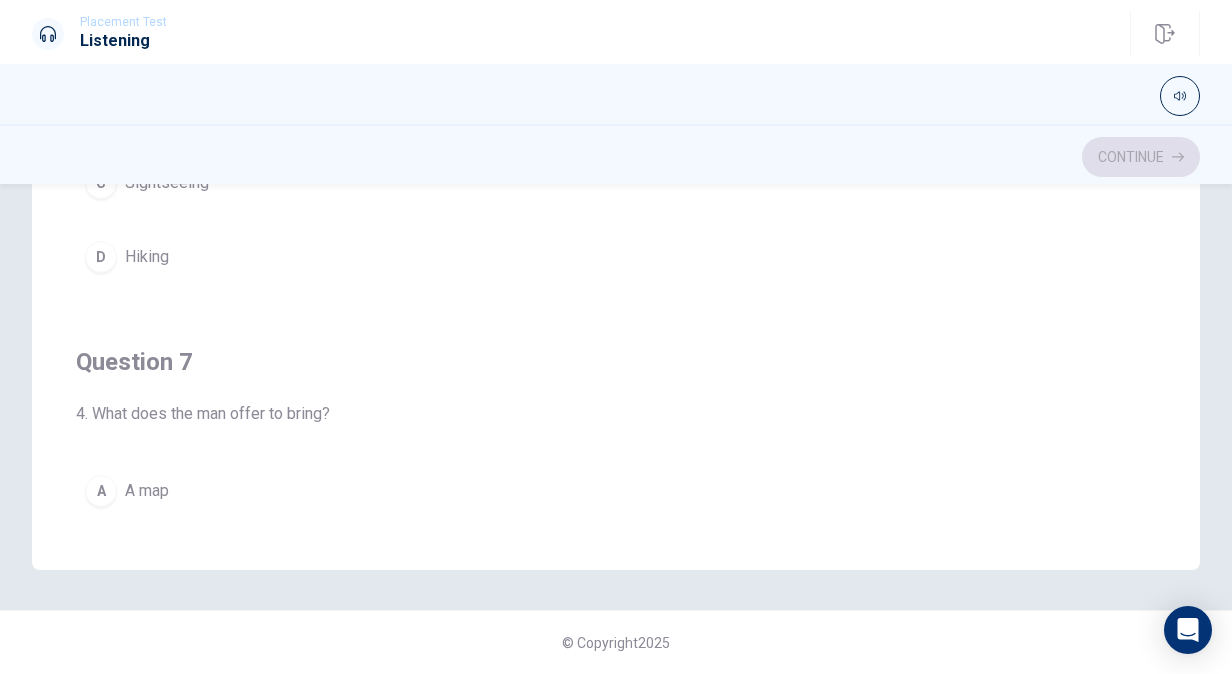scroll, scrollTop: 0, scrollLeft: 0, axis: both 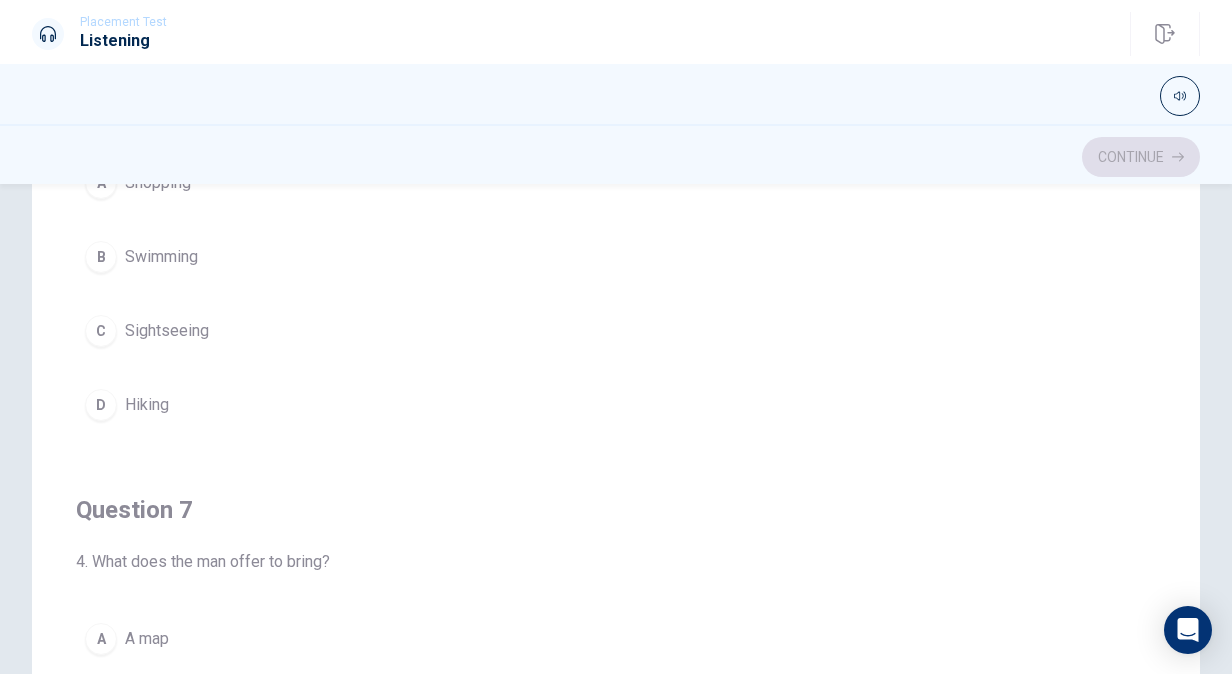 click on "D Hiking" at bounding box center [616, 405] 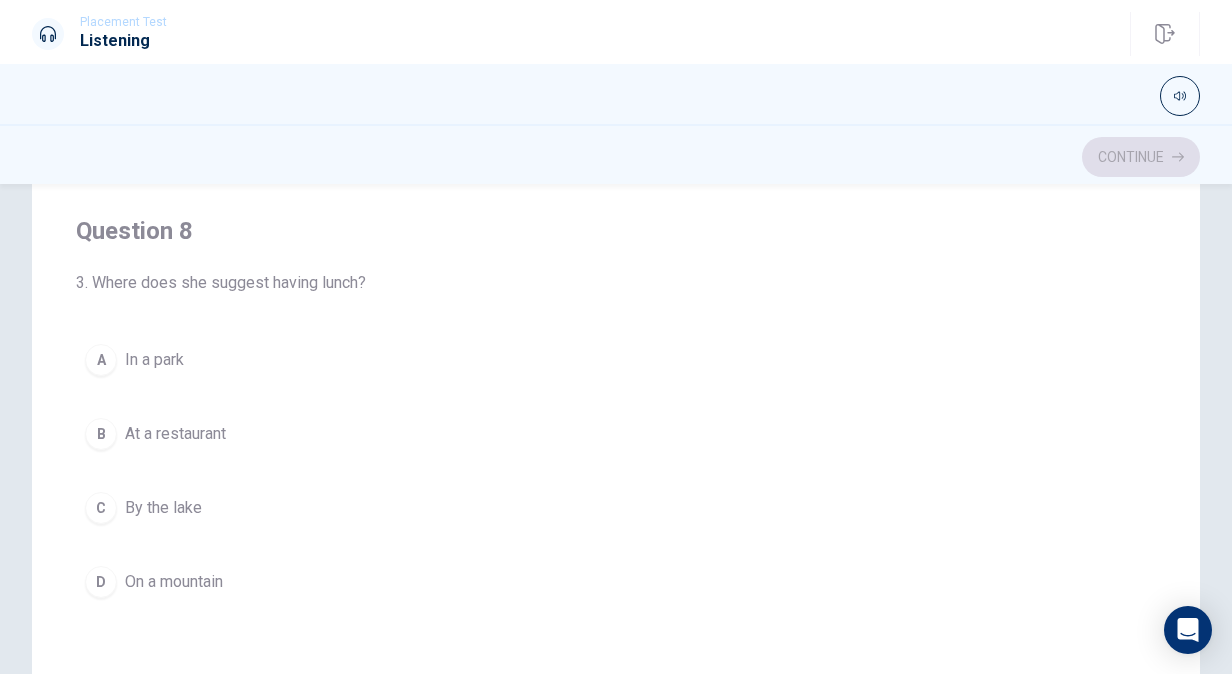 scroll, scrollTop: 798, scrollLeft: 0, axis: vertical 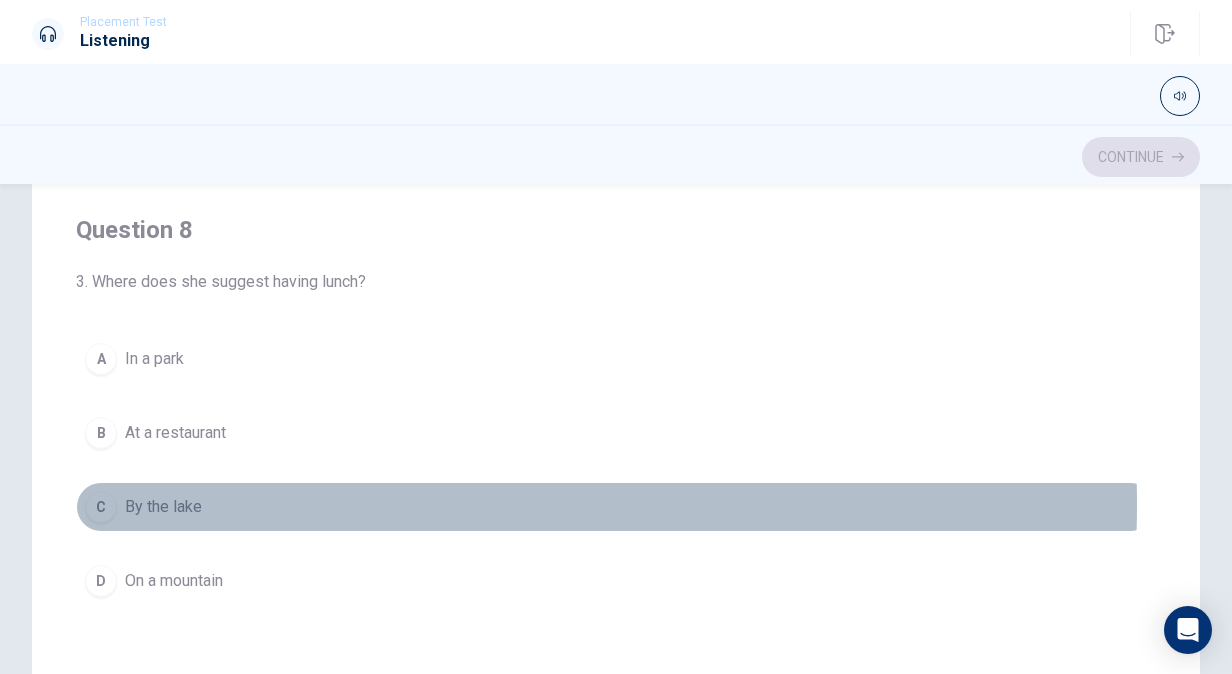 click on "C By the lake" at bounding box center [616, 507] 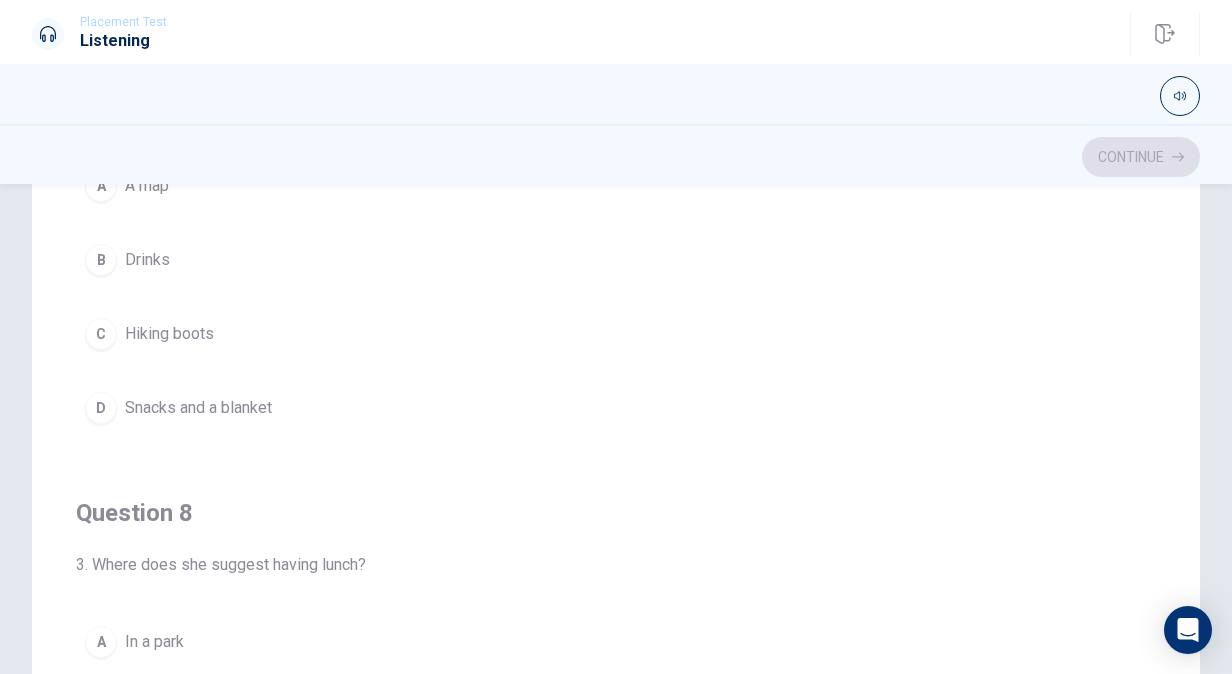 scroll, scrollTop: 514, scrollLeft: 0, axis: vertical 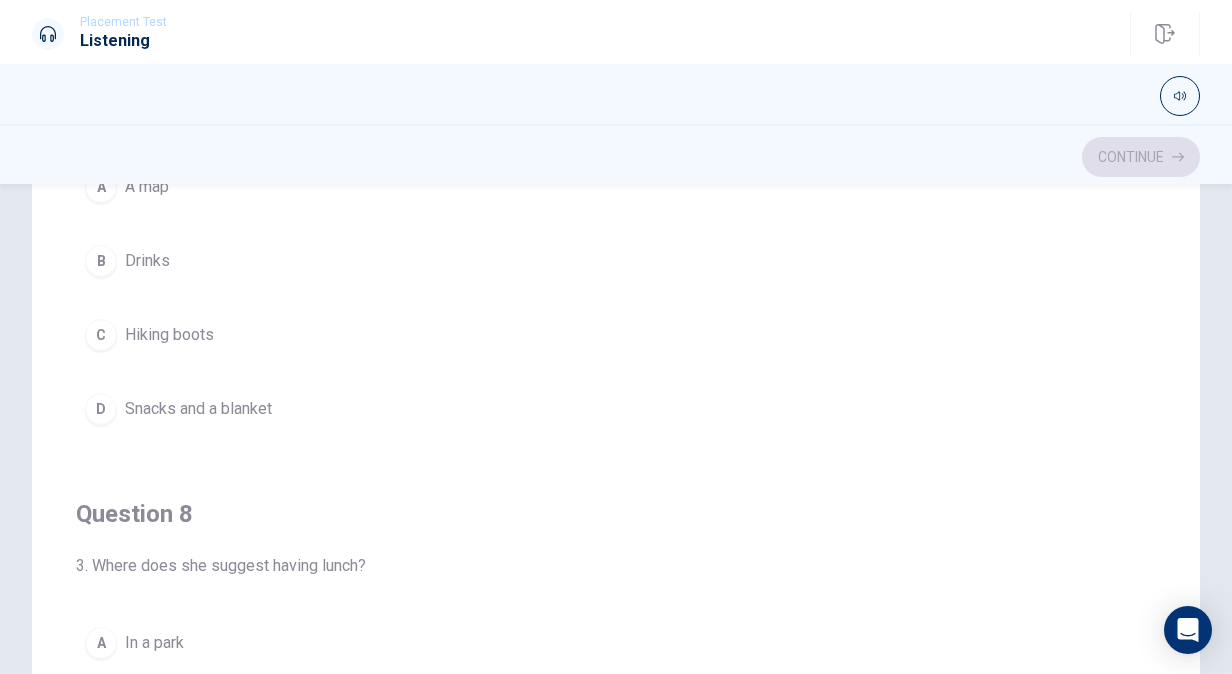 click on "D Snacks and a blanket" at bounding box center (616, 409) 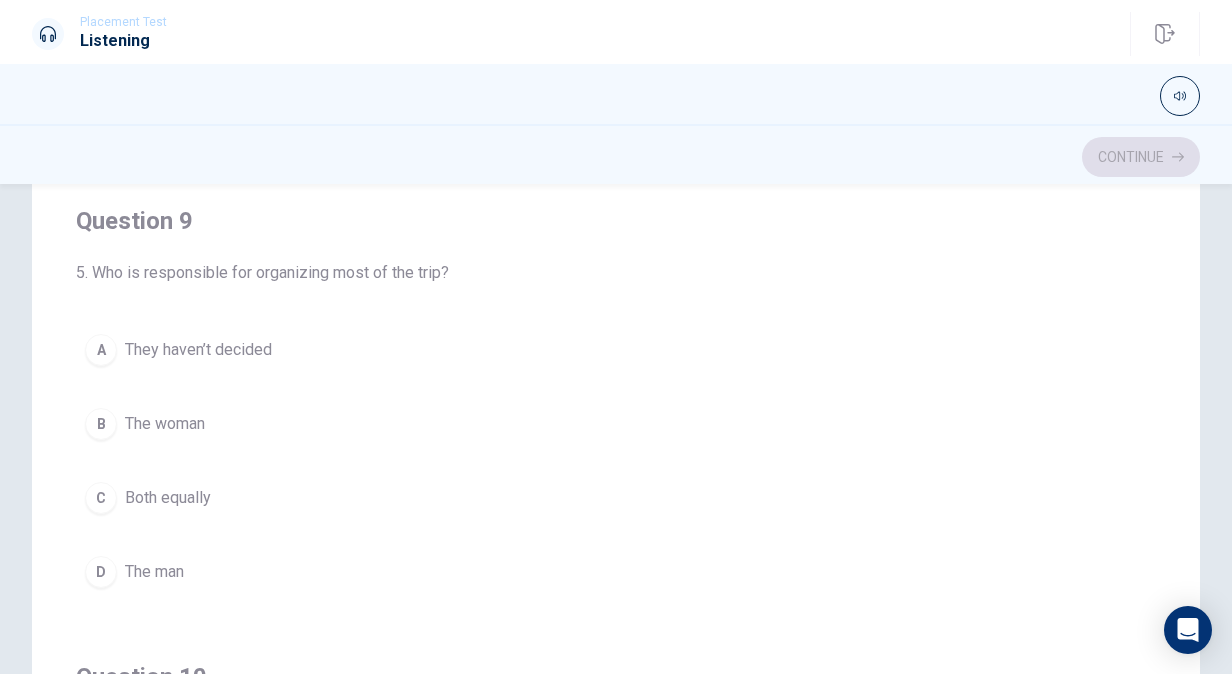 scroll, scrollTop: 1264, scrollLeft: 0, axis: vertical 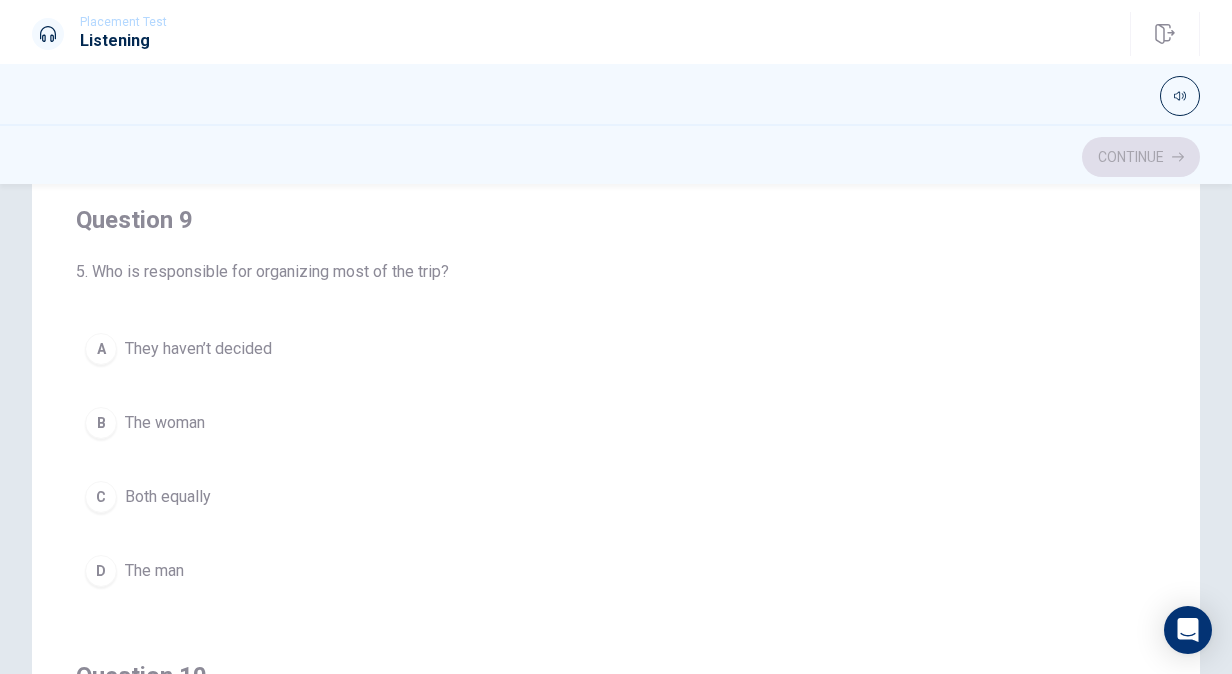 click on "The woman" at bounding box center (165, 423) 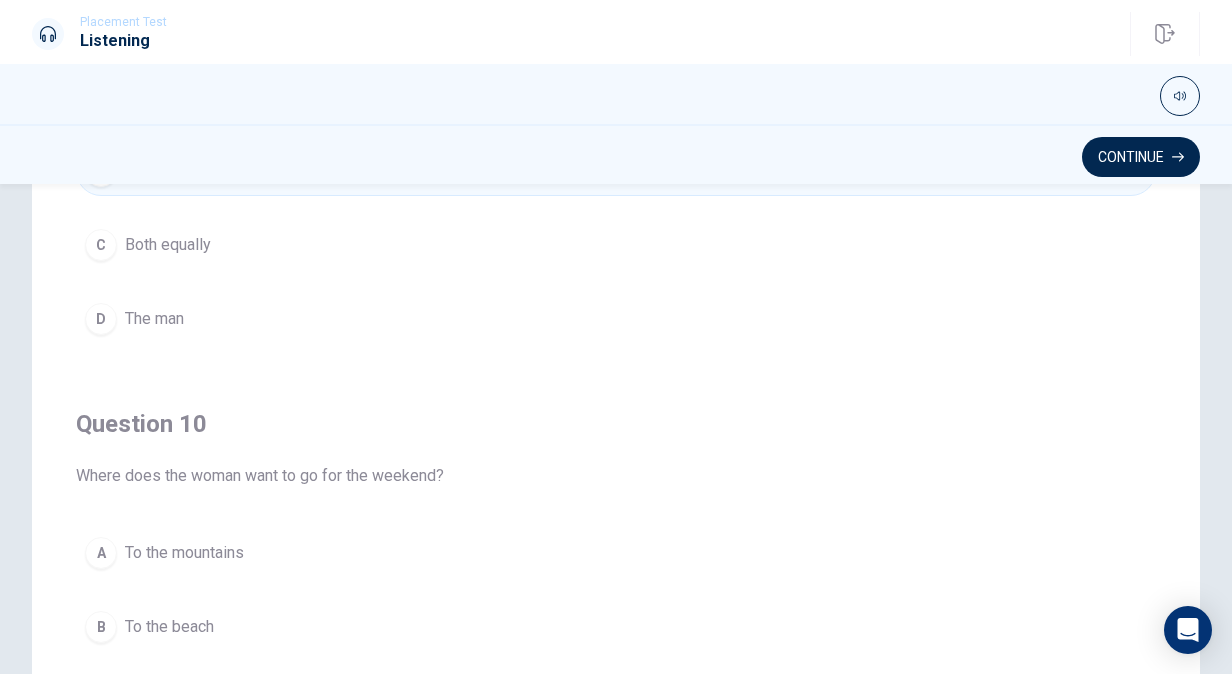 scroll, scrollTop: 1606, scrollLeft: 0, axis: vertical 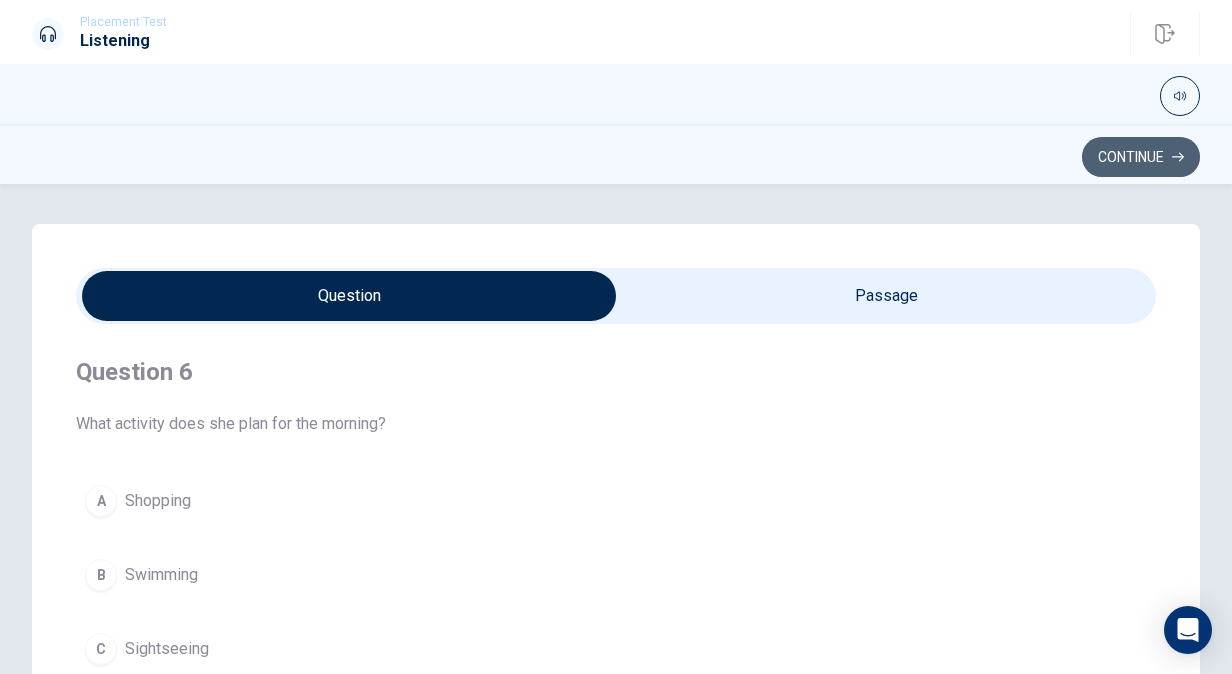 click on "Continue" at bounding box center [1141, 157] 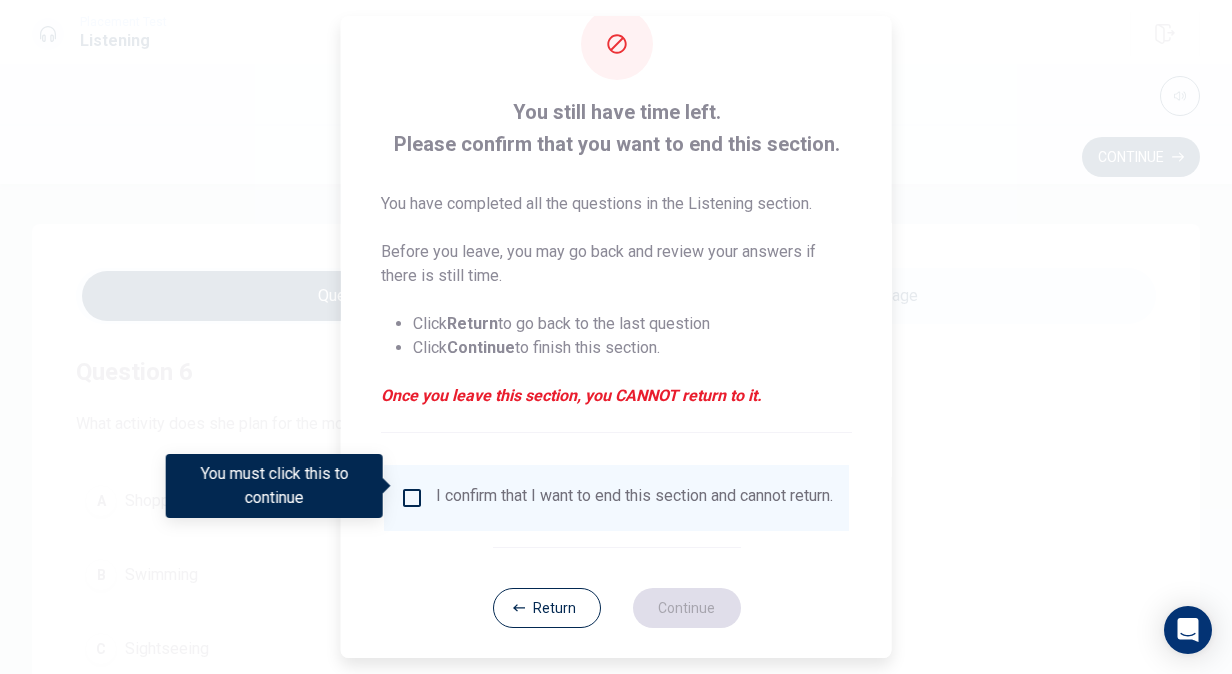 scroll, scrollTop: 72, scrollLeft: 0, axis: vertical 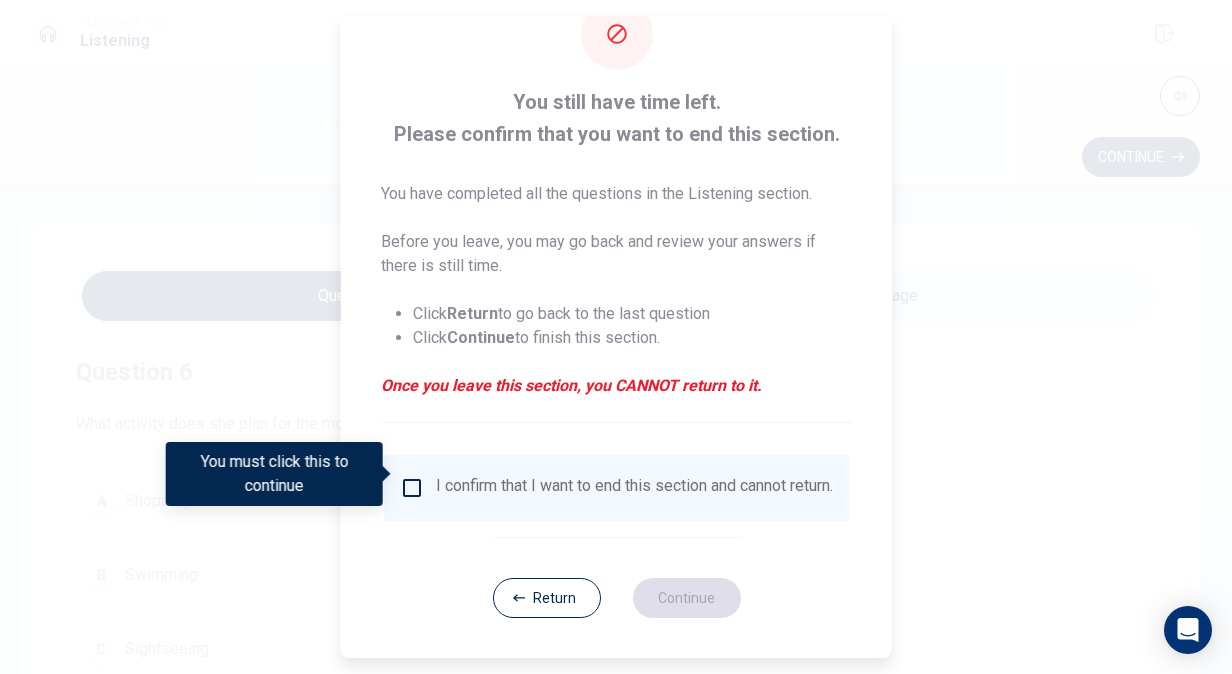 click at bounding box center [412, 488] 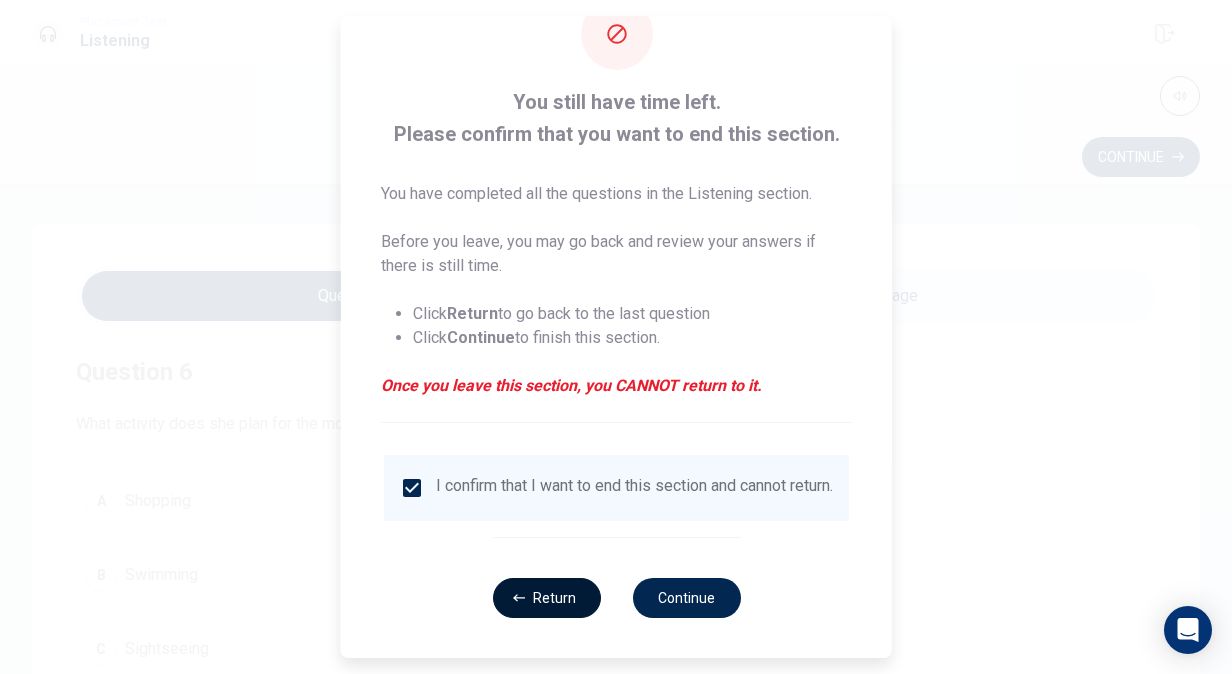 click on "Return" at bounding box center [546, 598] 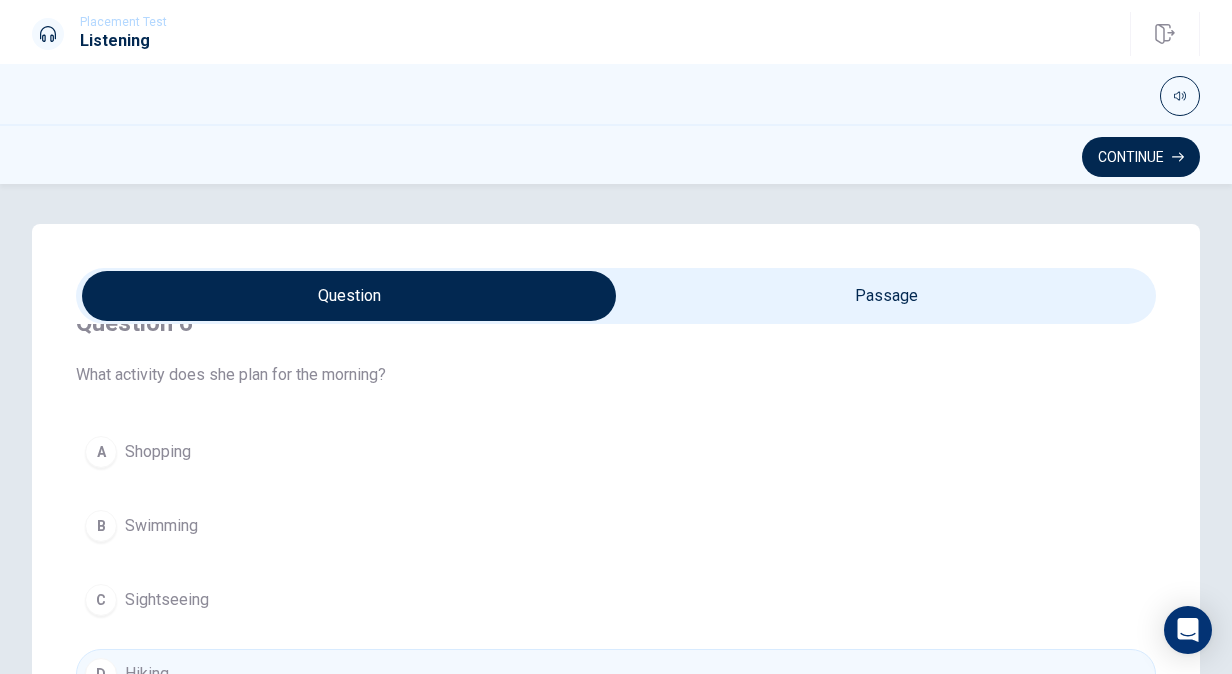 scroll, scrollTop: 0, scrollLeft: 0, axis: both 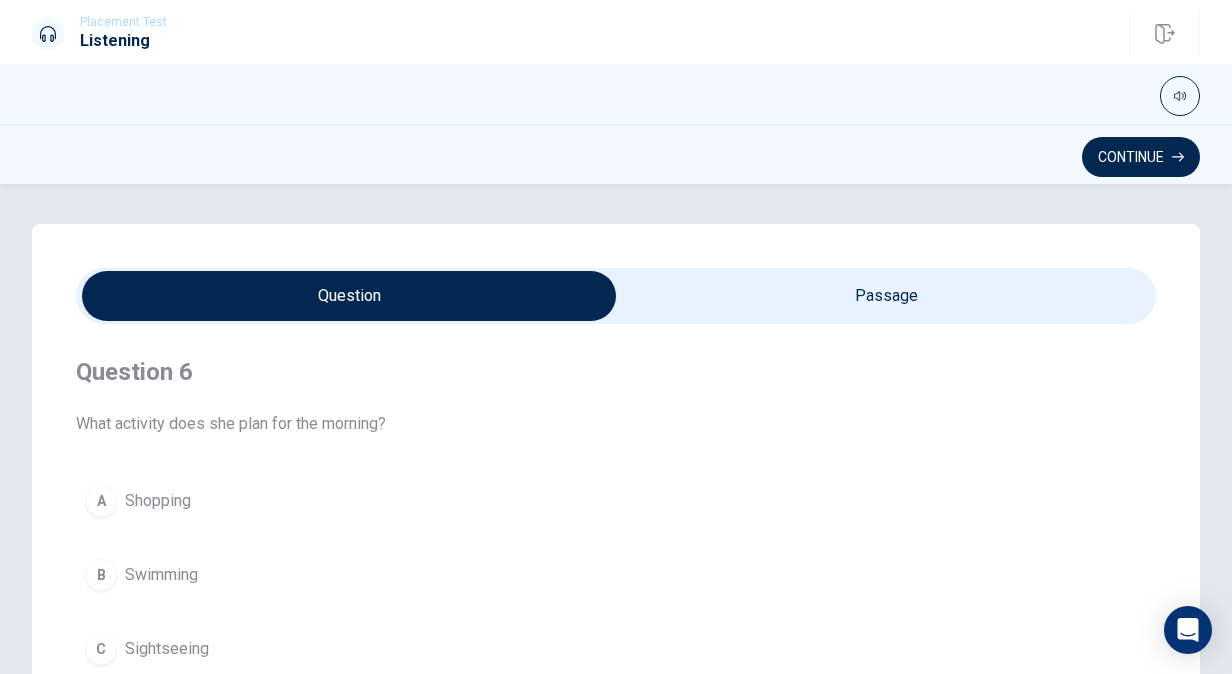 type on "68" 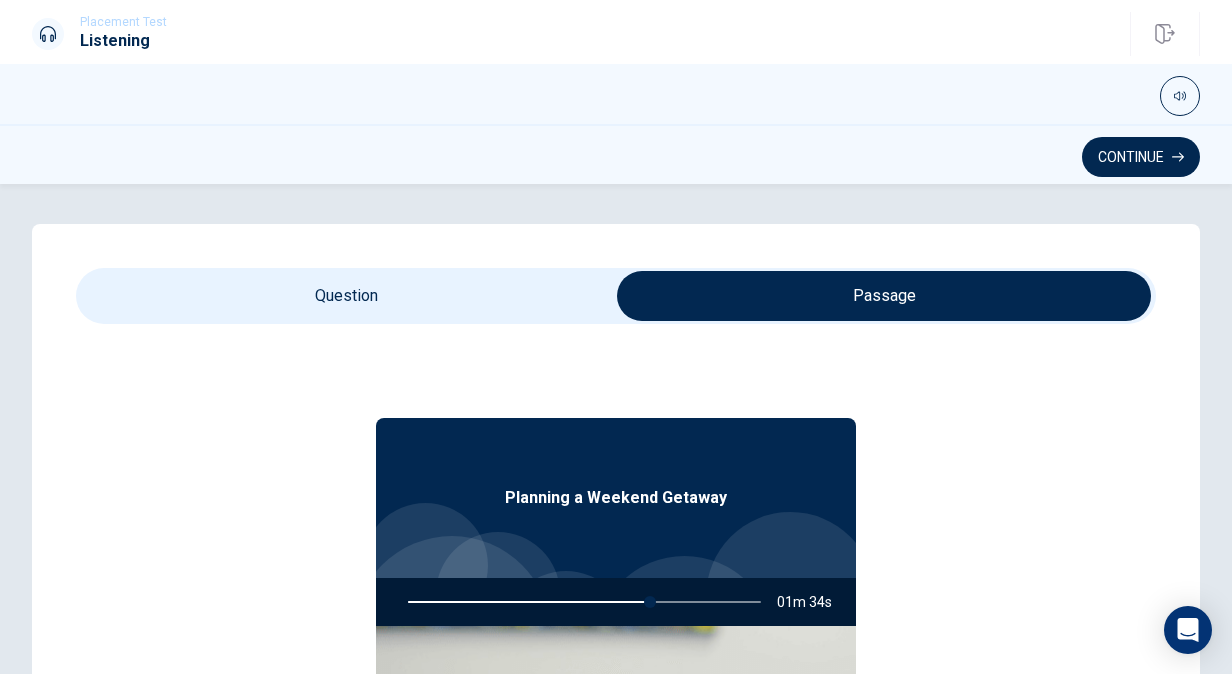 type on "69" 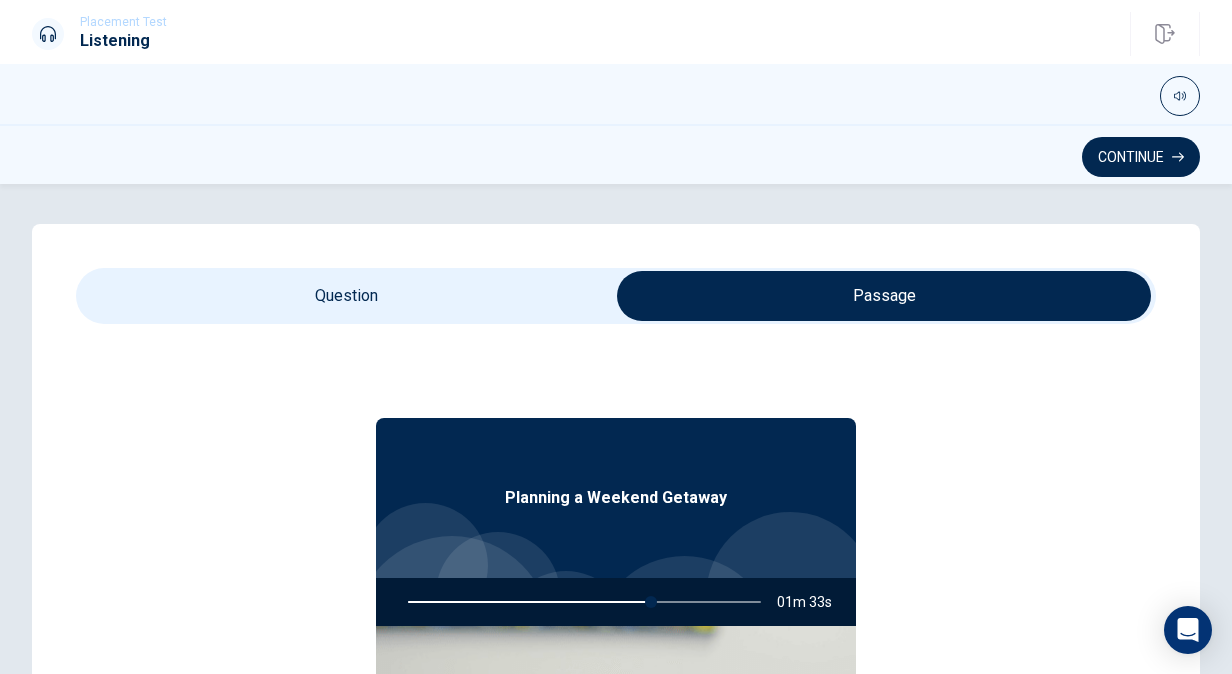 click at bounding box center [884, 296] 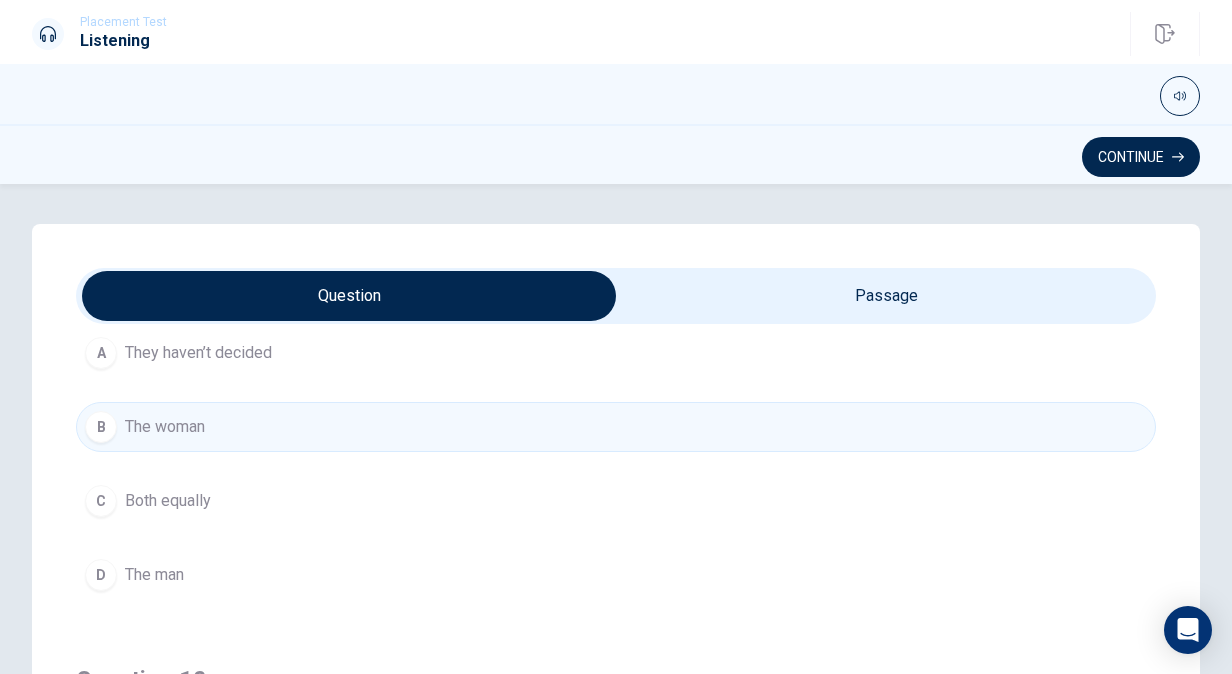 scroll, scrollTop: 1606, scrollLeft: 0, axis: vertical 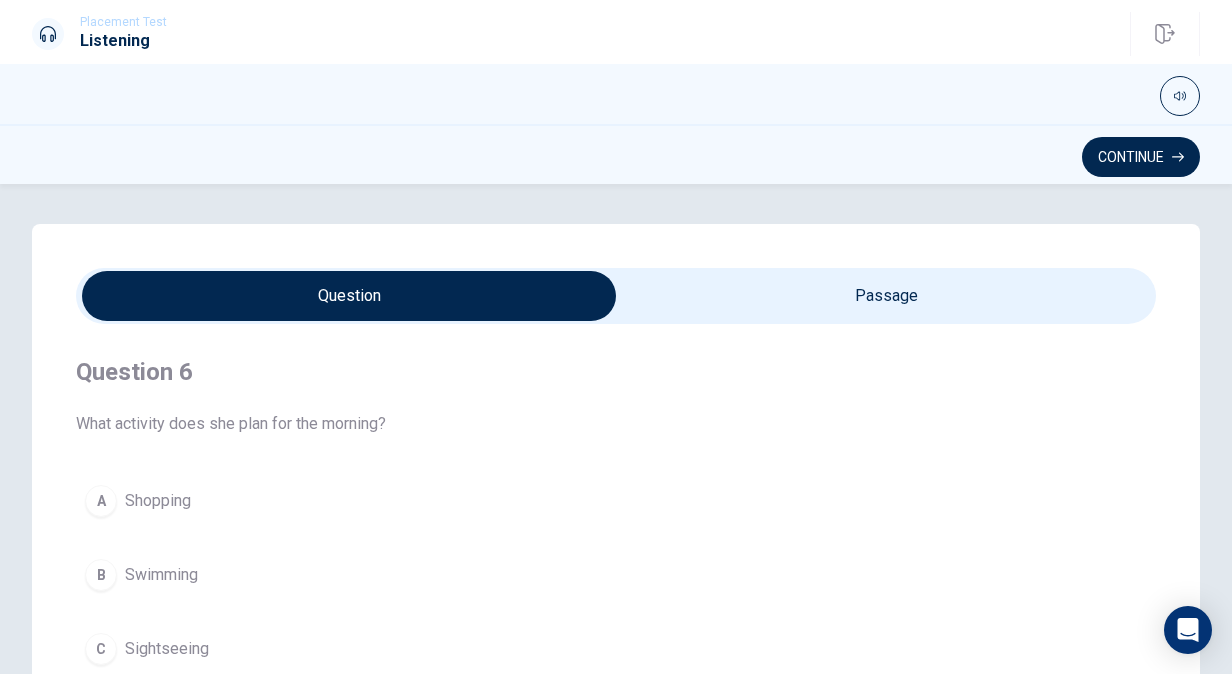 click at bounding box center (616, 94) 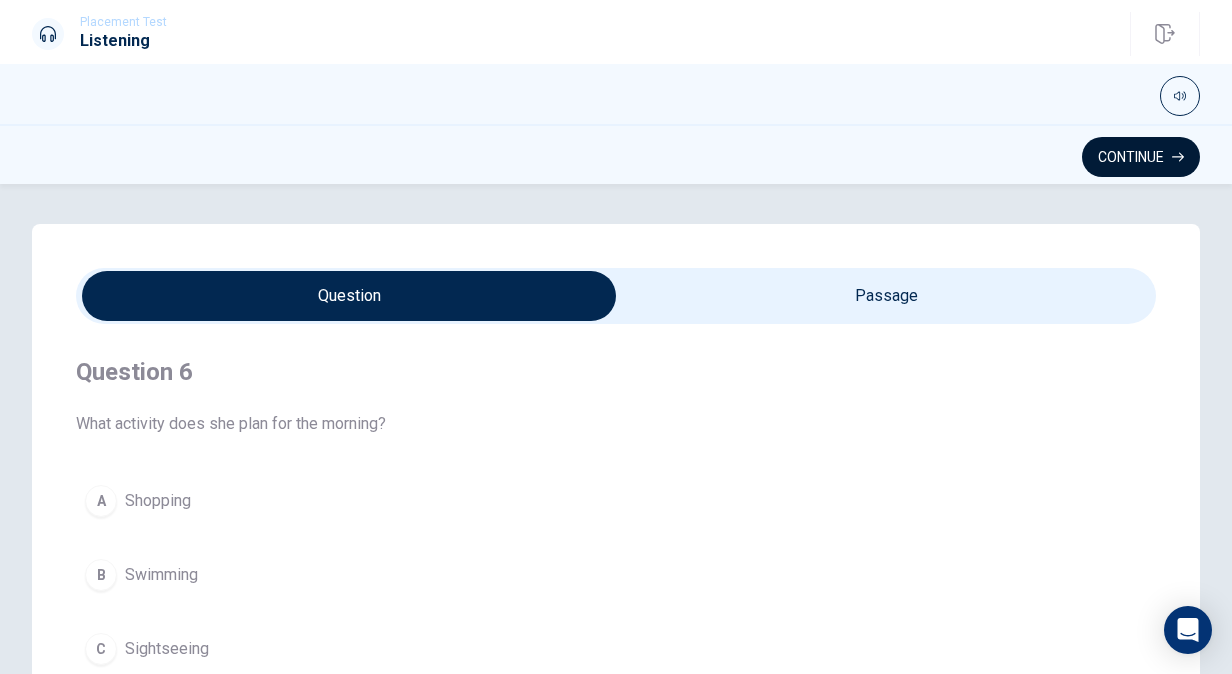 click on "Continue" at bounding box center [1141, 157] 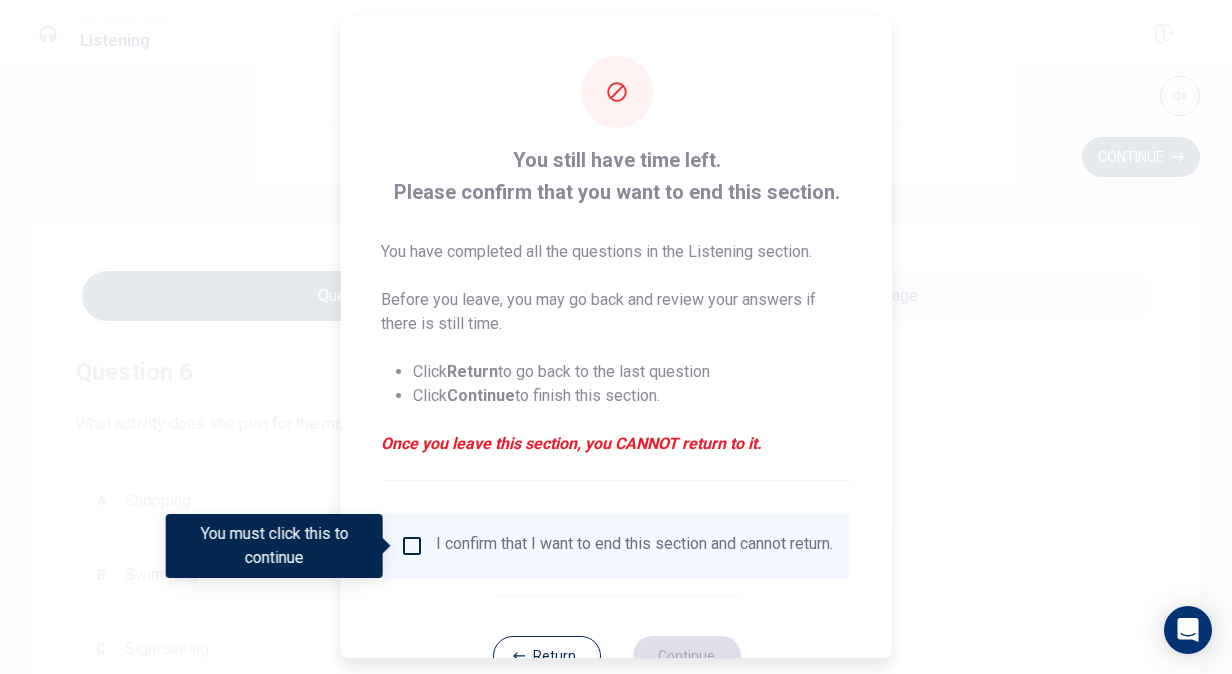 click at bounding box center (412, 546) 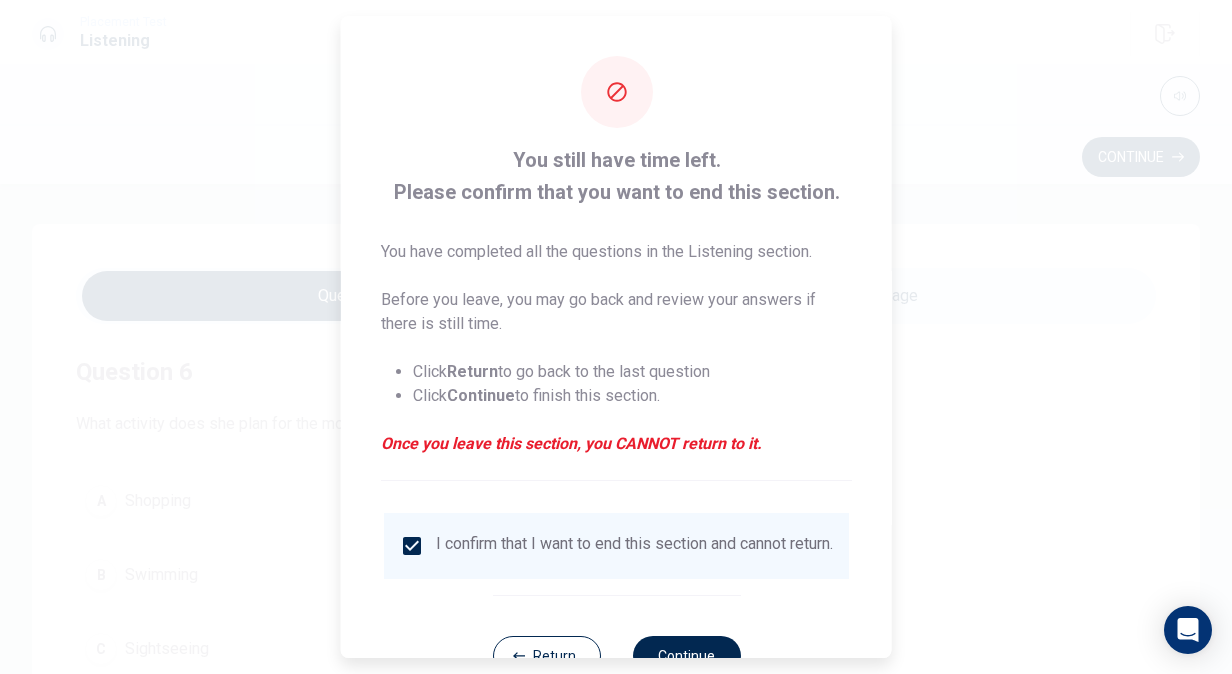 scroll, scrollTop: 72, scrollLeft: 0, axis: vertical 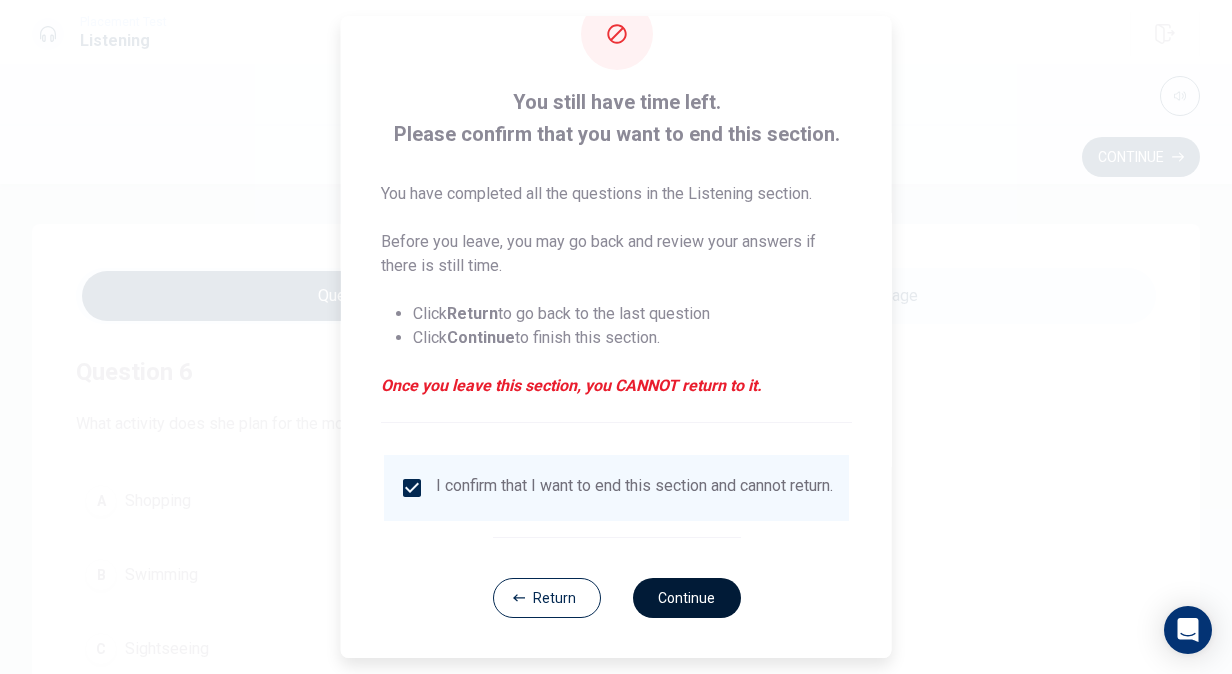 click on "Continue" at bounding box center [686, 598] 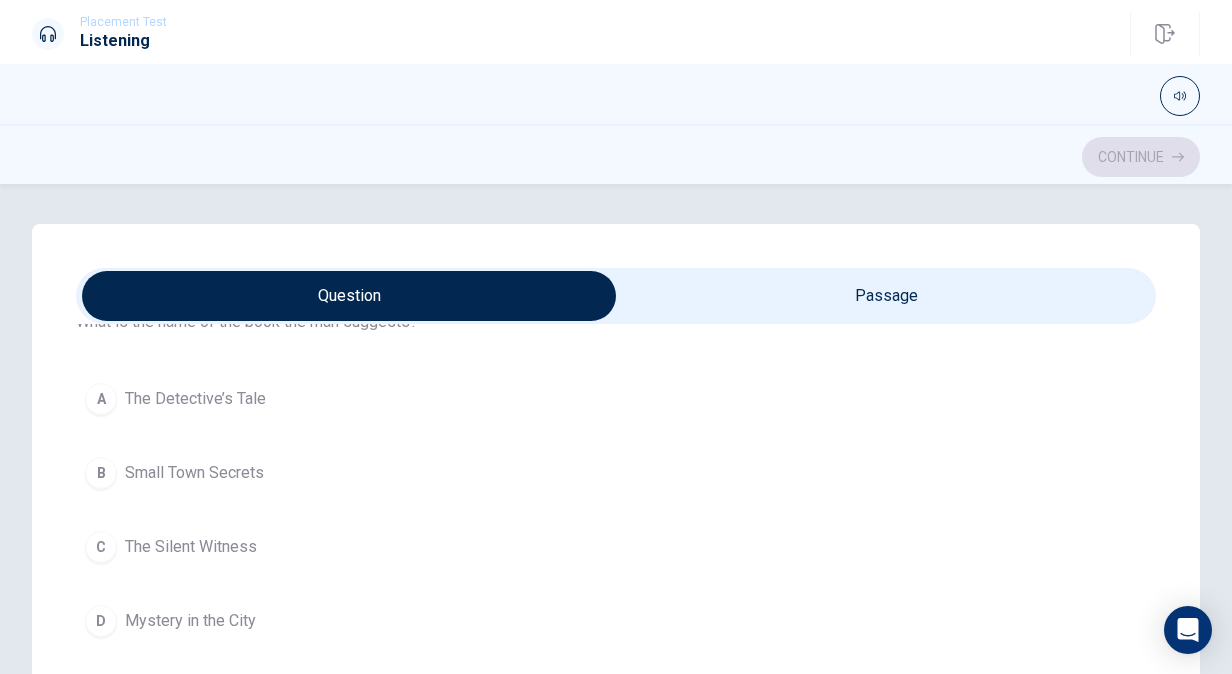 scroll, scrollTop: 0, scrollLeft: 0, axis: both 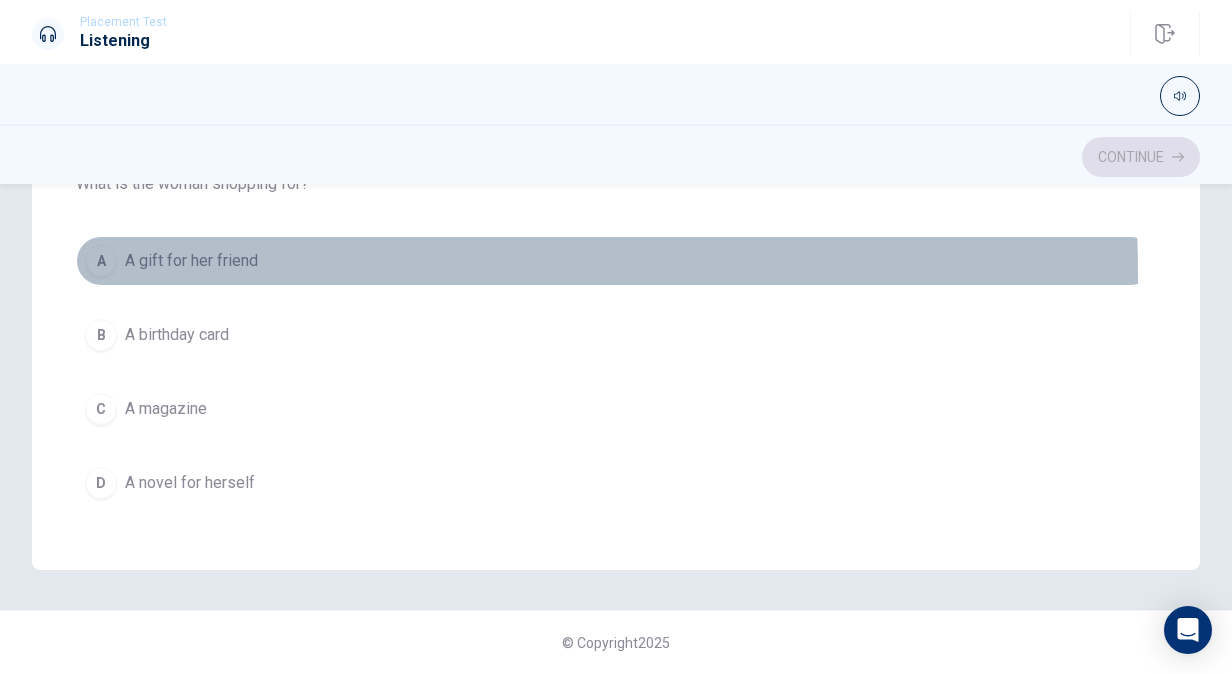 click on "A A gift for her friend" at bounding box center [616, 261] 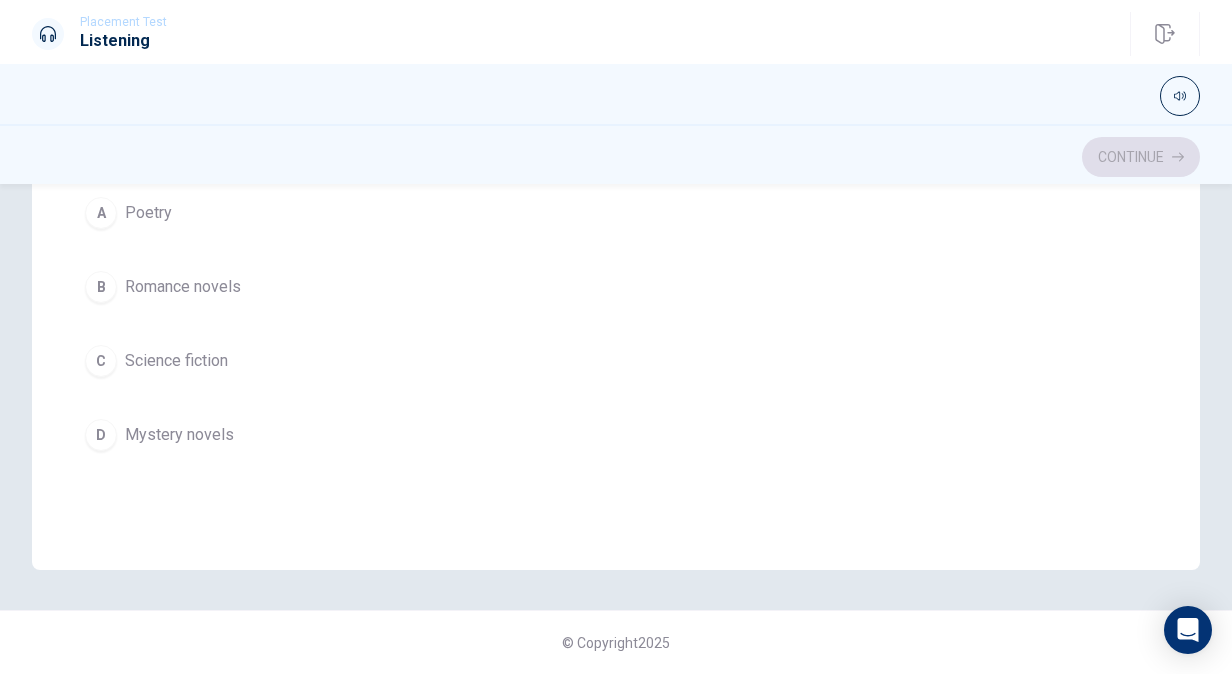 scroll, scrollTop: 1198, scrollLeft: 0, axis: vertical 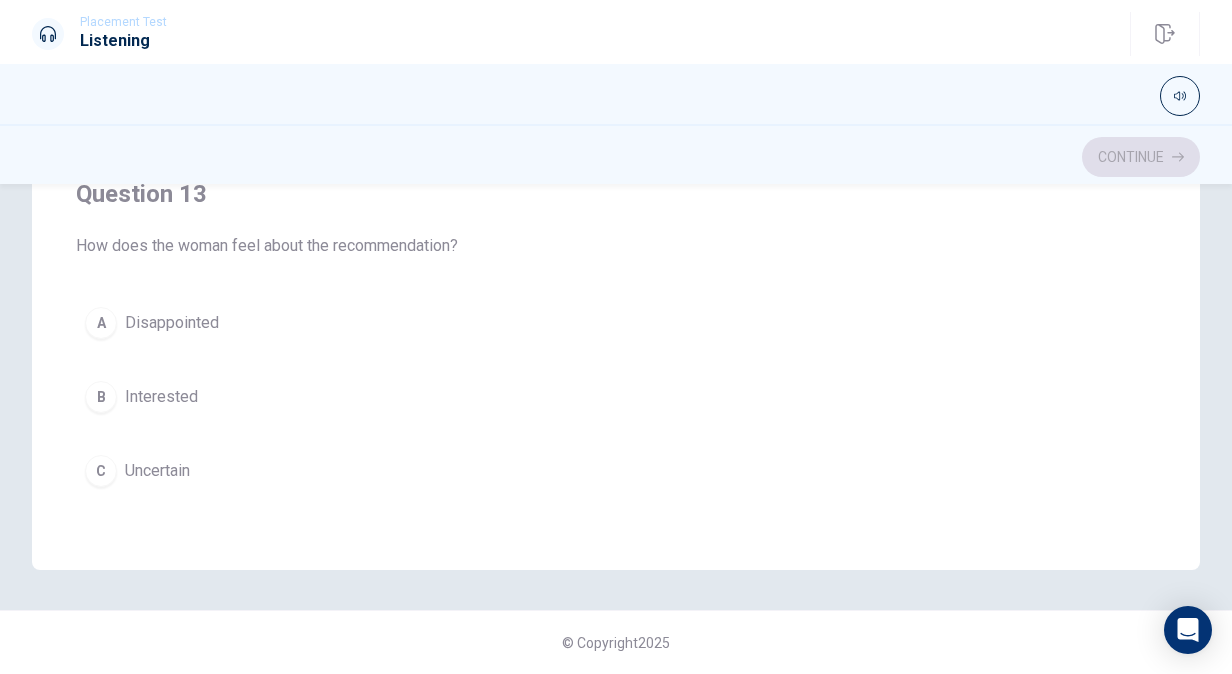 click on "B Interested" at bounding box center [616, 397] 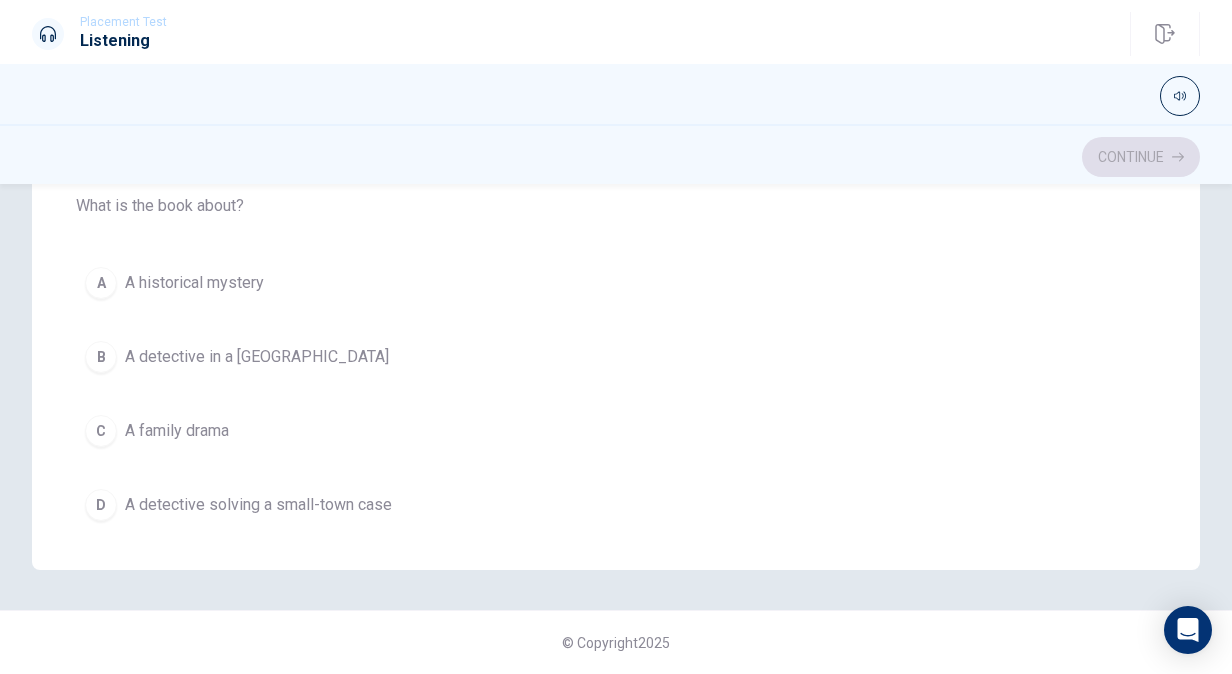 scroll, scrollTop: 216, scrollLeft: 0, axis: vertical 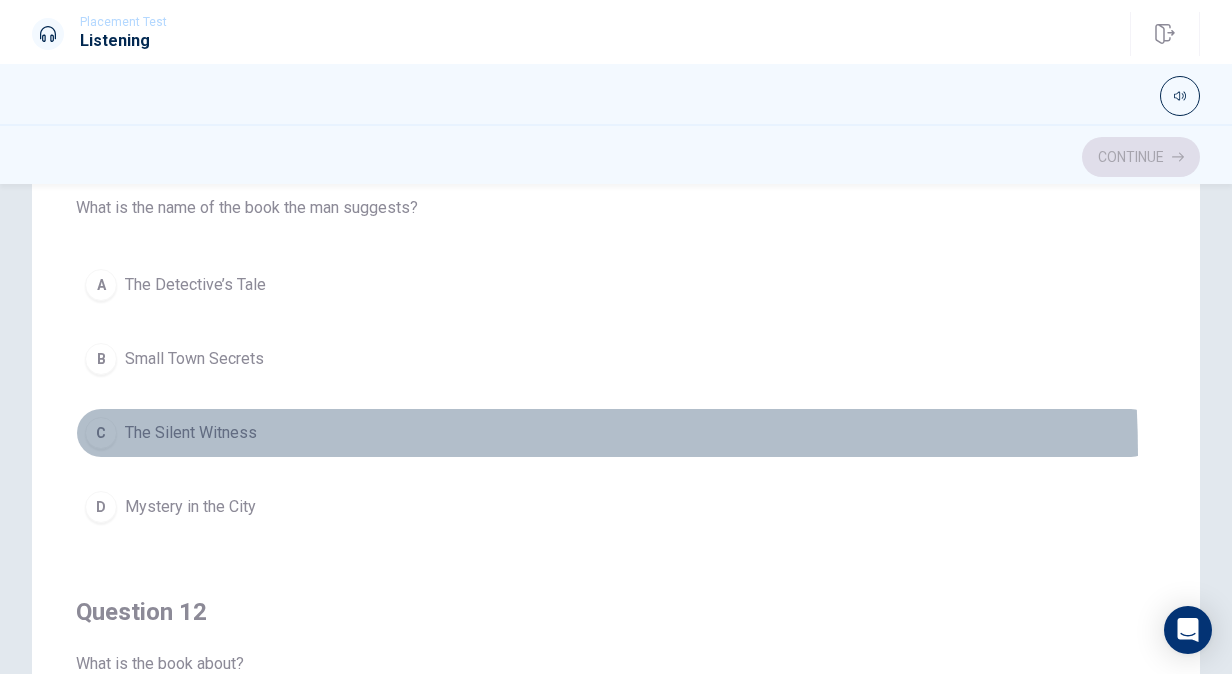 click on "C The Silent Witness" at bounding box center [616, 433] 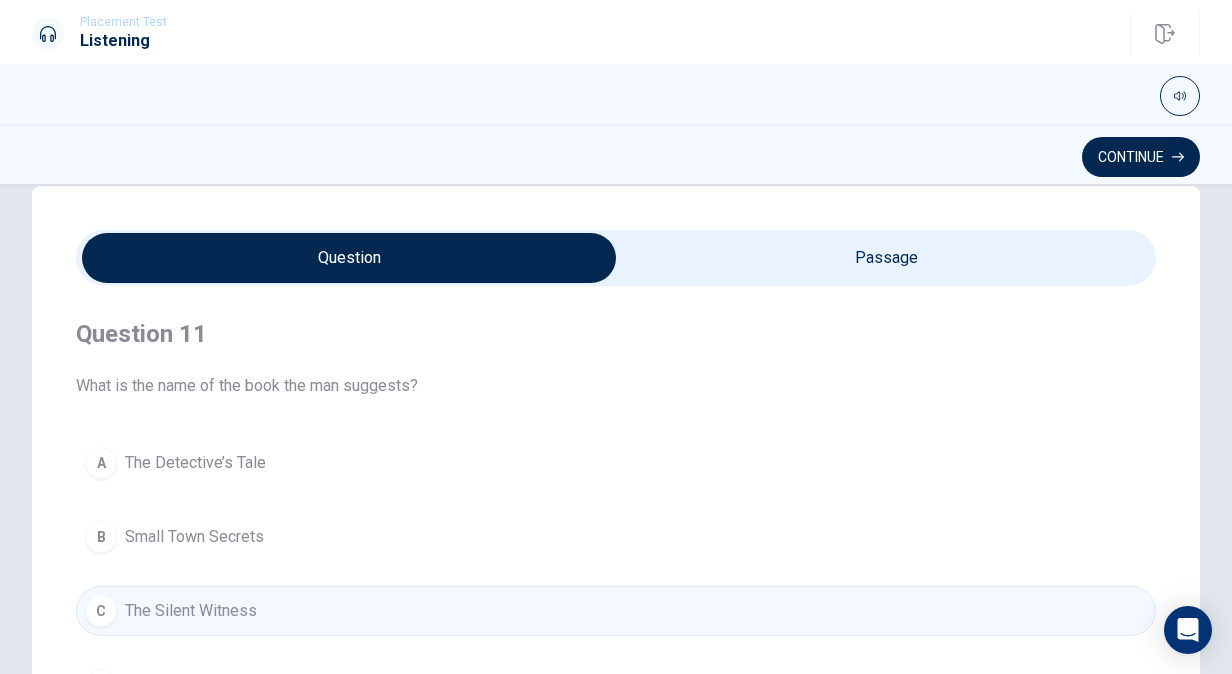scroll, scrollTop: 0, scrollLeft: 0, axis: both 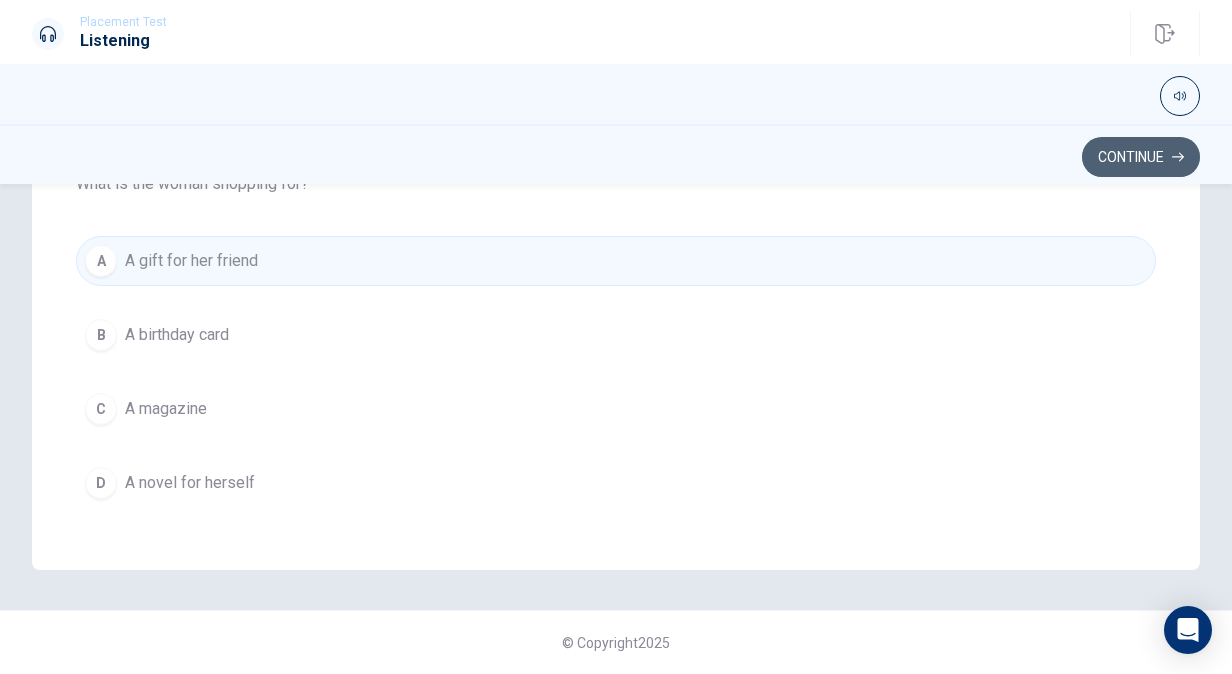 click on "Continue" at bounding box center (1141, 157) 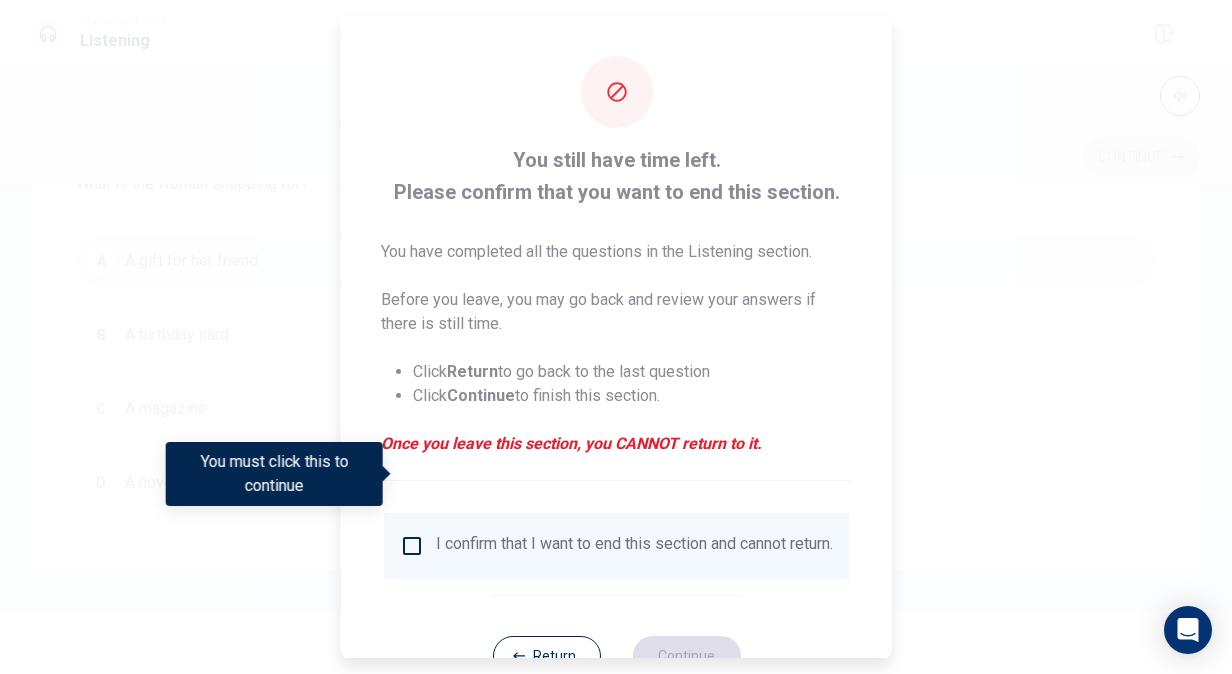scroll, scrollTop: 72, scrollLeft: 0, axis: vertical 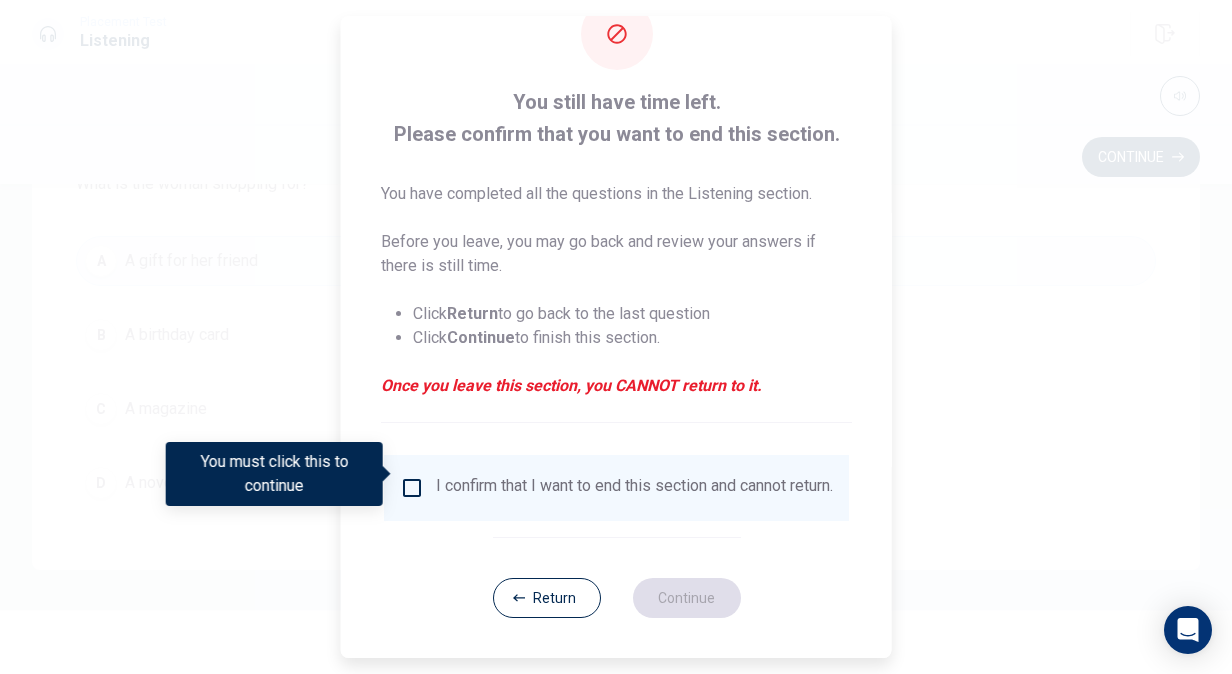click at bounding box center [412, 488] 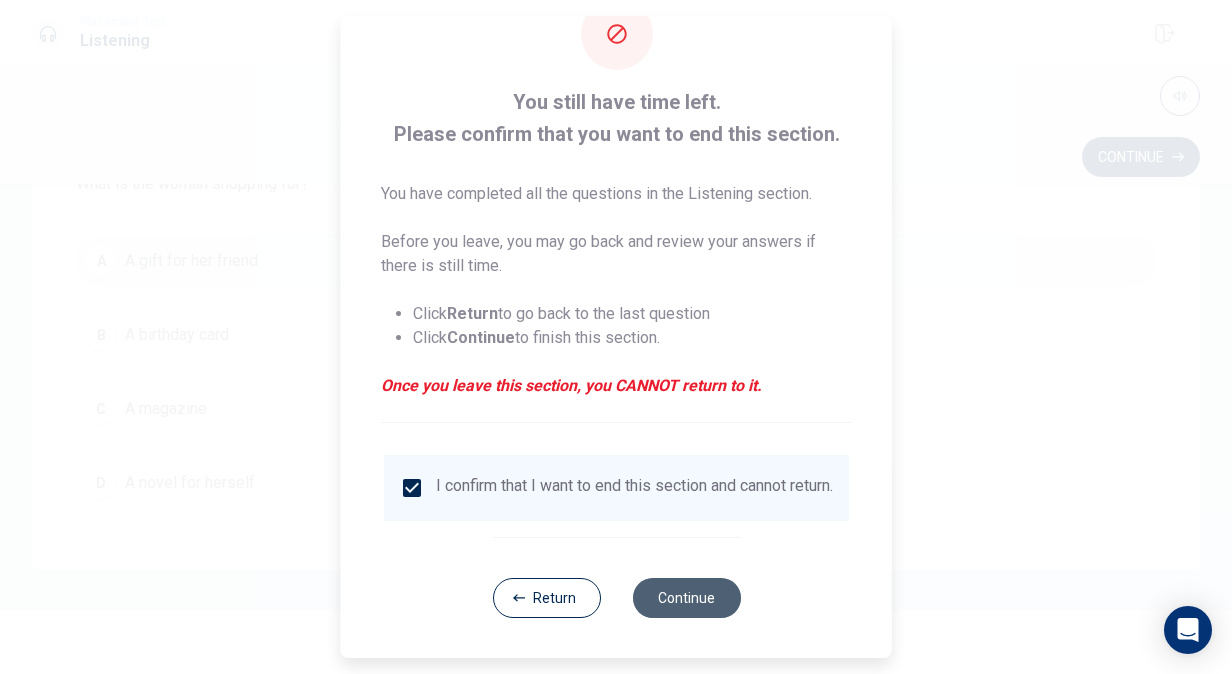 click on "Continue" at bounding box center [686, 598] 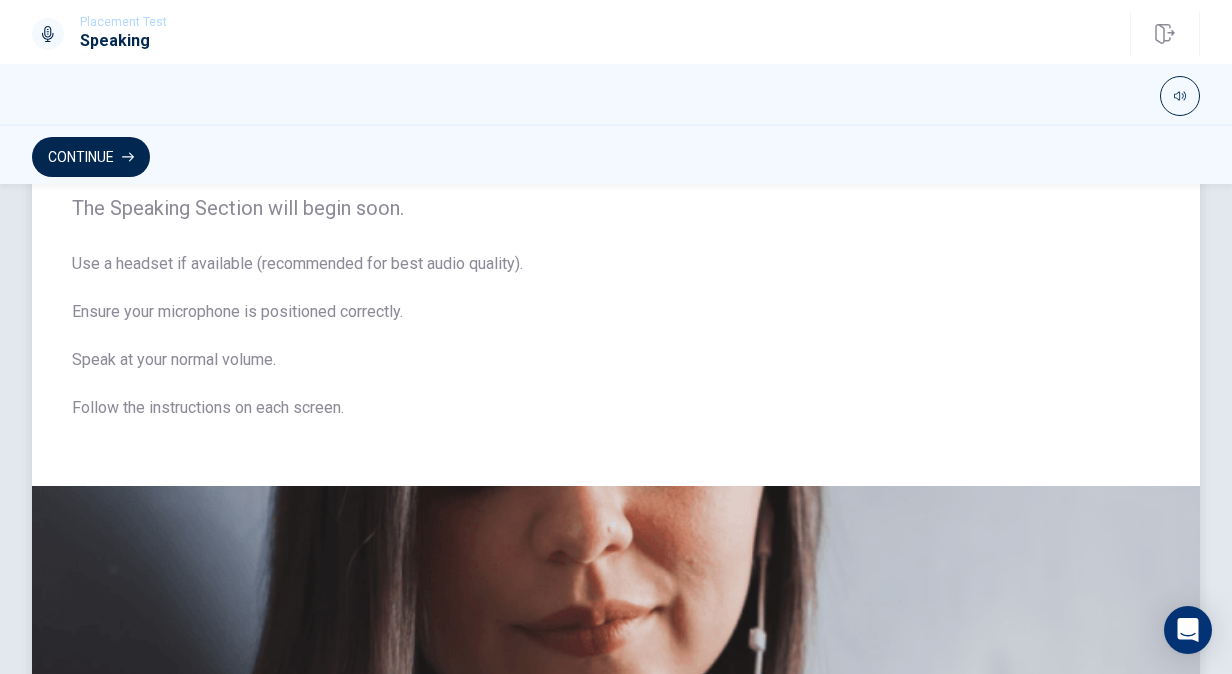 scroll, scrollTop: 0, scrollLeft: 0, axis: both 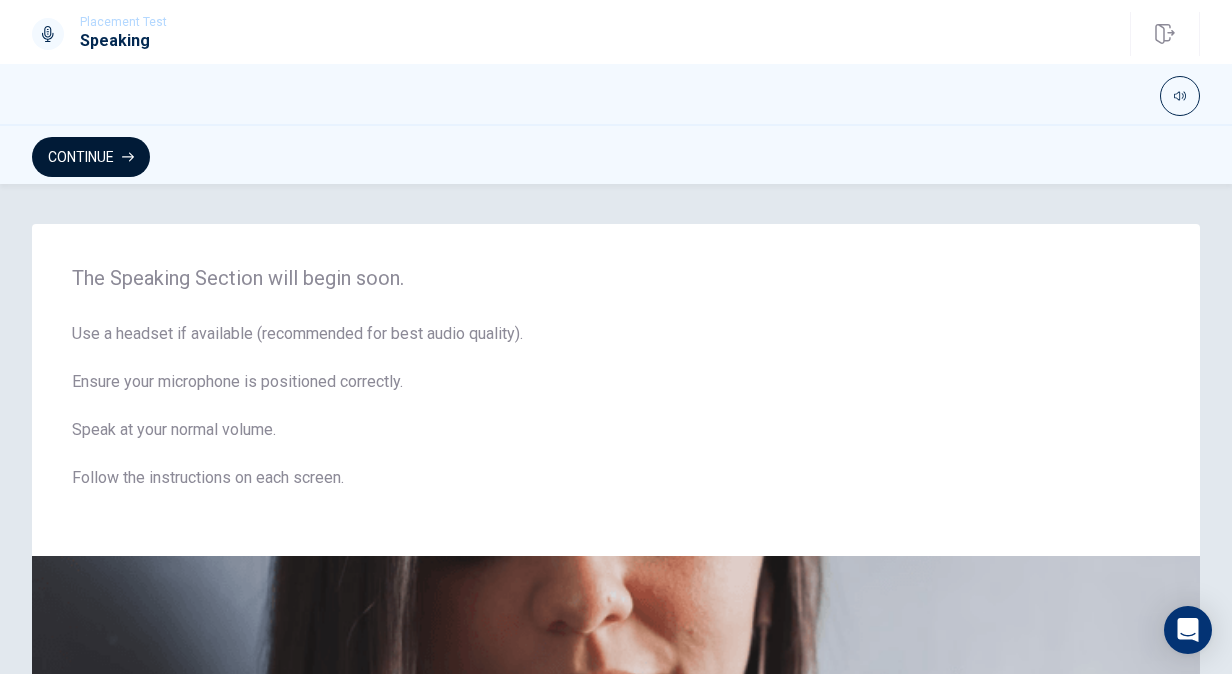 click on "Continue" at bounding box center [91, 157] 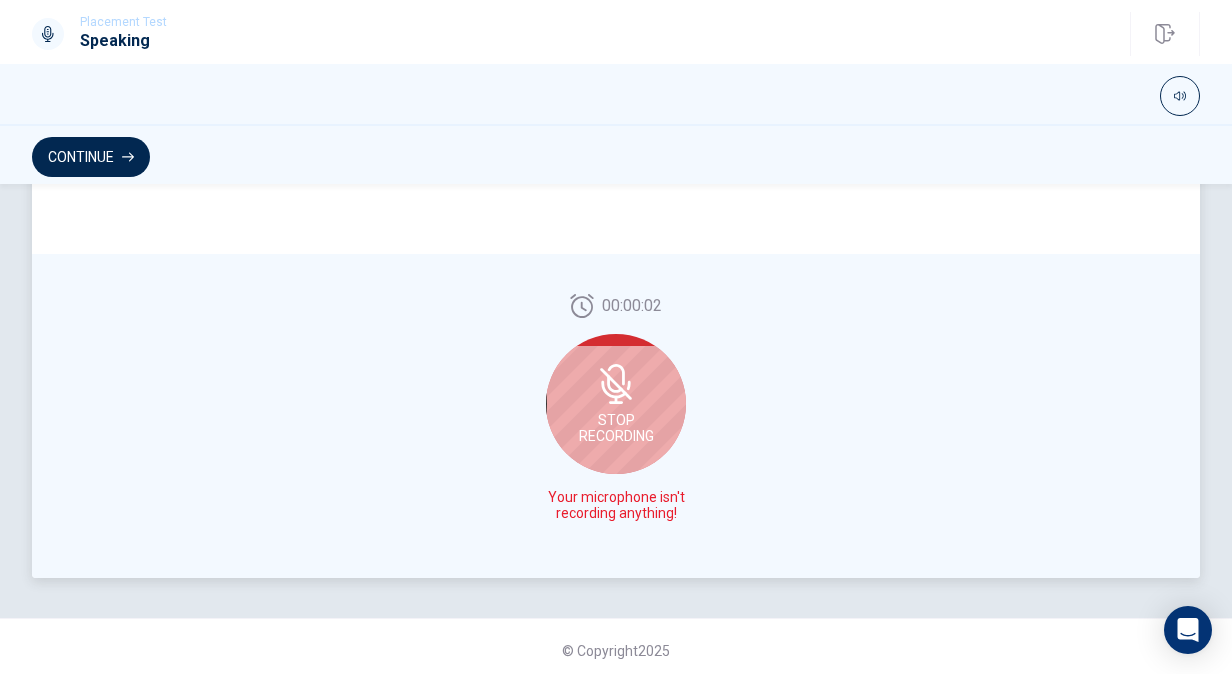 scroll, scrollTop: 526, scrollLeft: 0, axis: vertical 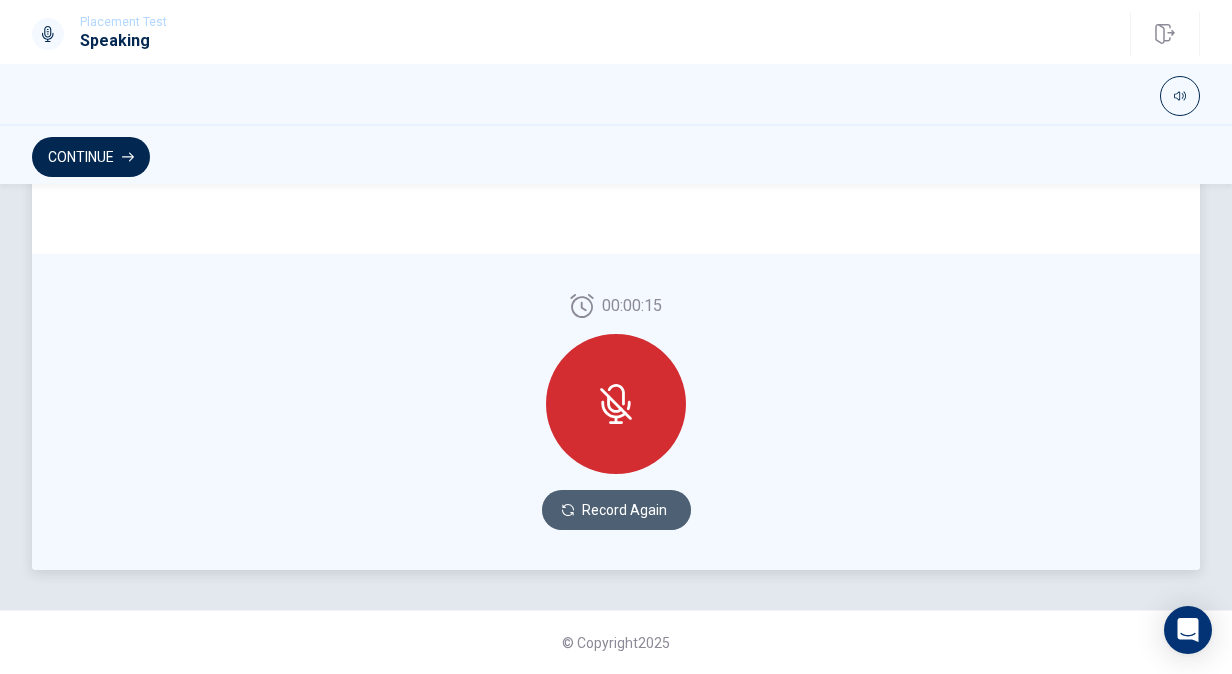 click on "Record Again" at bounding box center [616, 510] 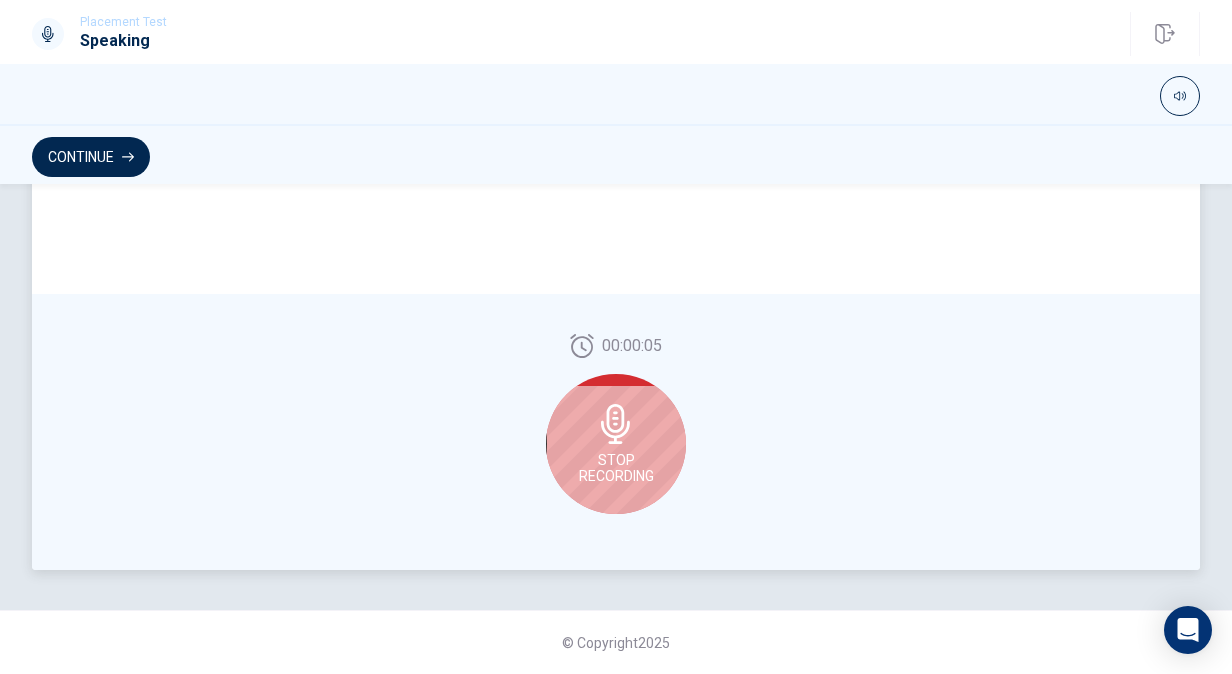 click on "Stop   Recording" at bounding box center [616, 444] 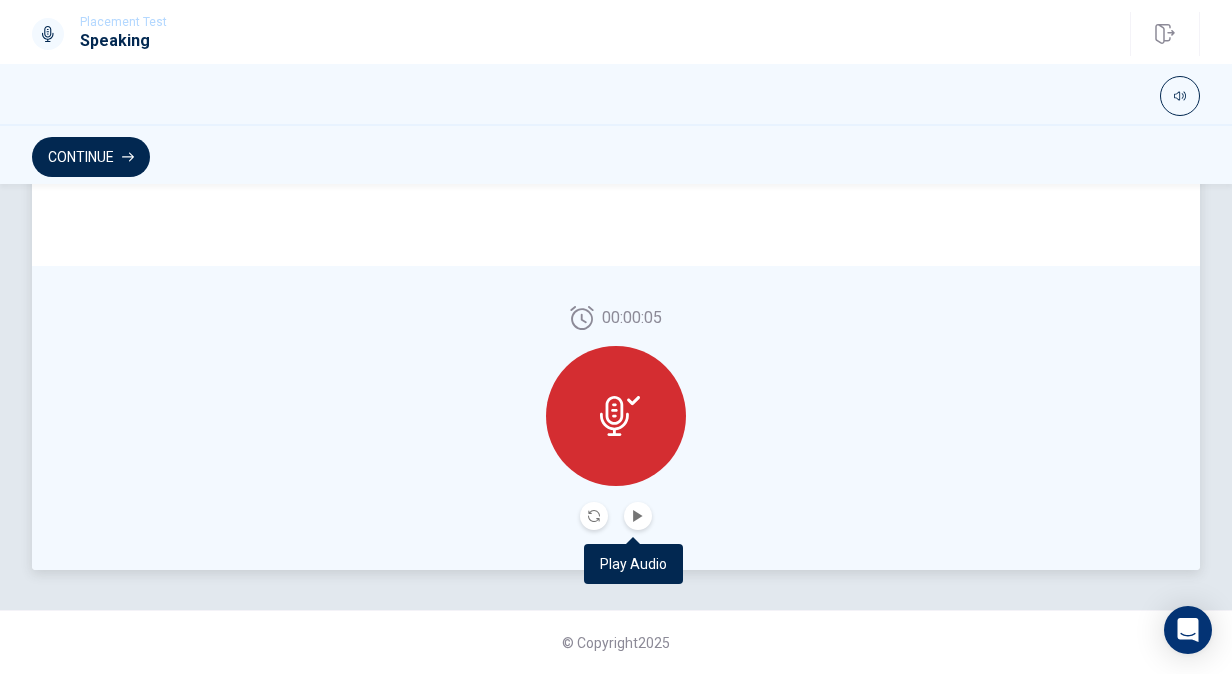click at bounding box center (638, 516) 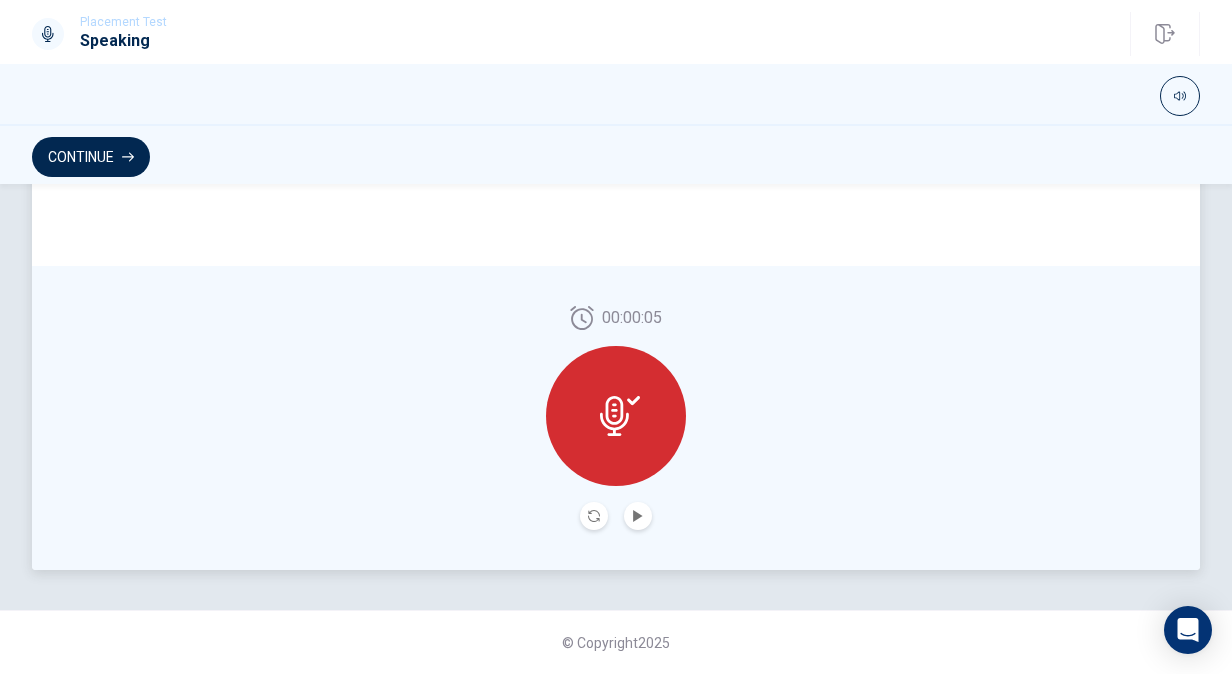 click 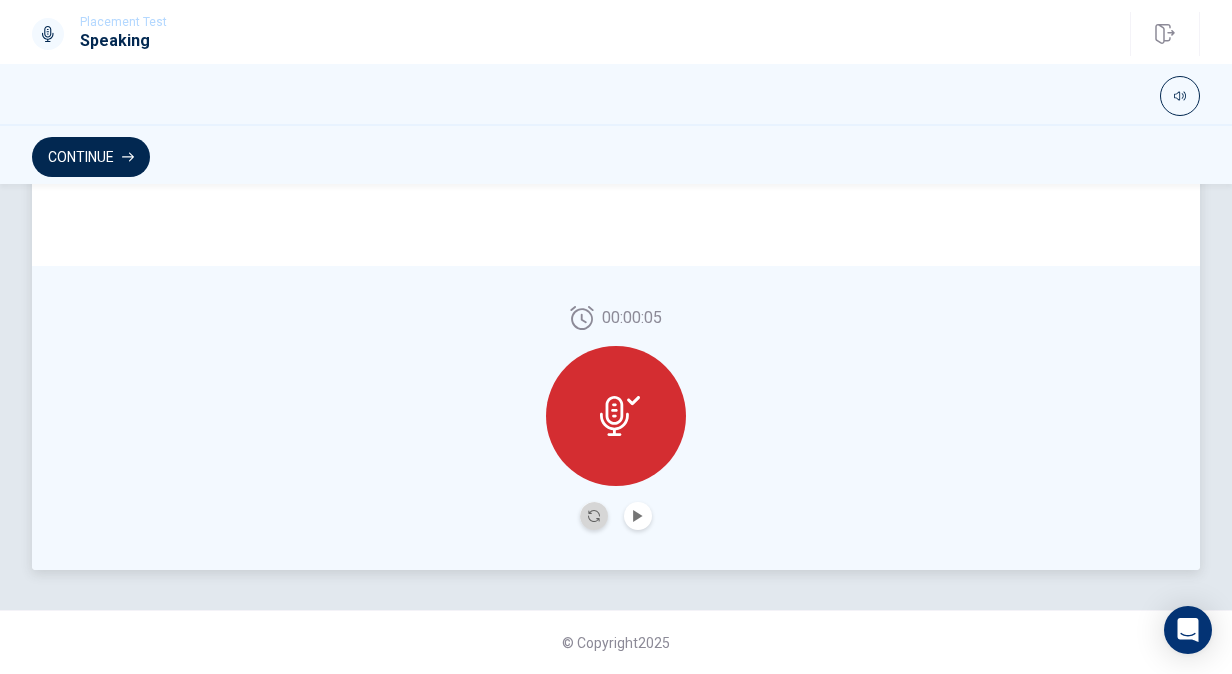 click at bounding box center (594, 516) 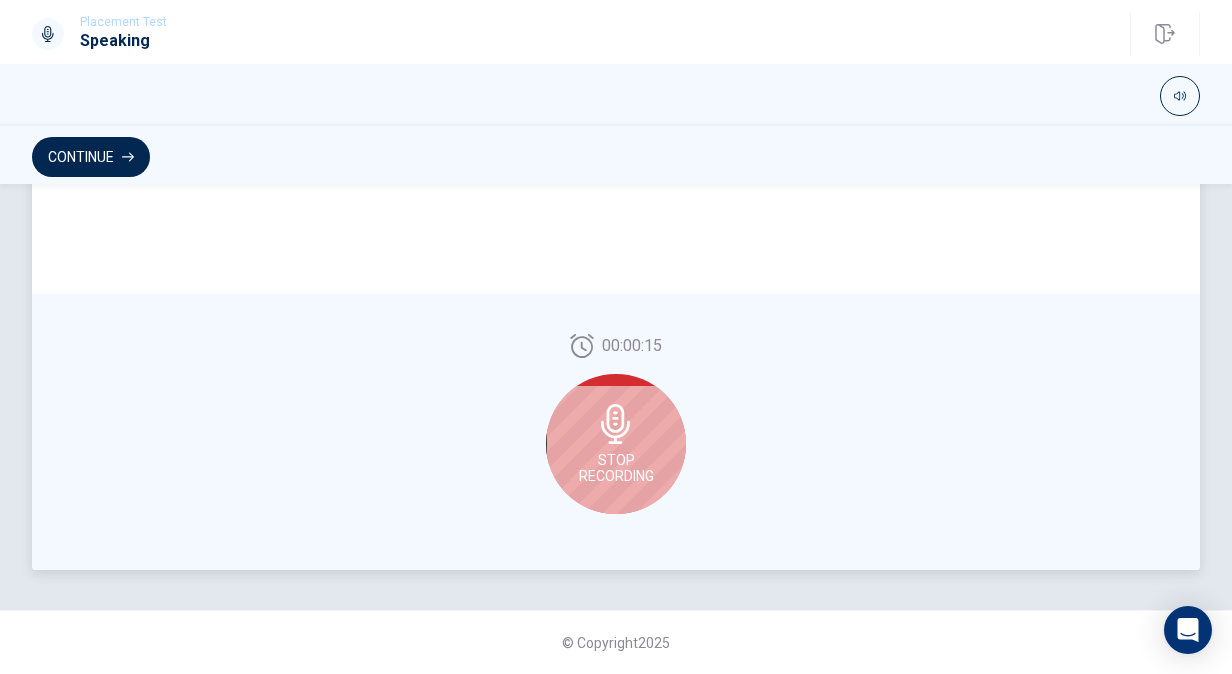 click 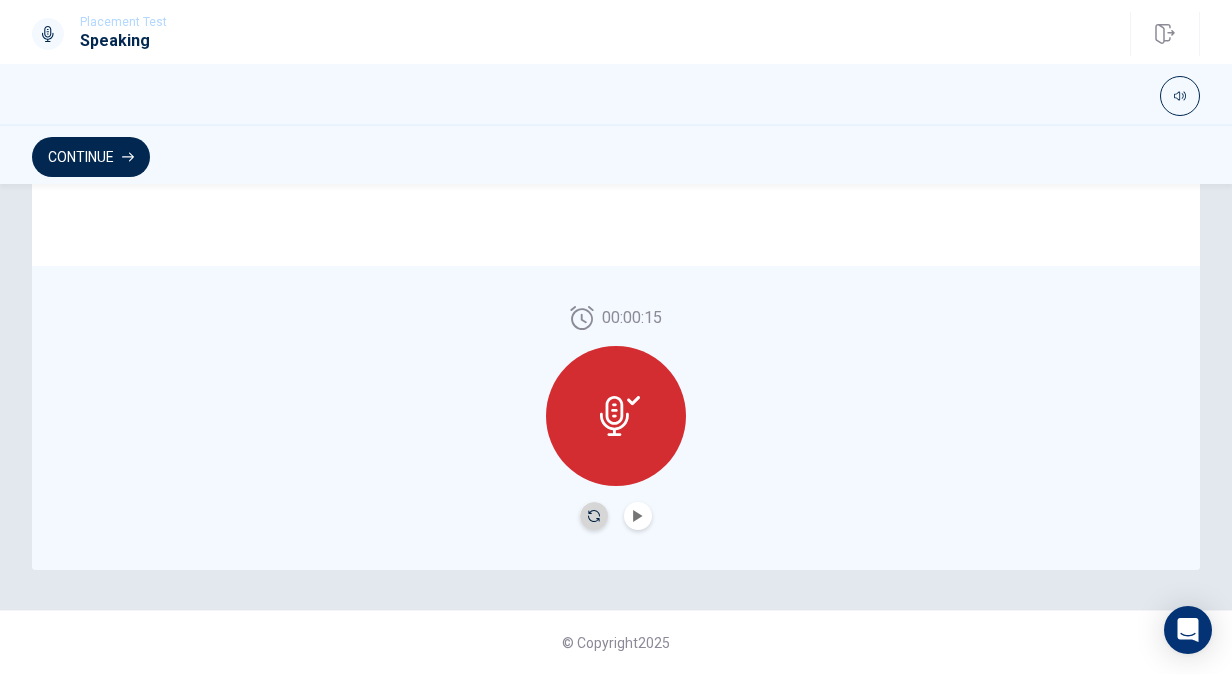 click 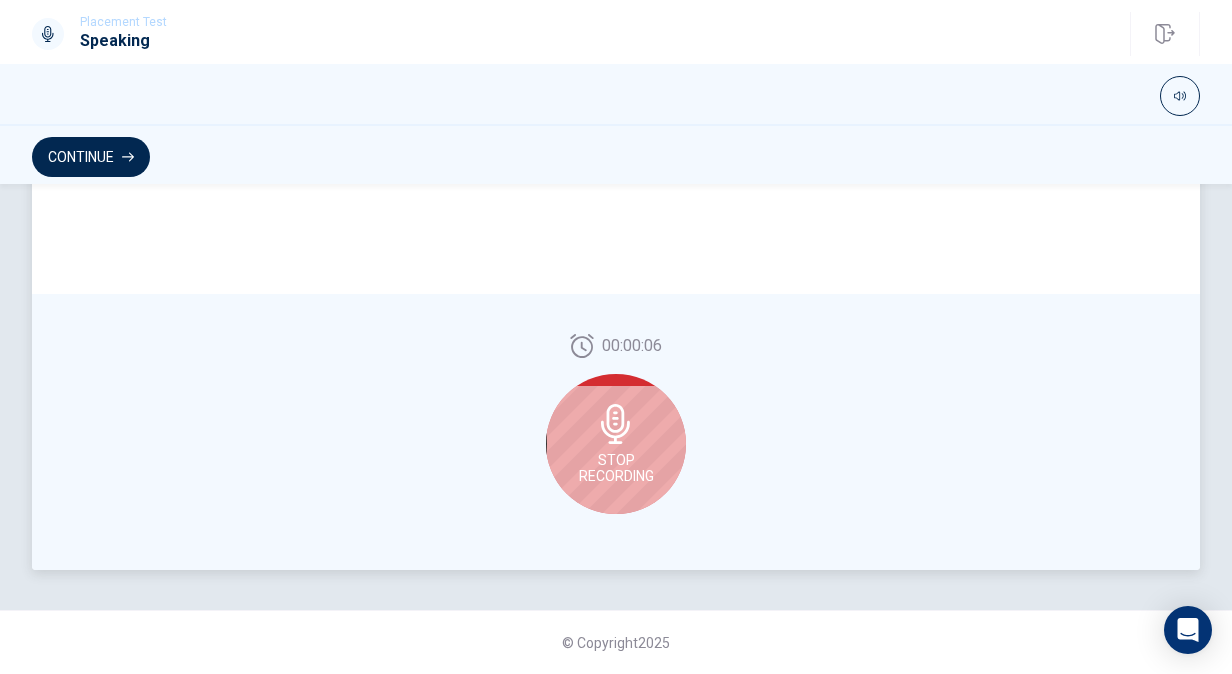 click 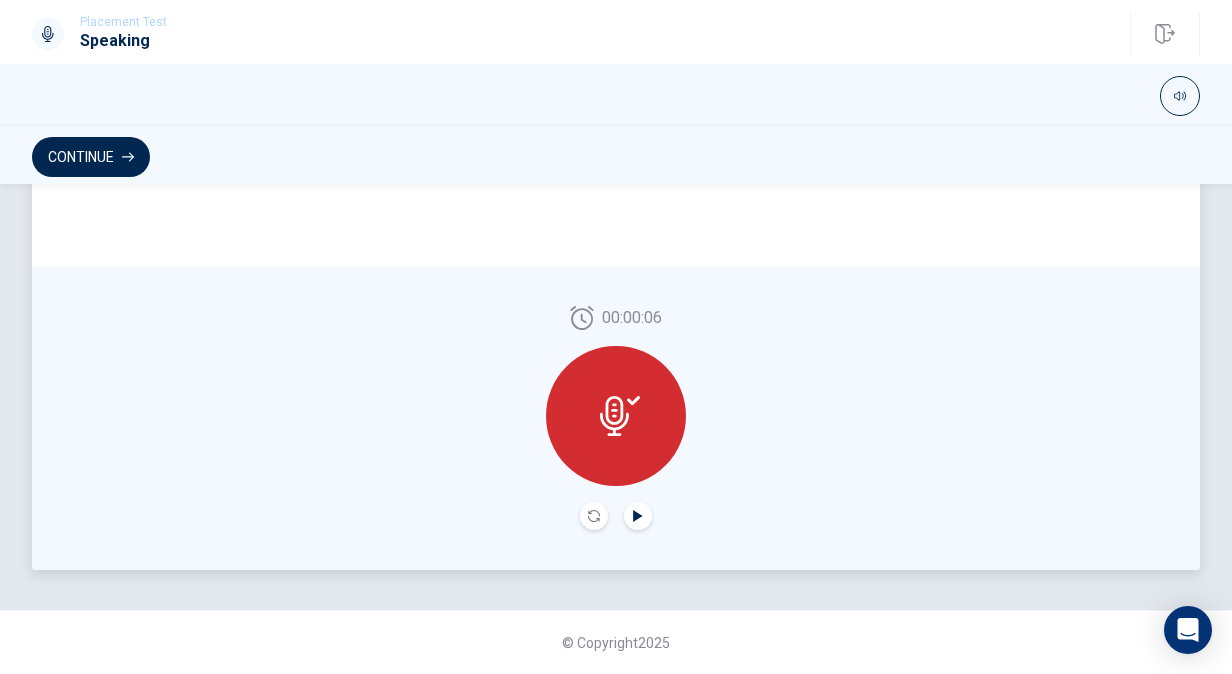 click 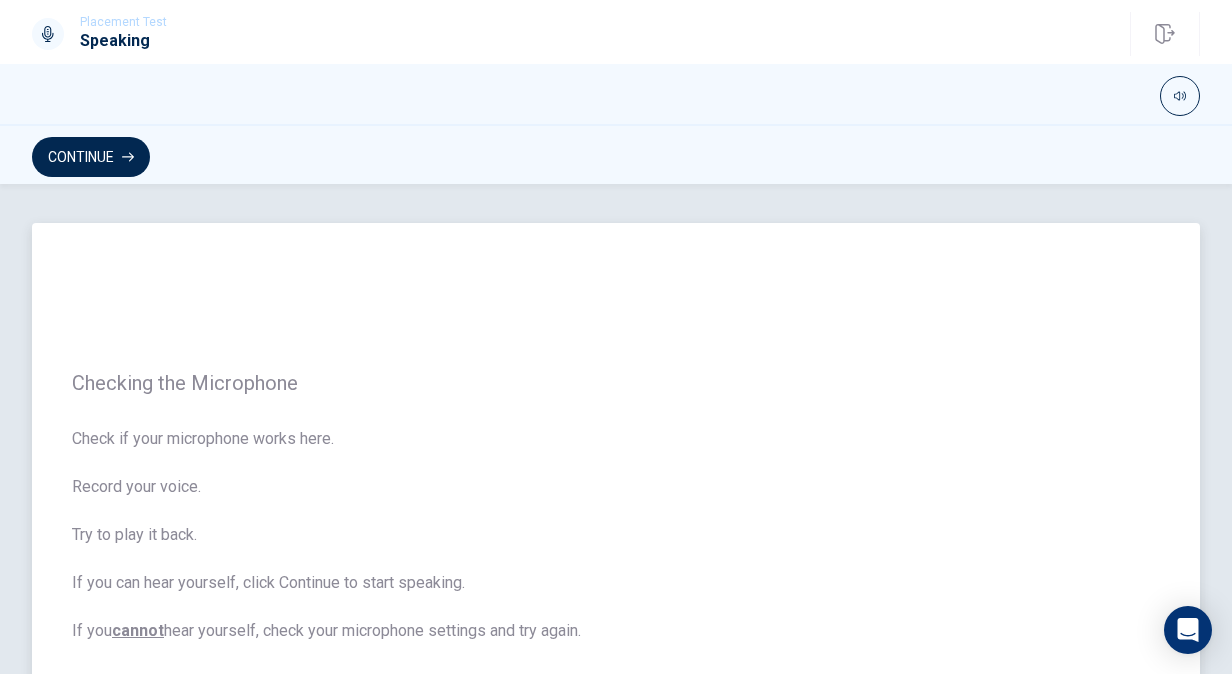 scroll, scrollTop: 0, scrollLeft: 0, axis: both 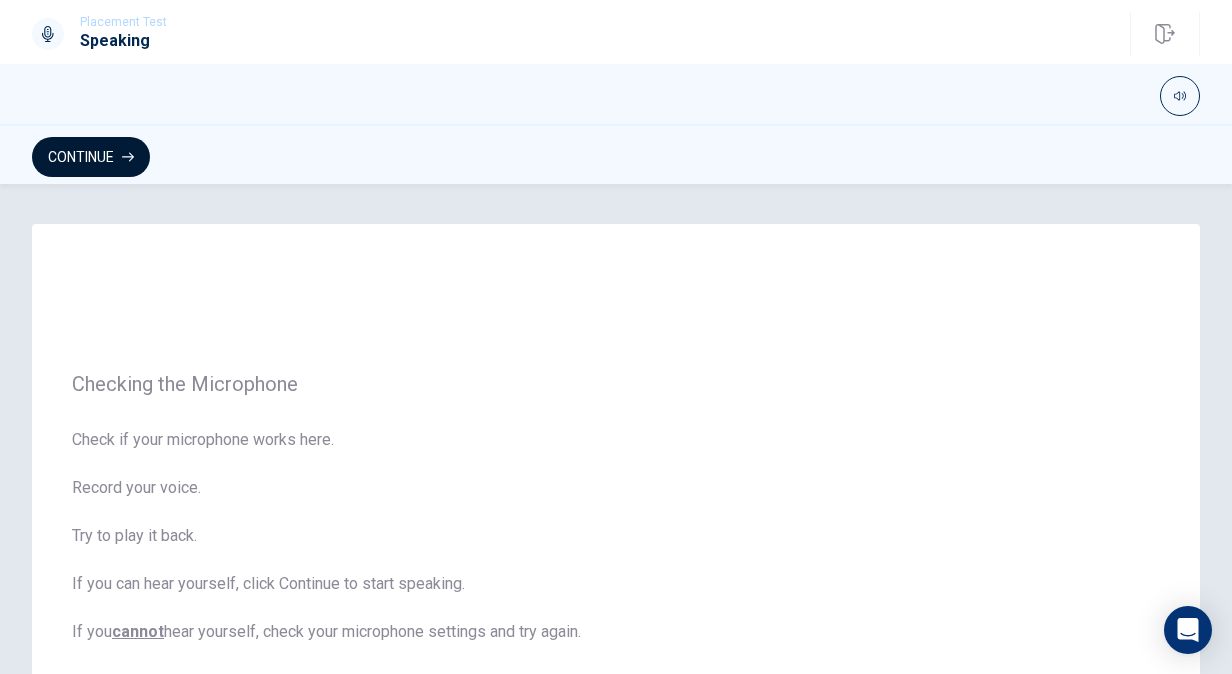 click 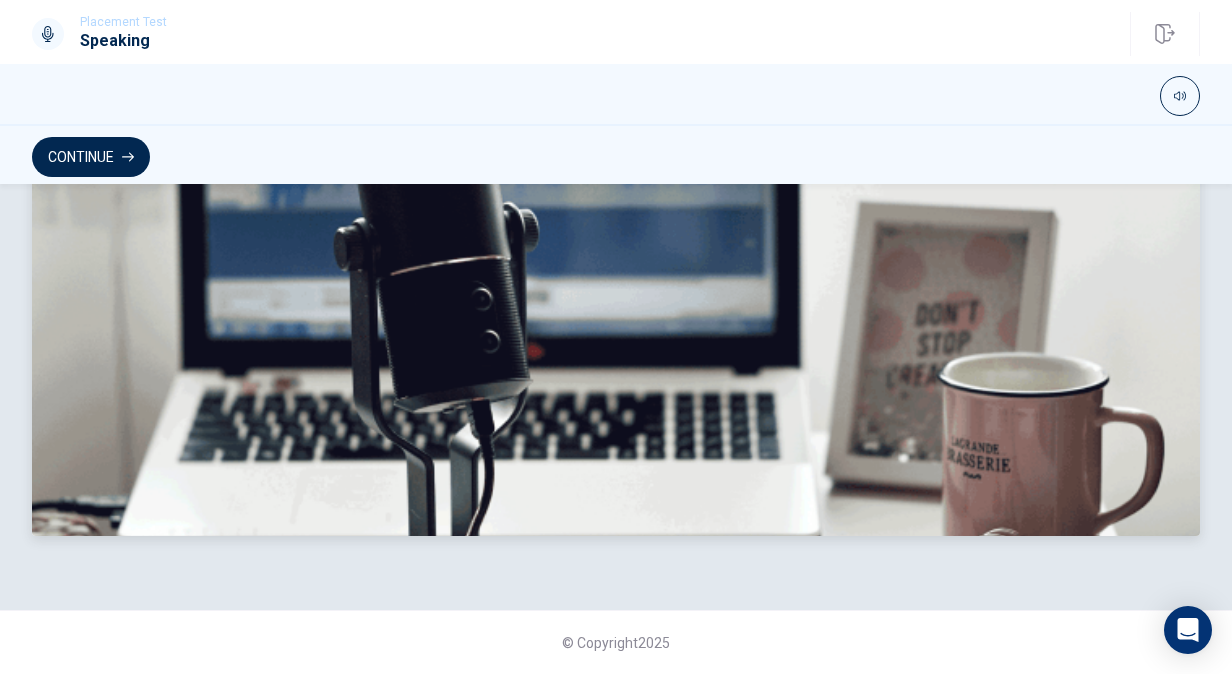 scroll, scrollTop: 0, scrollLeft: 0, axis: both 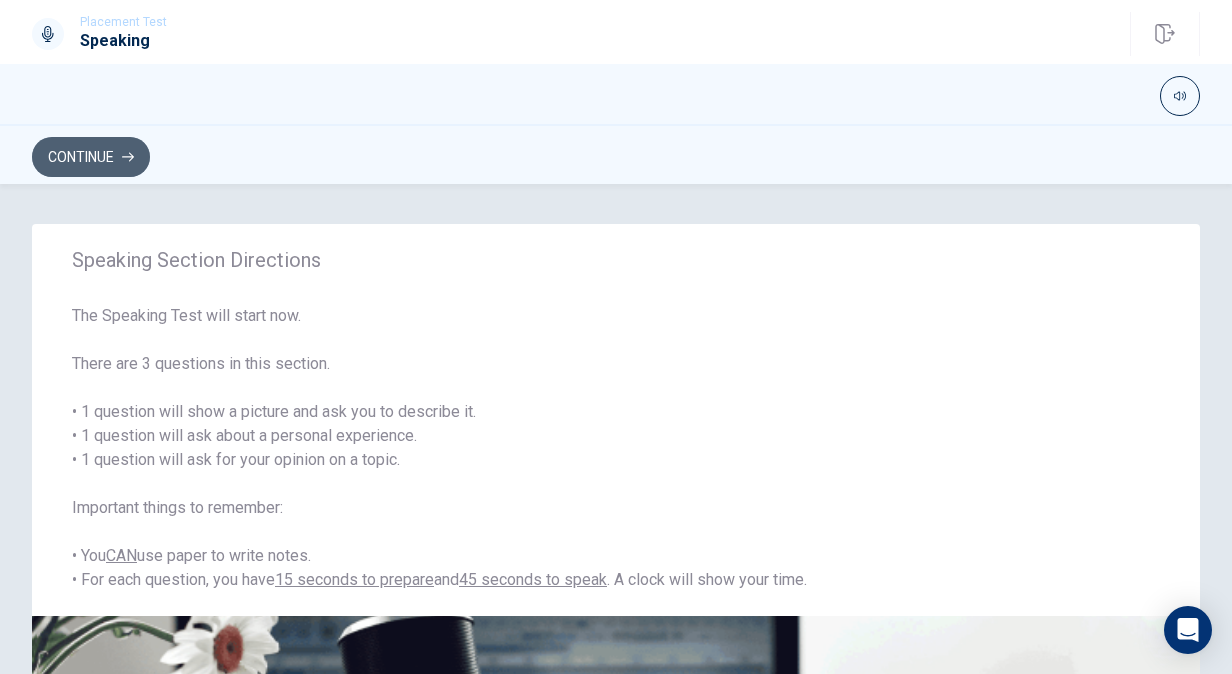 click on "Continue" at bounding box center [91, 157] 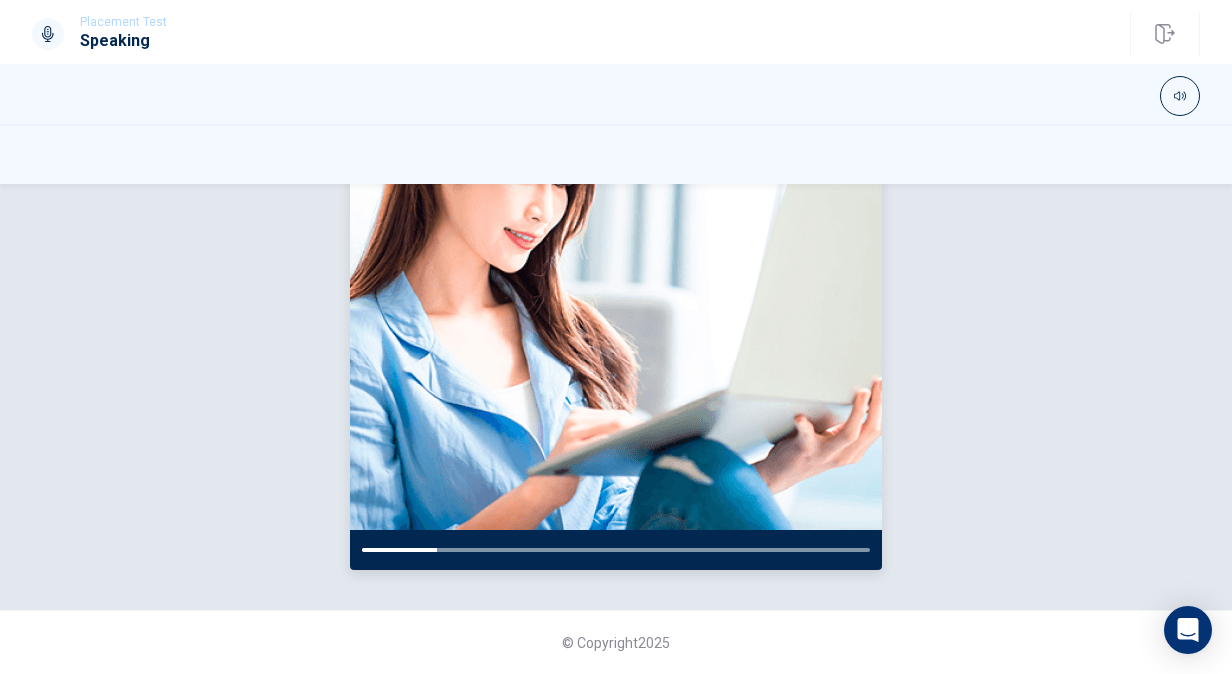 scroll, scrollTop: 0, scrollLeft: 0, axis: both 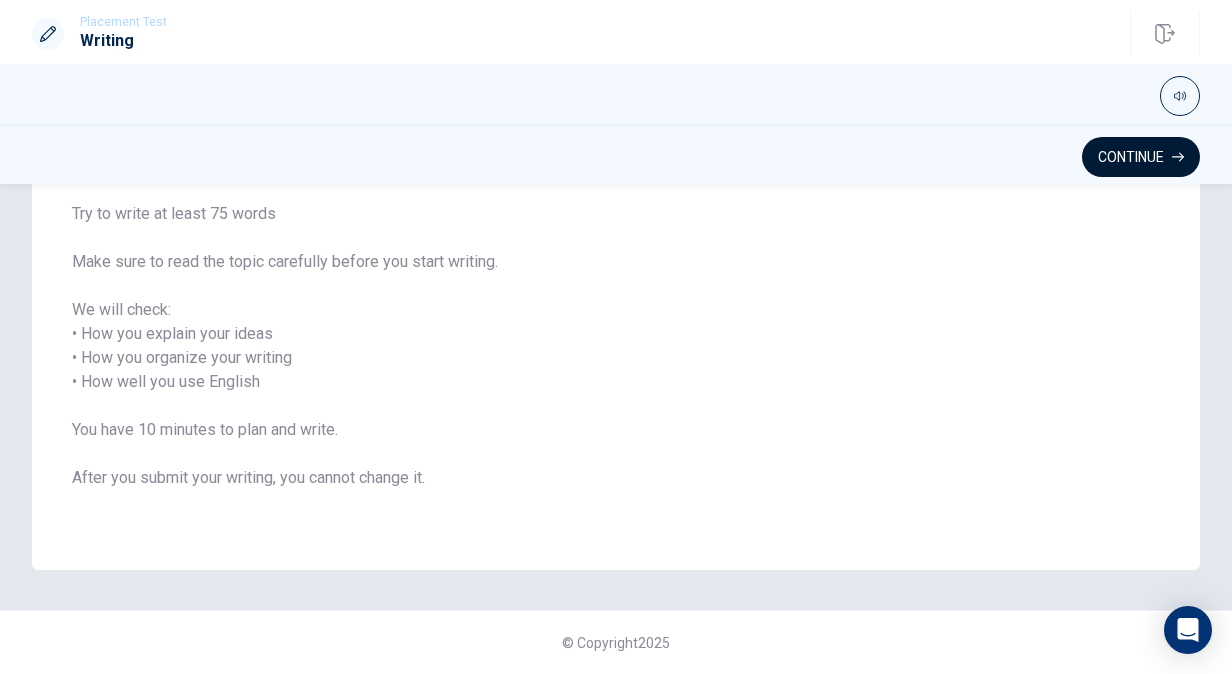click on "Continue" at bounding box center (1141, 157) 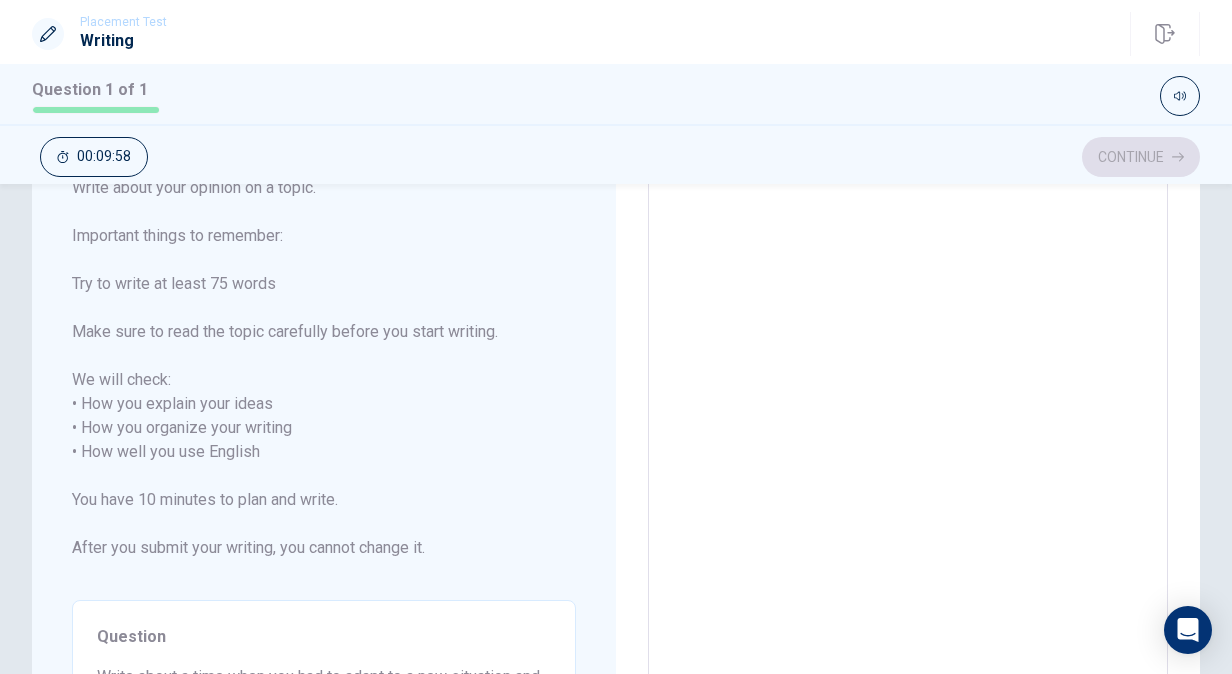 scroll, scrollTop: 0, scrollLeft: 0, axis: both 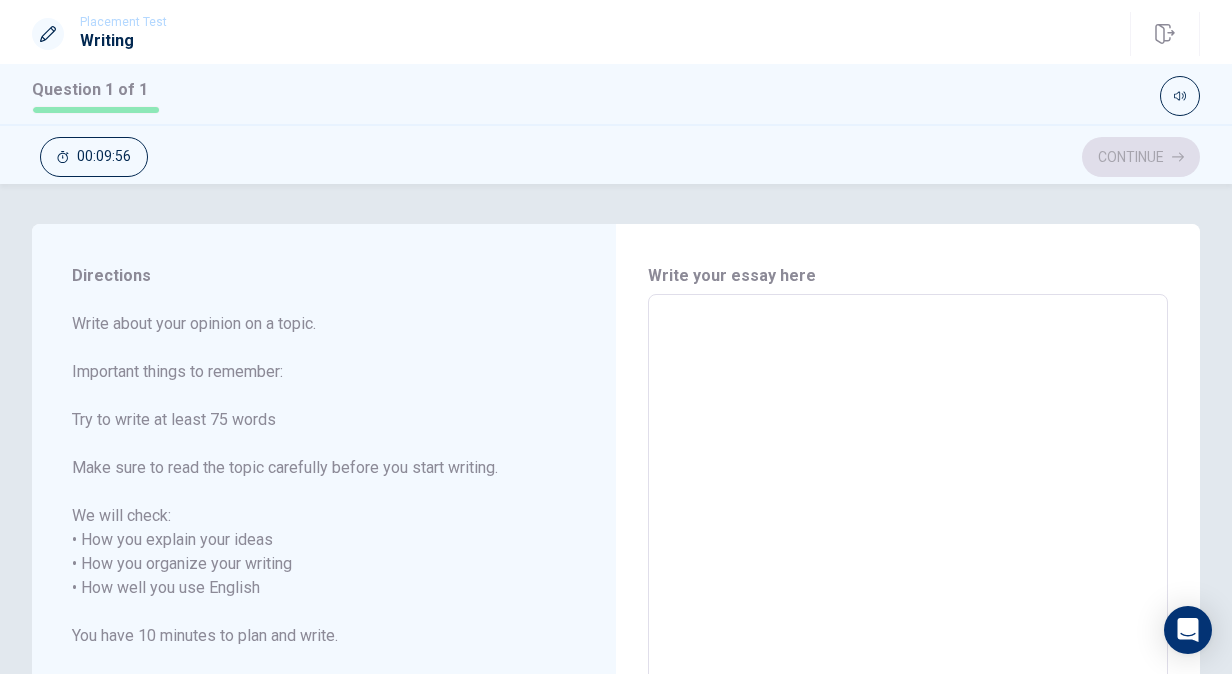 click at bounding box center (908, 588) 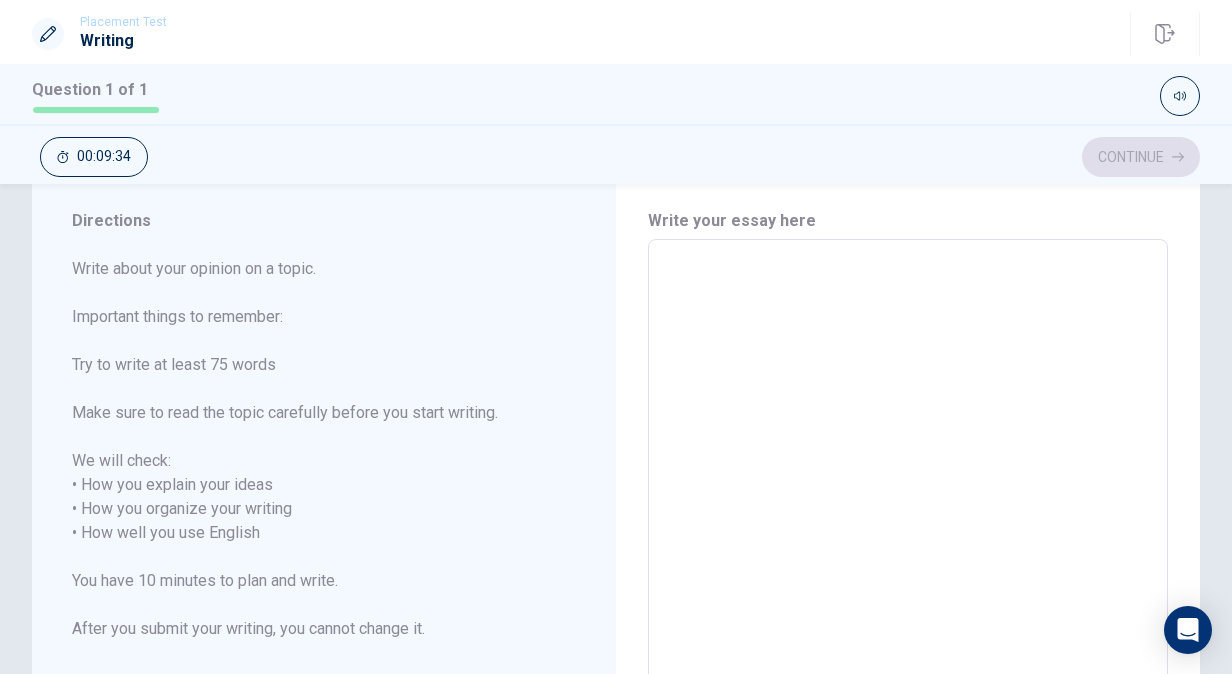 scroll, scrollTop: 94, scrollLeft: 0, axis: vertical 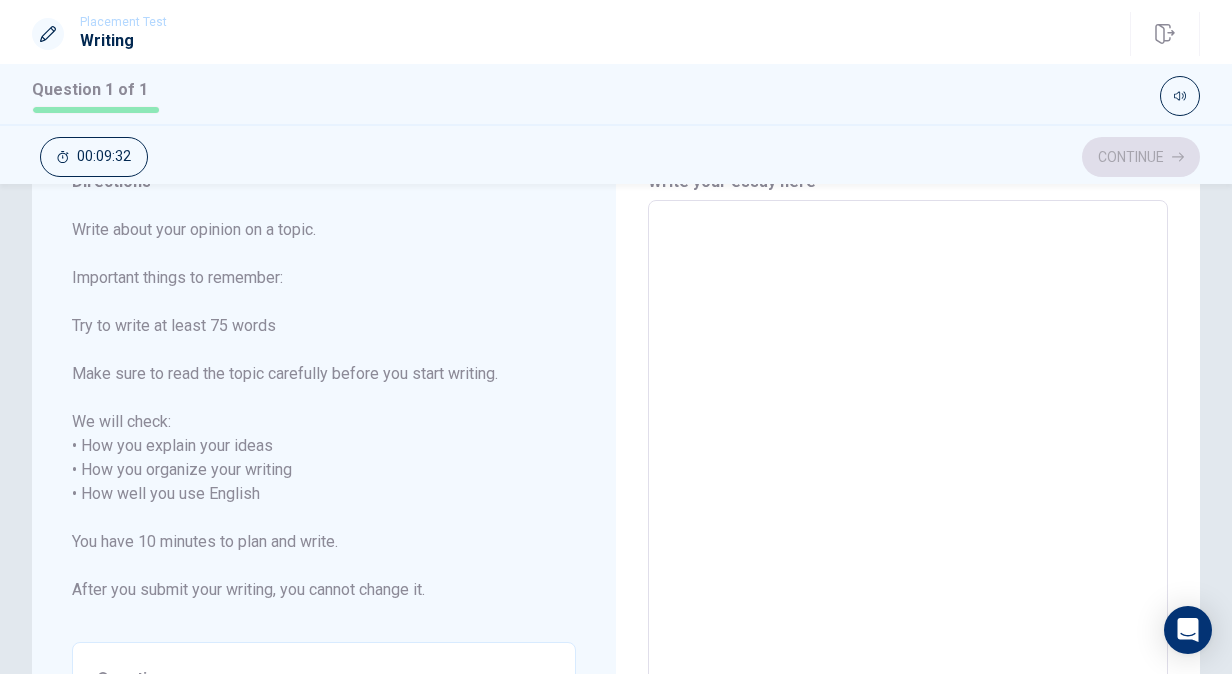 type on "W" 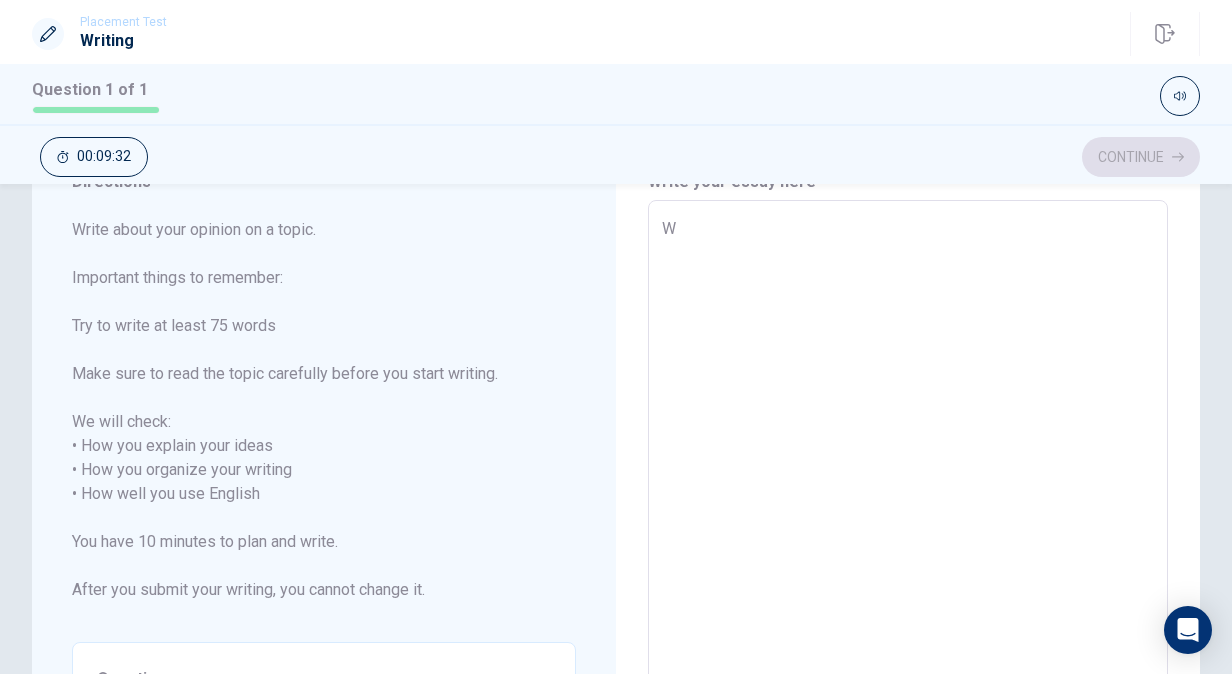 type on "x" 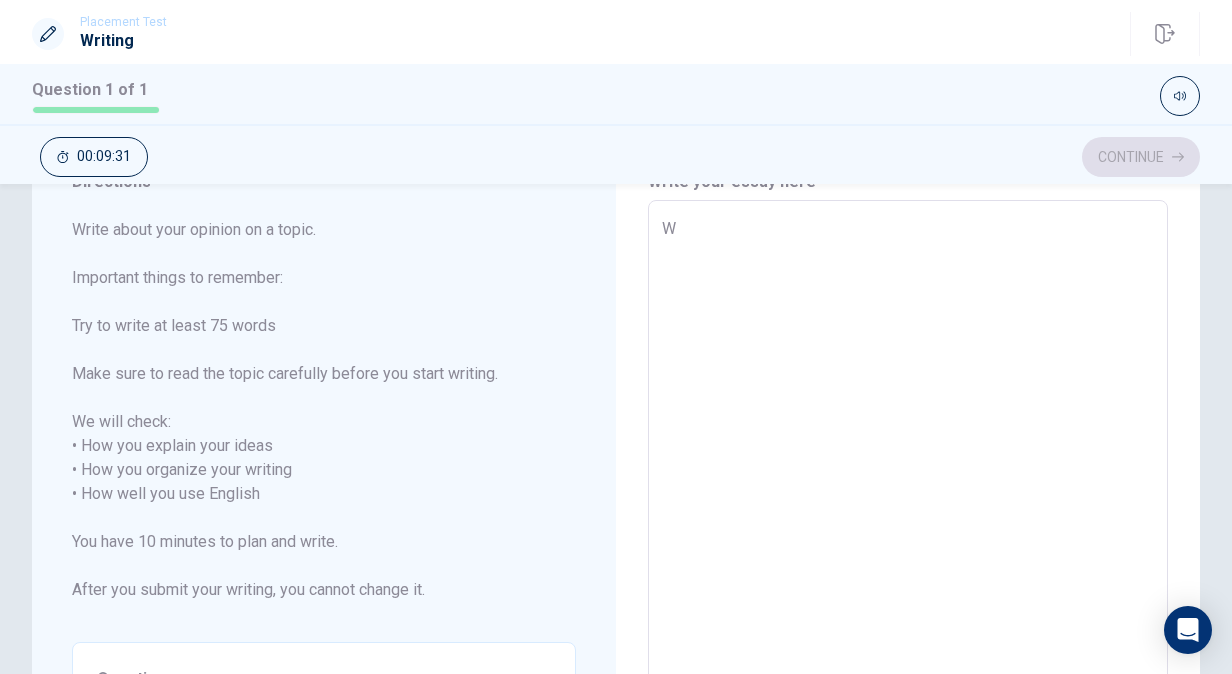 type on "Wh" 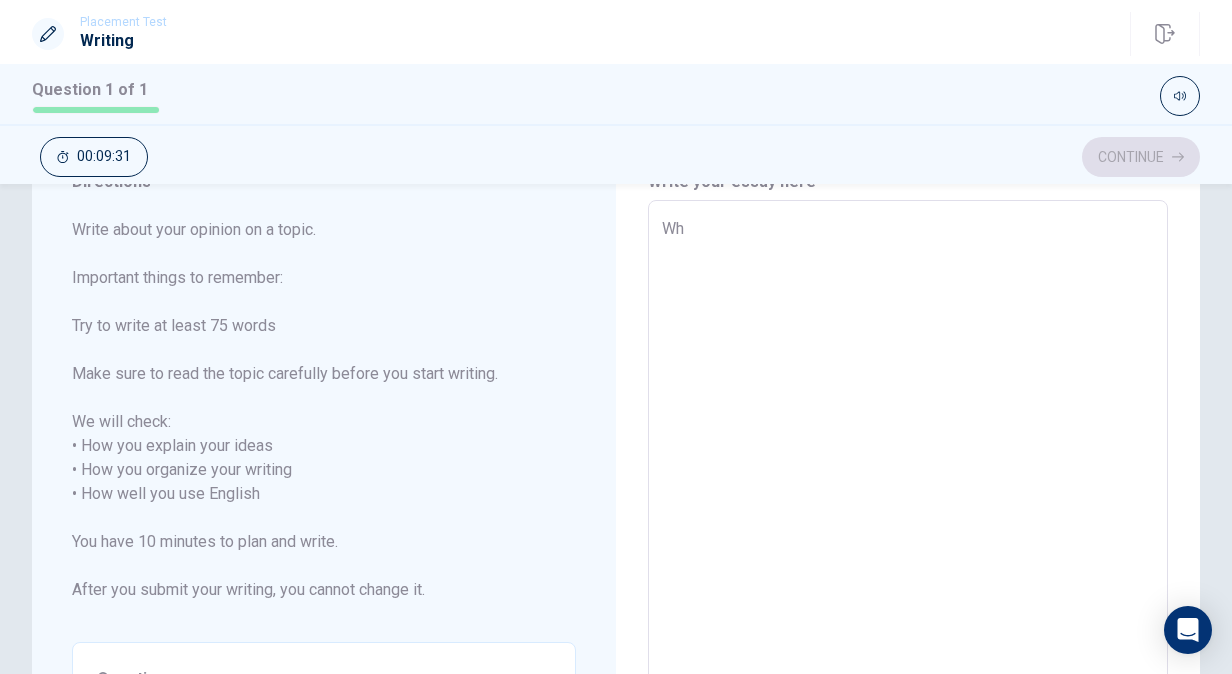 type on "x" 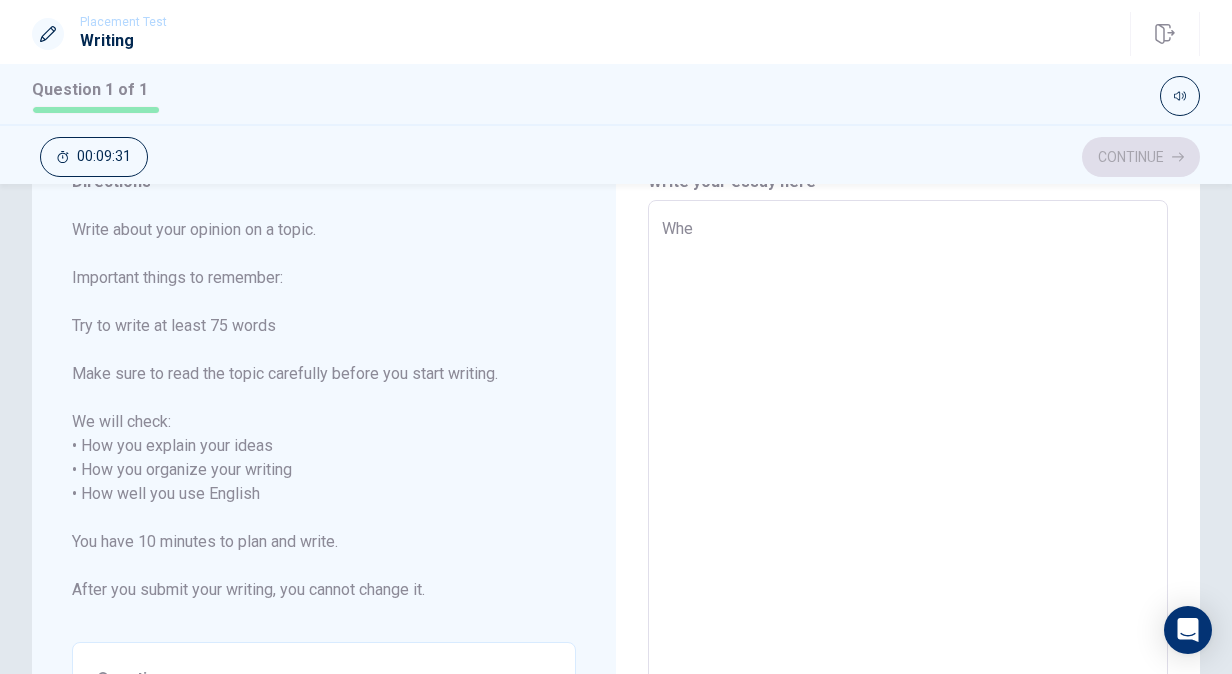 type on "x" 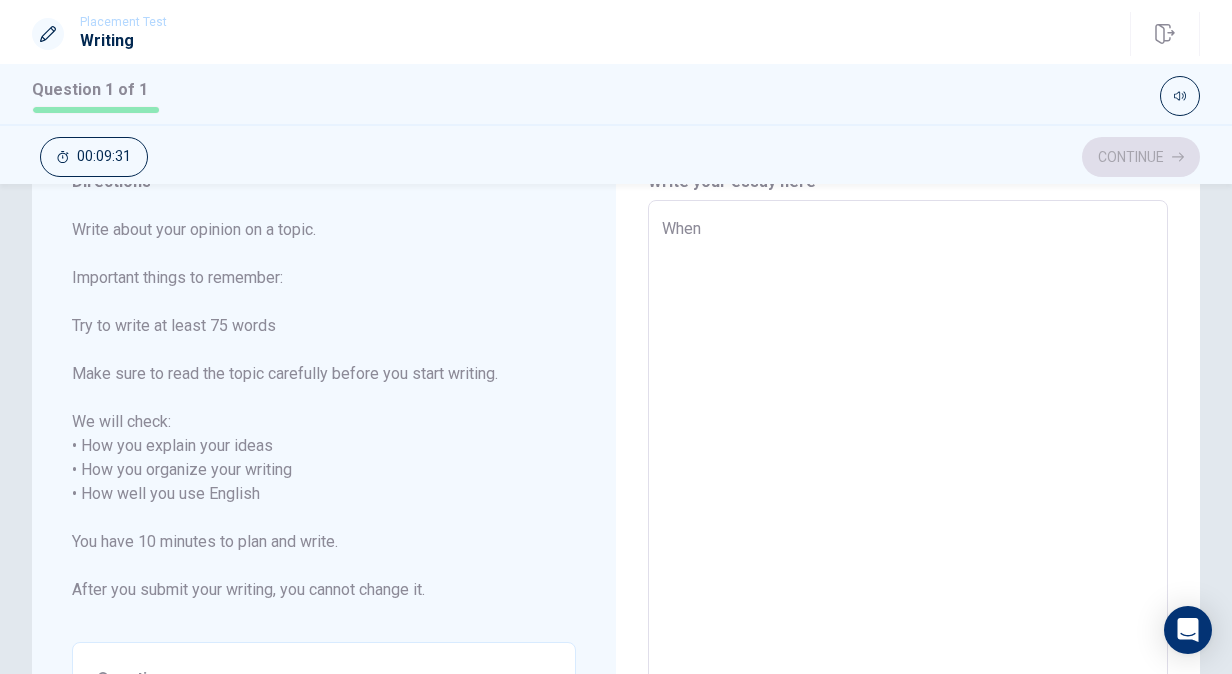 type on "x" 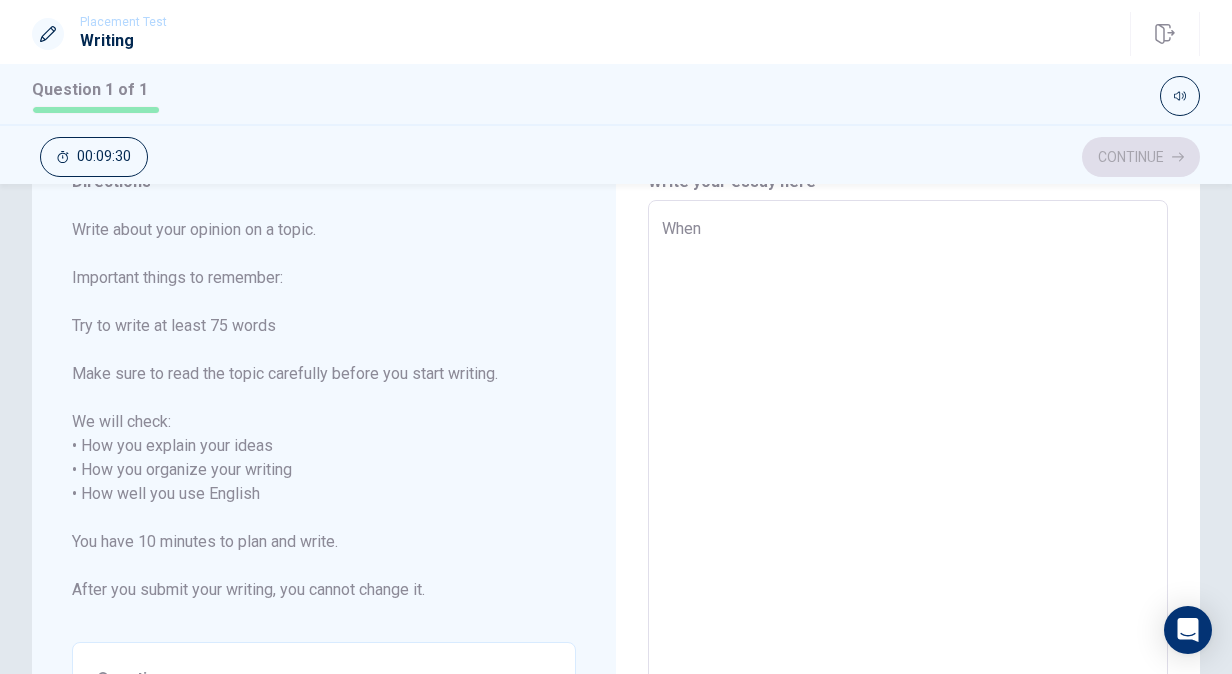 type on "When I" 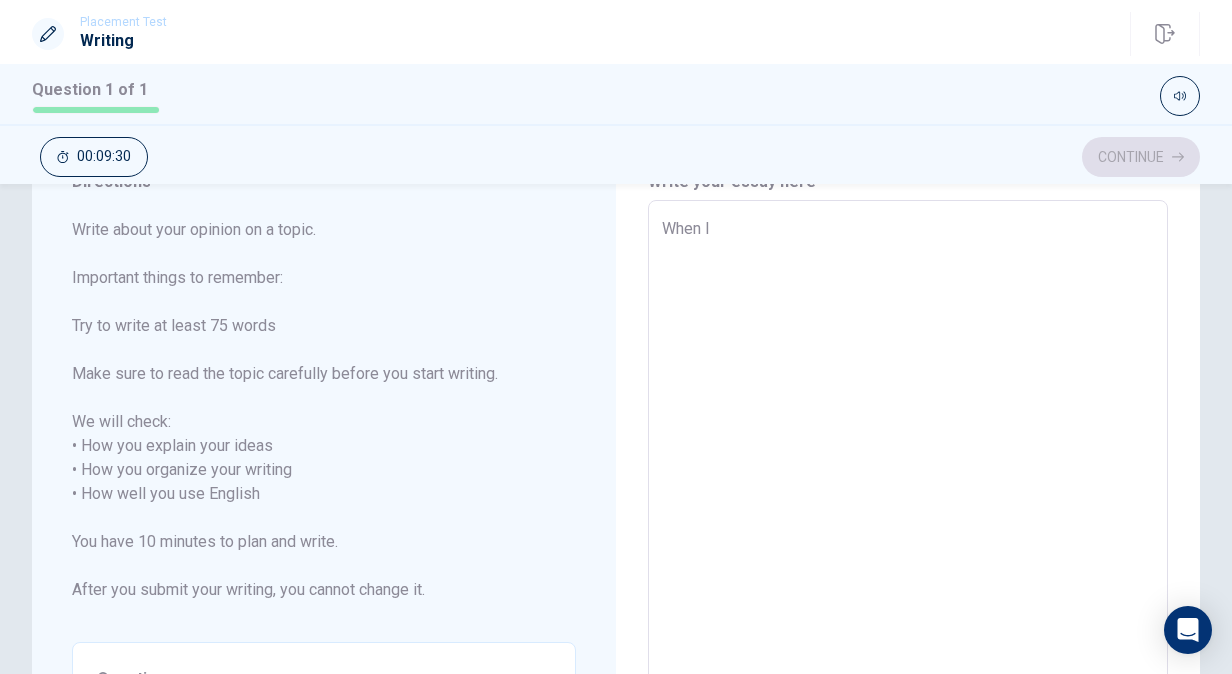 type on "x" 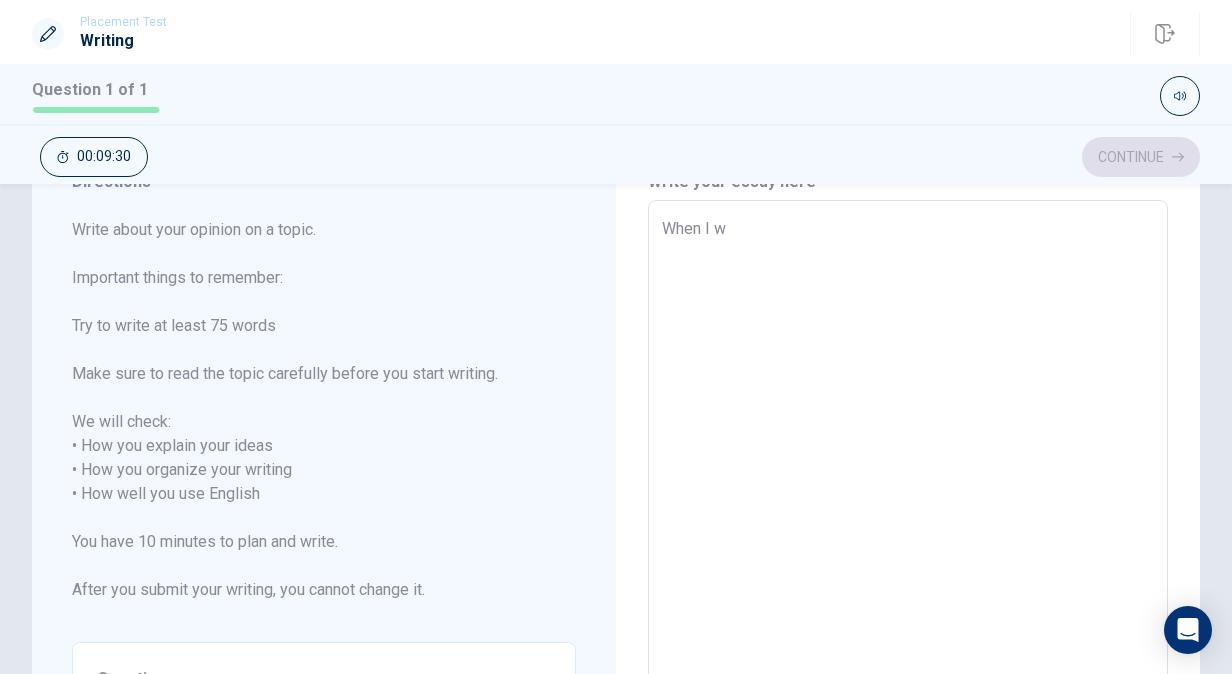 type on "x" 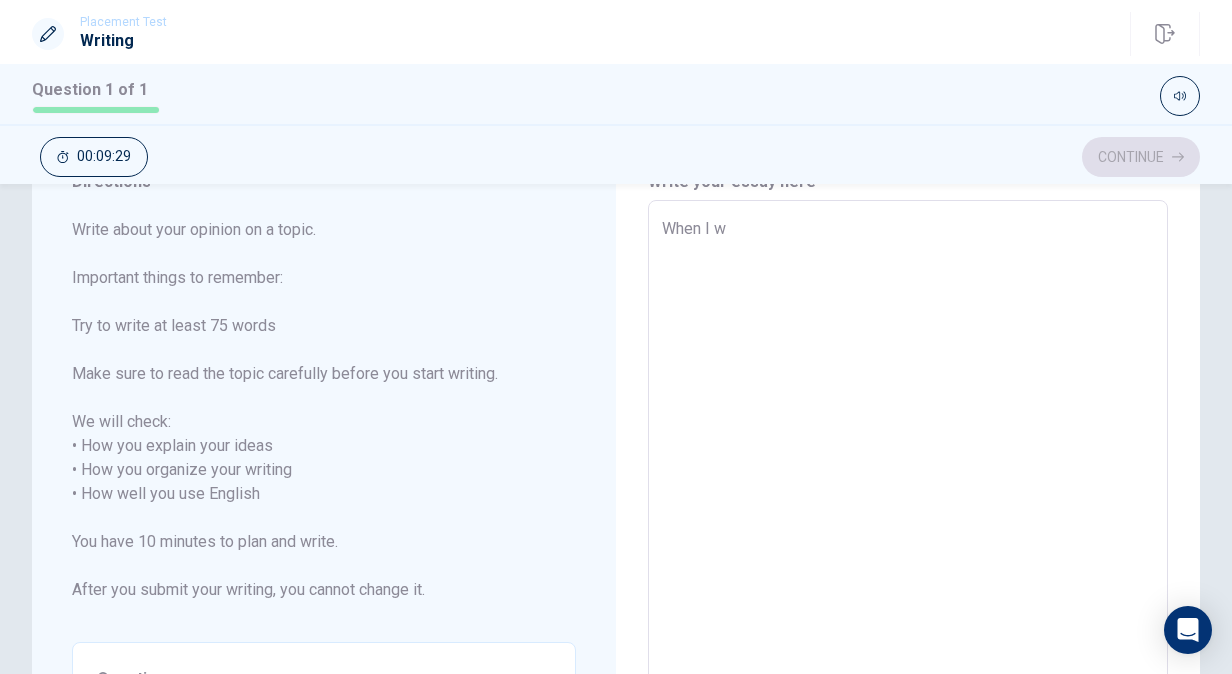 type on "When I wa" 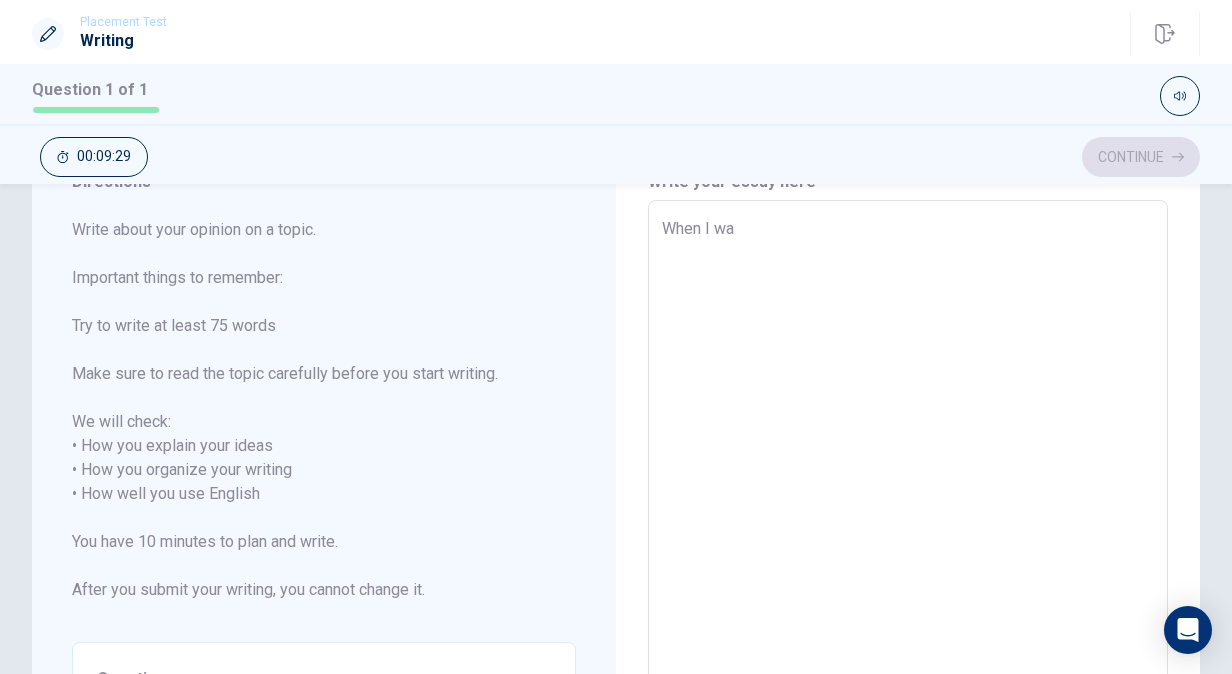 type on "x" 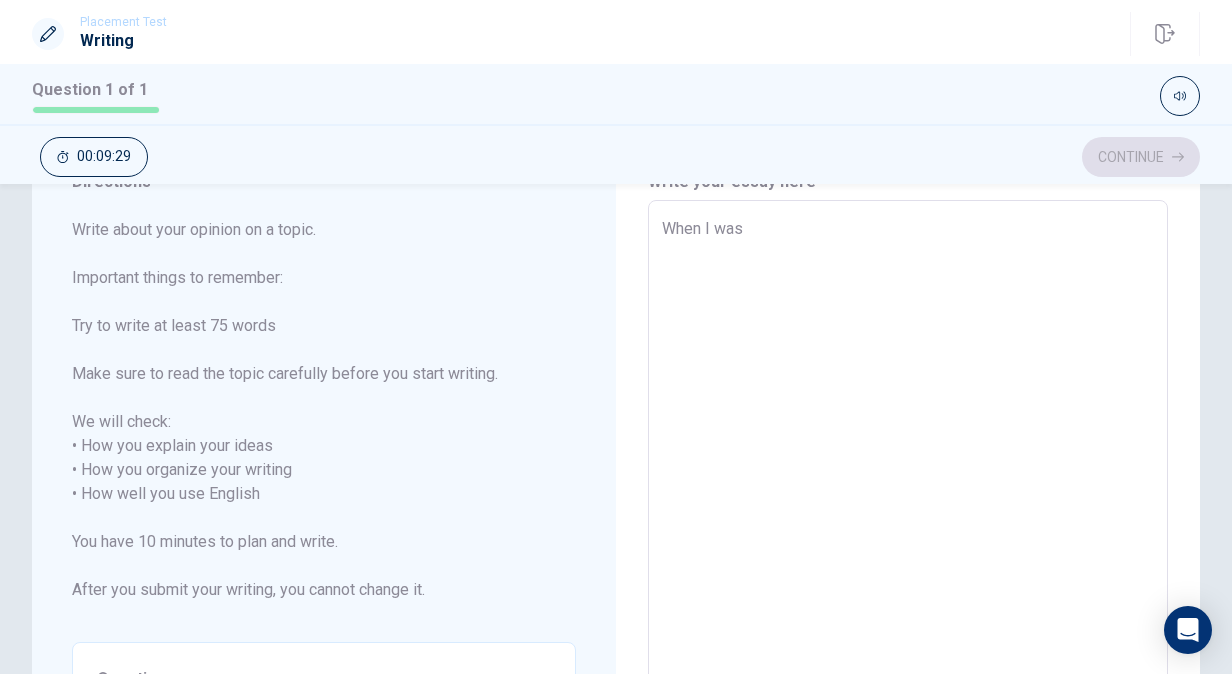 type on "x" 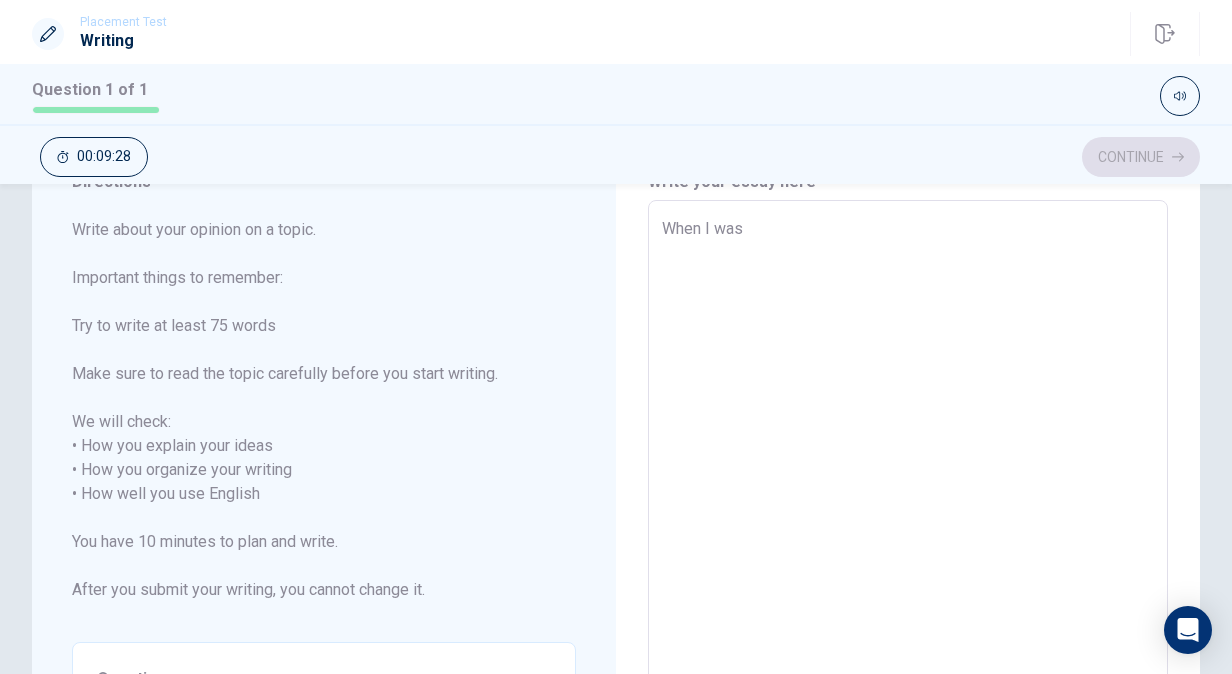 type on "When I was a" 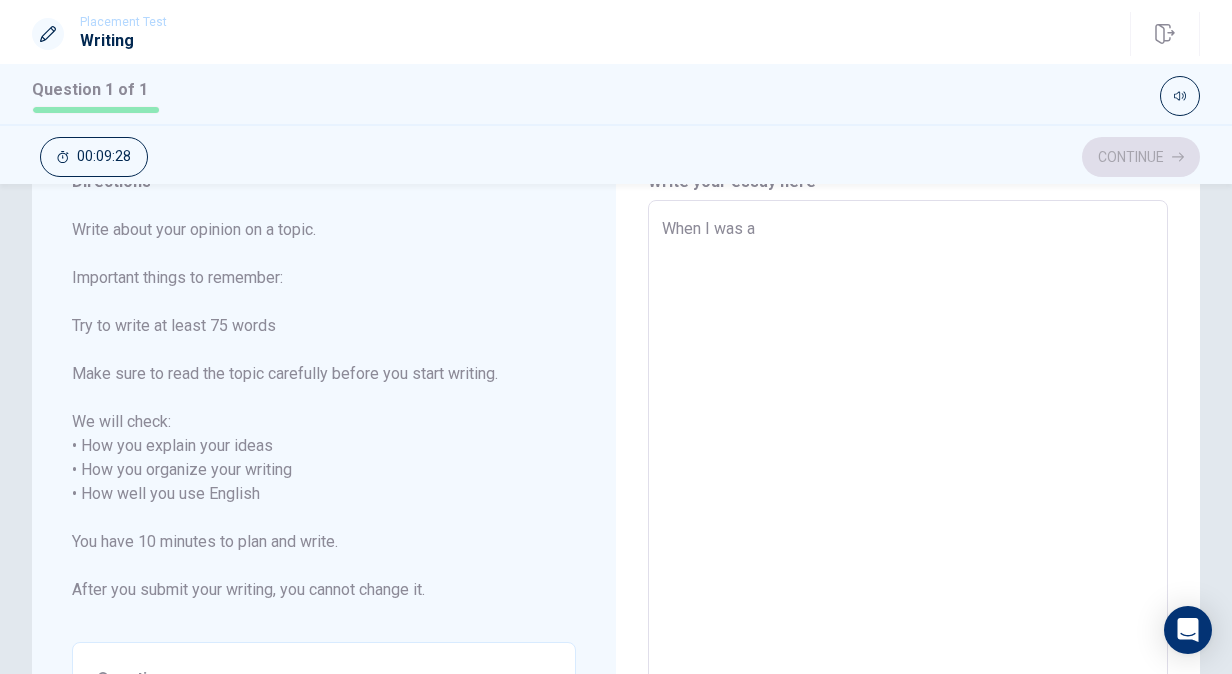 type on "When I was a" 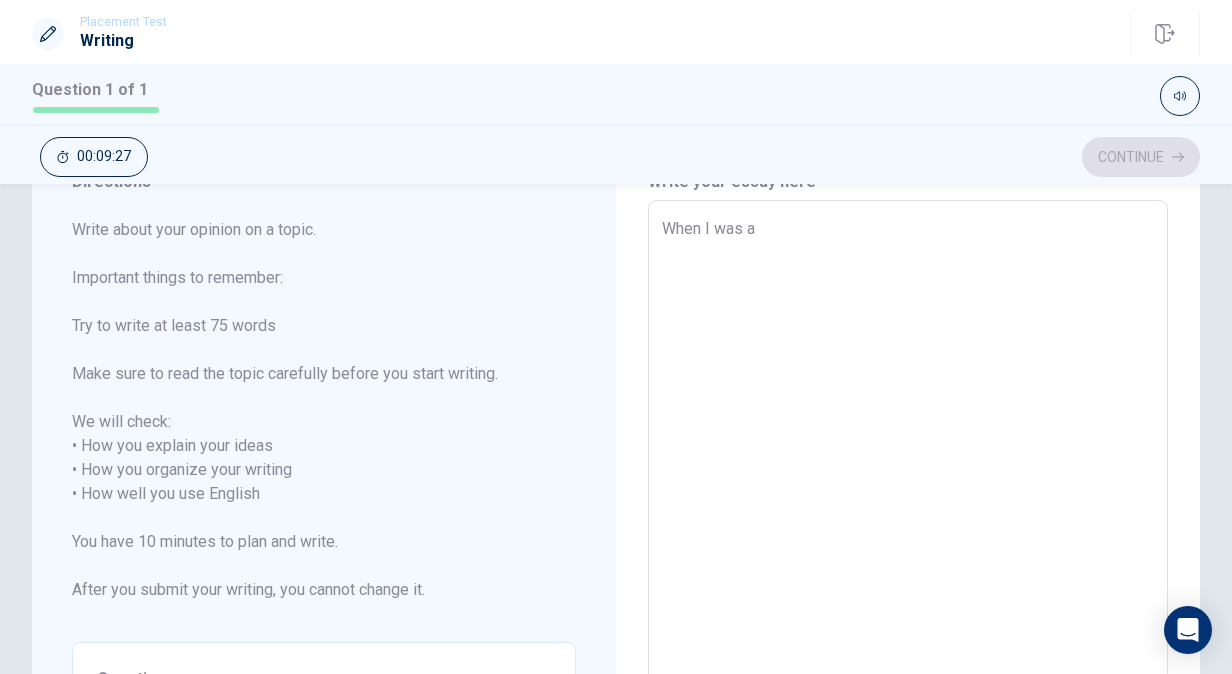 type on "When I was a h" 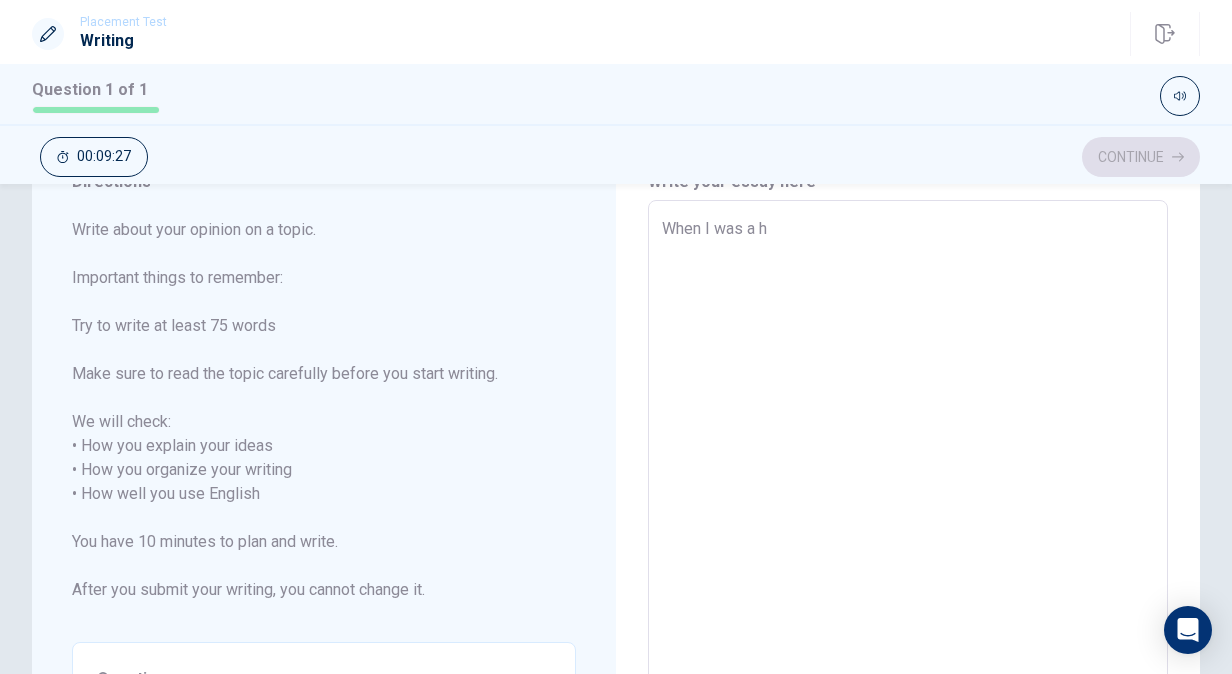 type on "x" 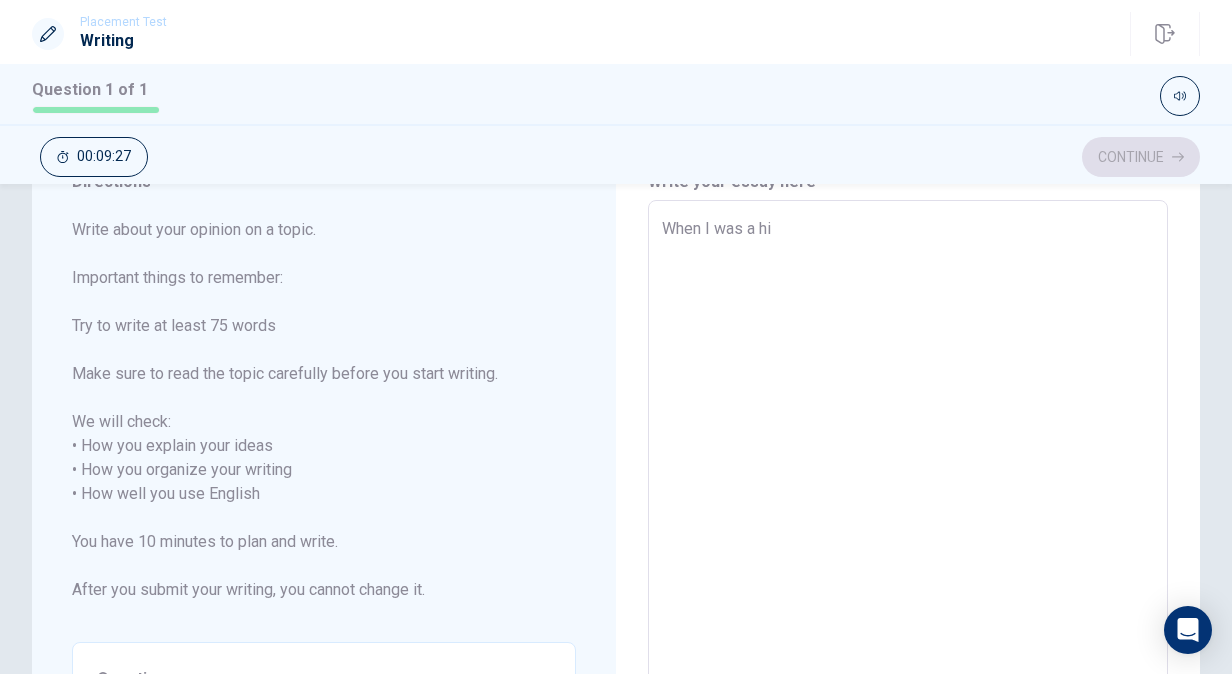 type on "x" 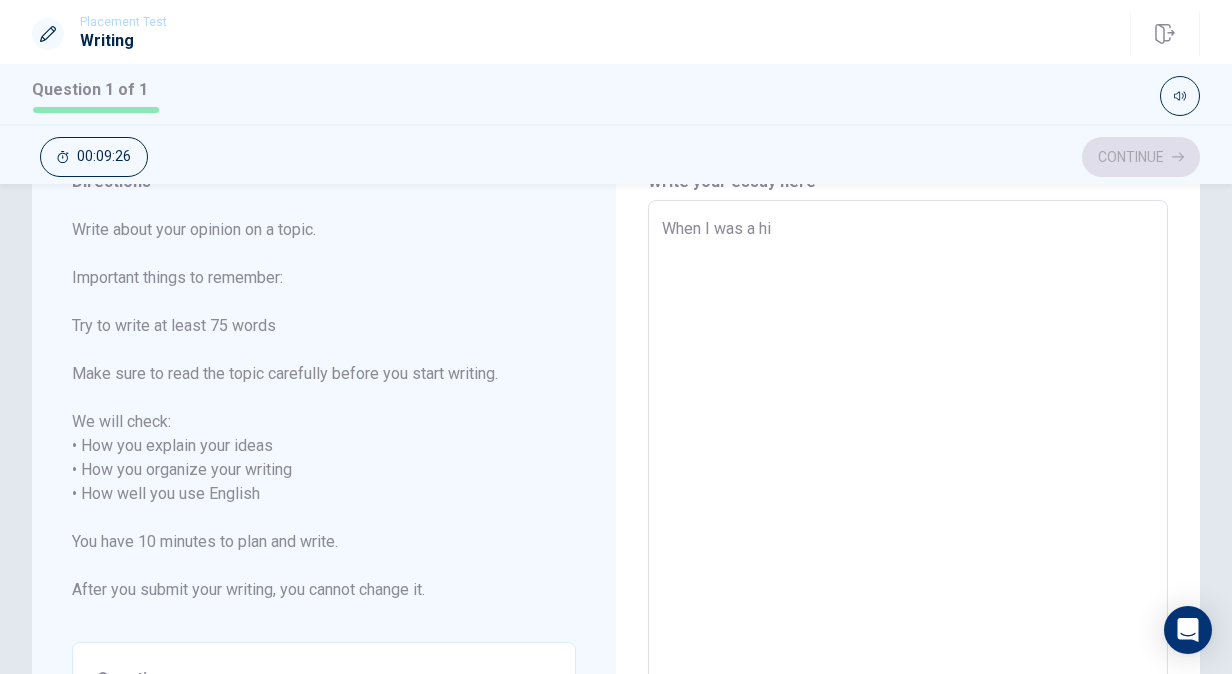 type on "When I was a hig" 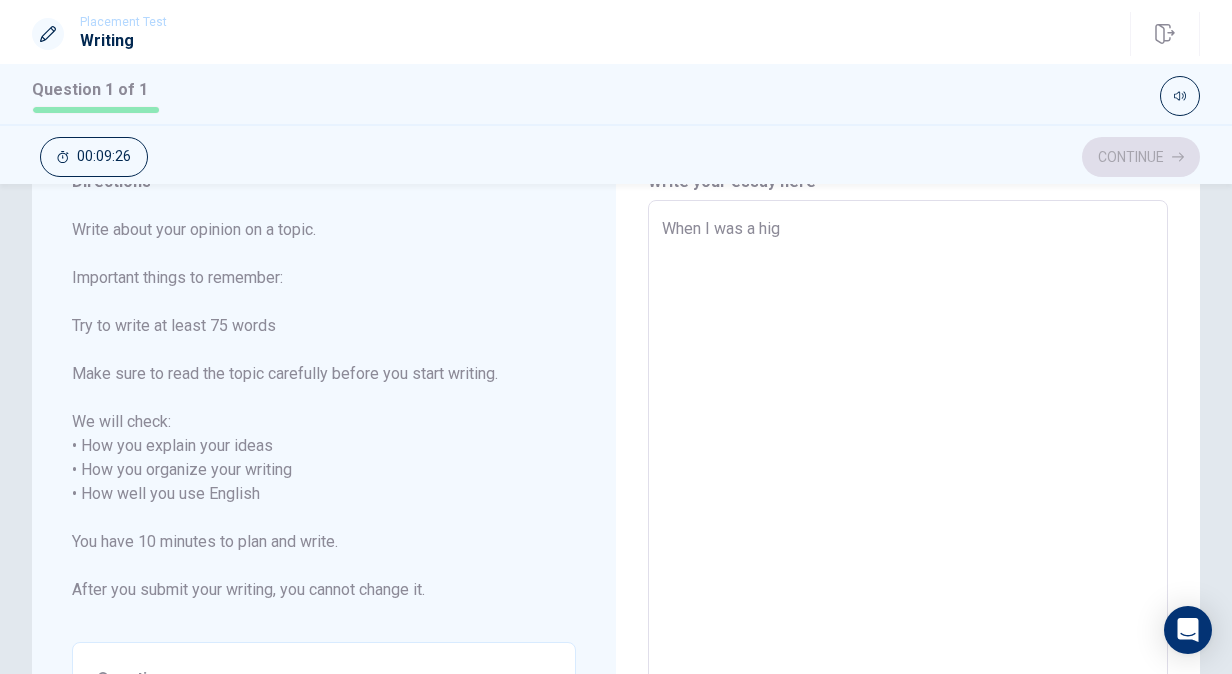 type on "When I was a high" 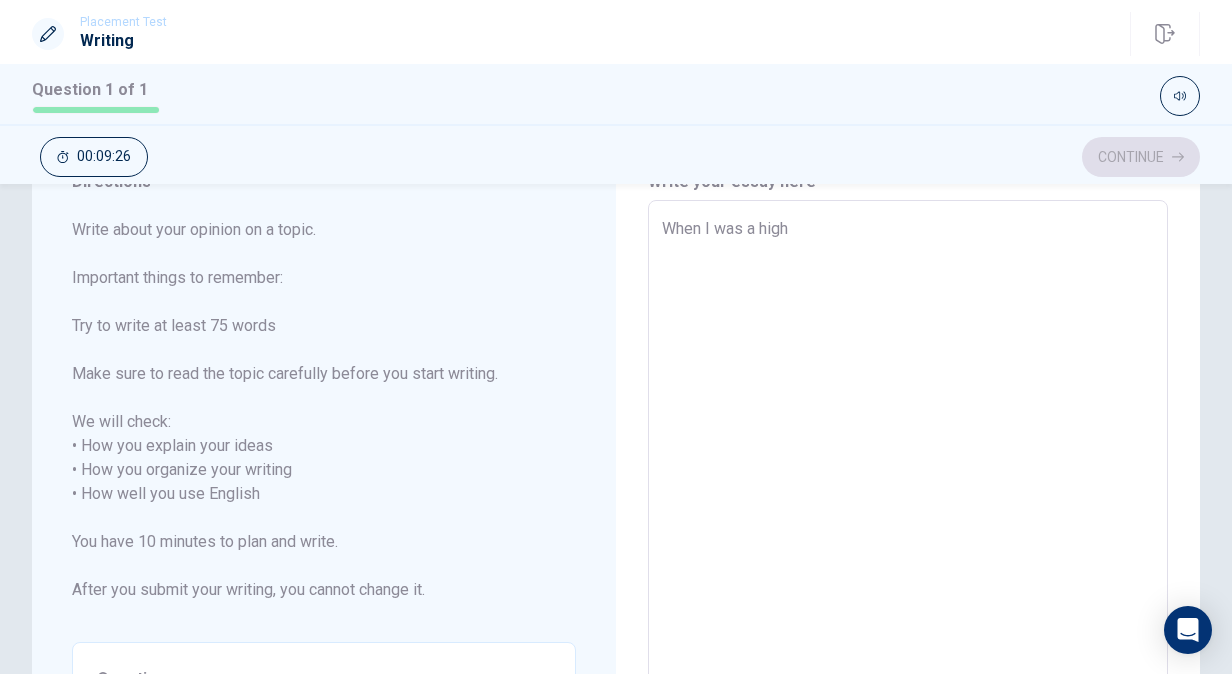 type on "x" 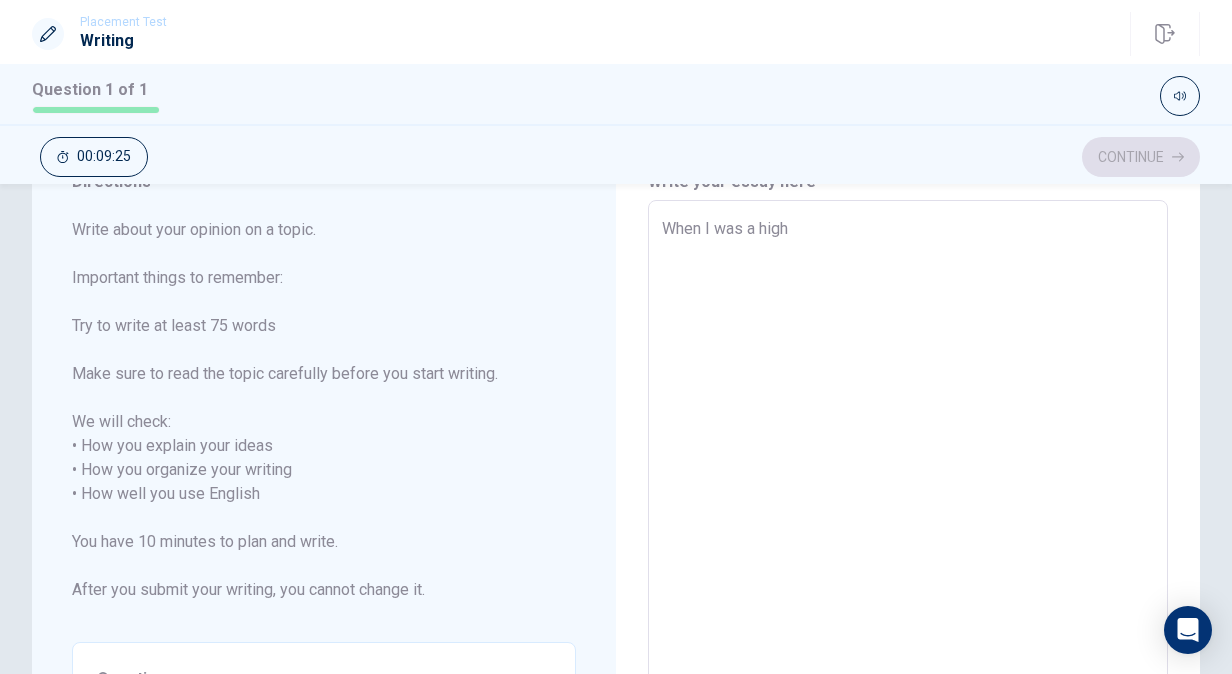 type on "When I was a high" 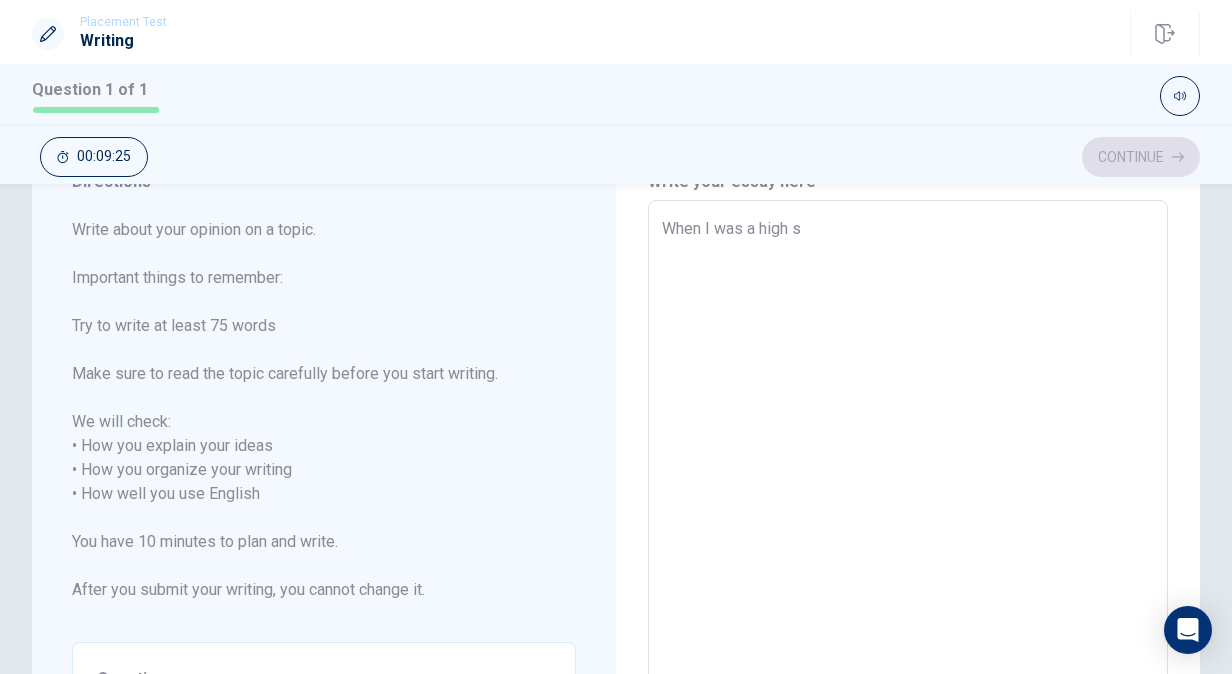 type on "x" 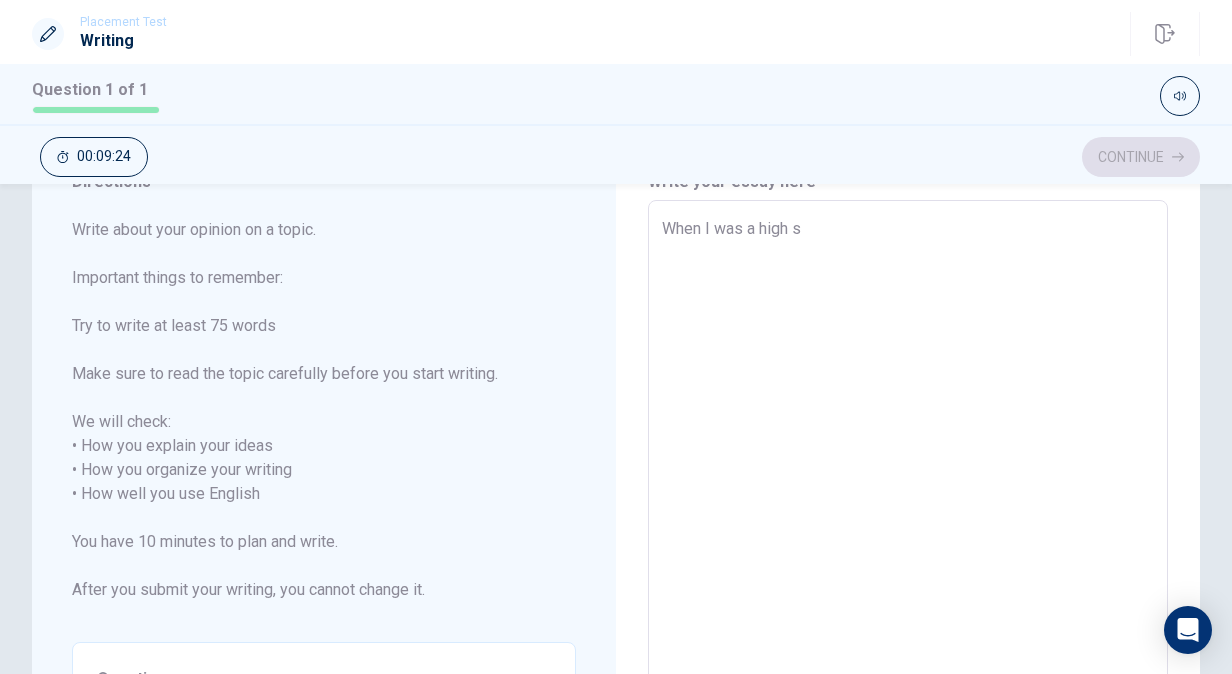 type on "When I was a high sc" 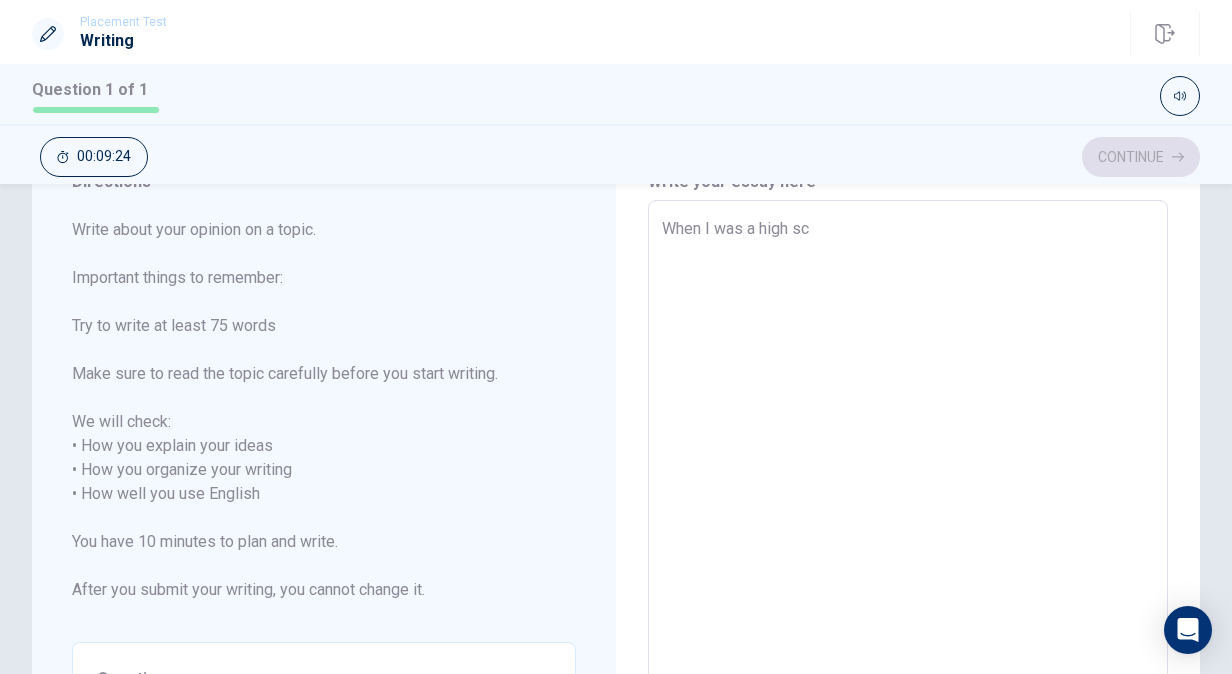 type on "x" 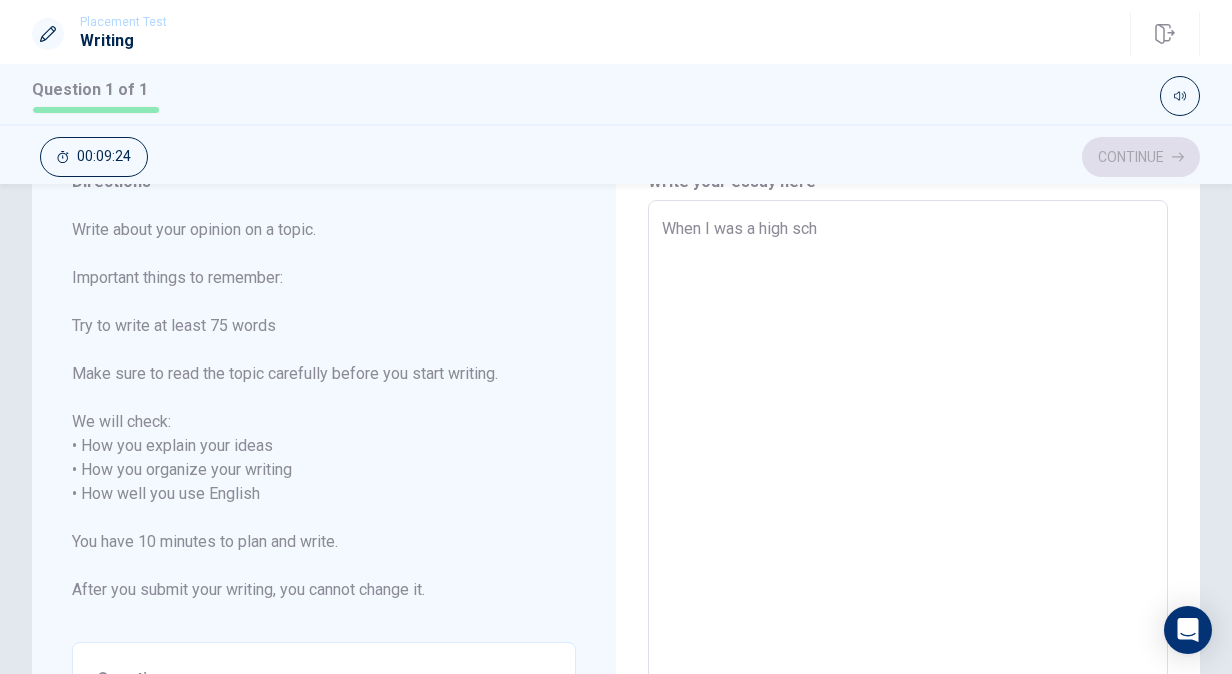 type on "x" 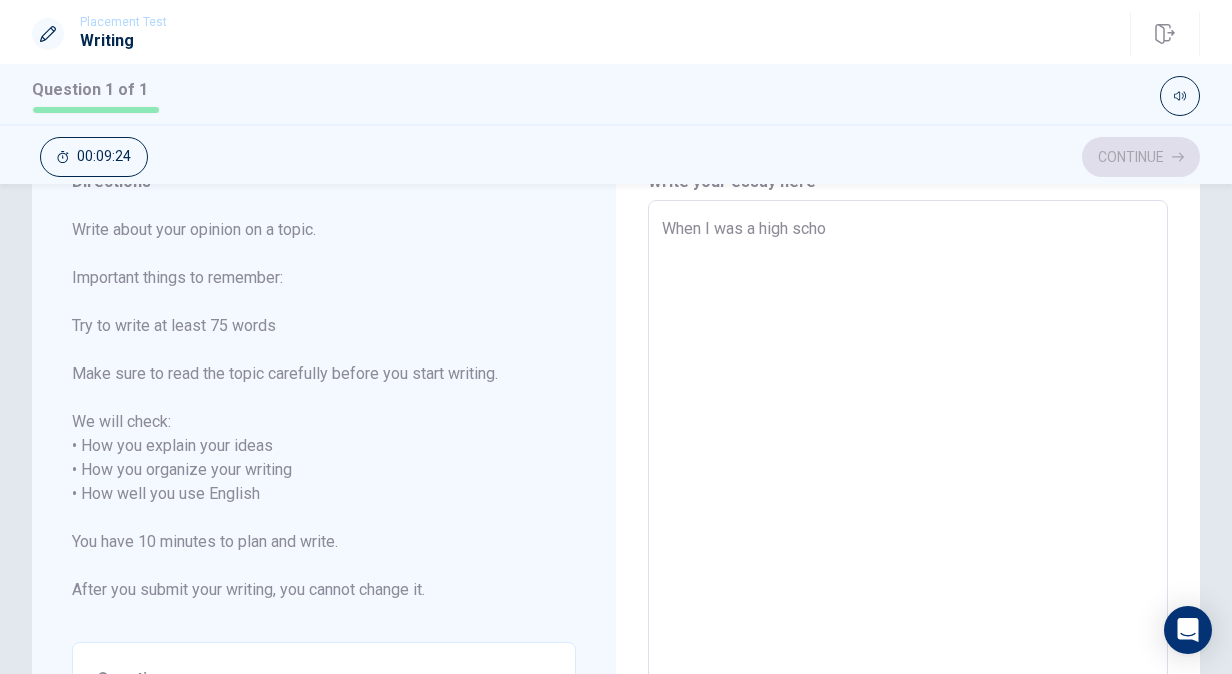 type on "x" 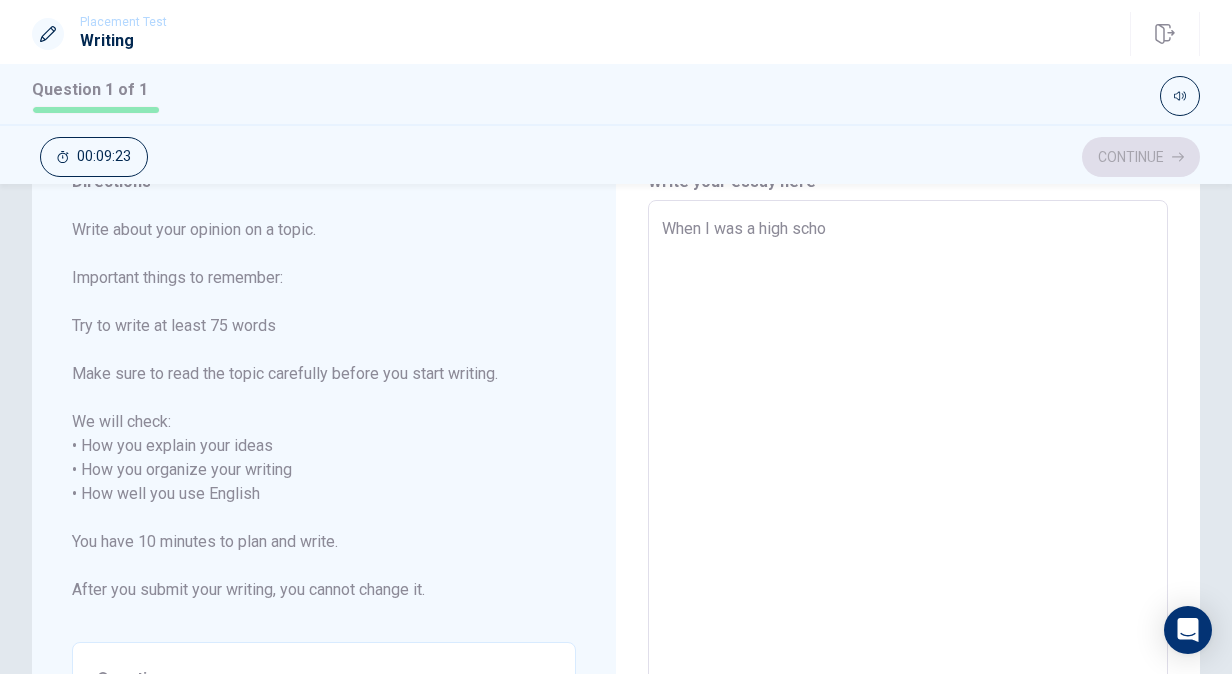 type on "When I was a high schoo" 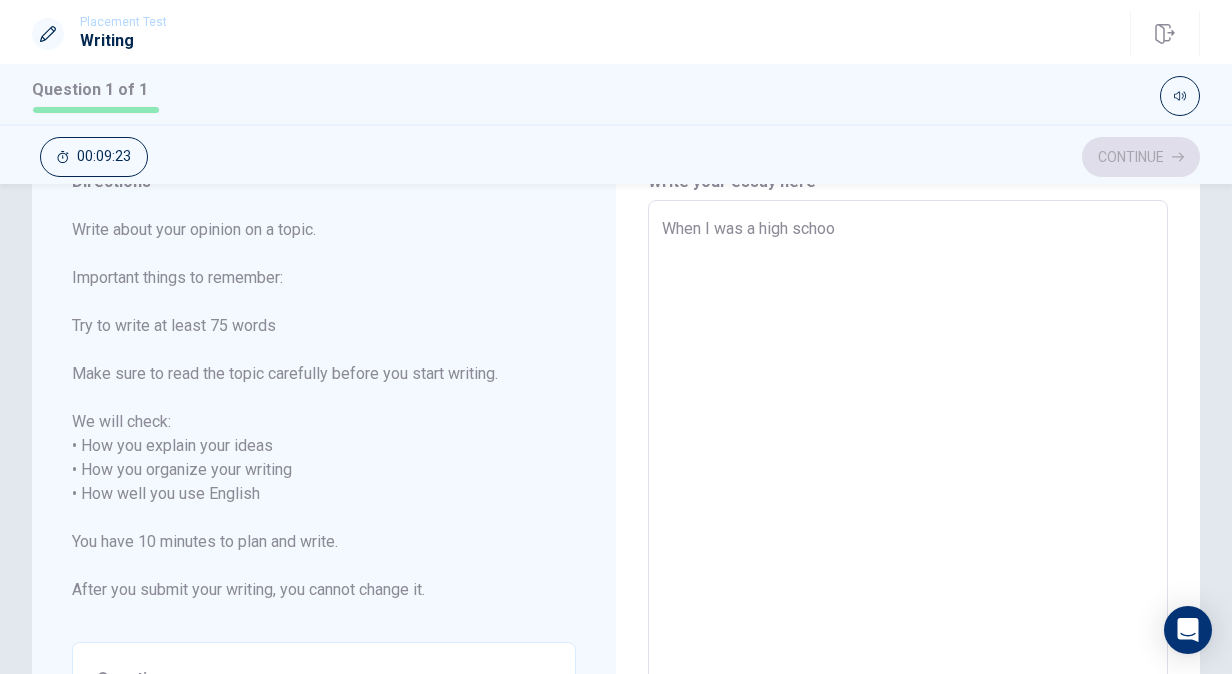 type on "x" 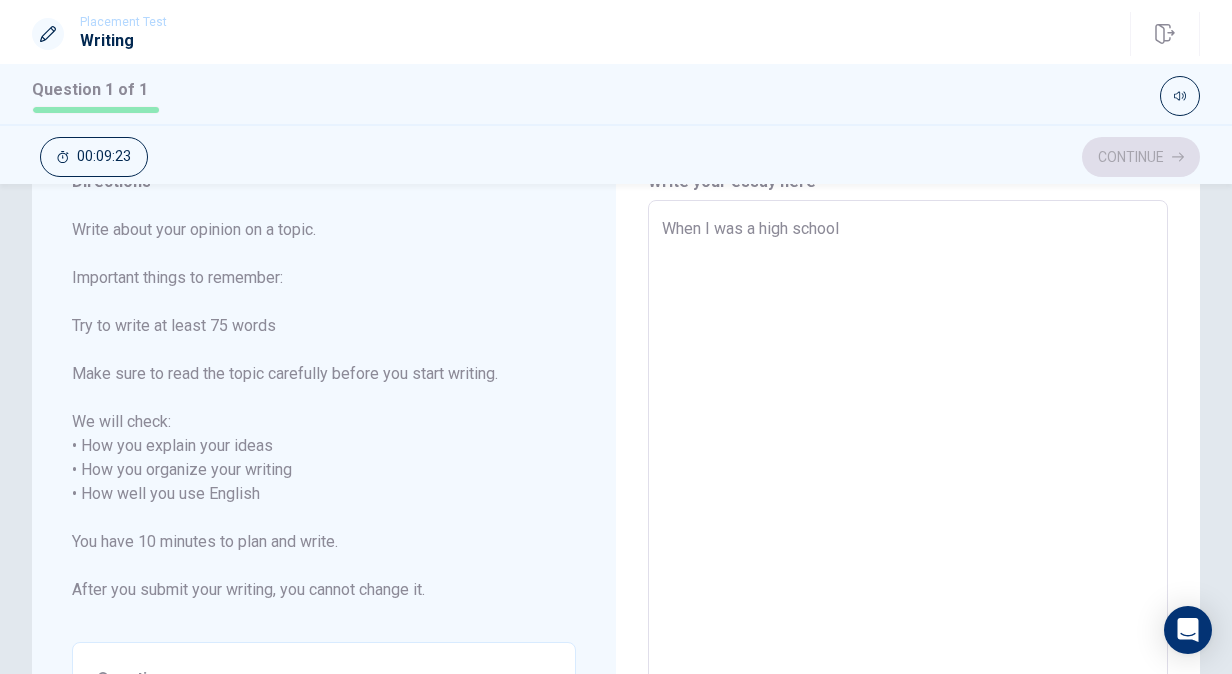 type on "x" 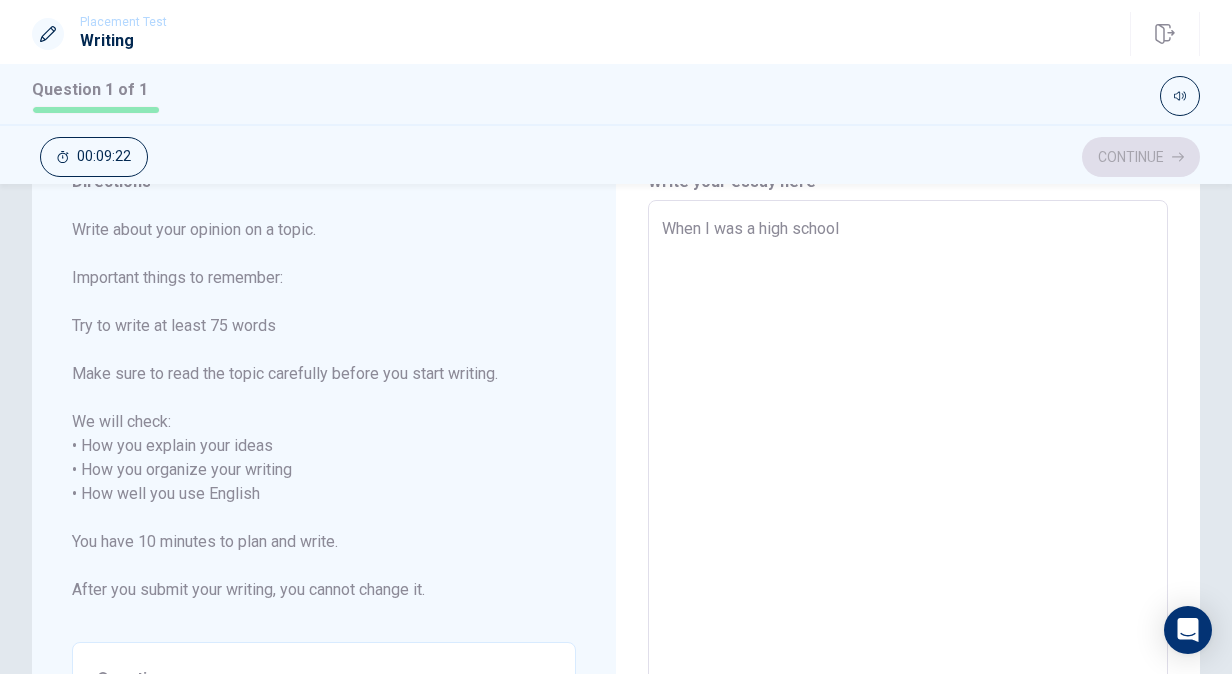 type on "When I was a high school s" 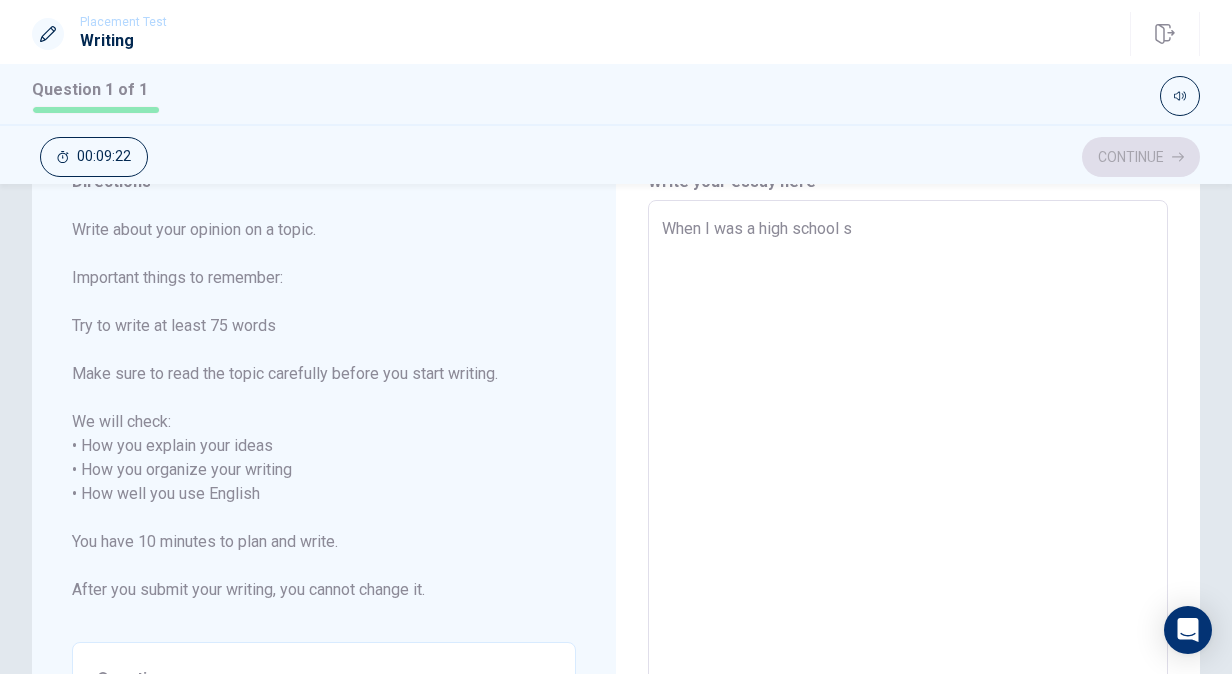 type on "x" 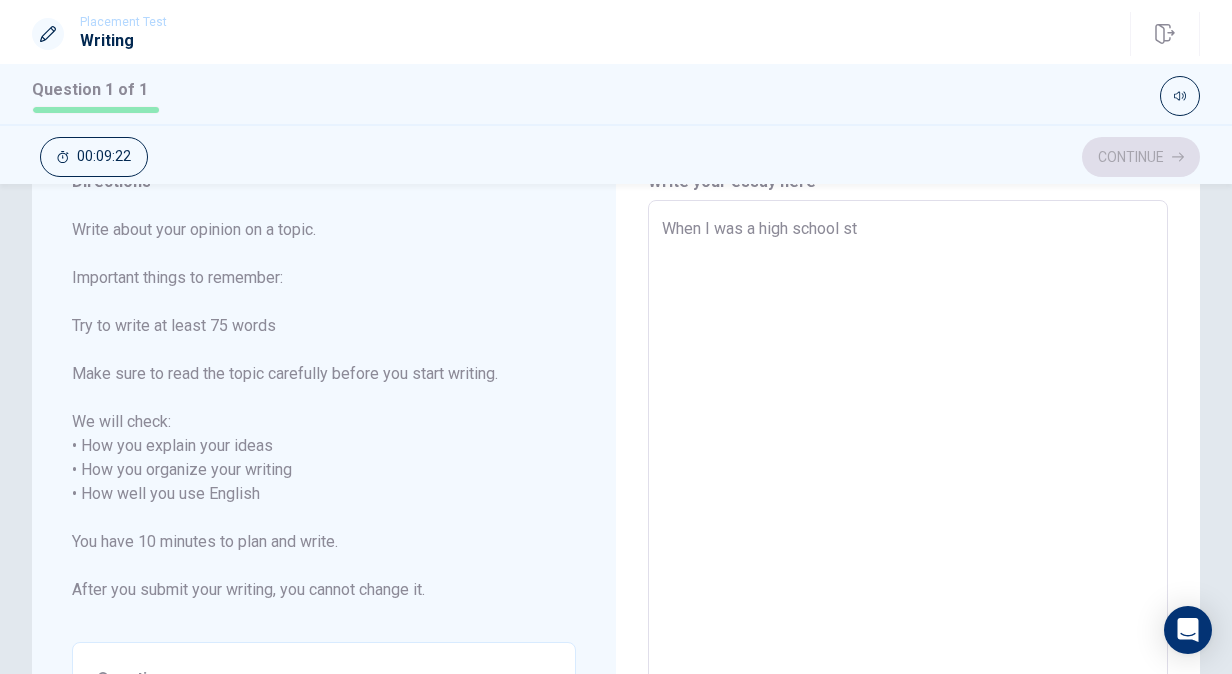 type on "x" 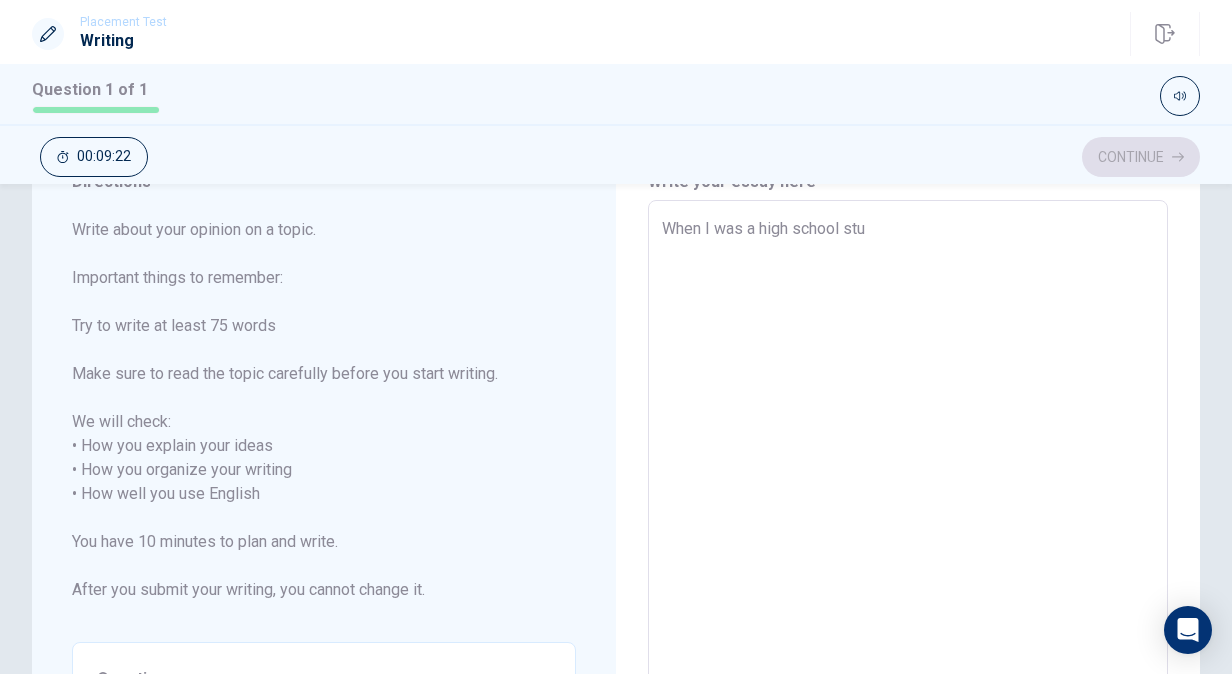 type on "x" 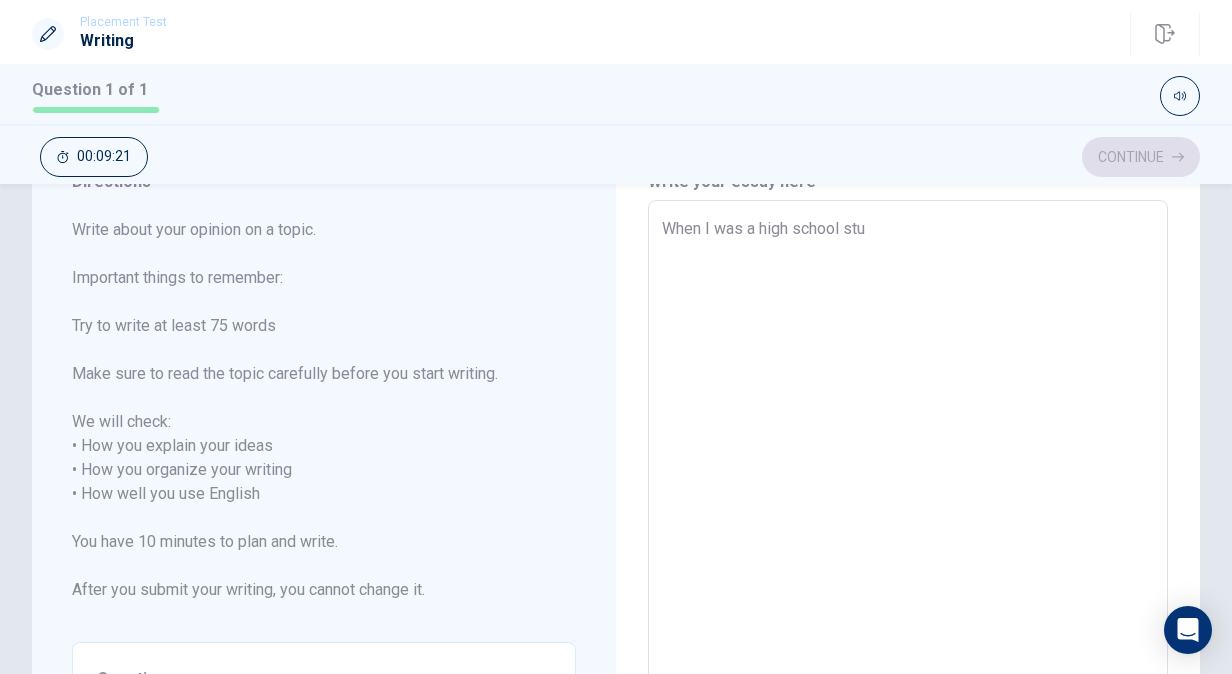 type on "When I was a high school stud" 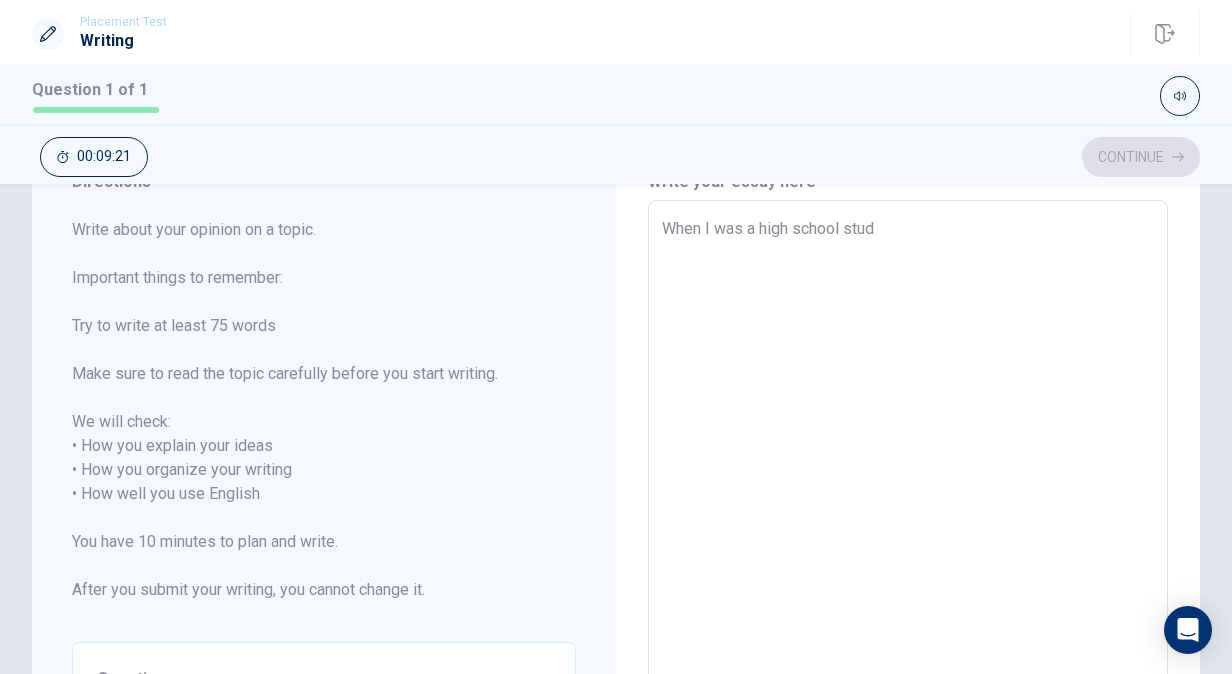 type on "x" 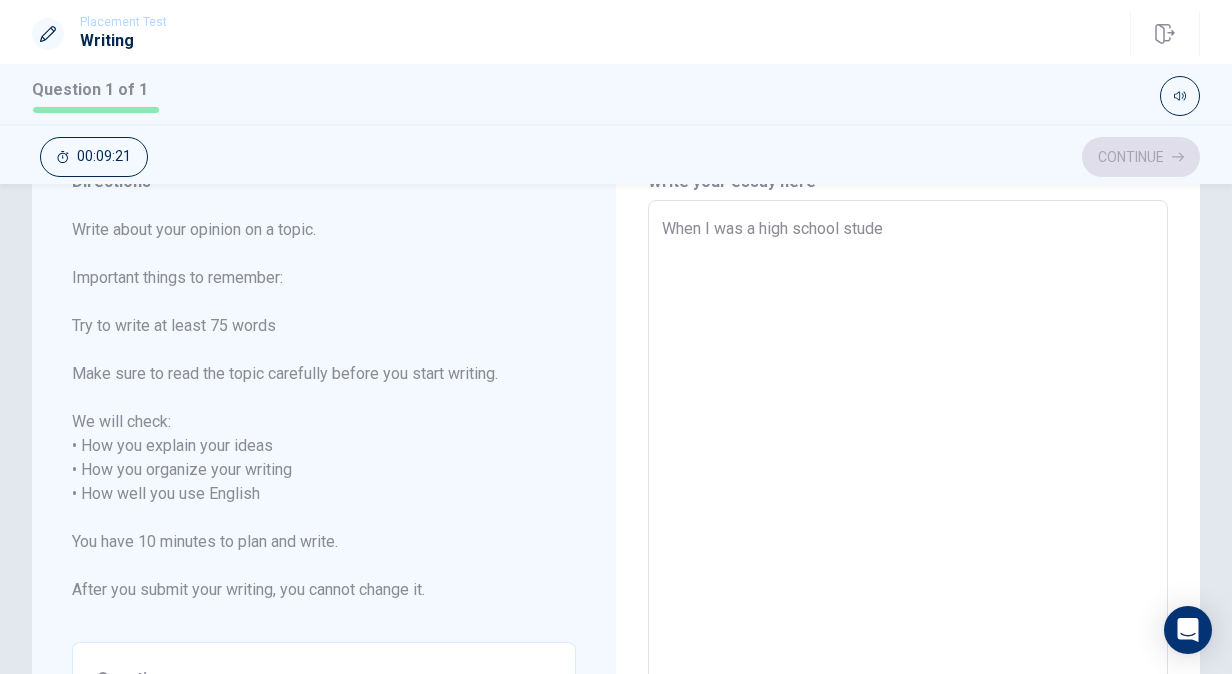 type on "x" 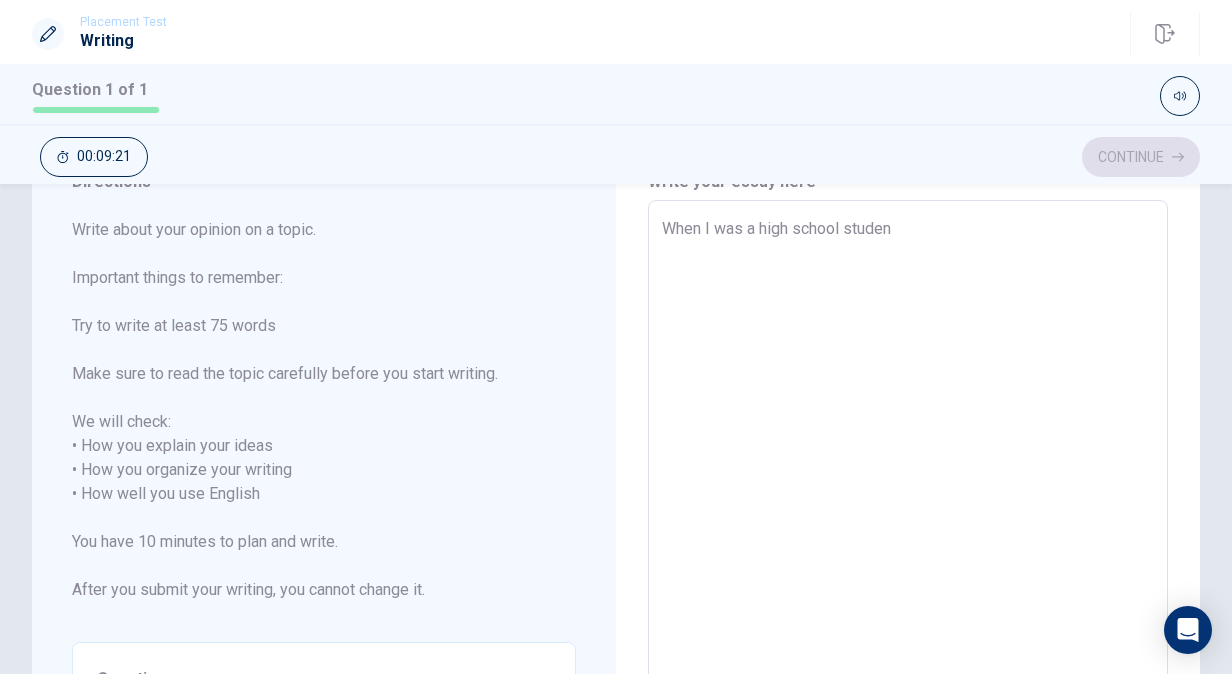 type on "x" 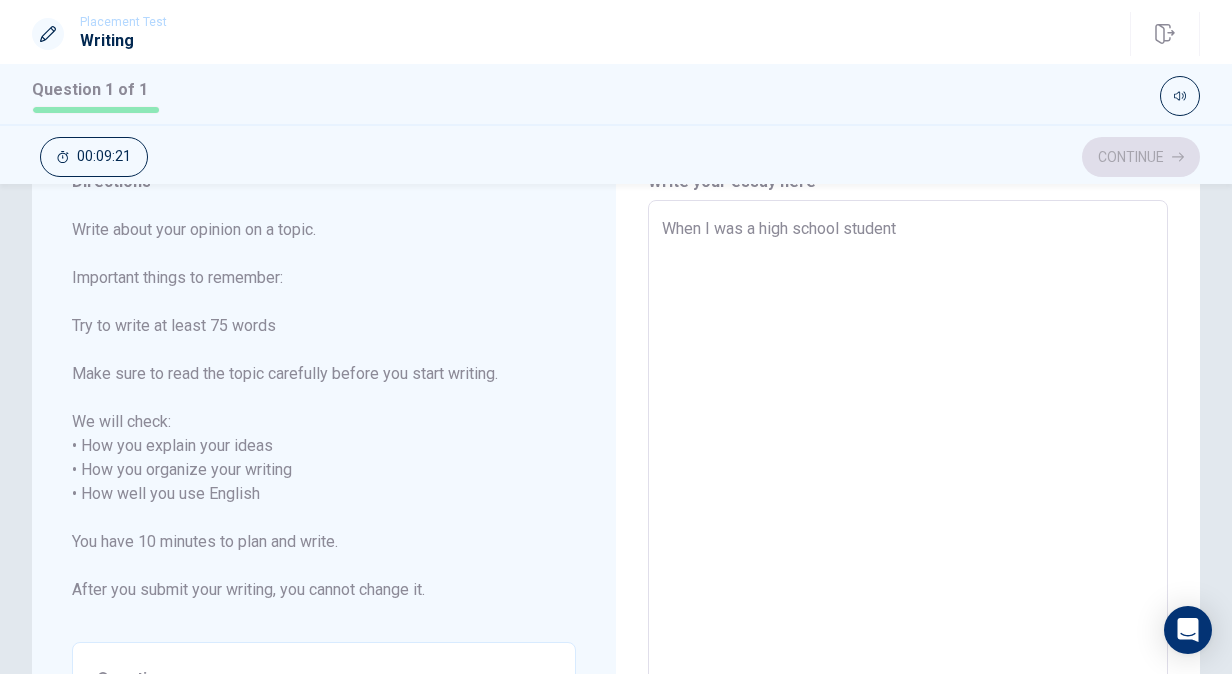 type on "x" 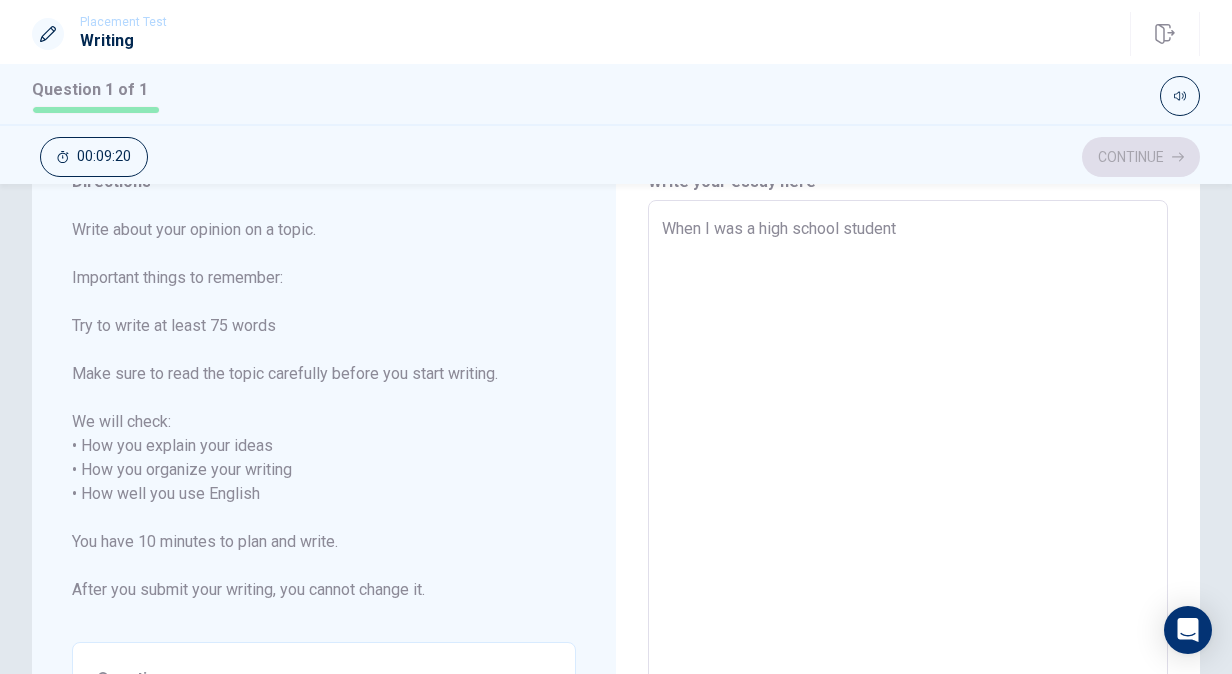 type on "When I was a high school student," 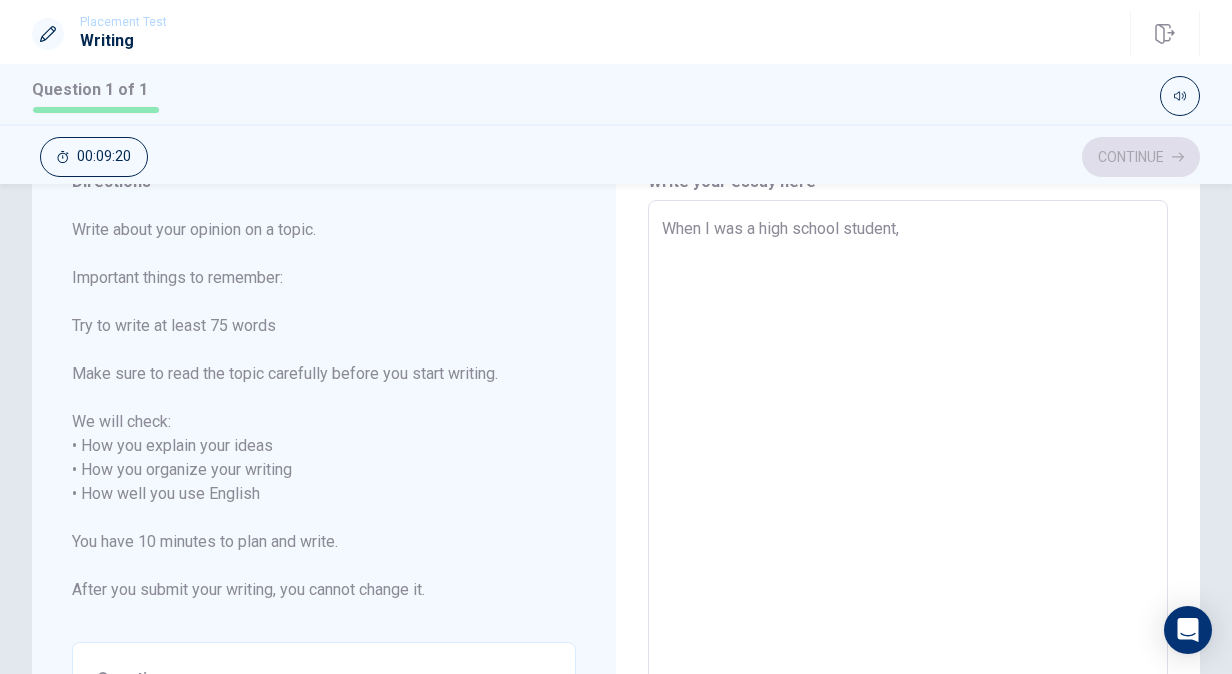 type on "x" 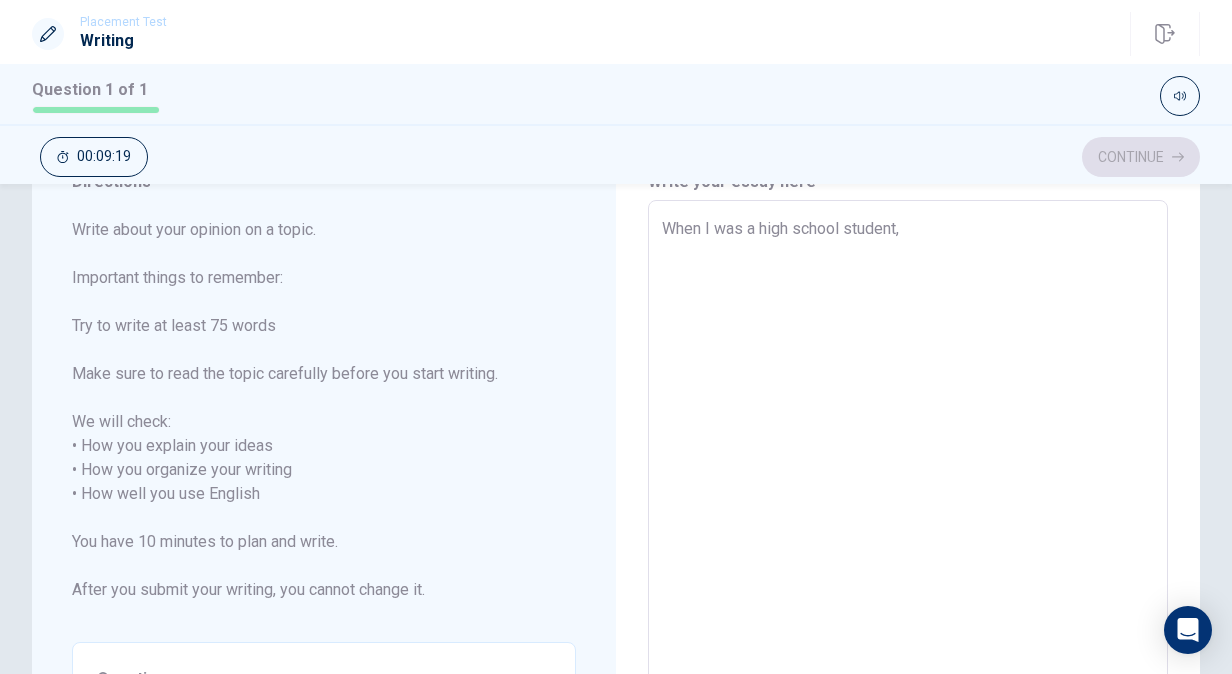 type on "When I was a high school student, I" 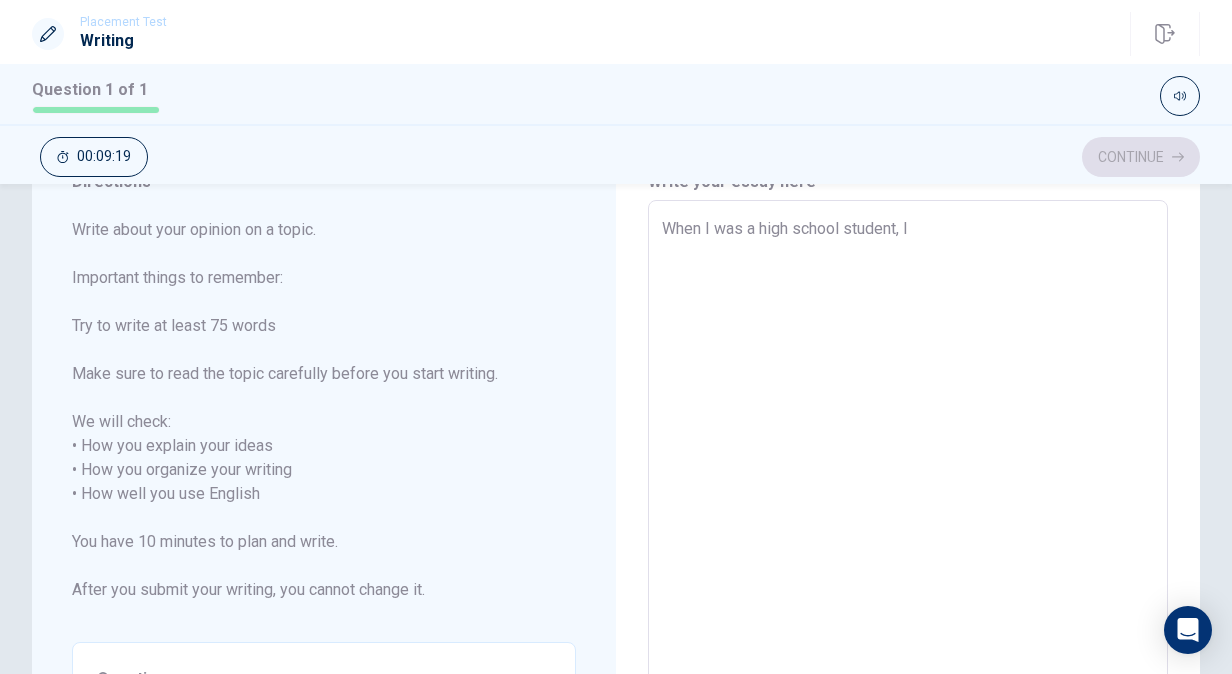 type on "x" 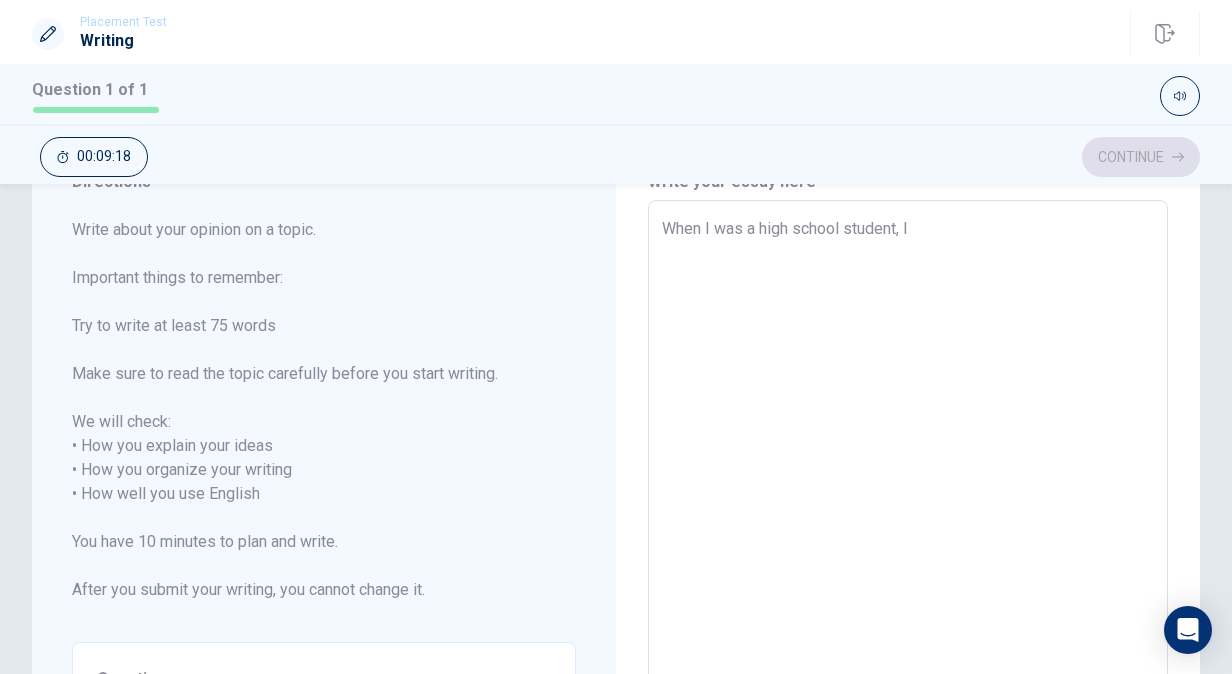 type on "When I was a high school student, I p" 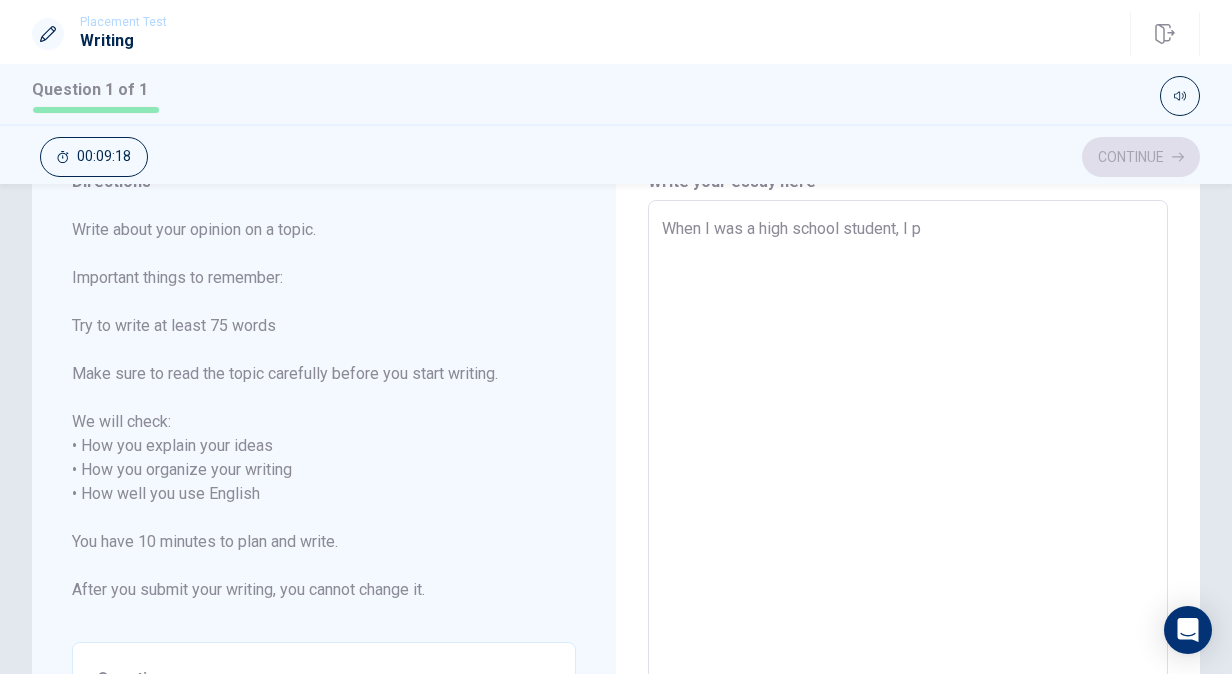 type on "x" 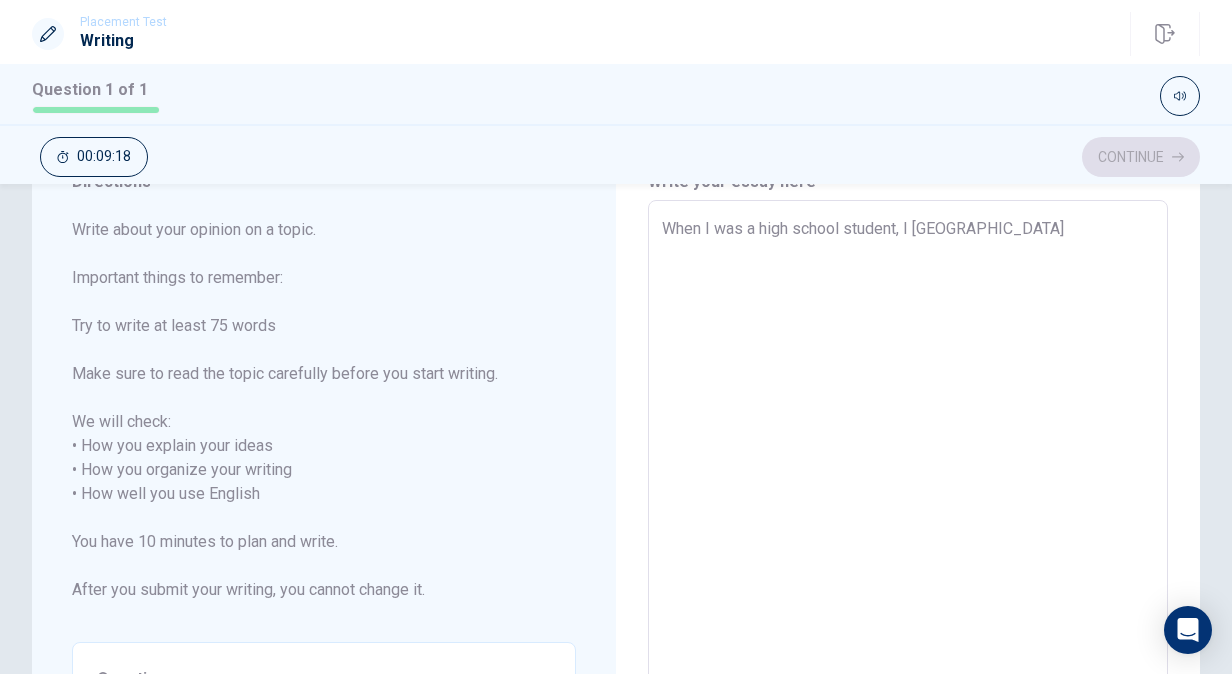 type on "x" 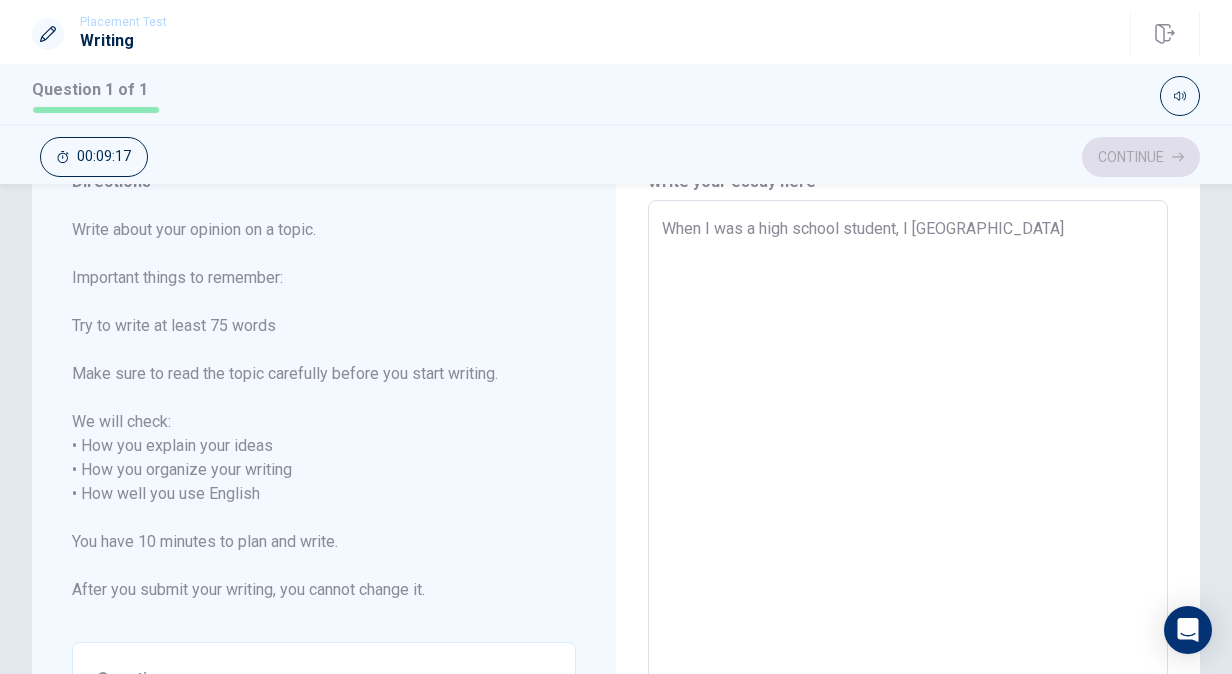 type on "When I was a high school student, I par" 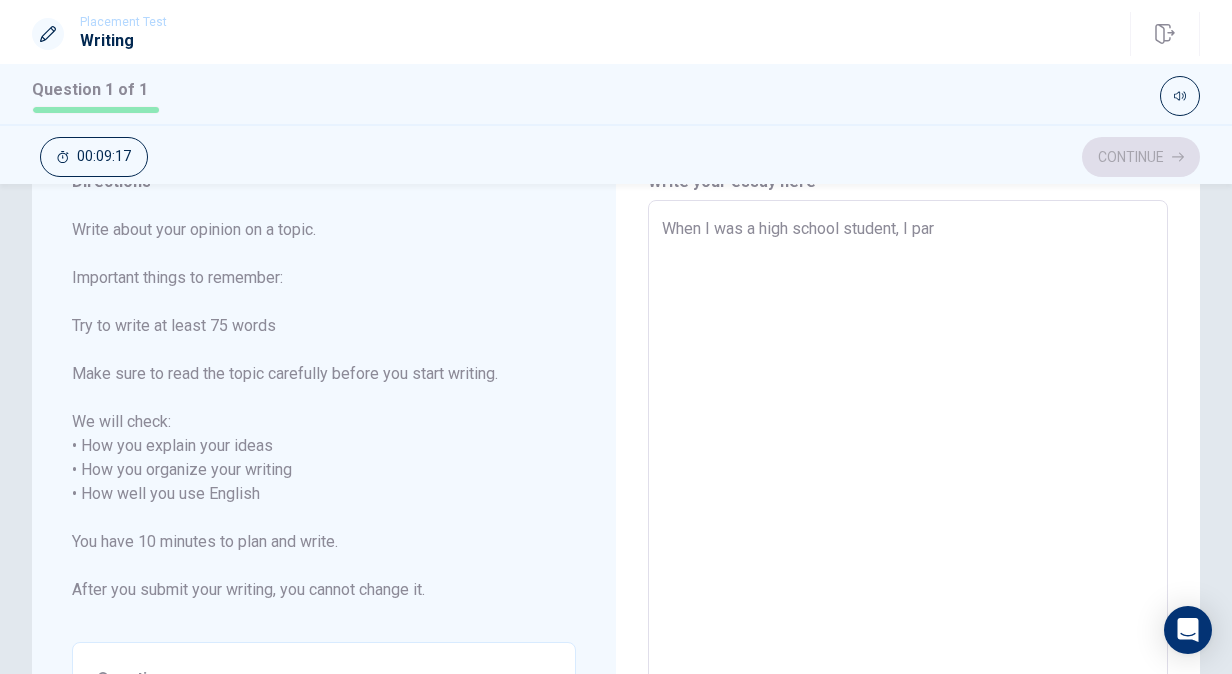 type on "x" 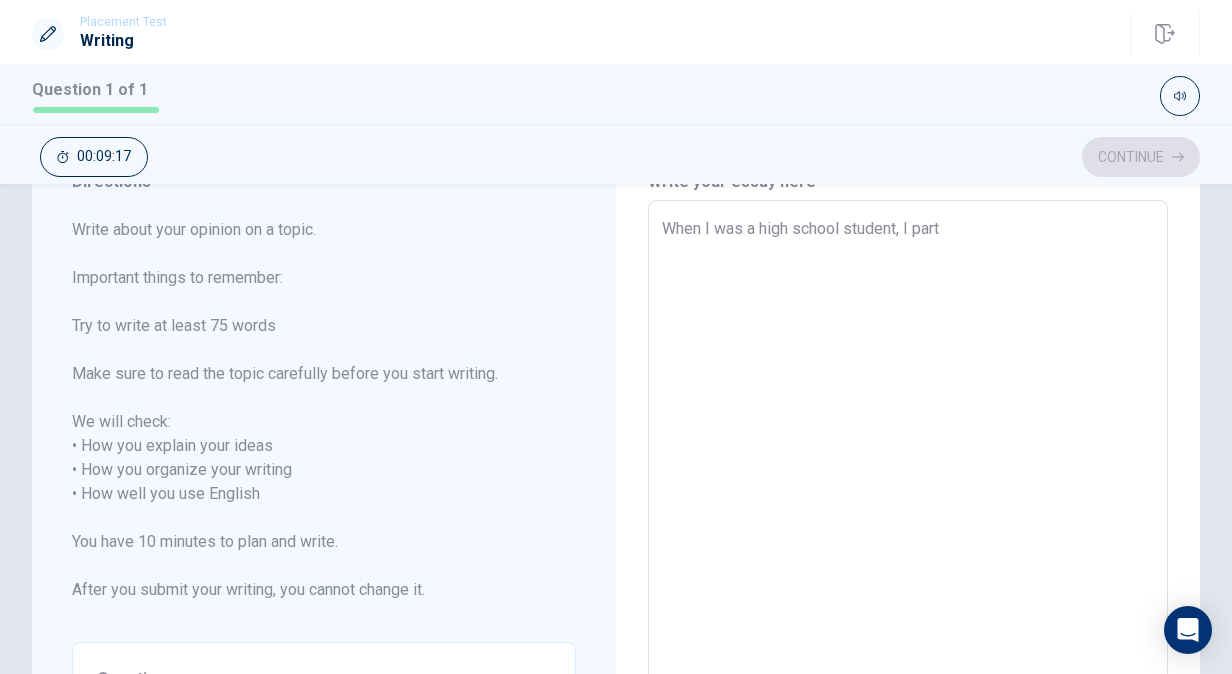 type on "x" 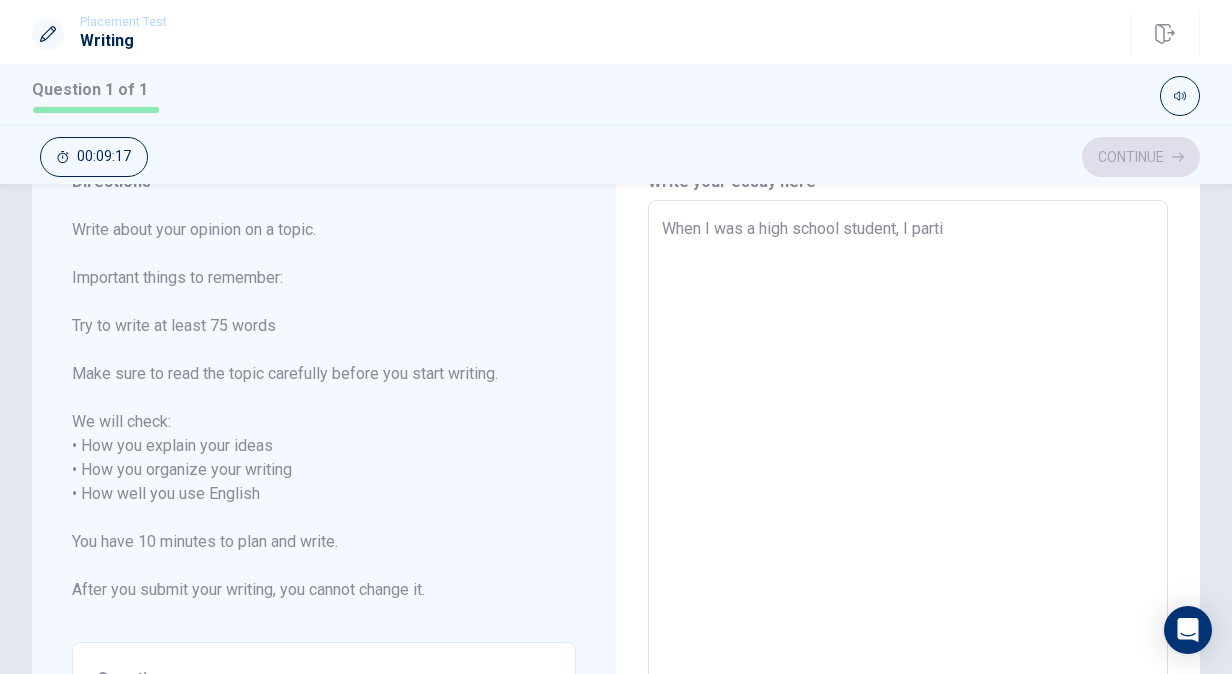 type on "x" 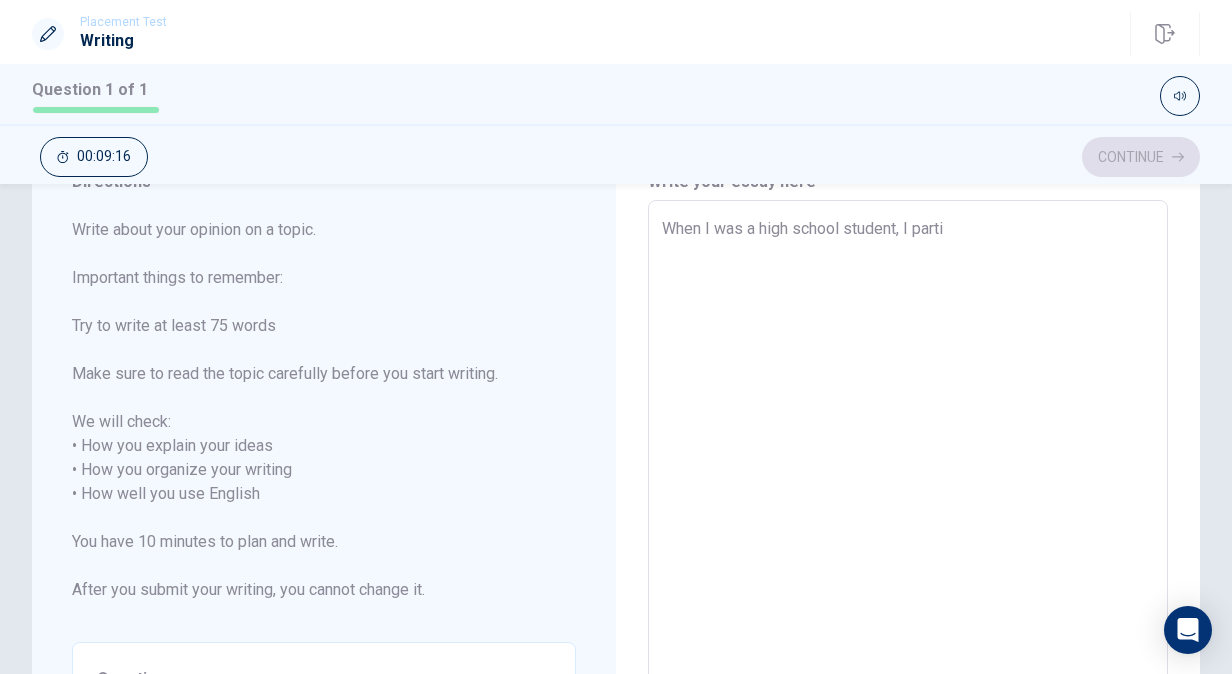 type on "When I was a high school student, I partic" 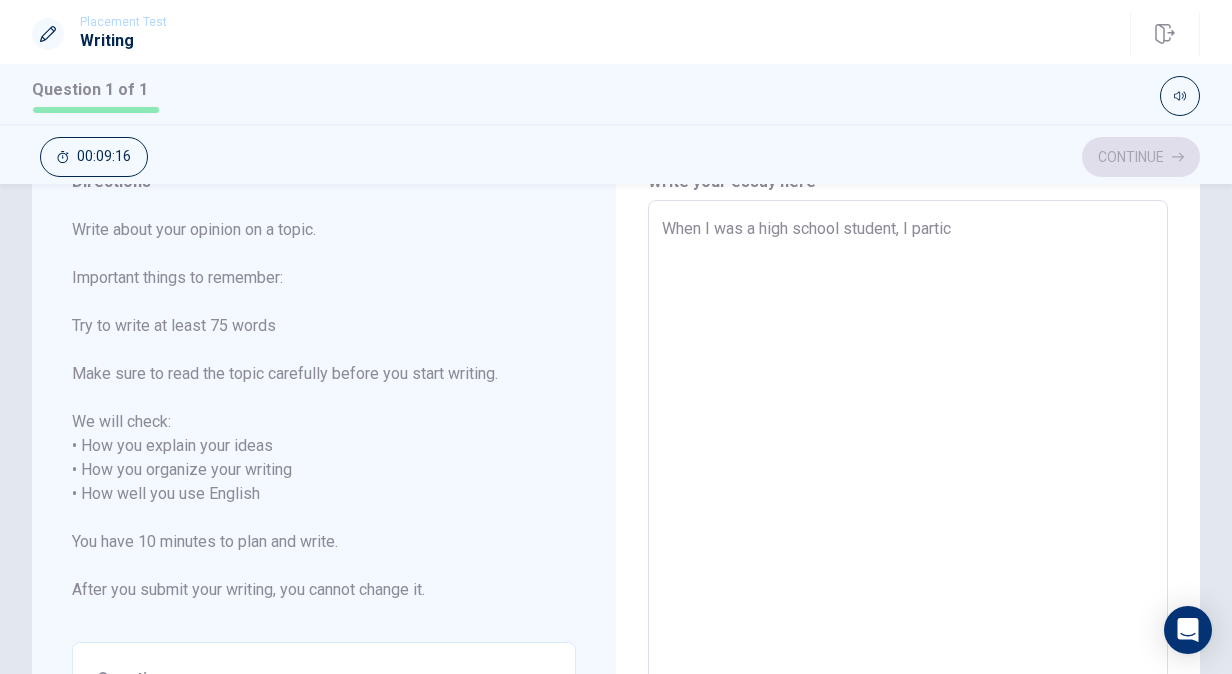 type on "x" 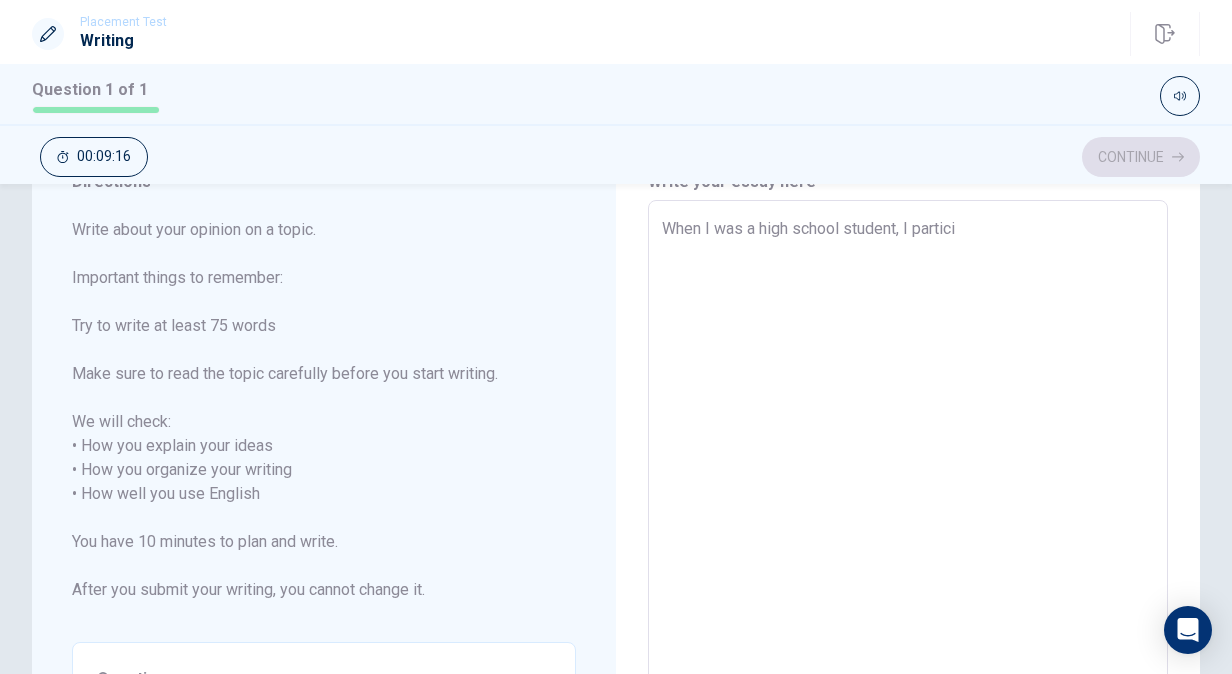 type on "x" 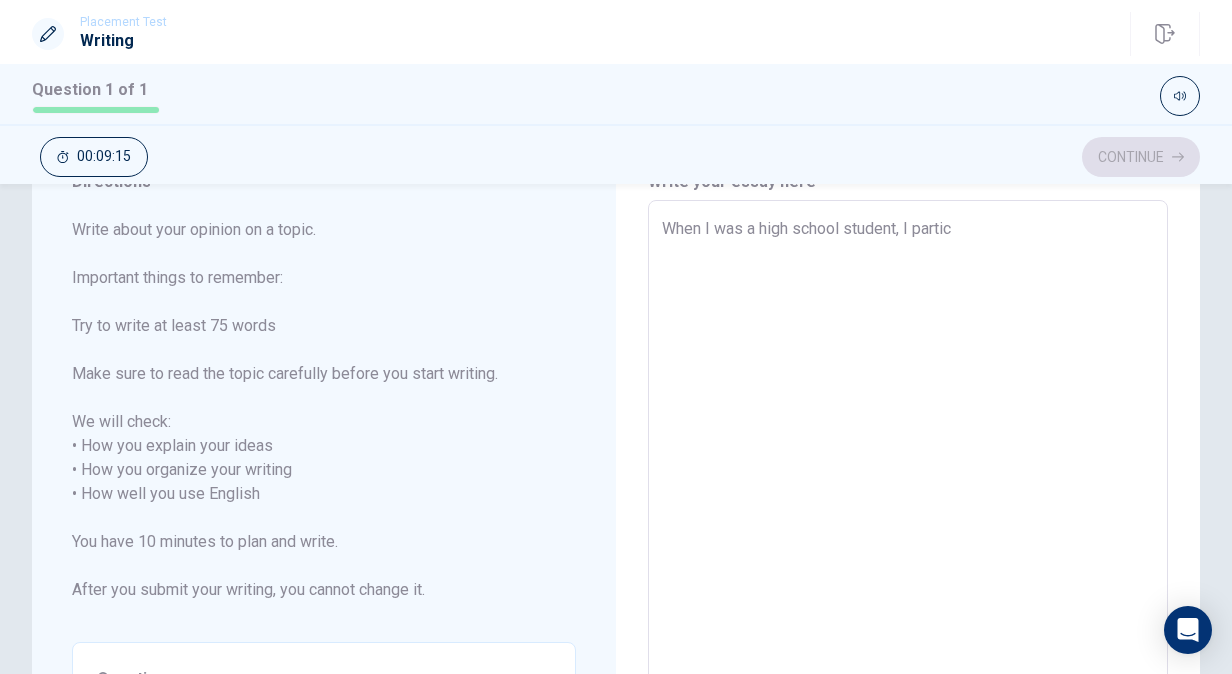 type on "x" 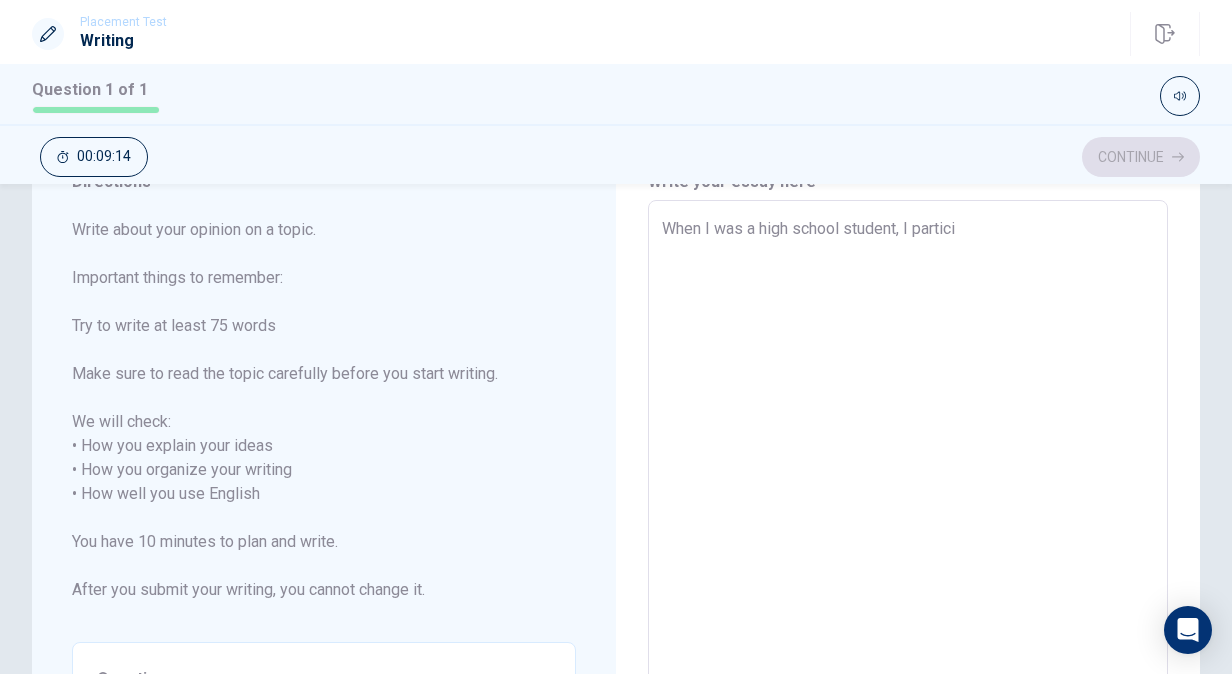 type on "x" 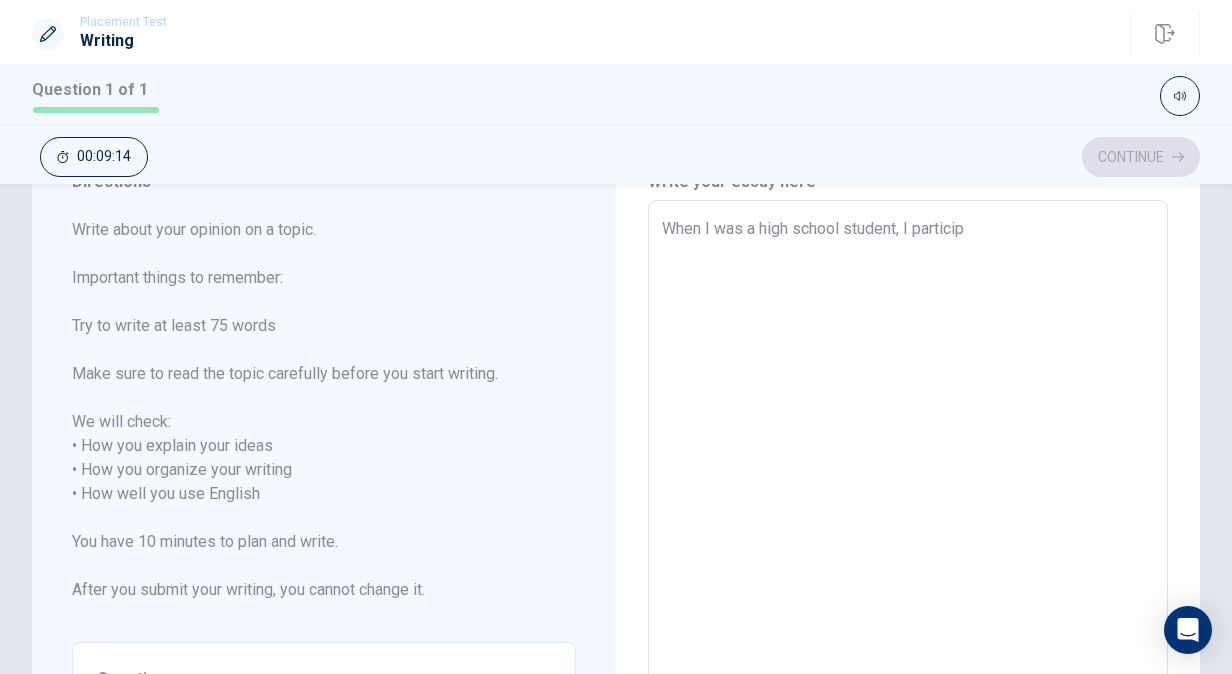 type on "x" 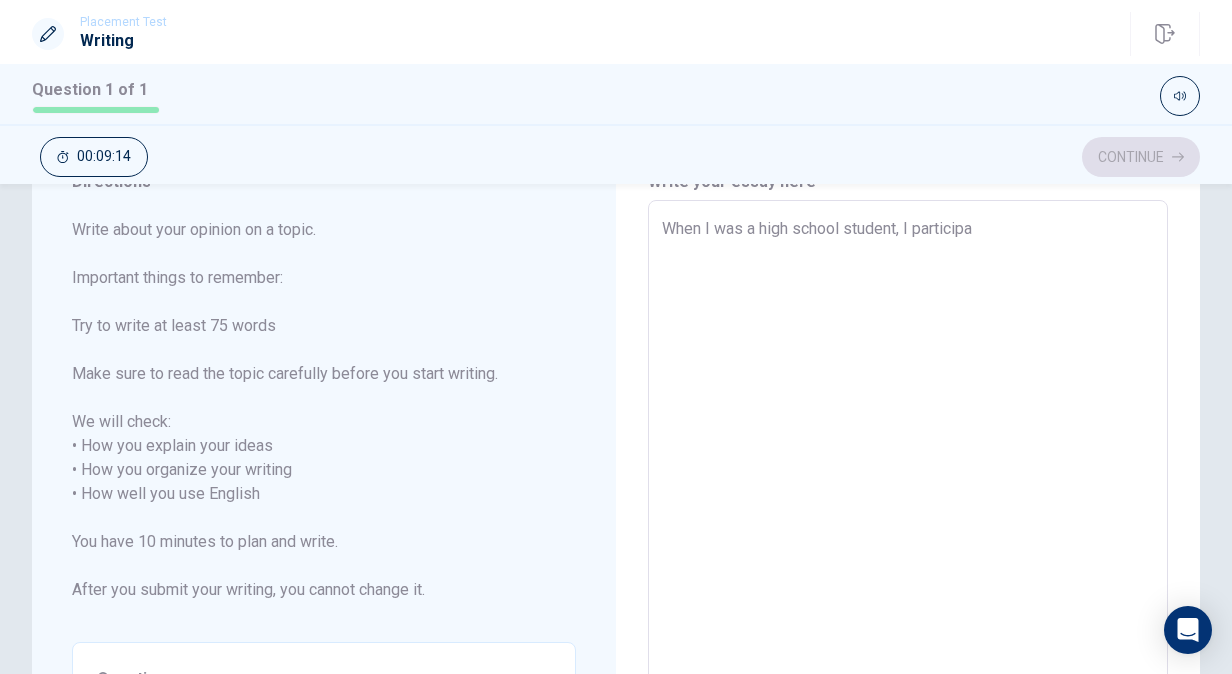 type on "x" 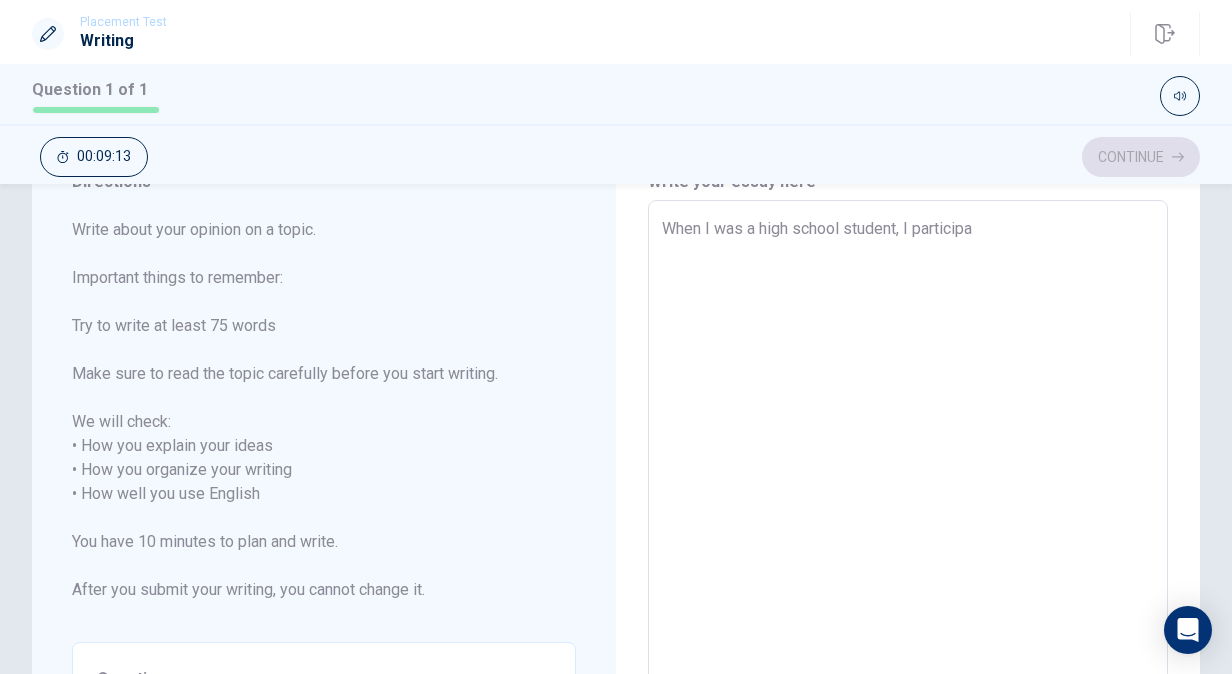 type on "When I was a high school student, I participat" 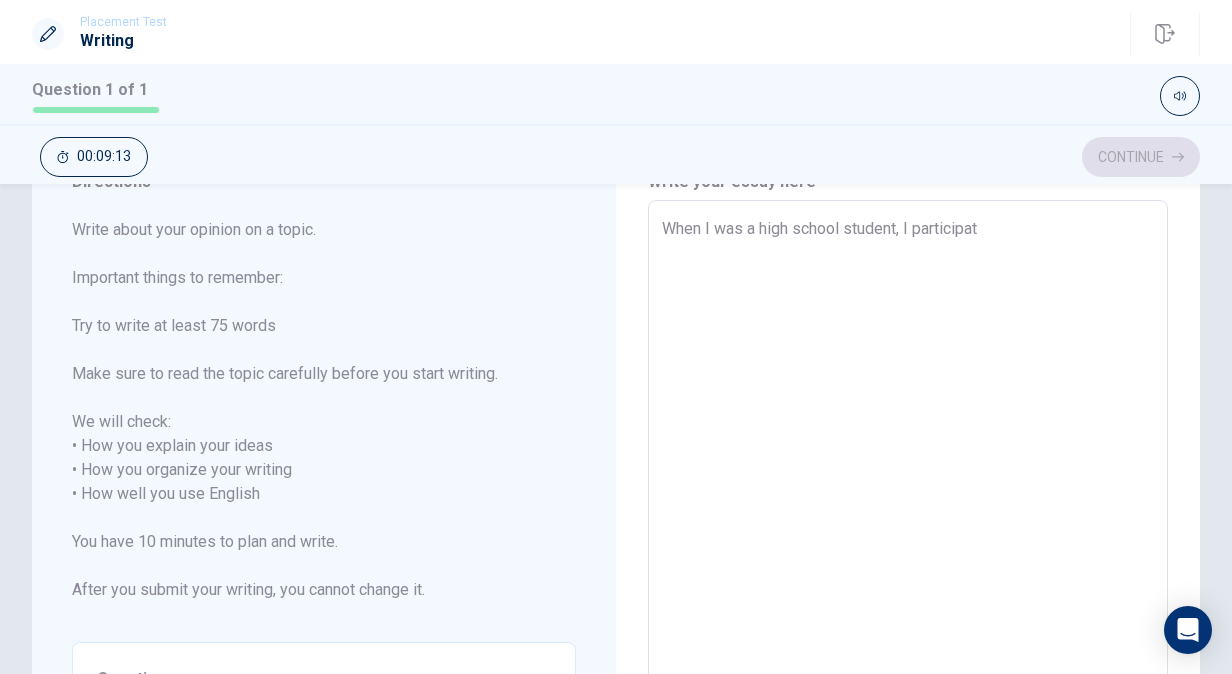 type on "x" 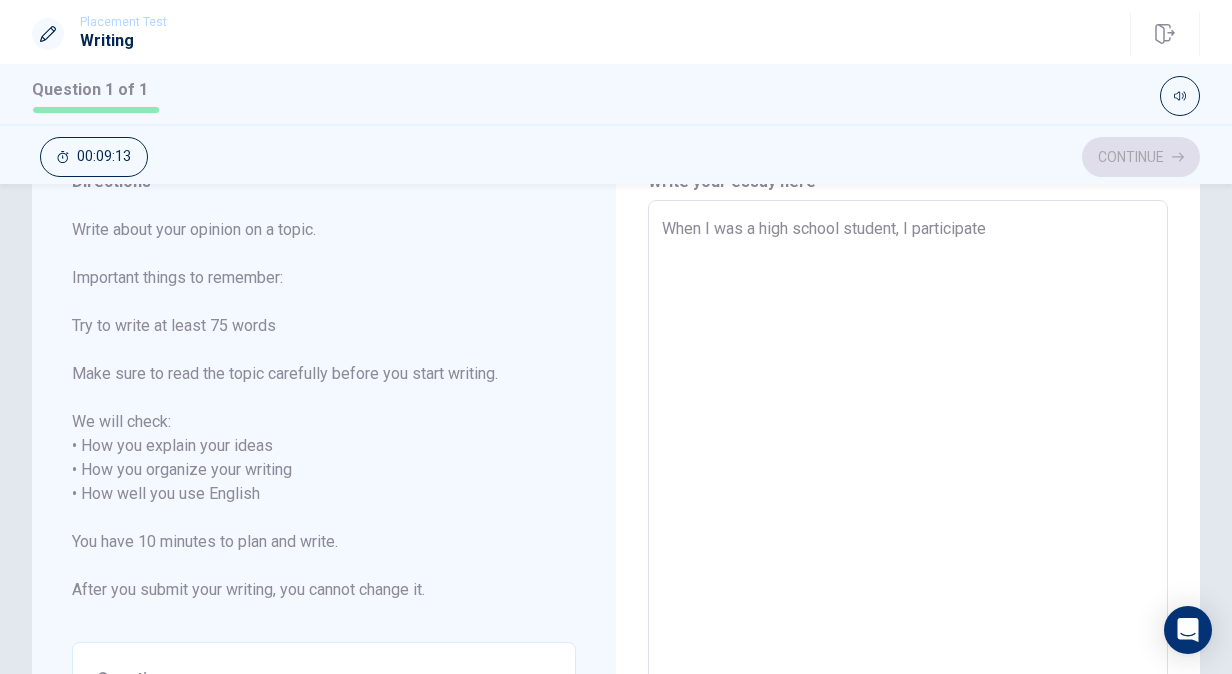 type on "x" 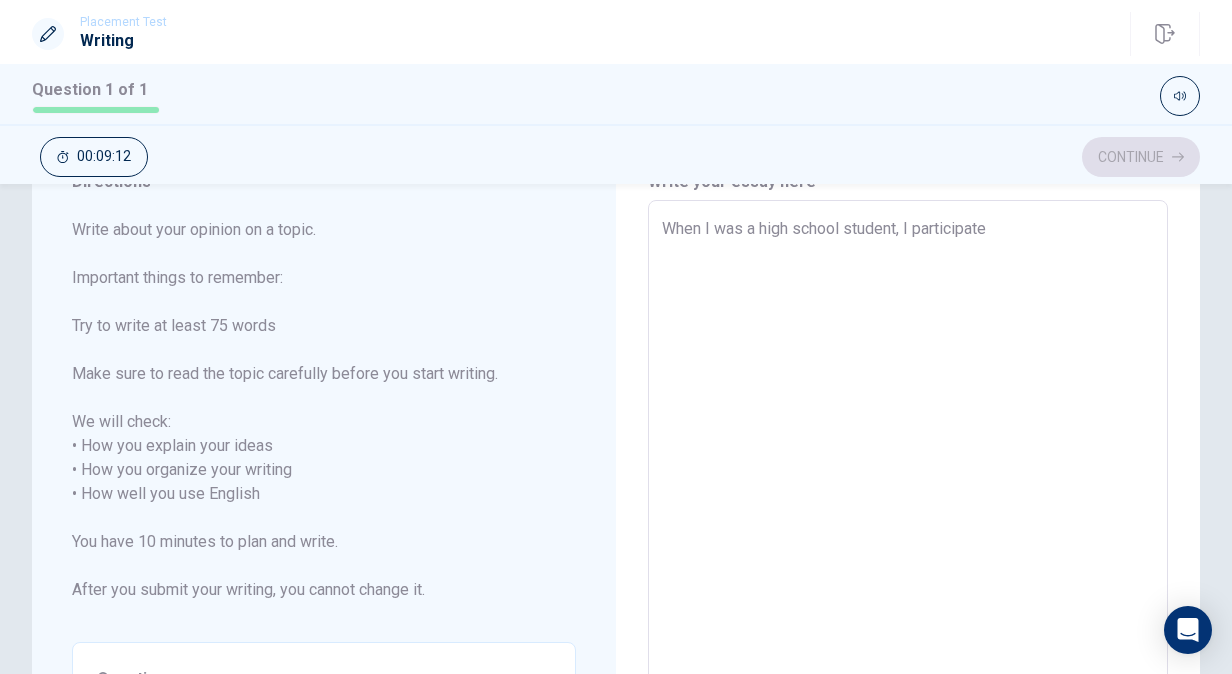 type on "When I was a high school student, I participated" 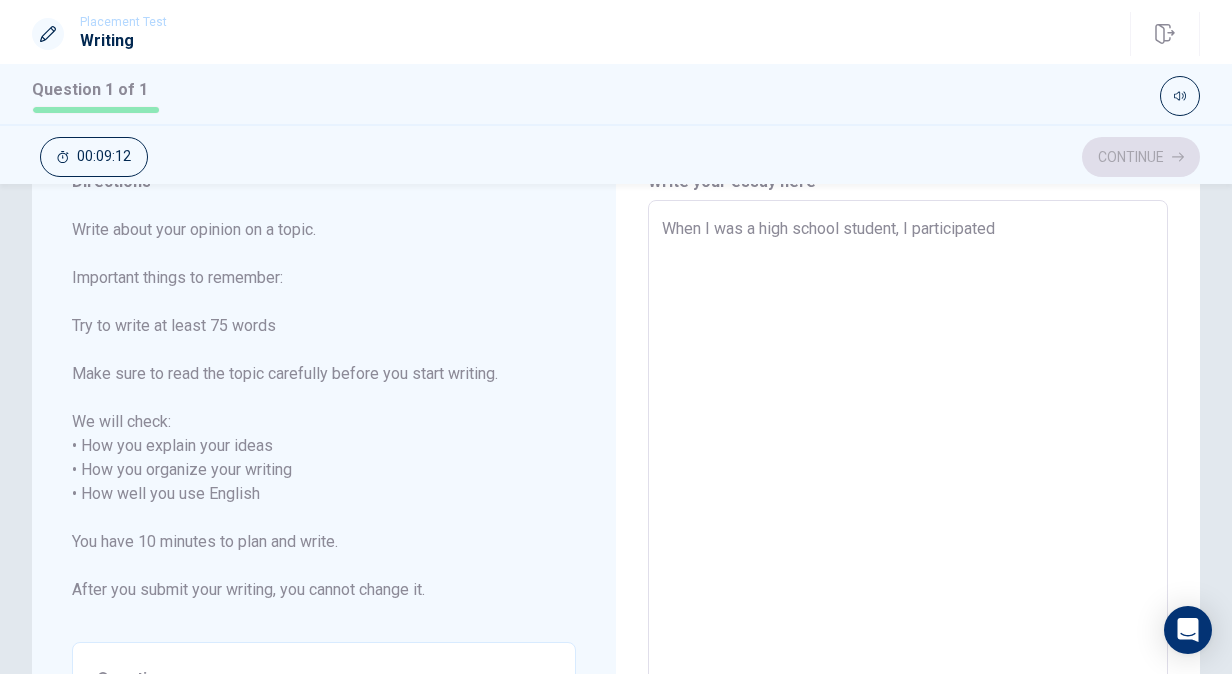 type on "x" 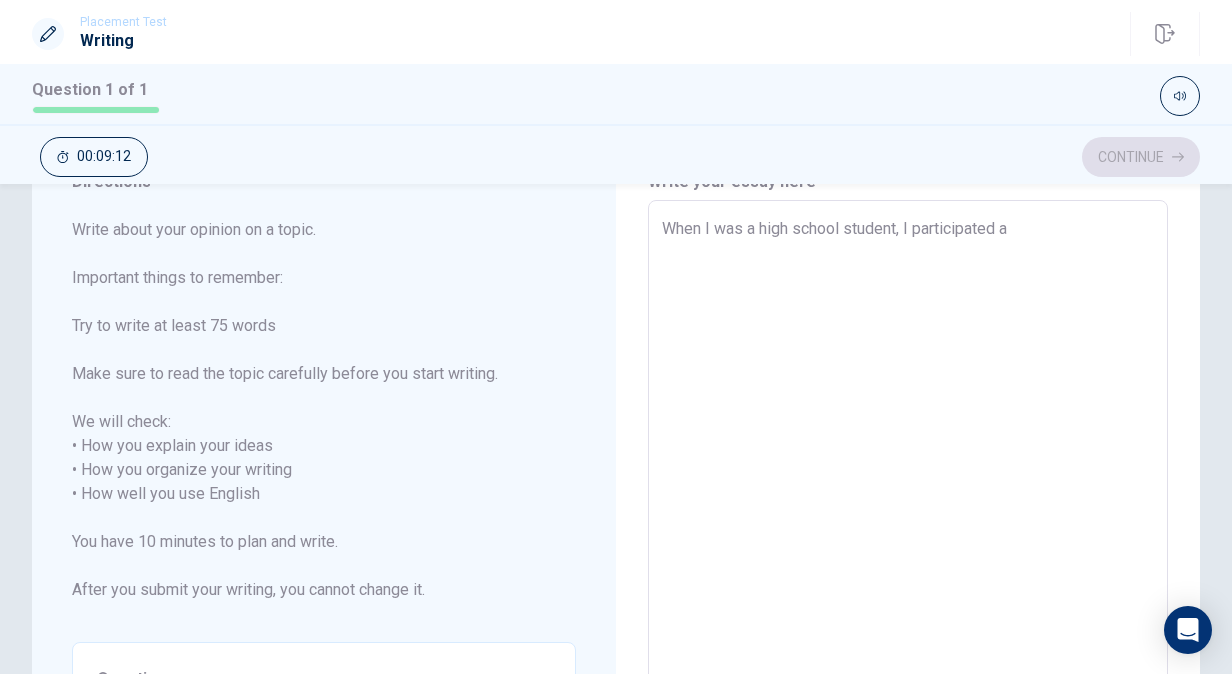type on "x" 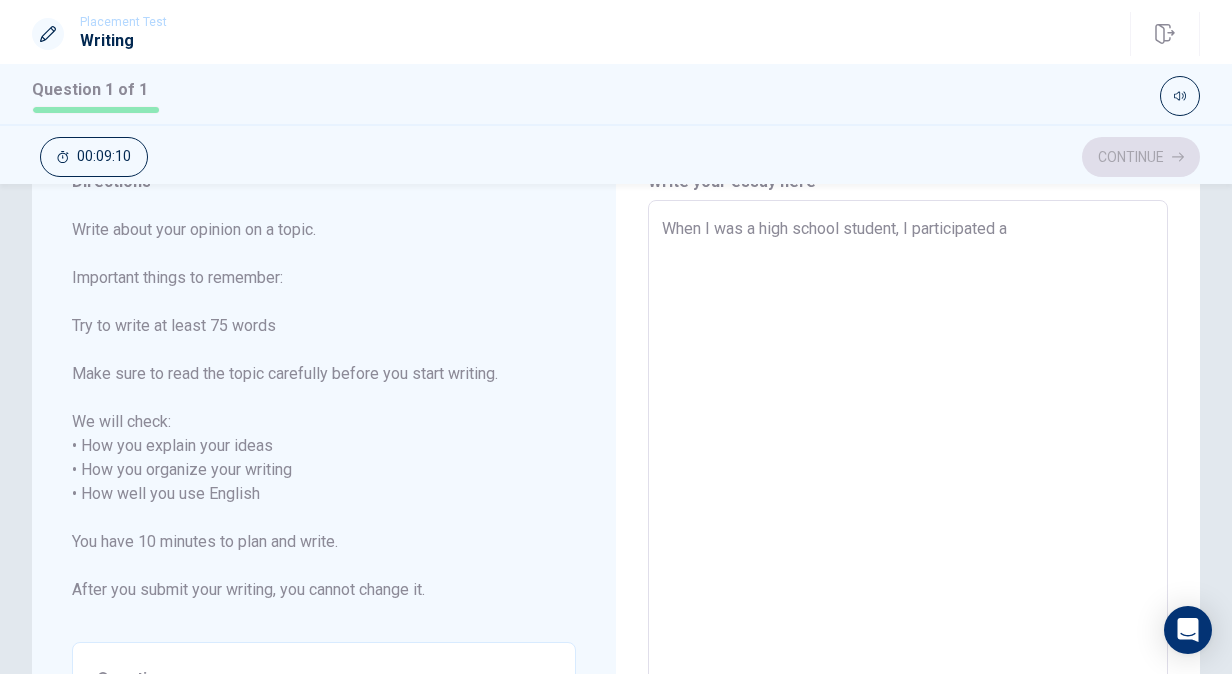 type on "x" 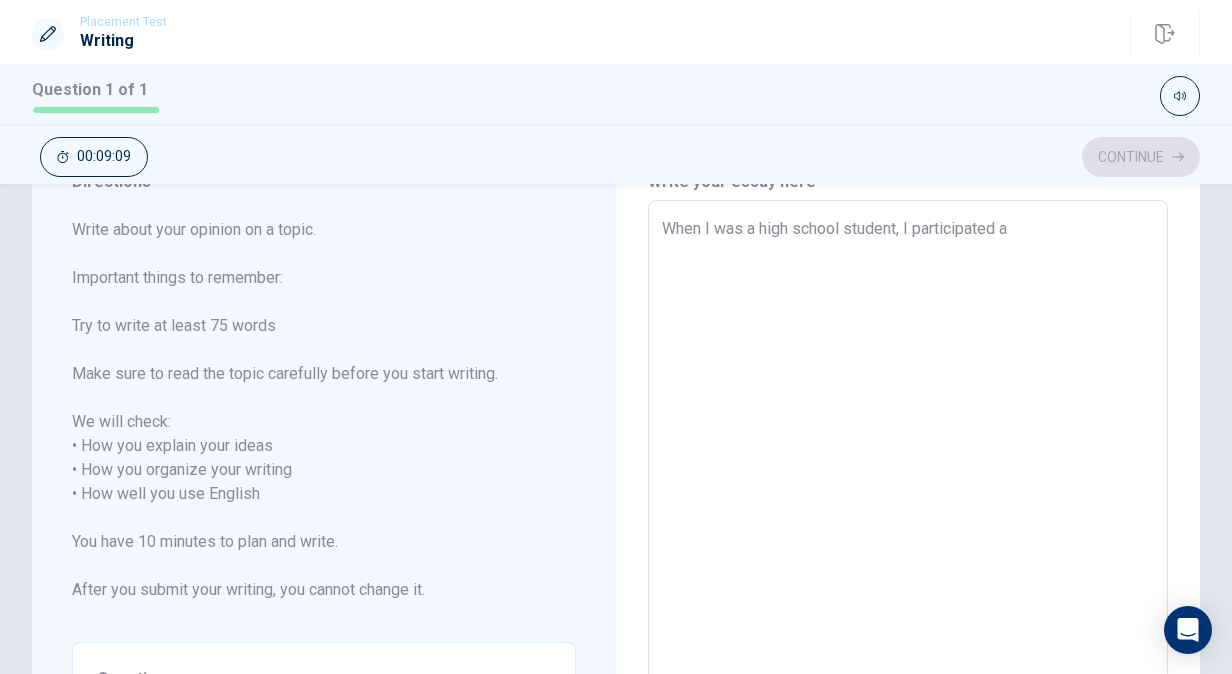 type on "When I was a high school student, I participated a g" 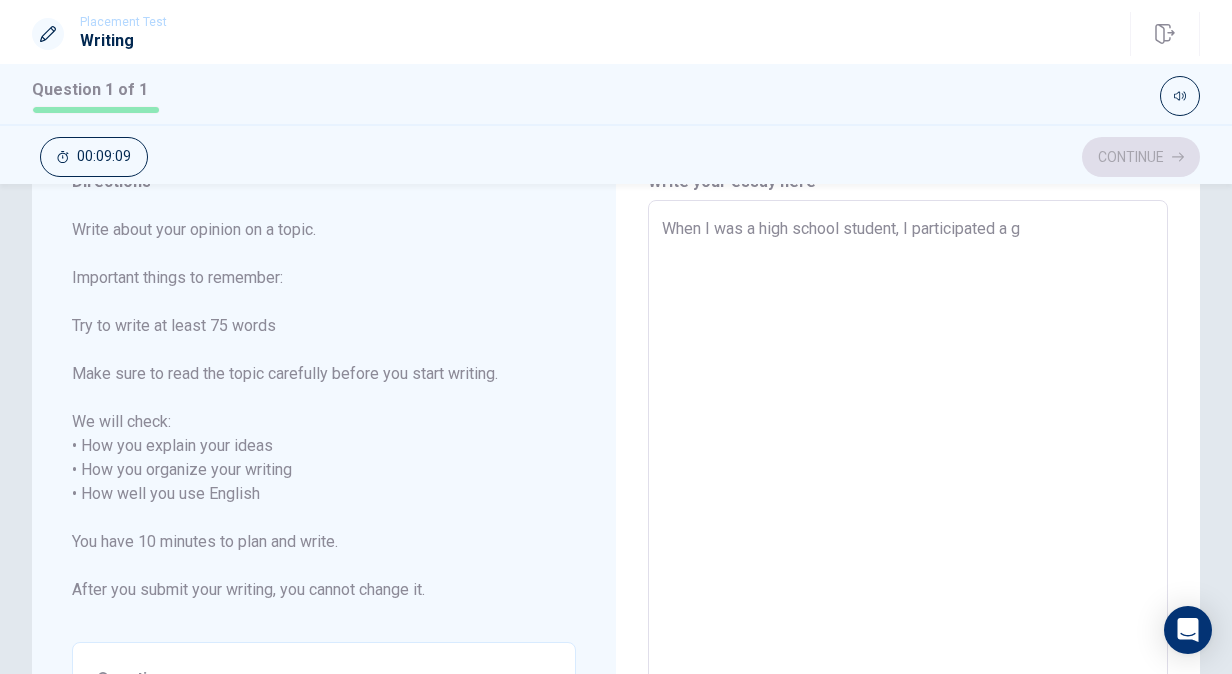 type on "x" 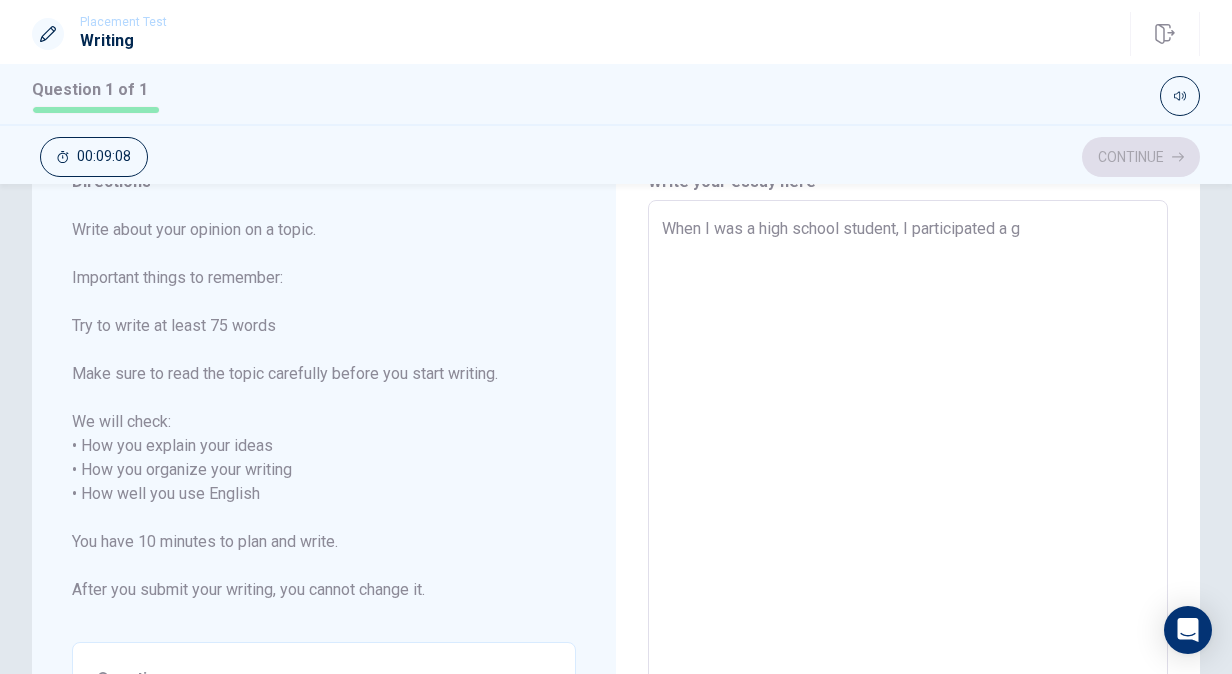 type on "When I was a high school student, I participated a gl" 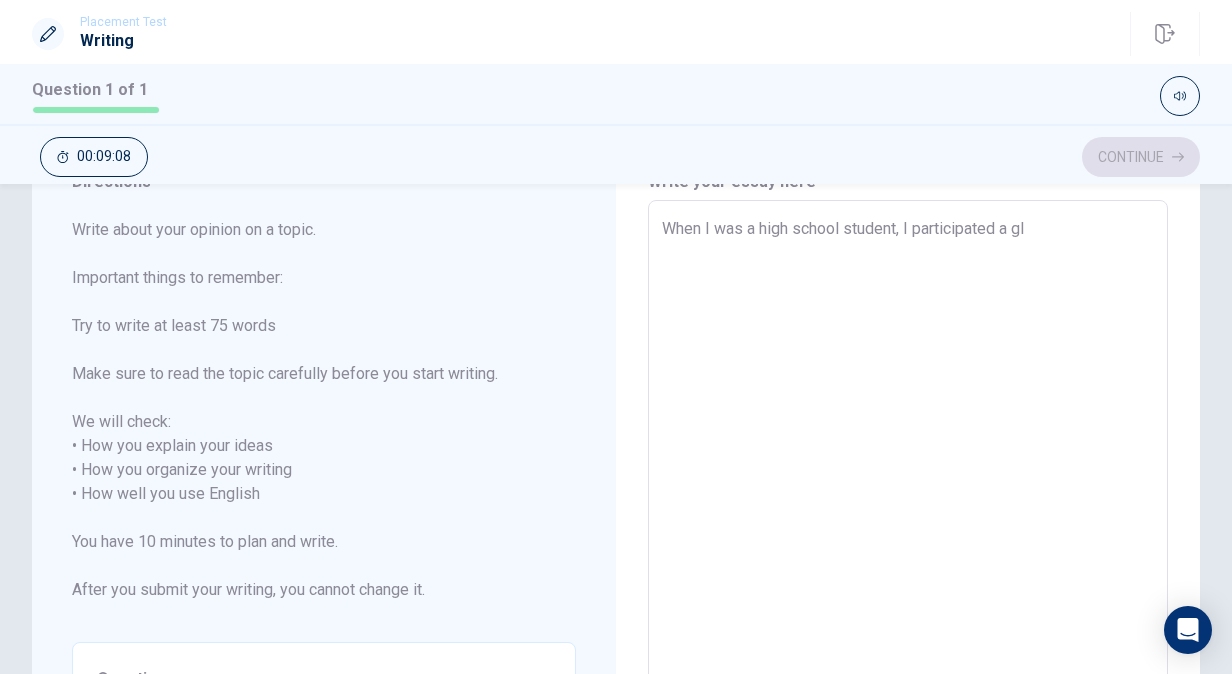 type on "x" 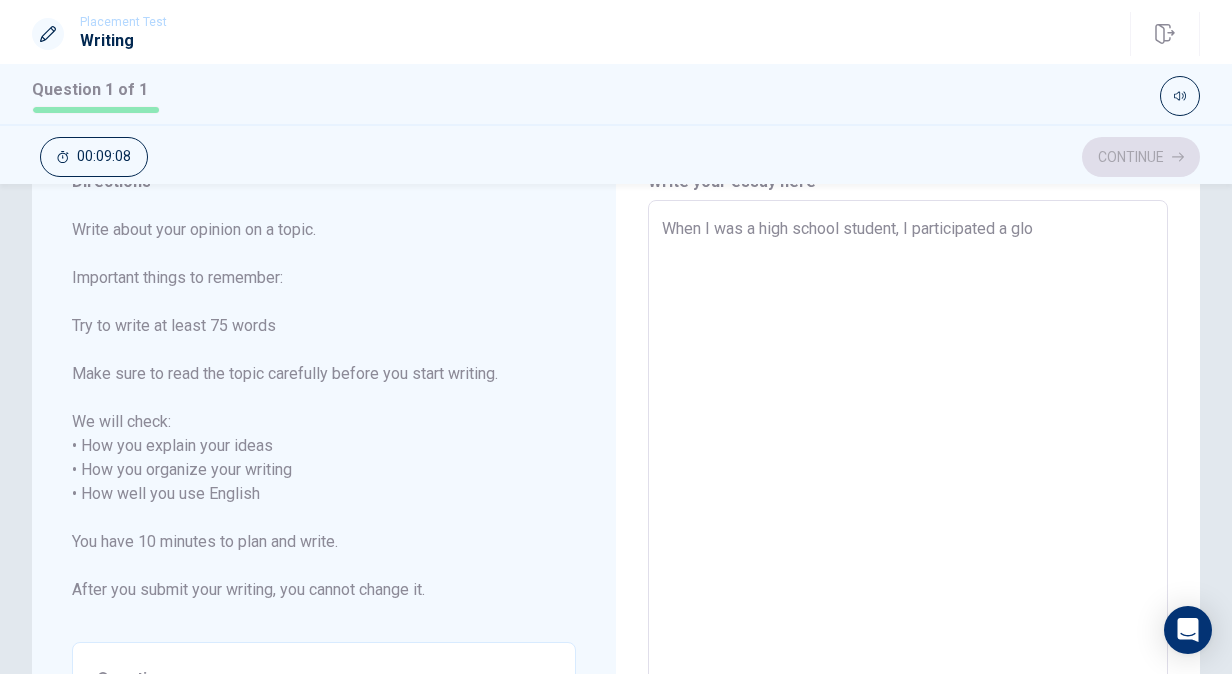 type on "x" 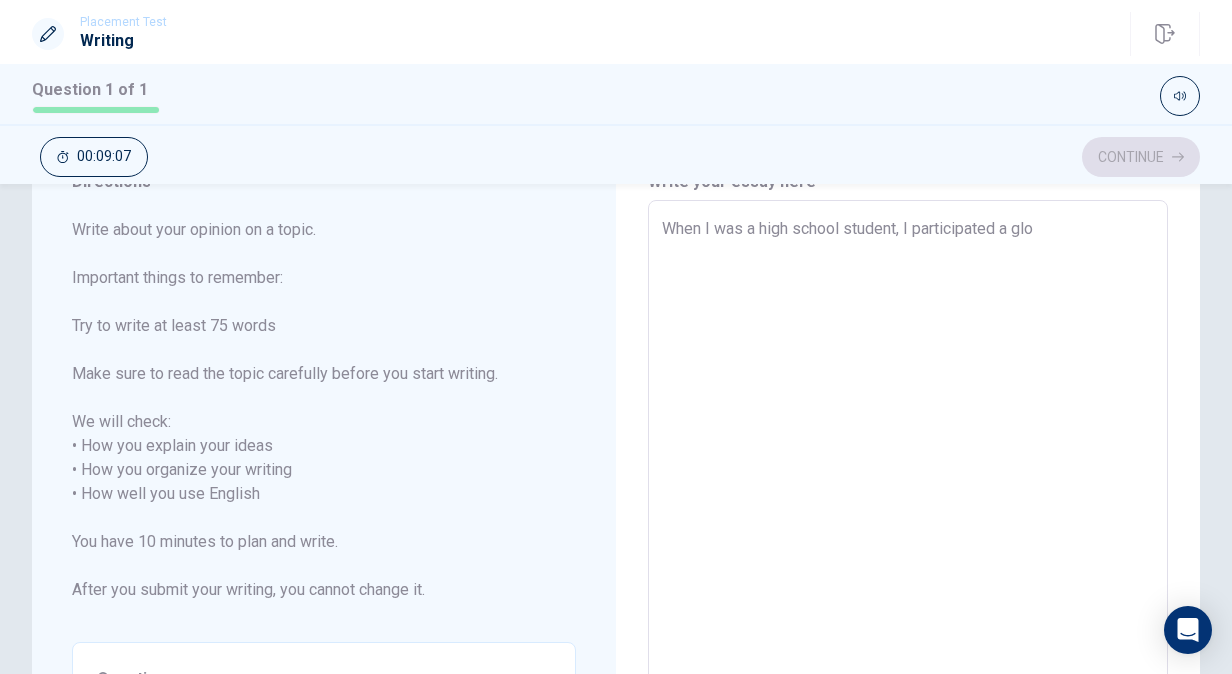 type on "When I was a high school student, I participated a glob" 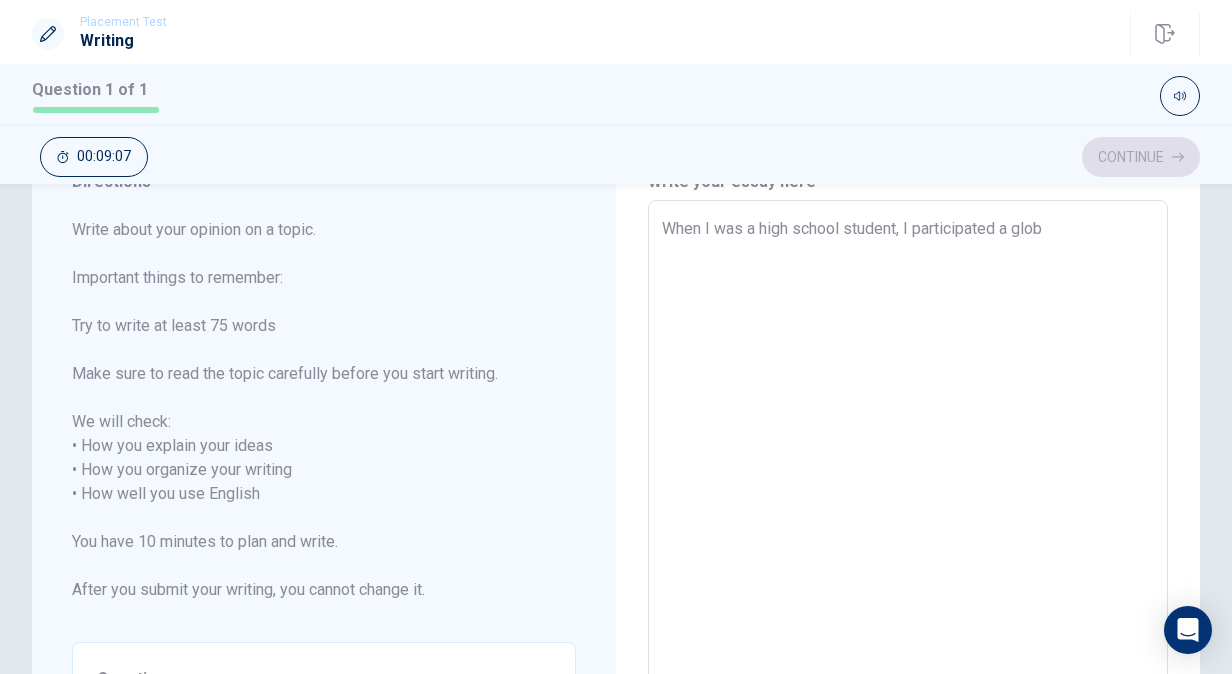 type on "x" 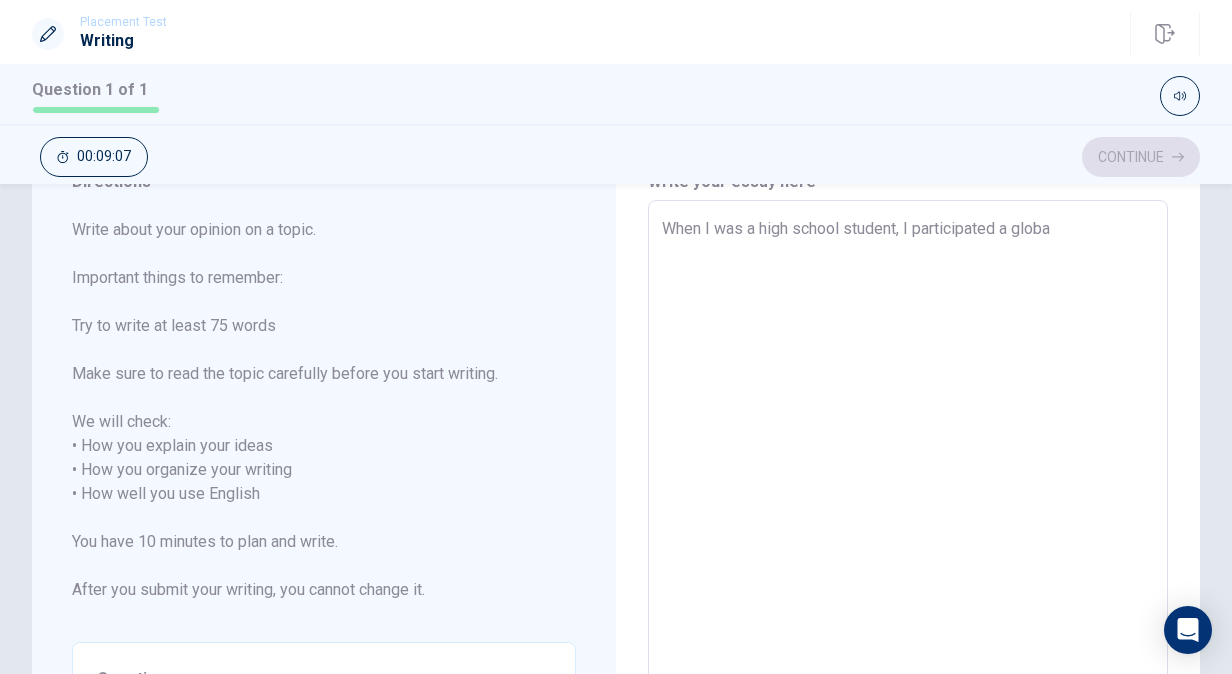 type on "x" 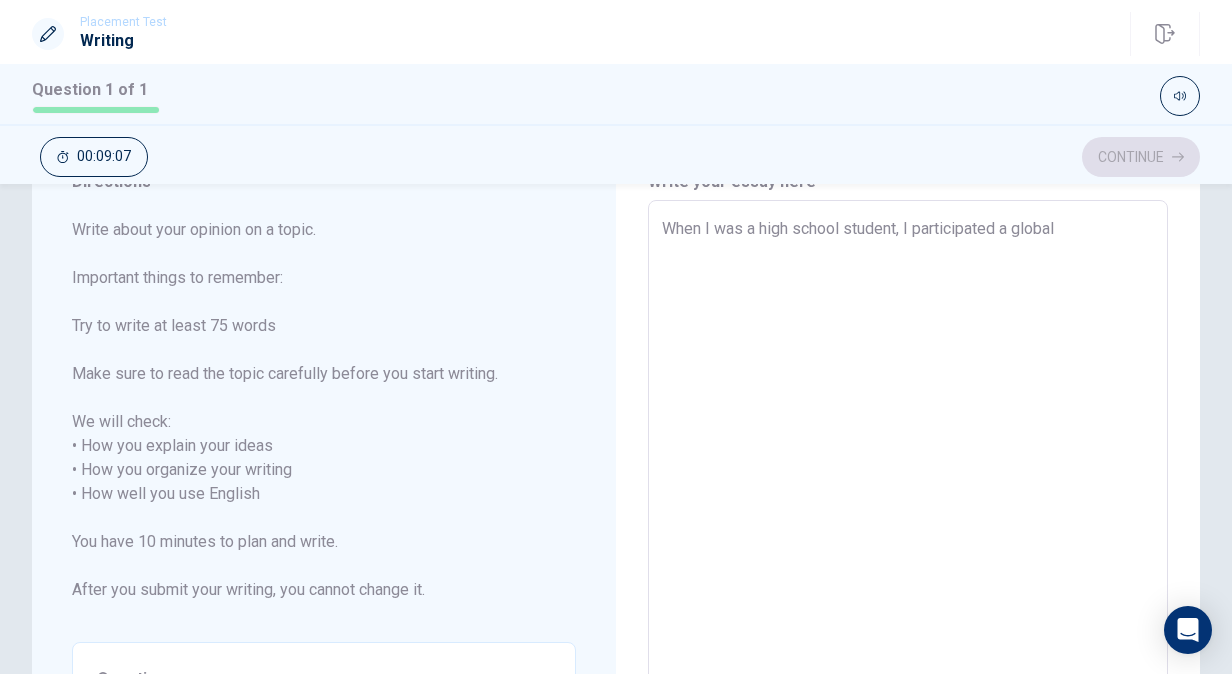 type on "x" 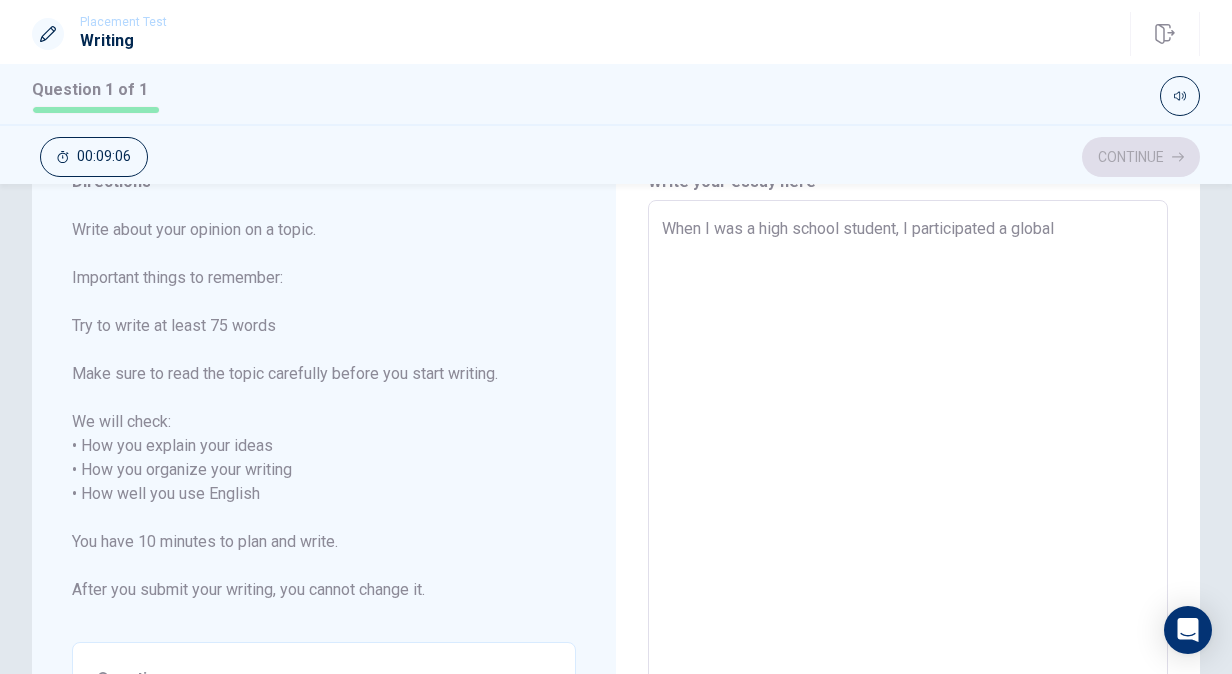type on "x" 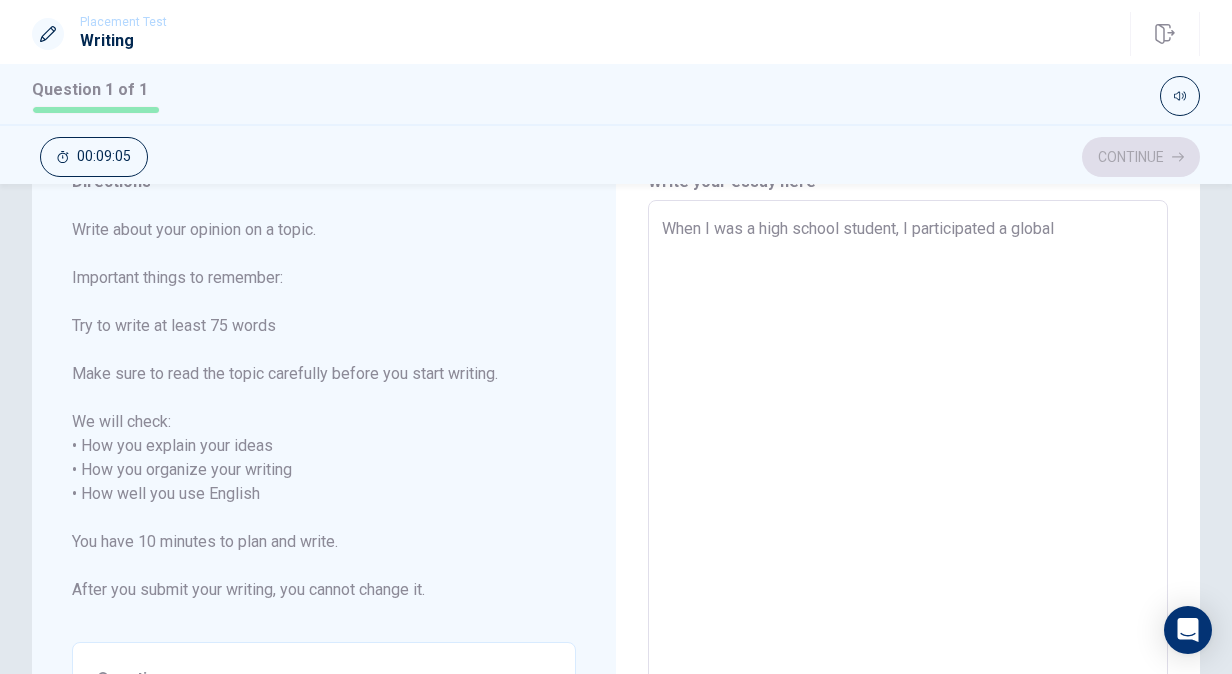 type on "x" 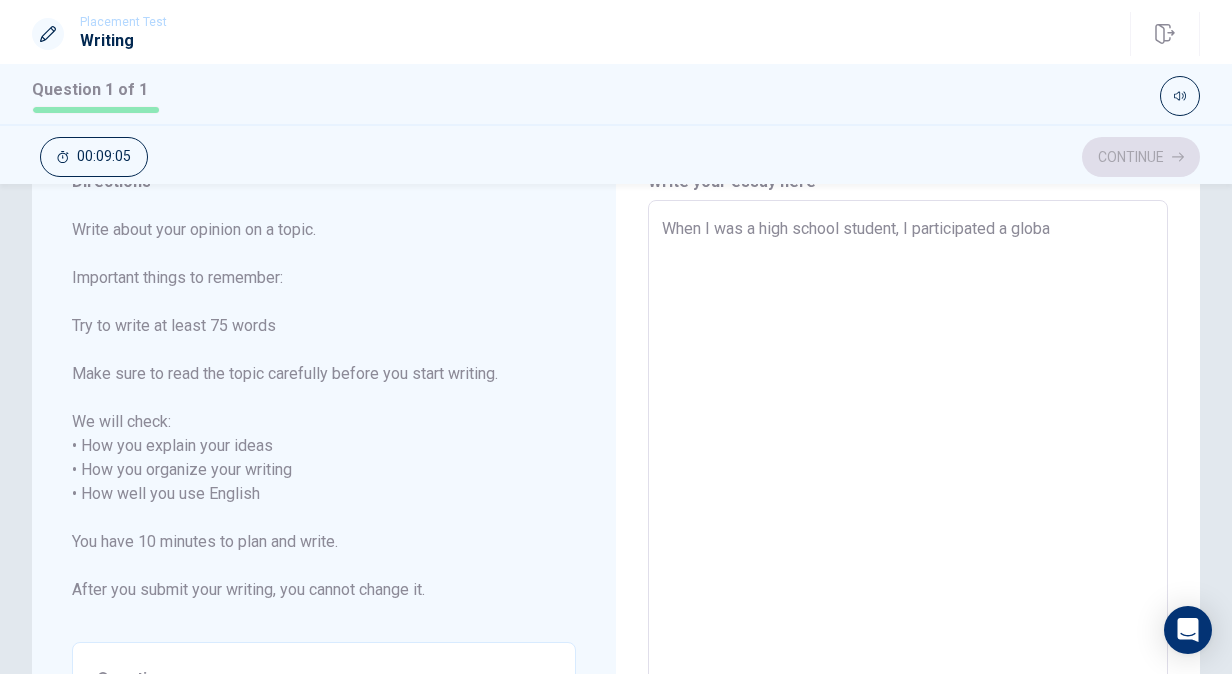 type on "x" 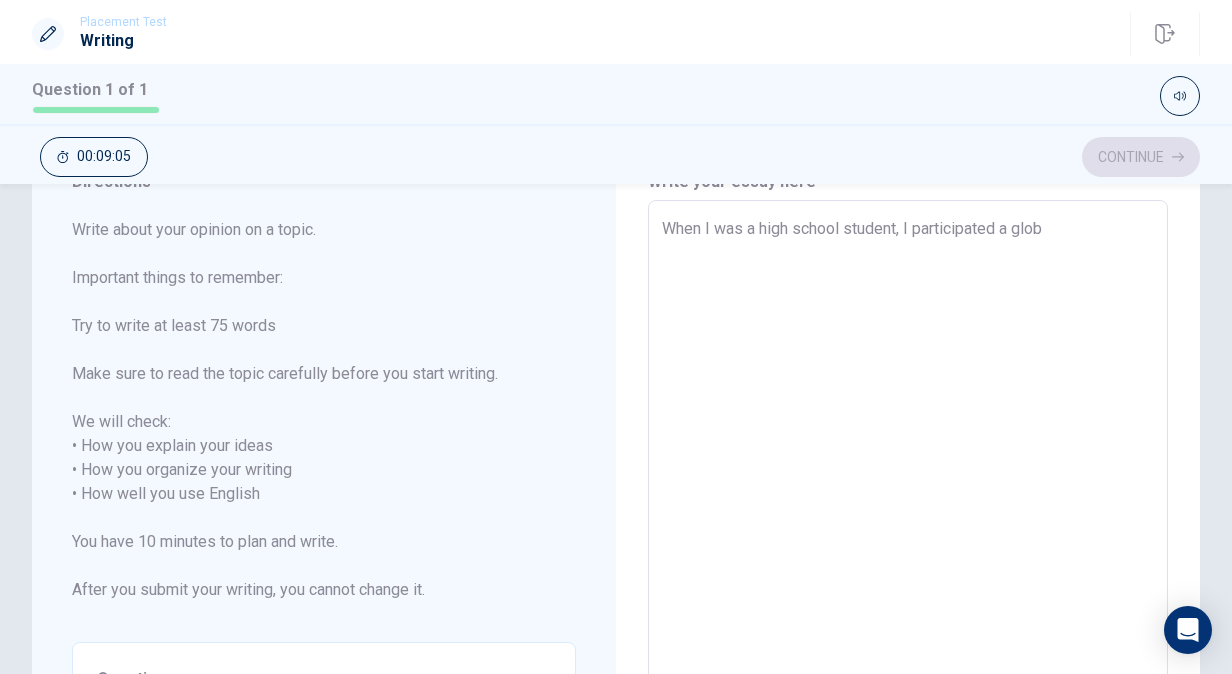 type on "When I was a high school student, I participated a glo" 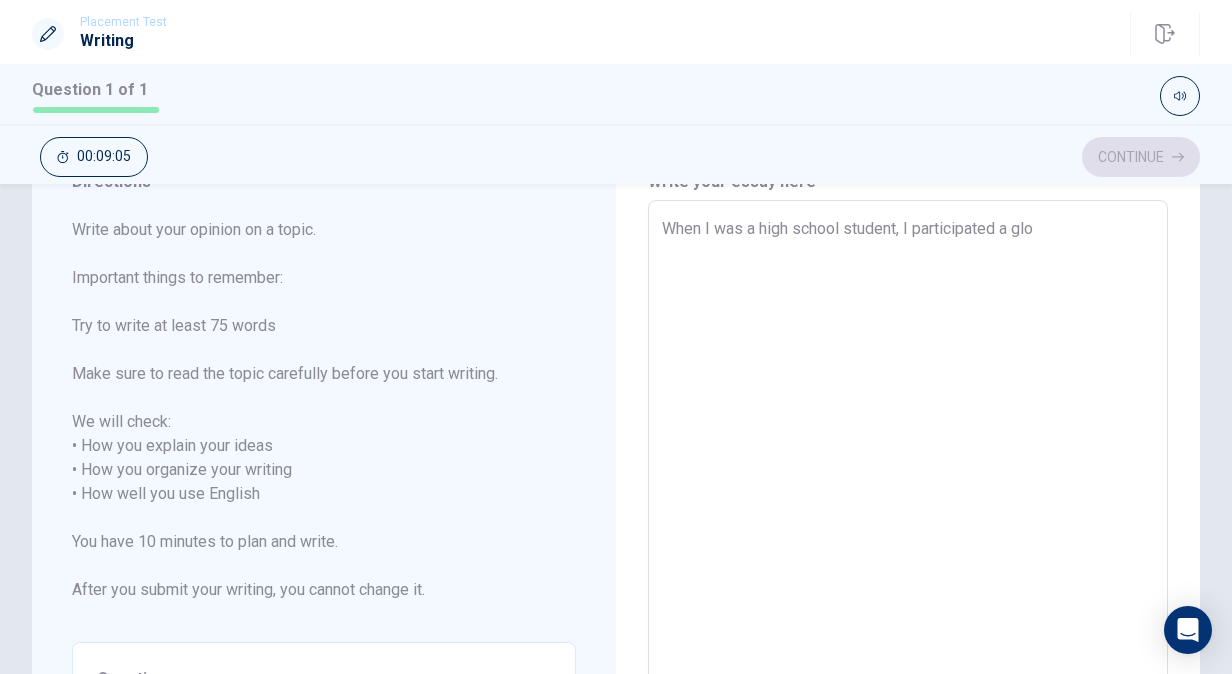 type on "x" 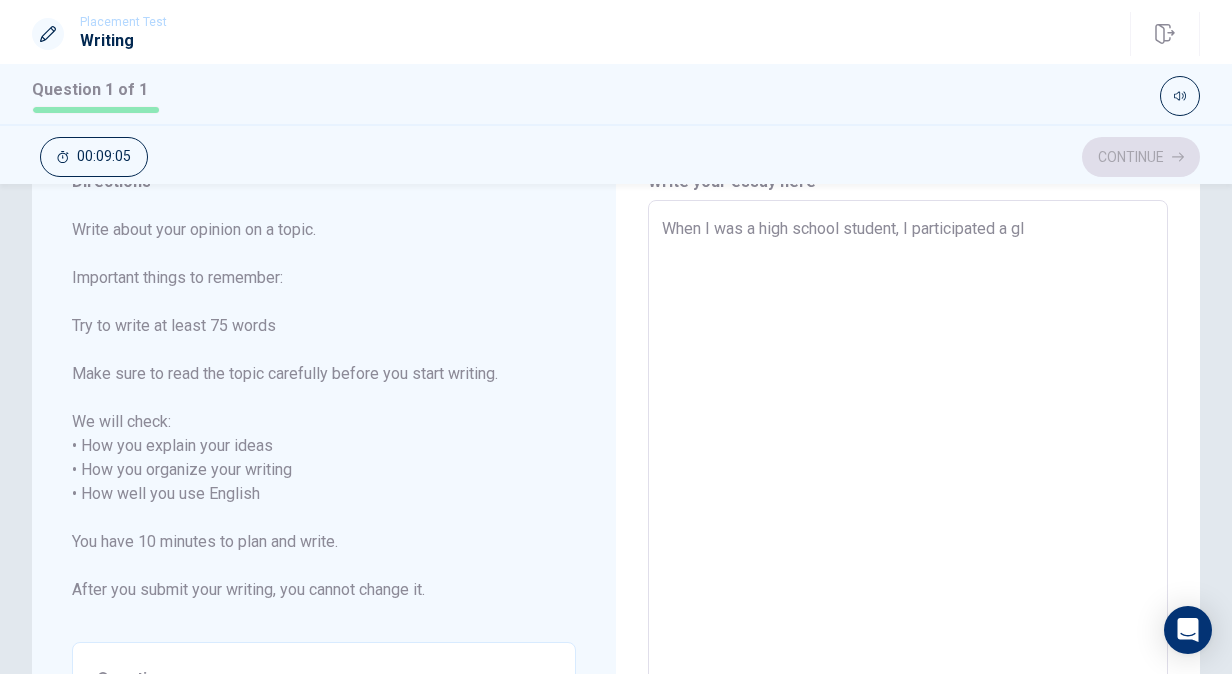 type on "When I was a high school student, I participated a g" 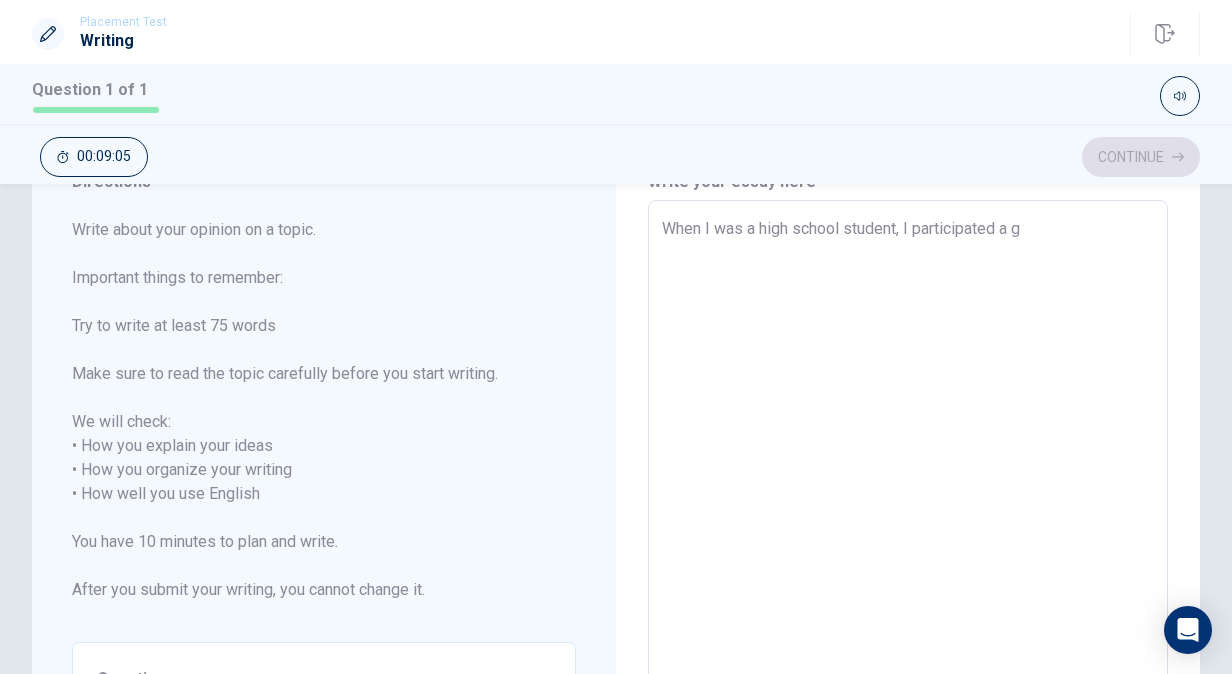 type on "x" 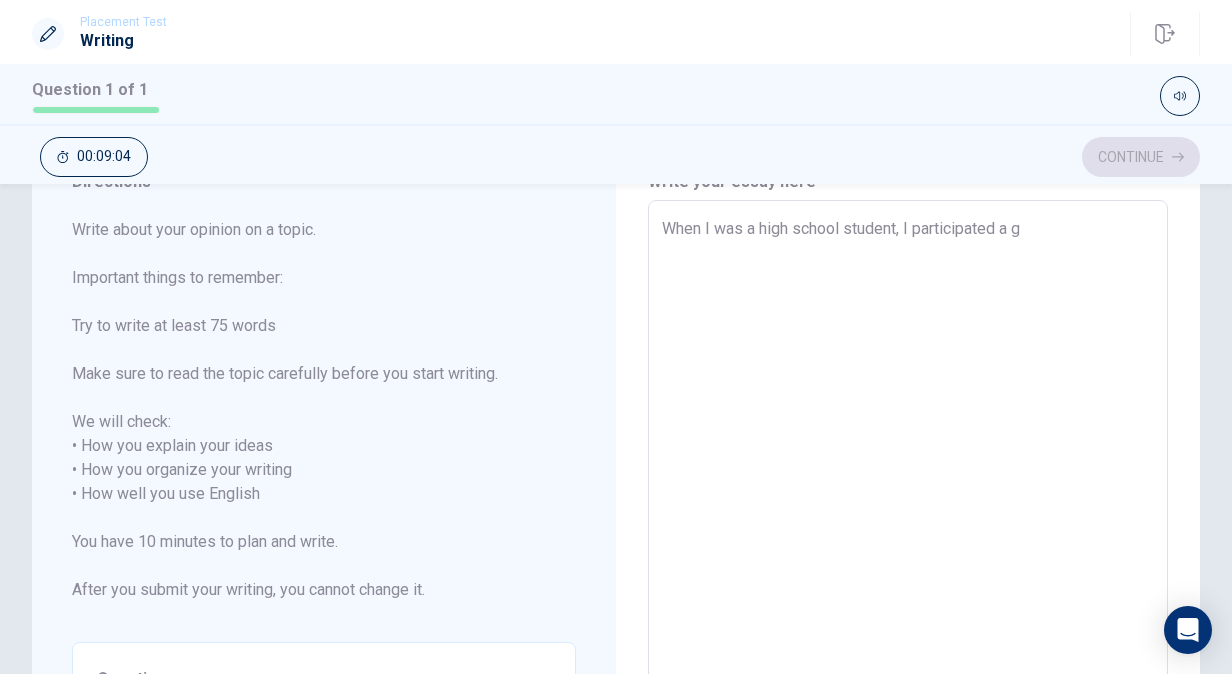 type on "When I was a high school student, I participated a" 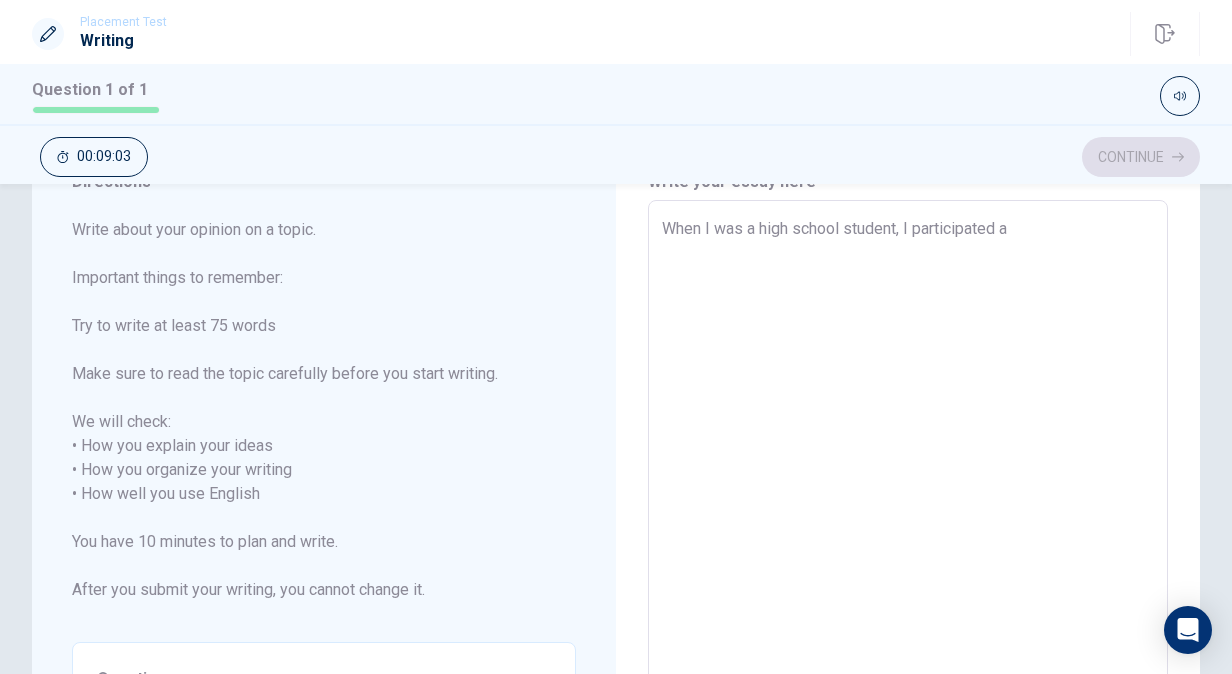 type on "x" 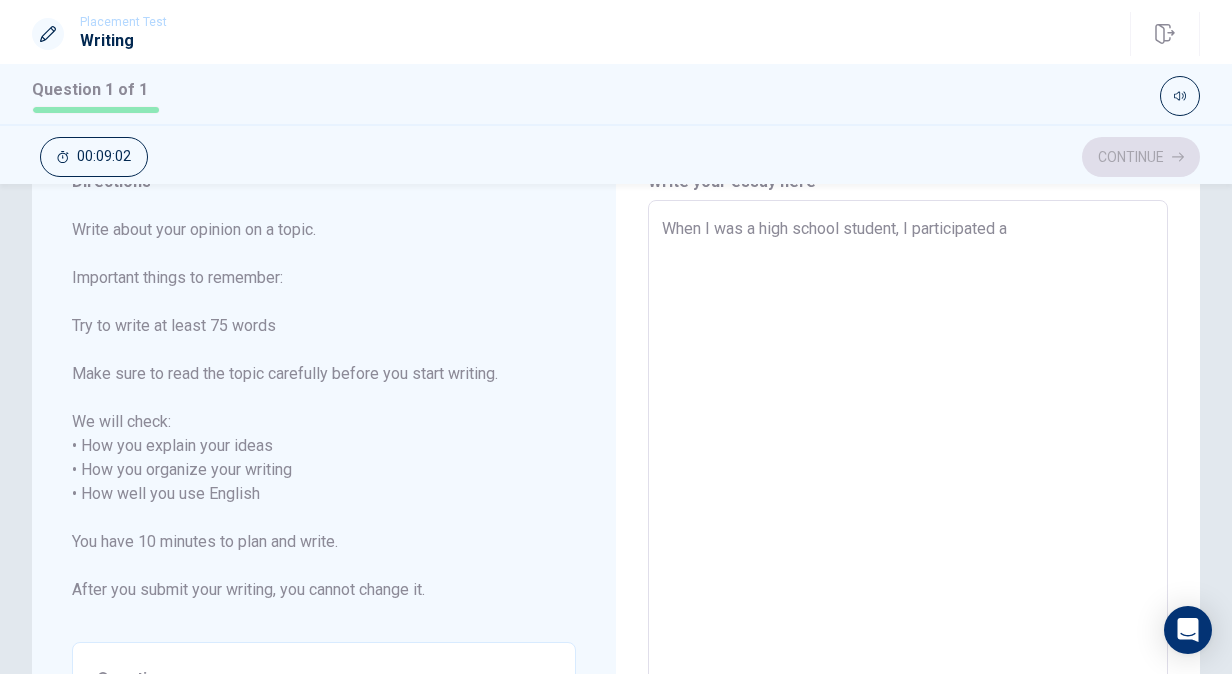 type on "When I was a high school student, I participated a" 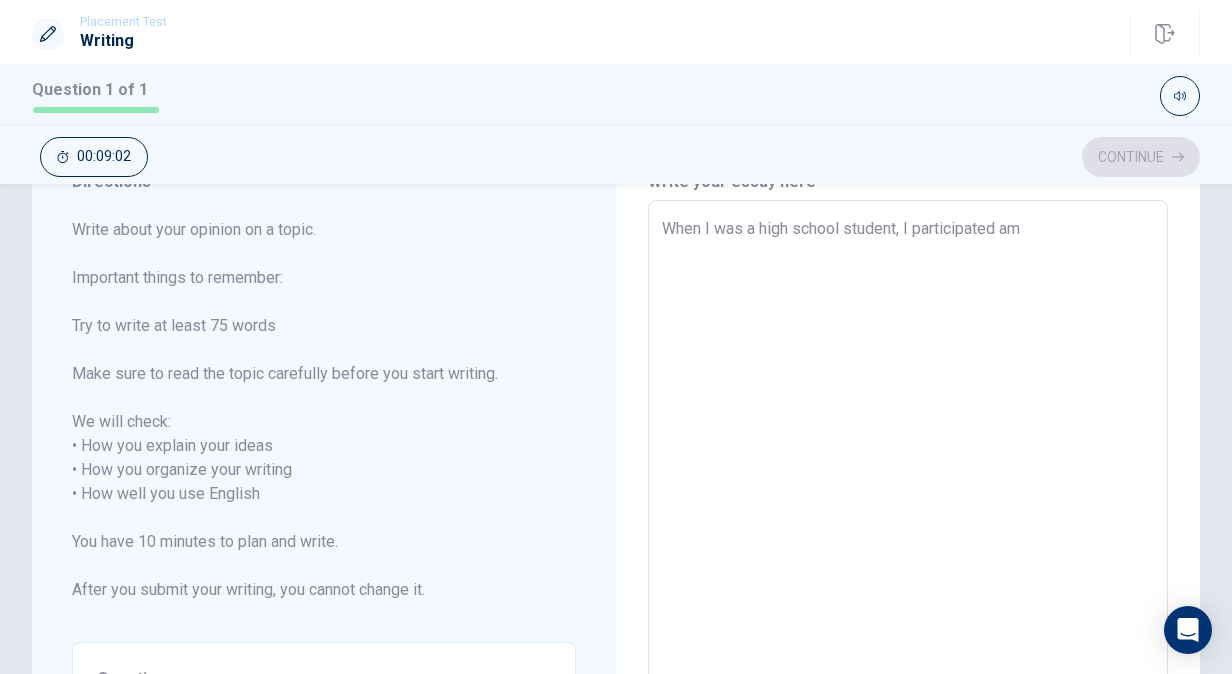 type on "x" 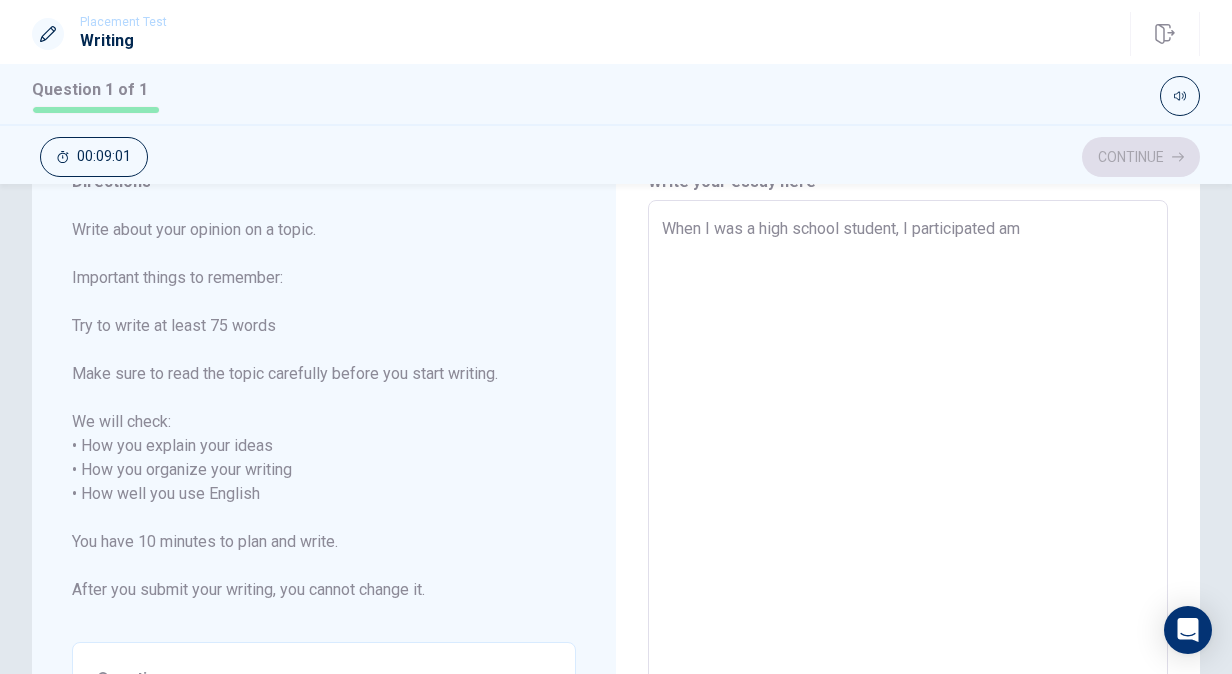 type on "When I was a high school student, I participated a" 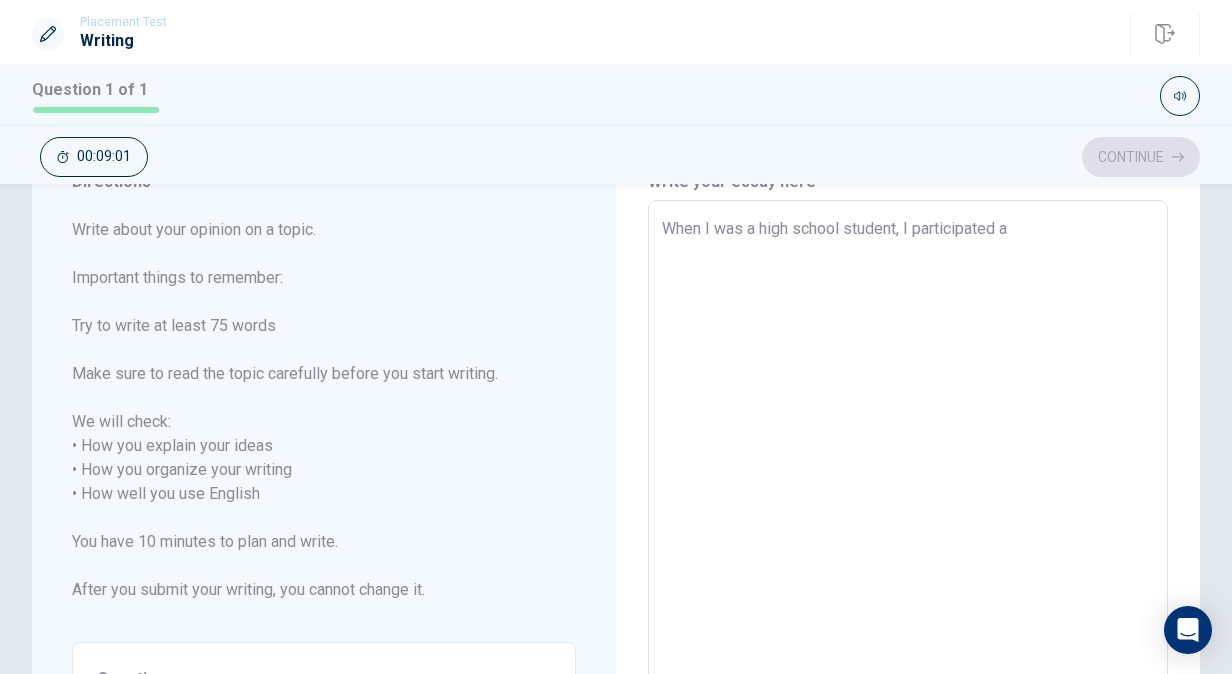 type on "x" 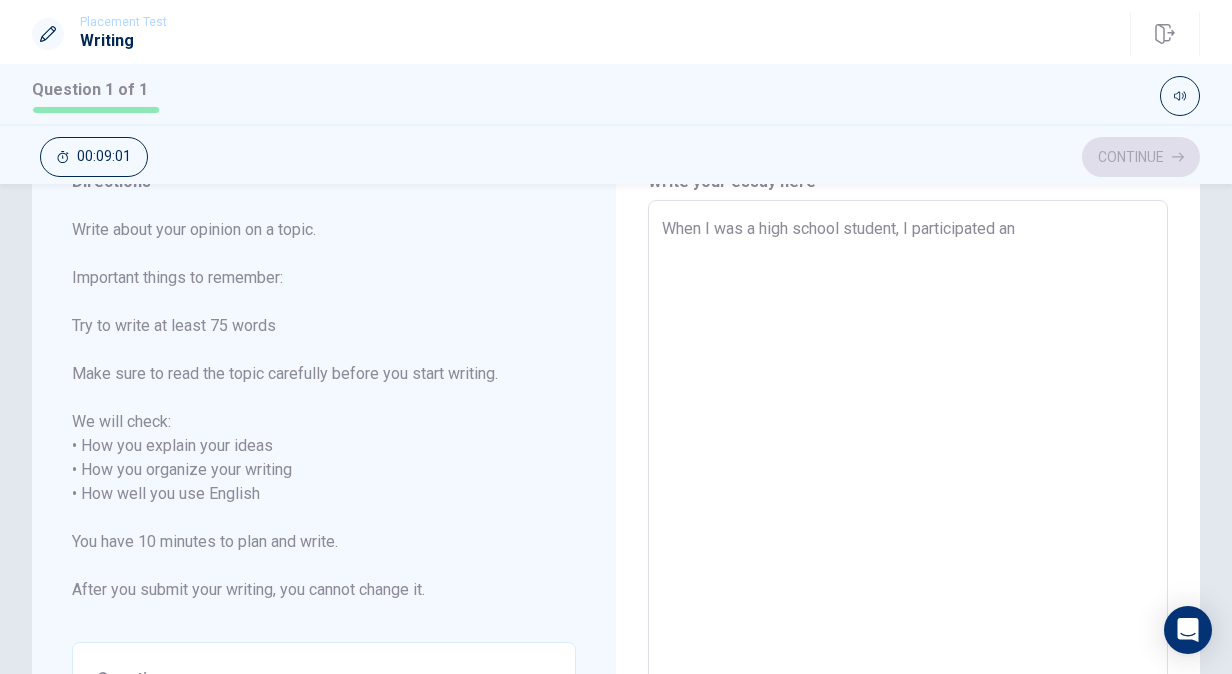type on "x" 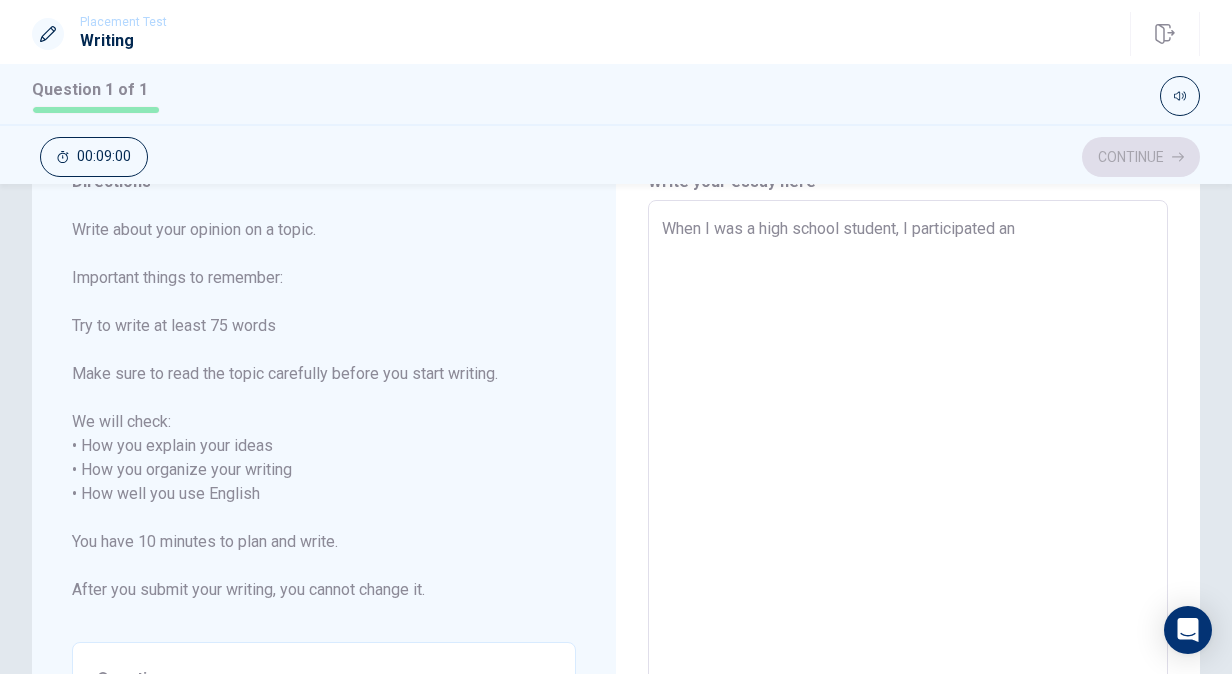 type on "When I was a high school student, I participated an a" 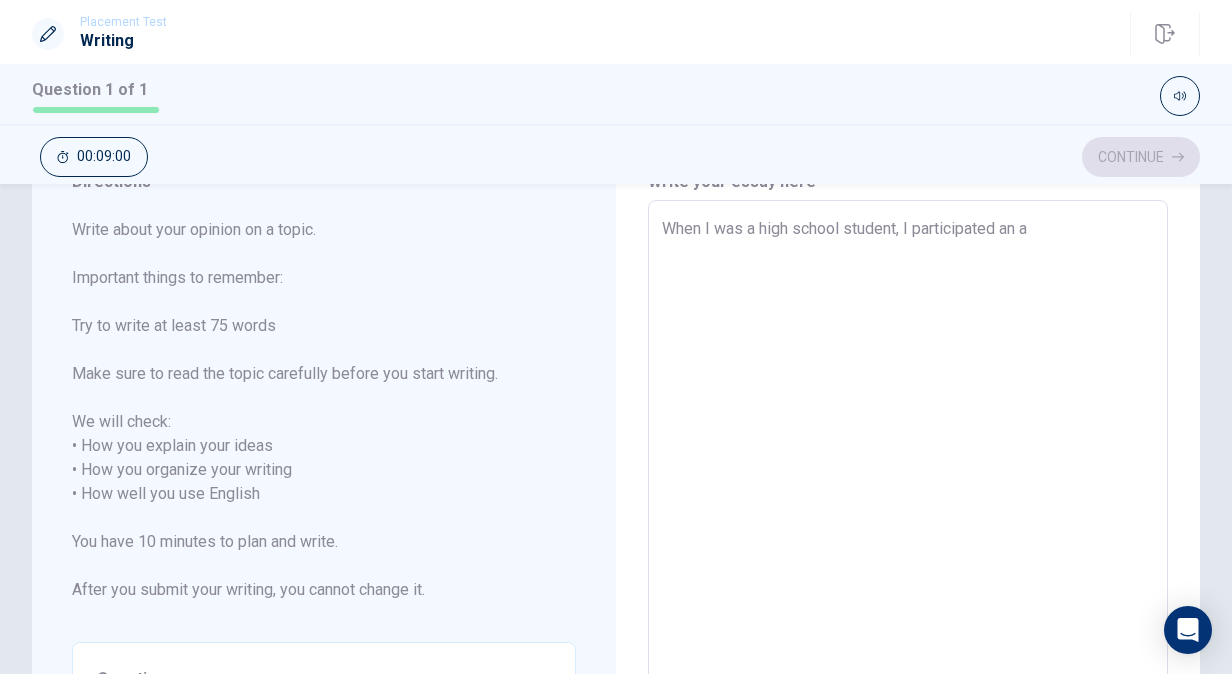 type on "x" 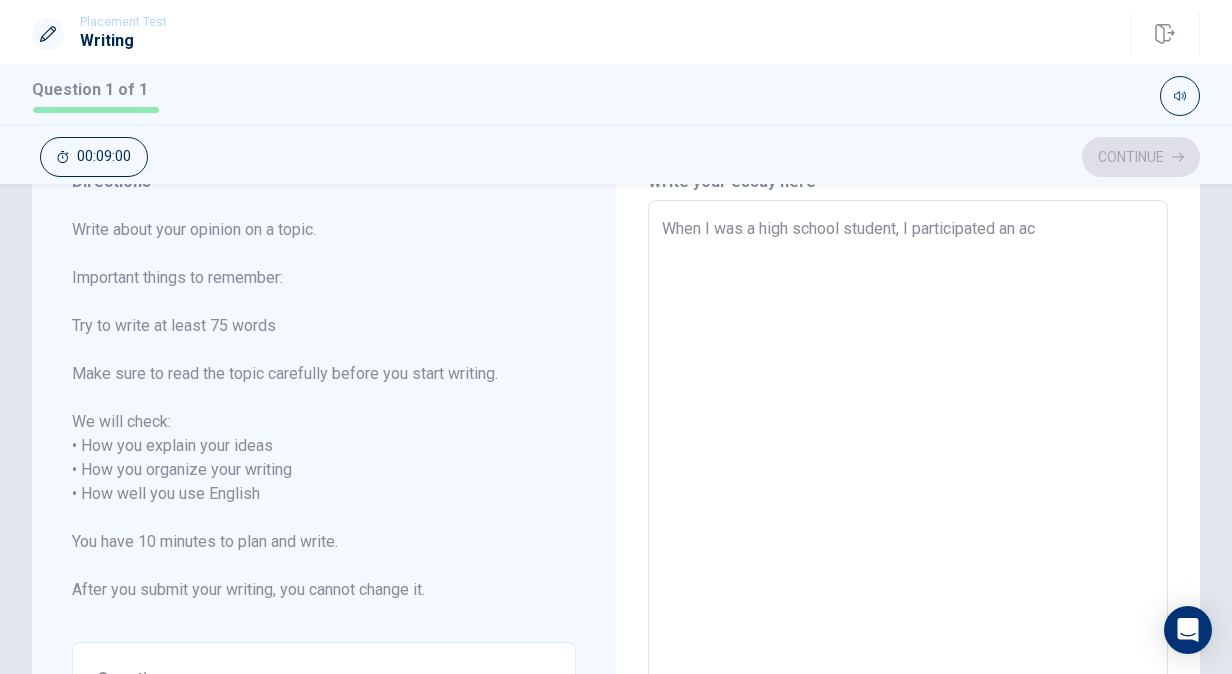type on "x" 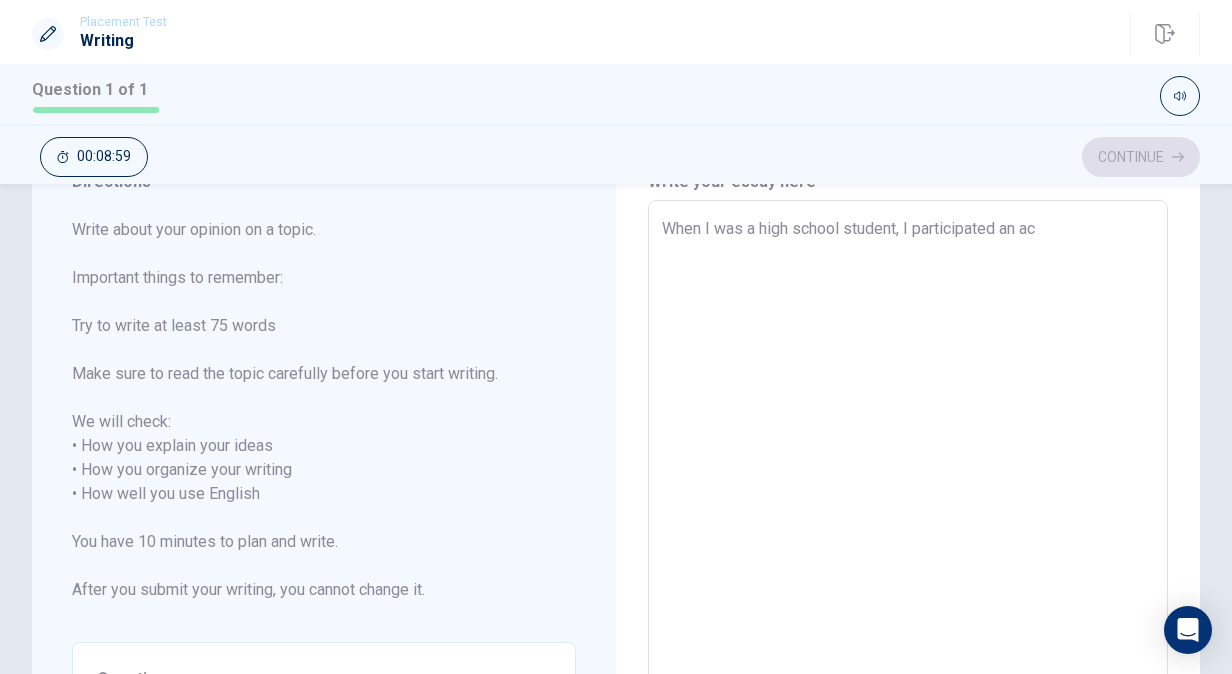 type on "When I was a high school student, I participated an act" 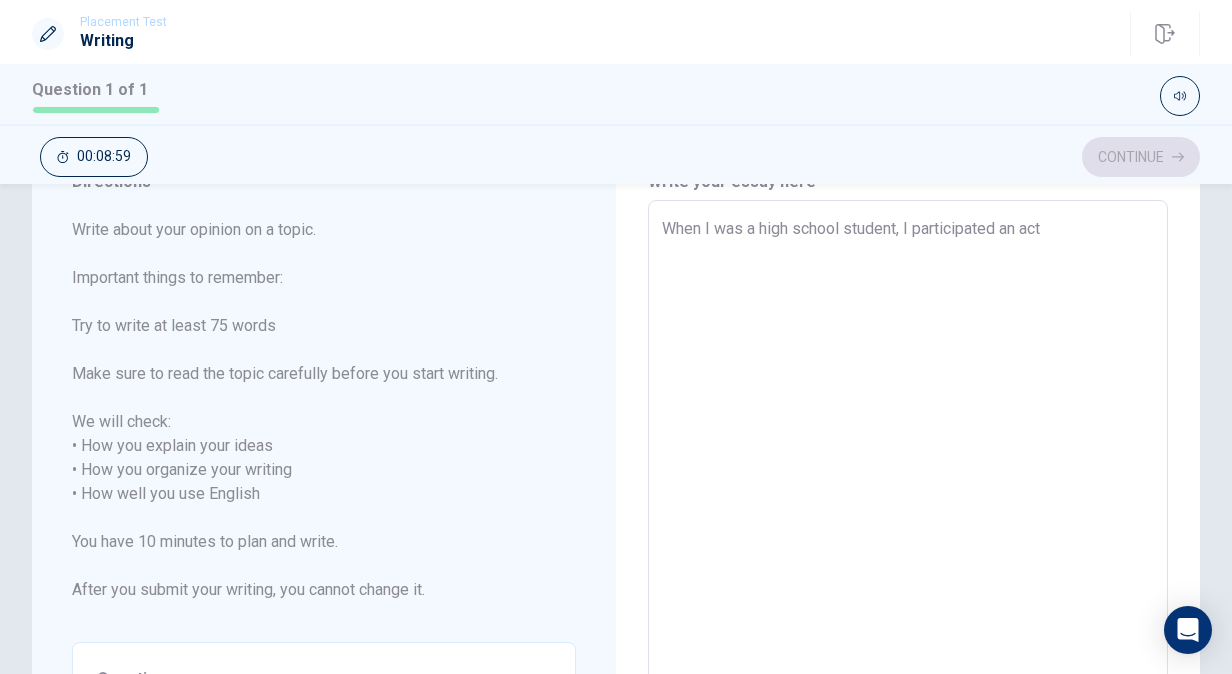 type on "x" 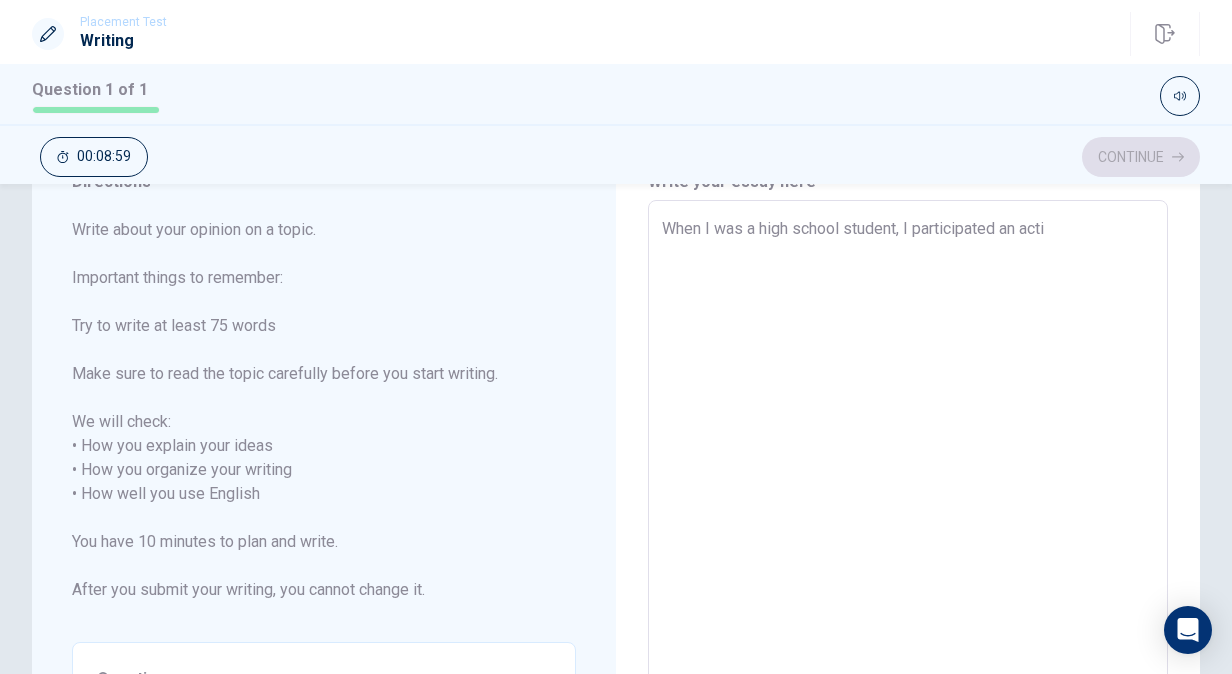 type on "x" 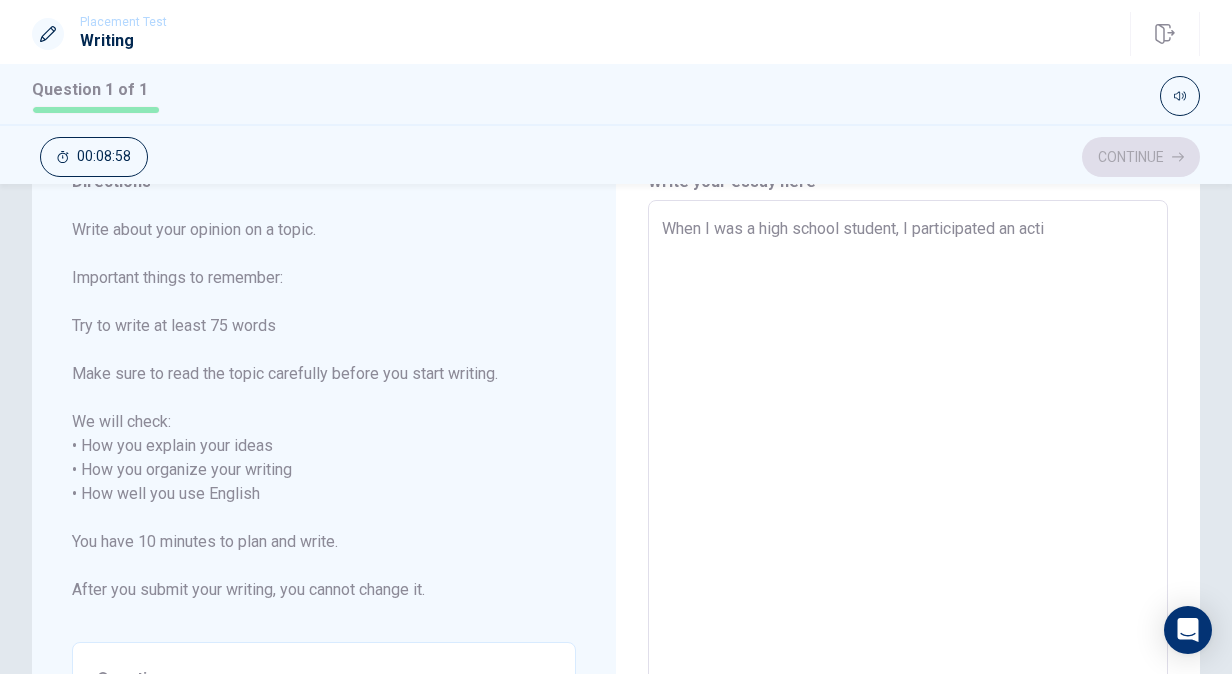 type on "When I was a high school student, I participated an activ" 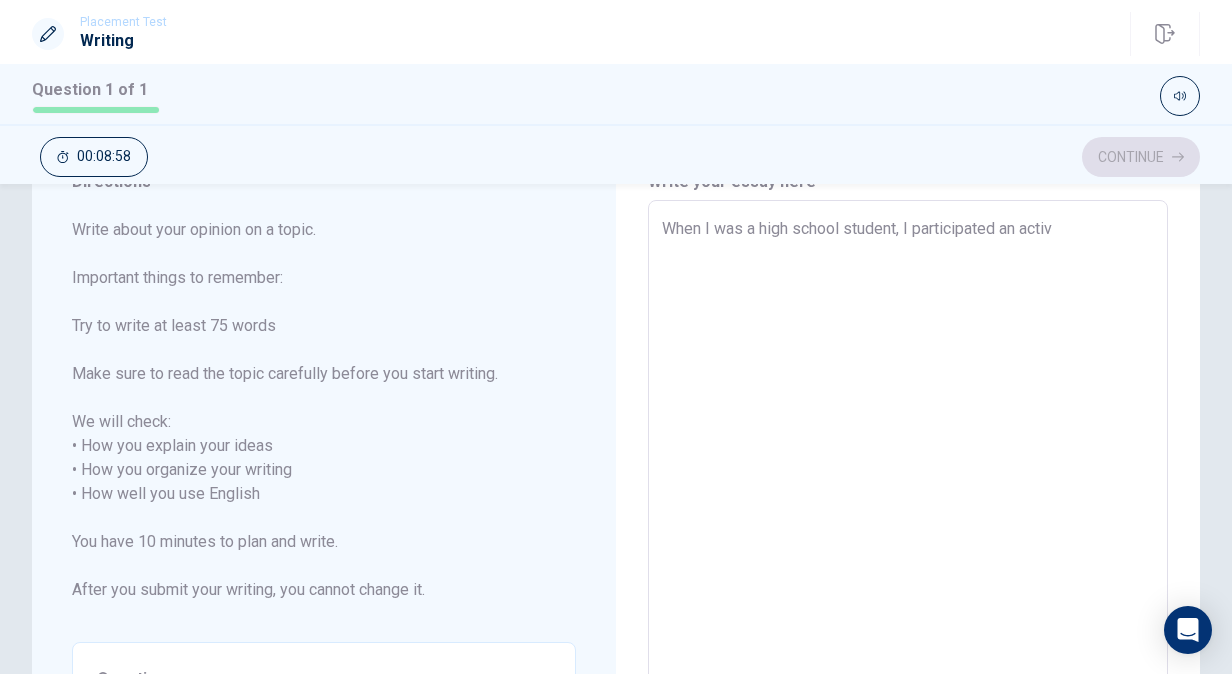 type on "x" 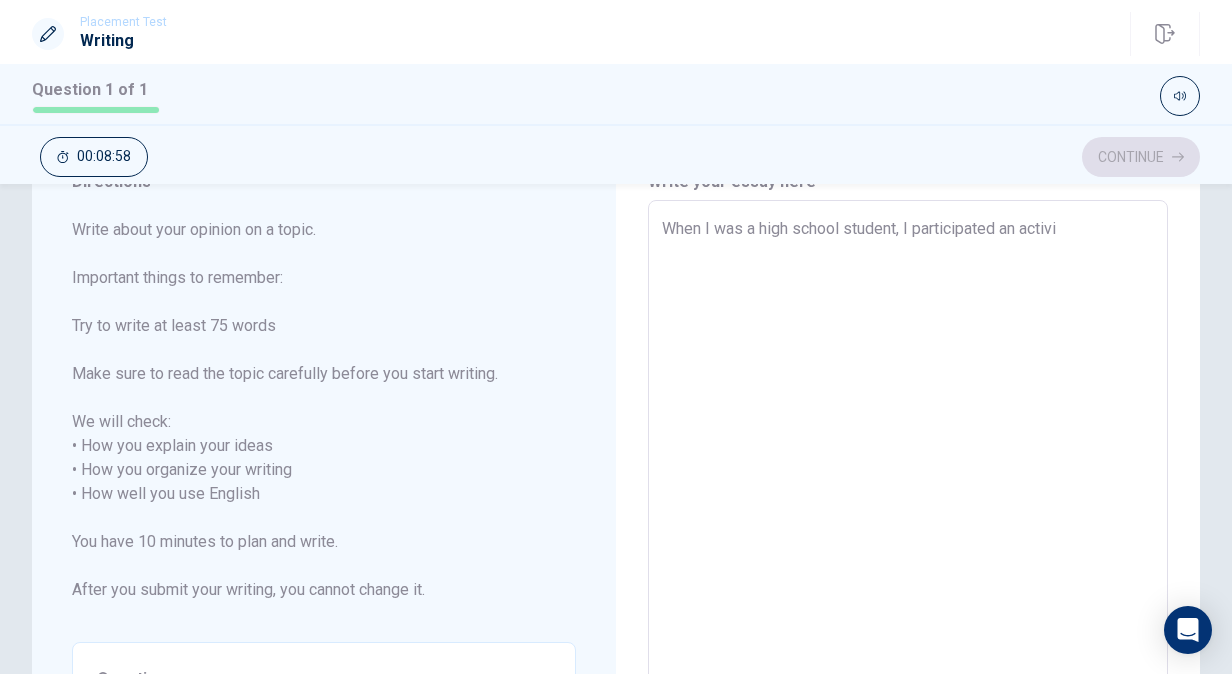 type on "When I was a high school student, I participated an activit" 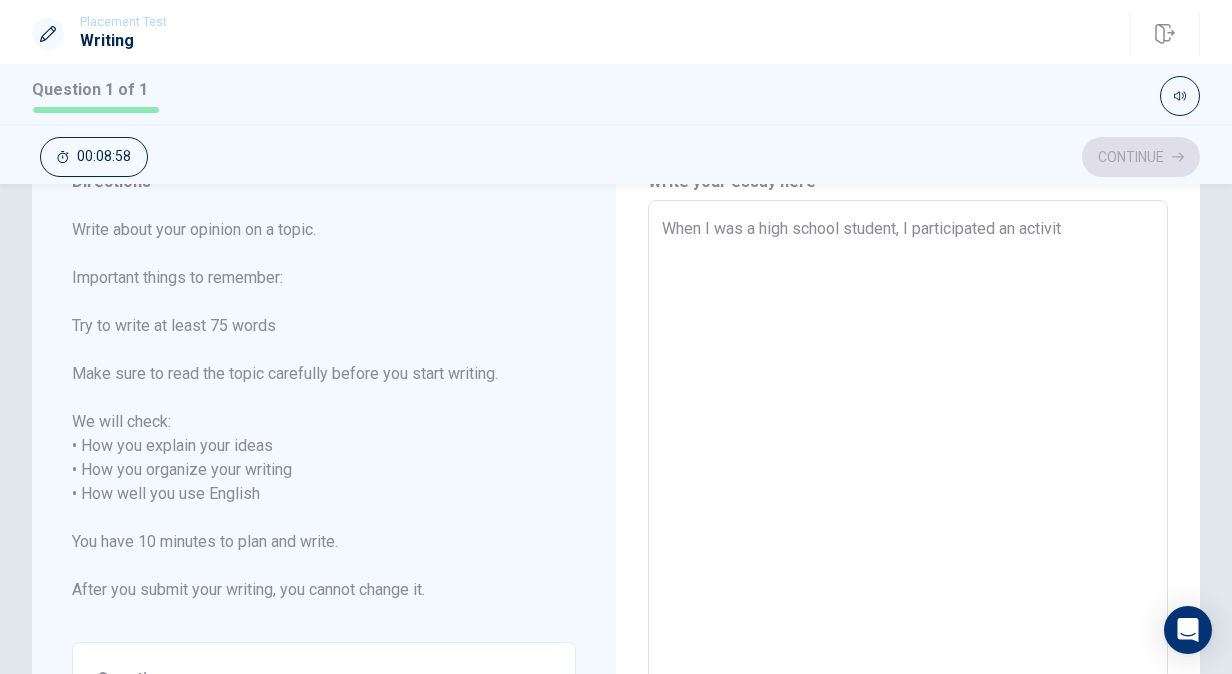 type on "x" 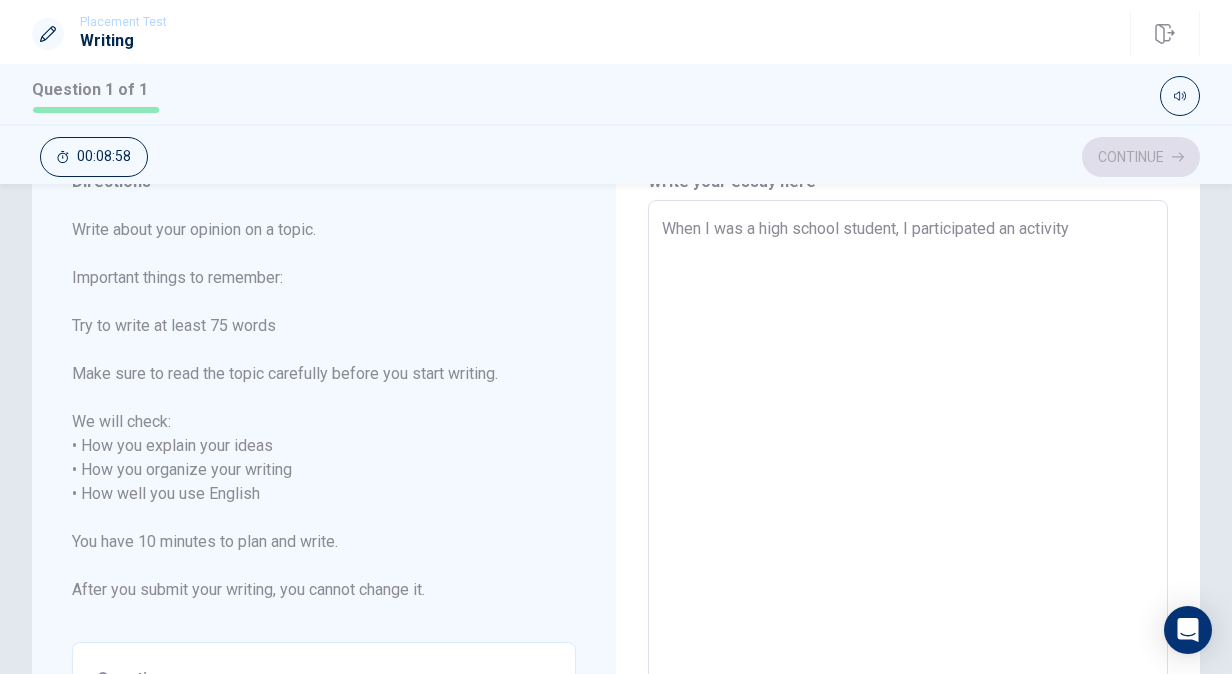 type on "x" 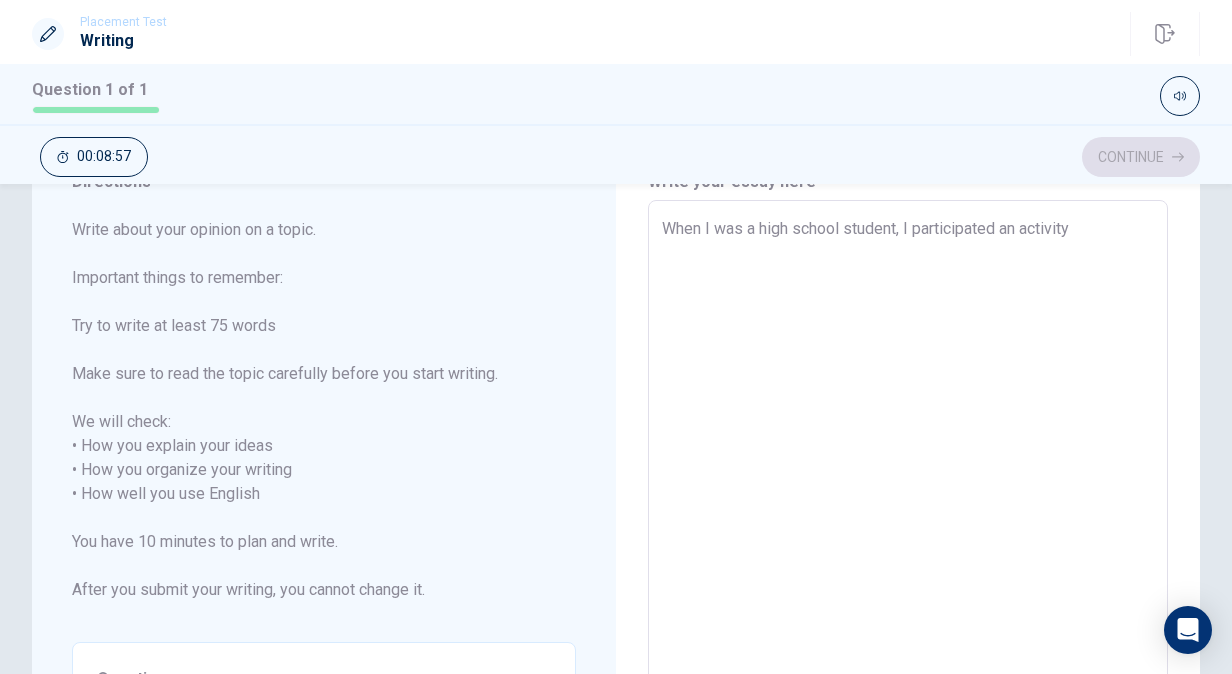 type on "x" 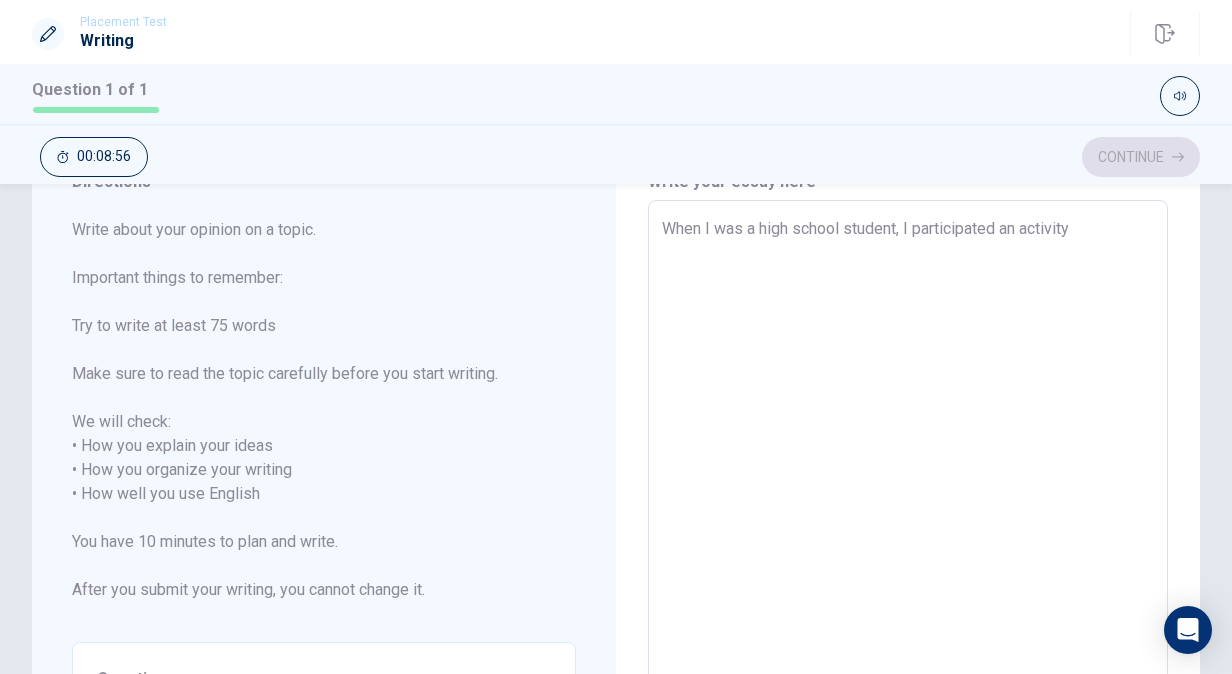 type on "When I was a high school student, I participated an activity" 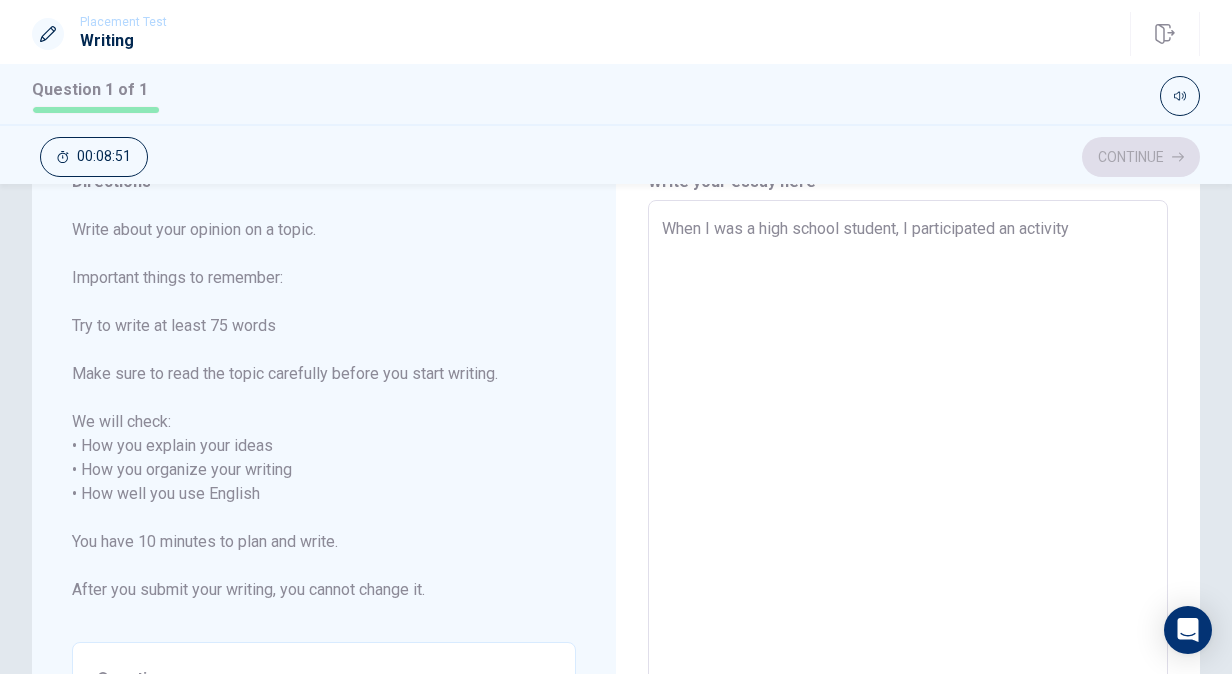 type on "x" 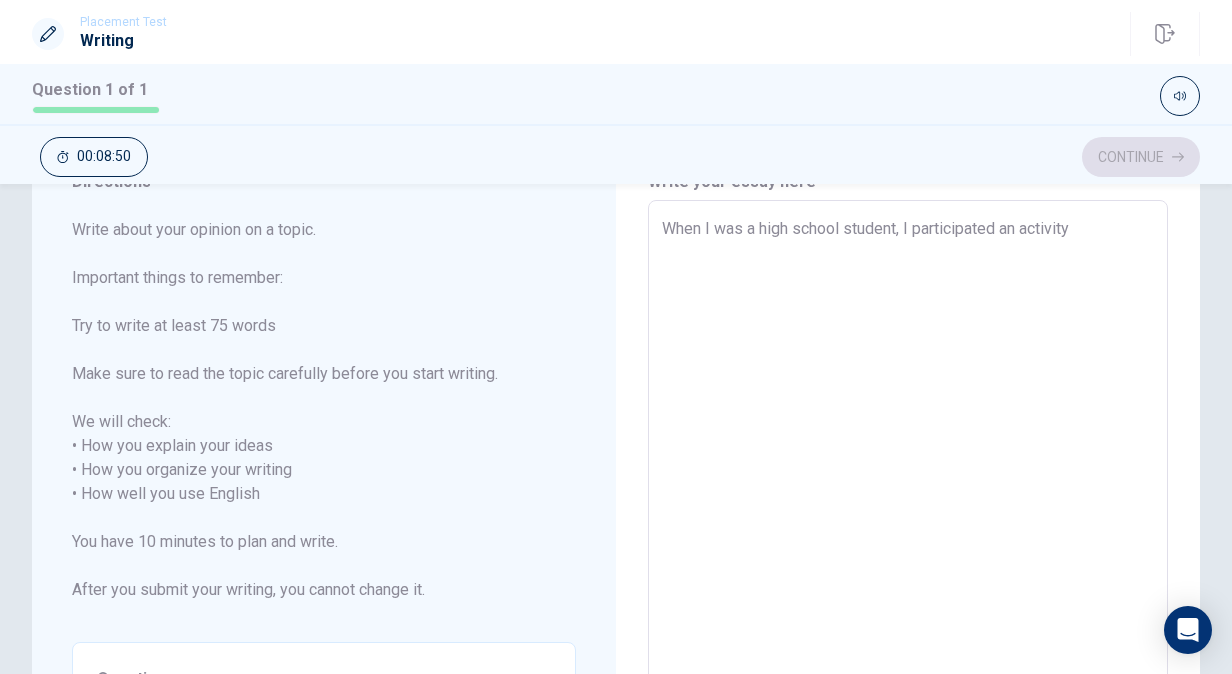 type on "When I was a high school student, I participated an activity" 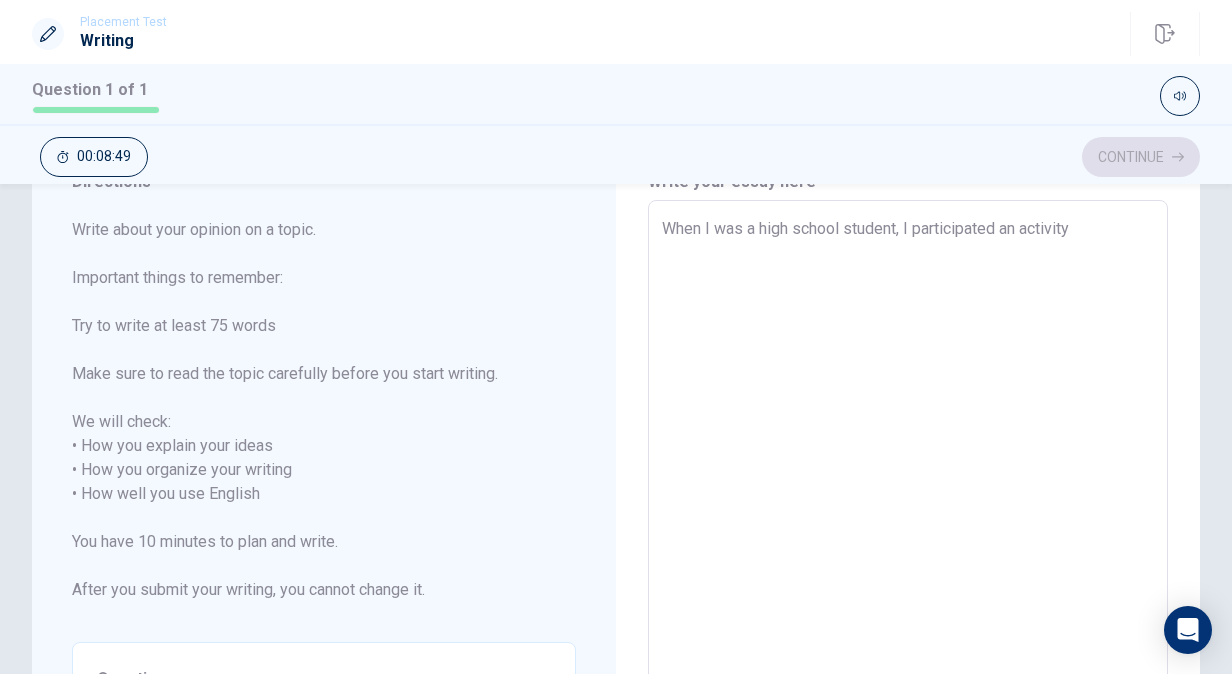 type on "When I was a high school student, I participated an activity o" 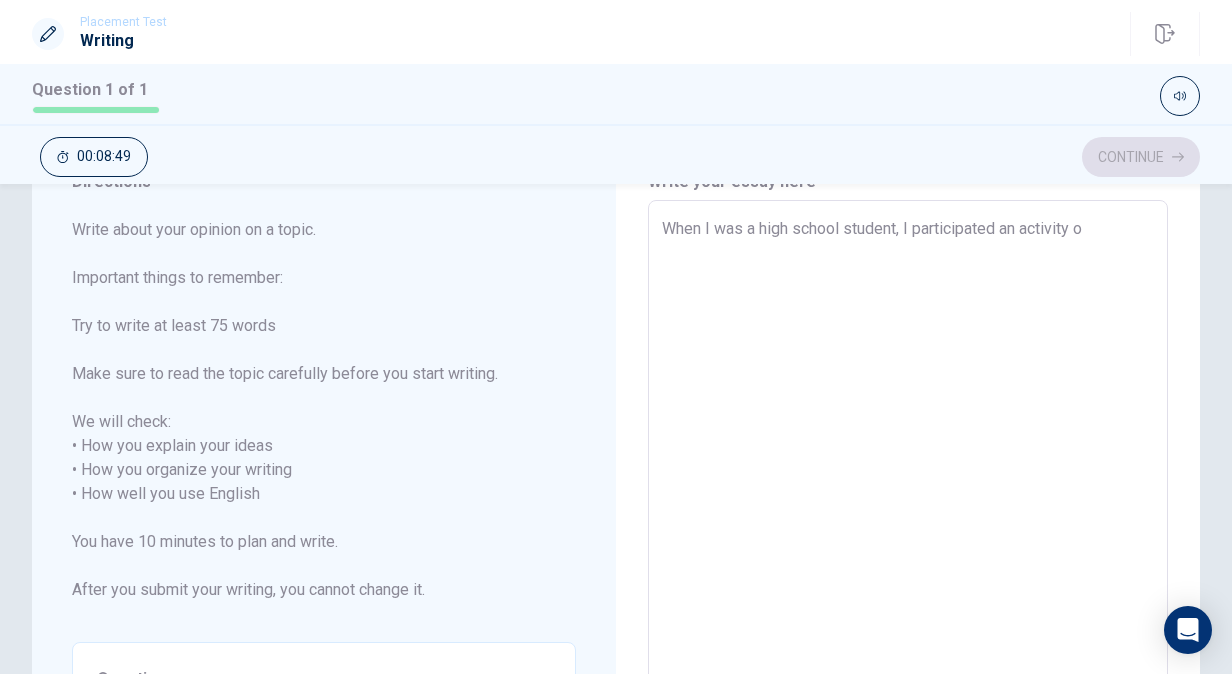 type on "x" 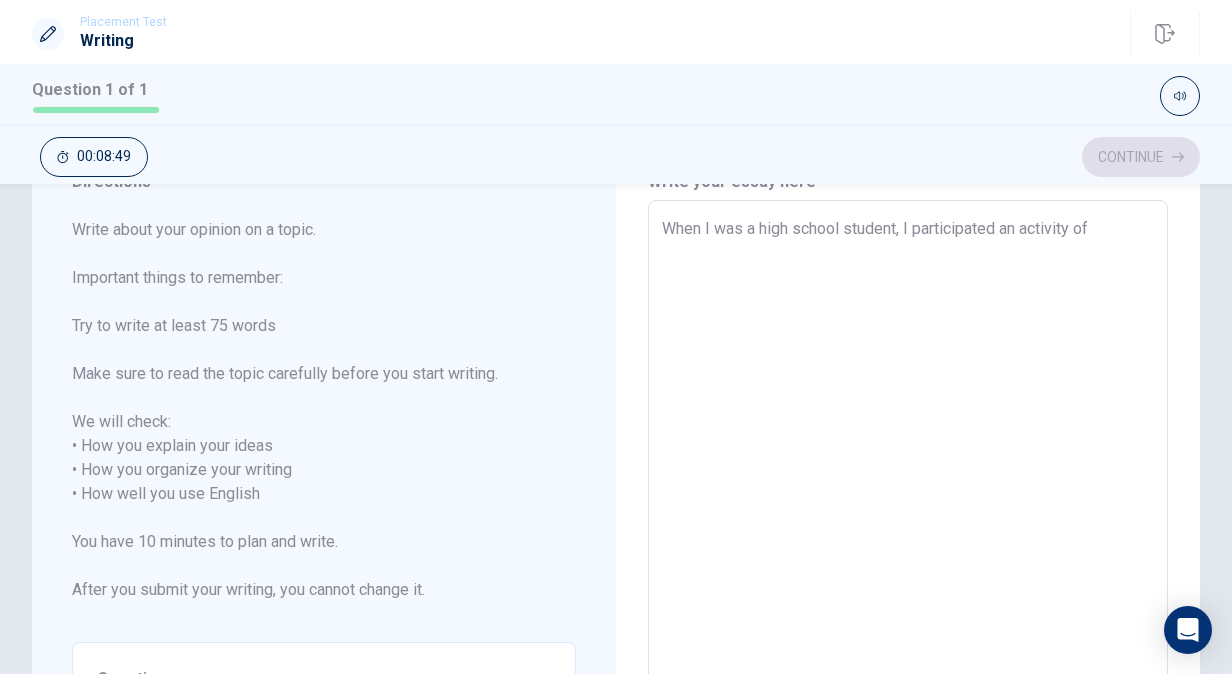 type on "x" 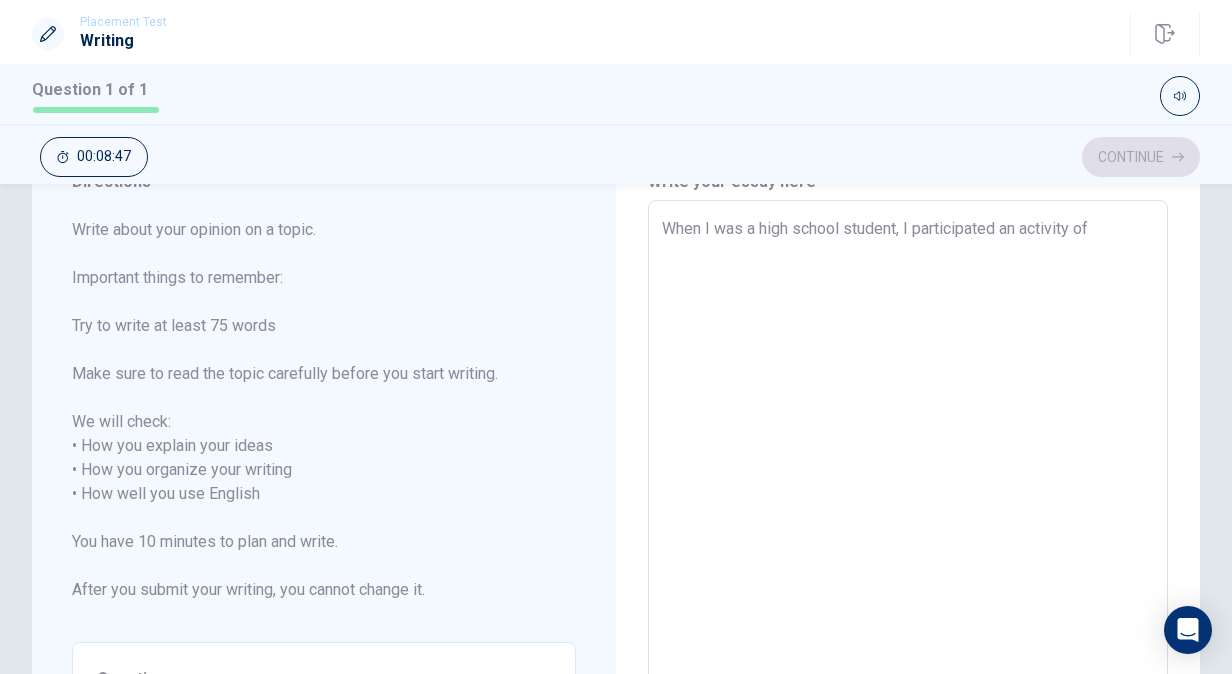 type on "x" 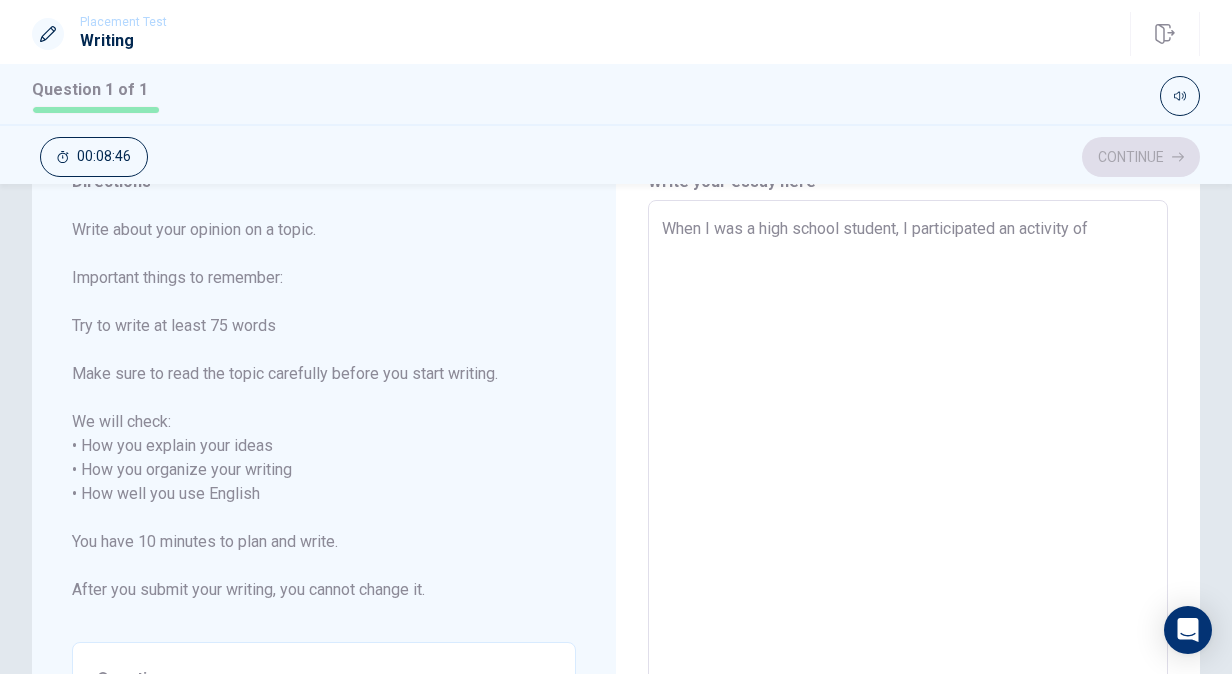 type on "When I was a high school student, I participated an activity of c" 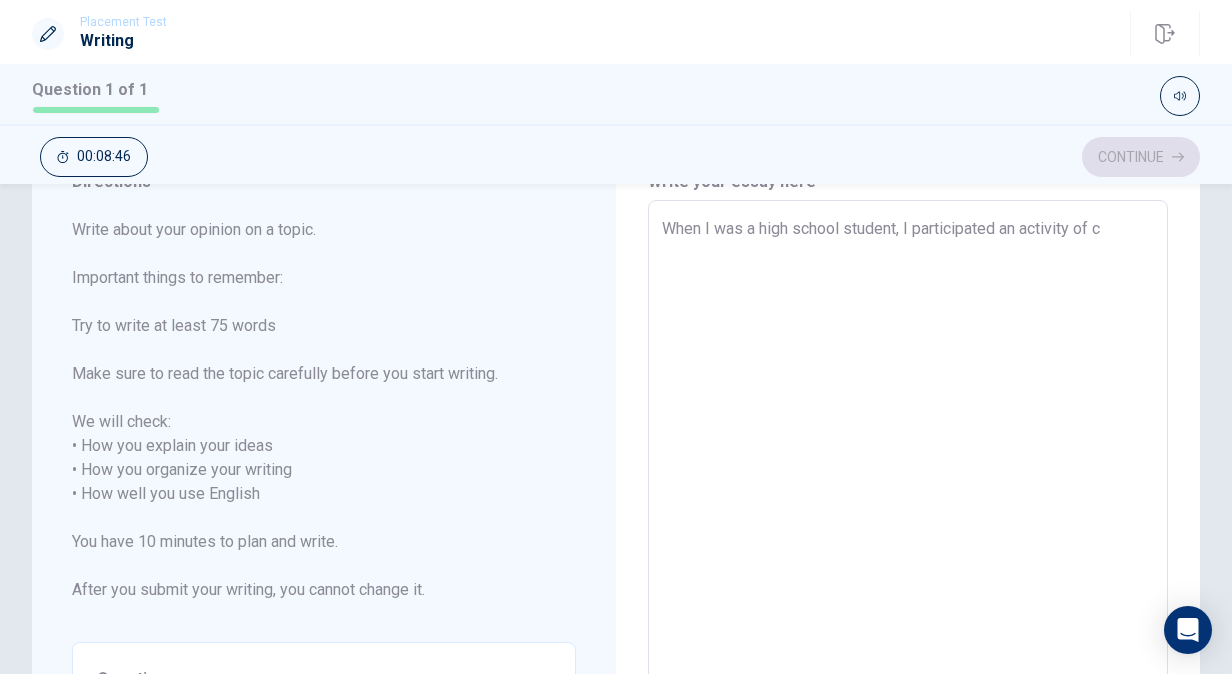 type on "x" 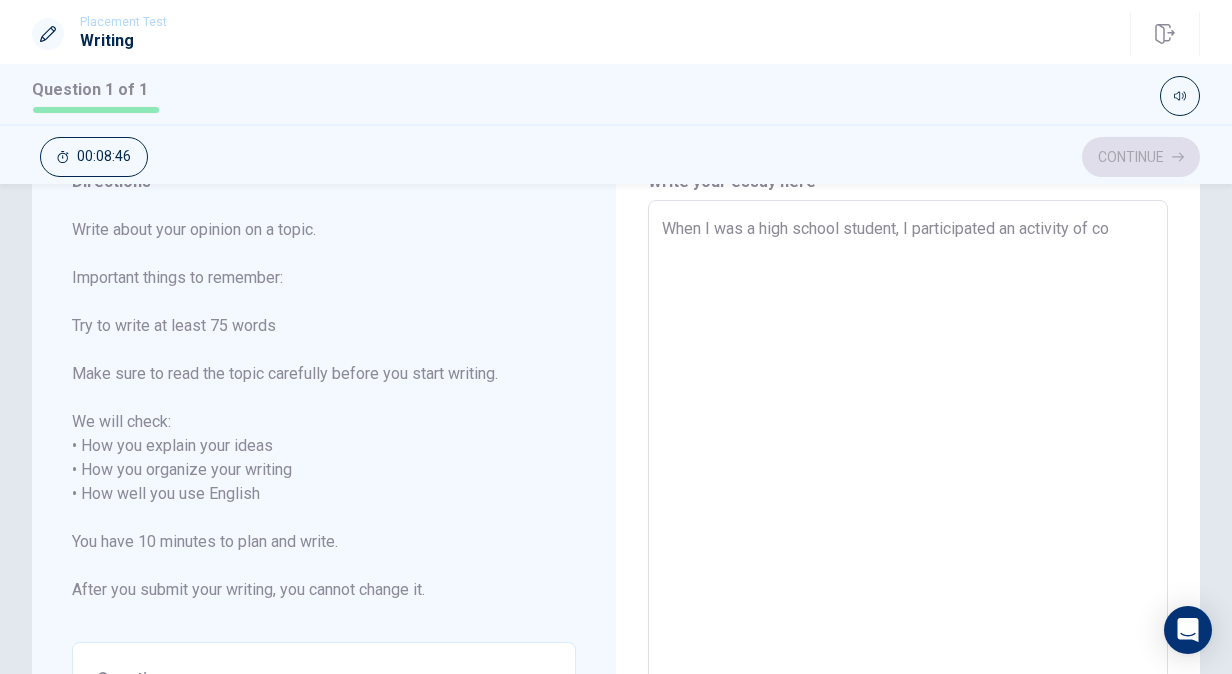 type on "x" 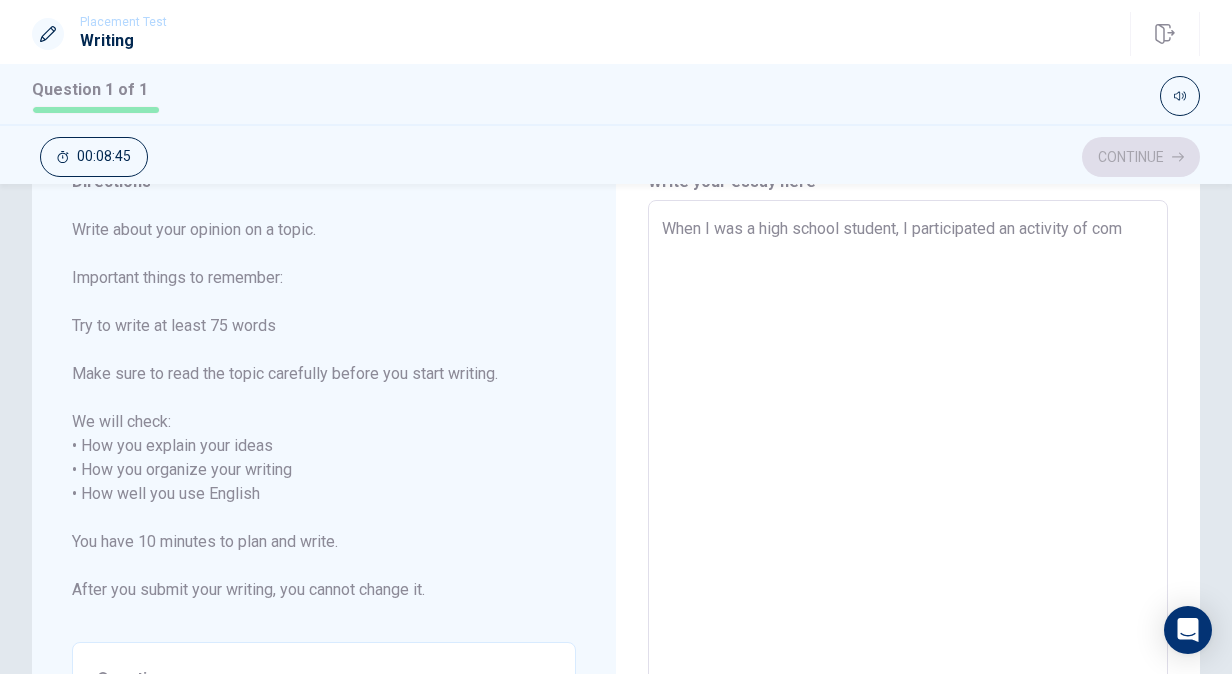 type on "x" 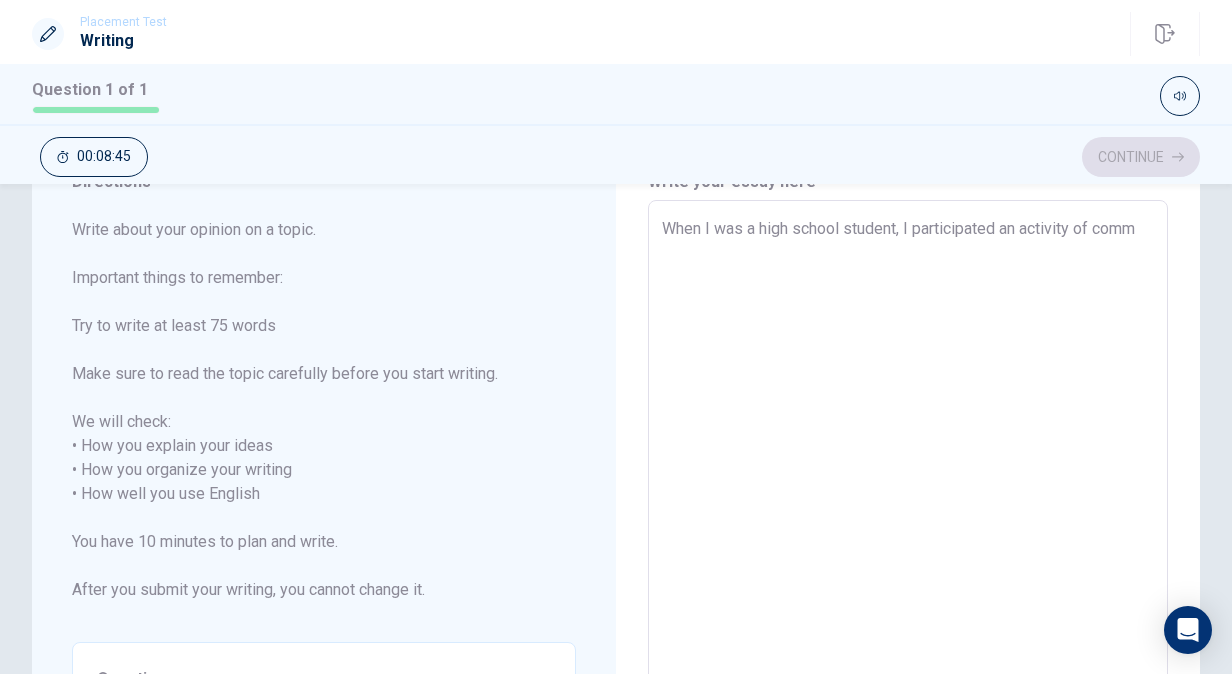 type on "x" 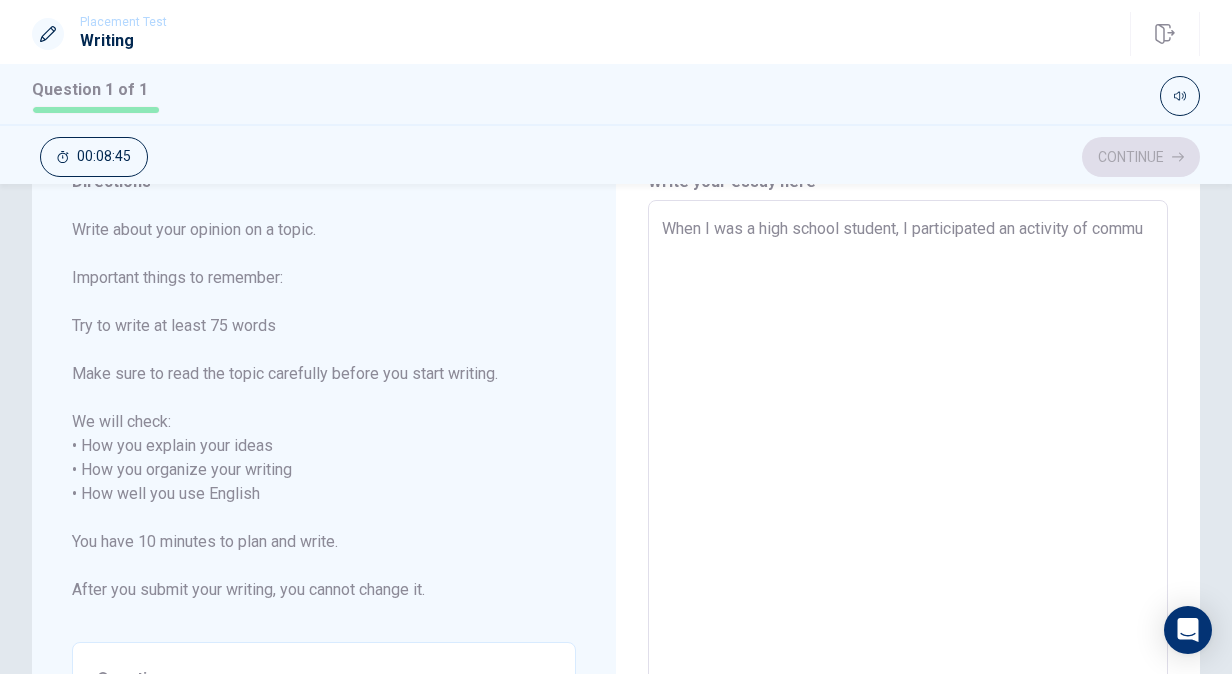 type on "x" 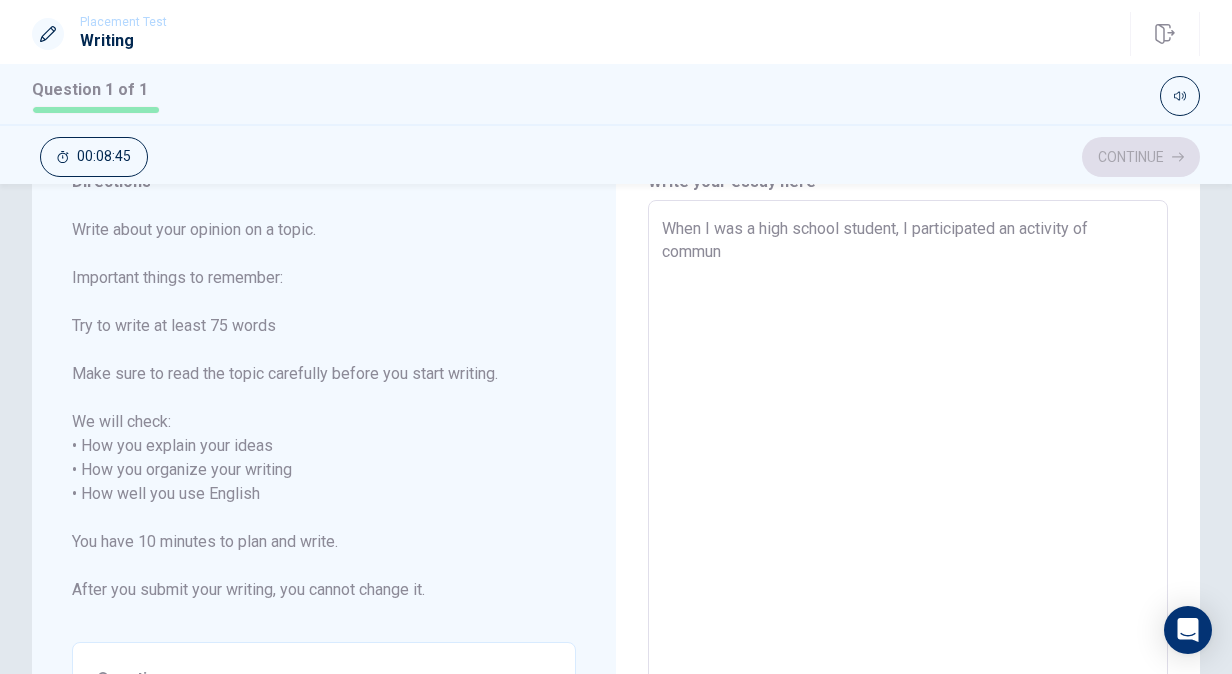 type on "x" 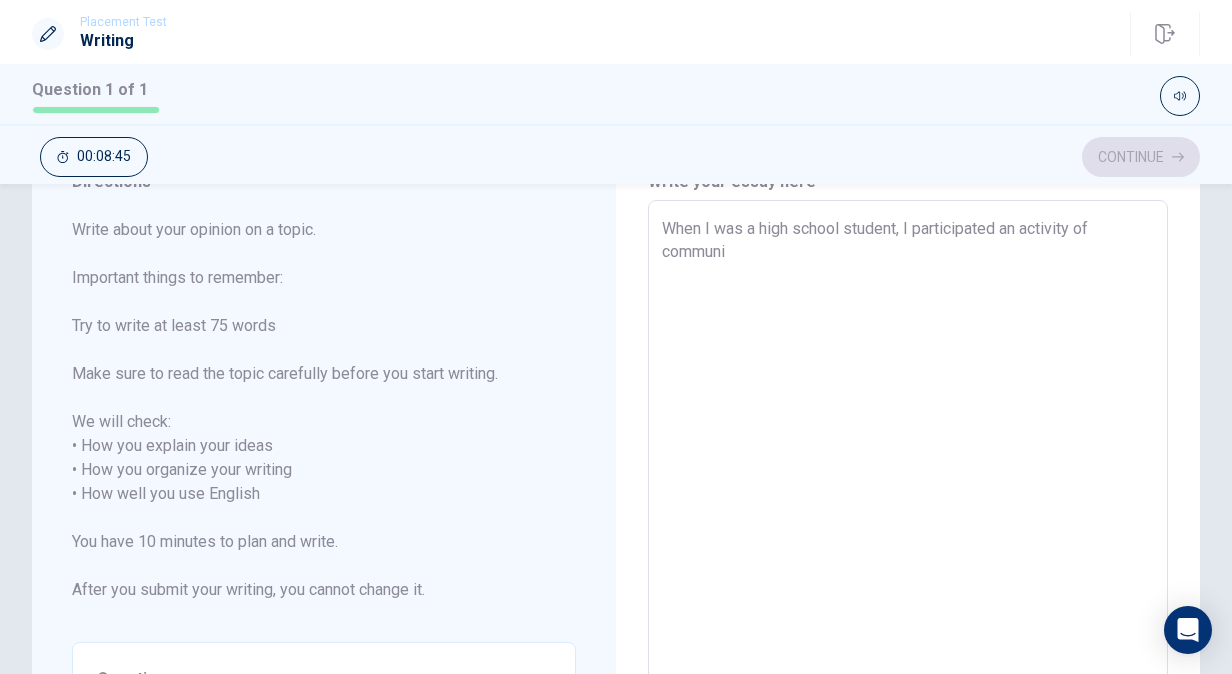 type on "x" 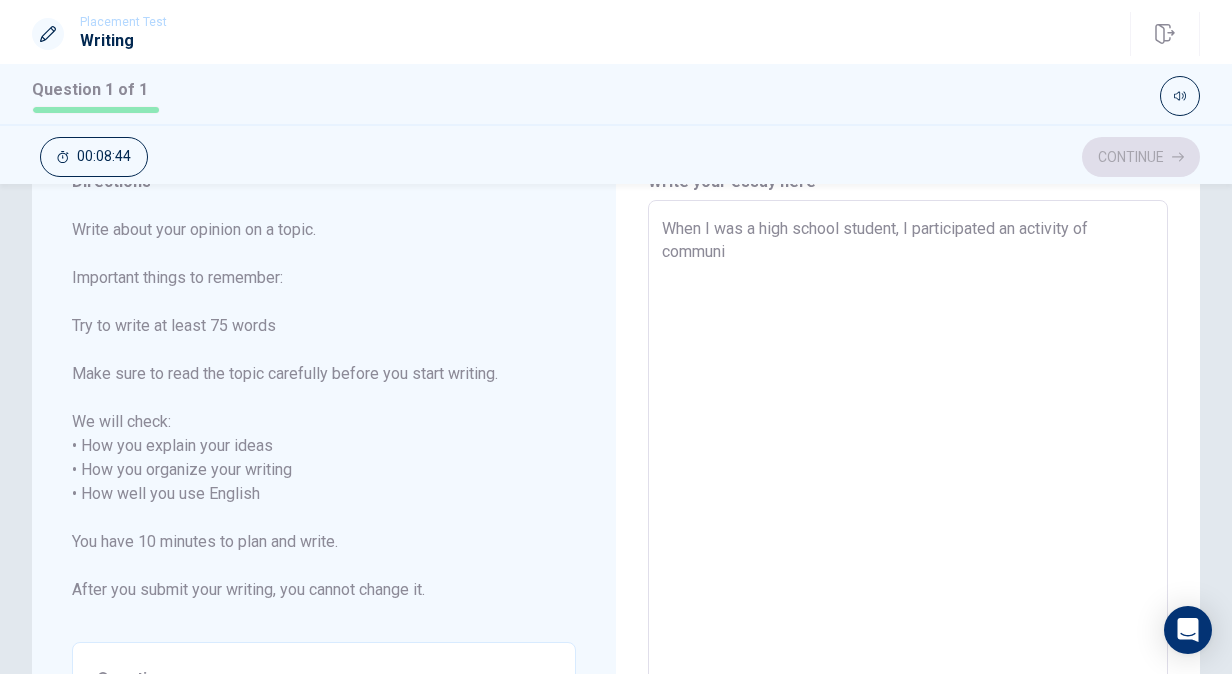 type on "When I was a high school student, I participated an activity of communic" 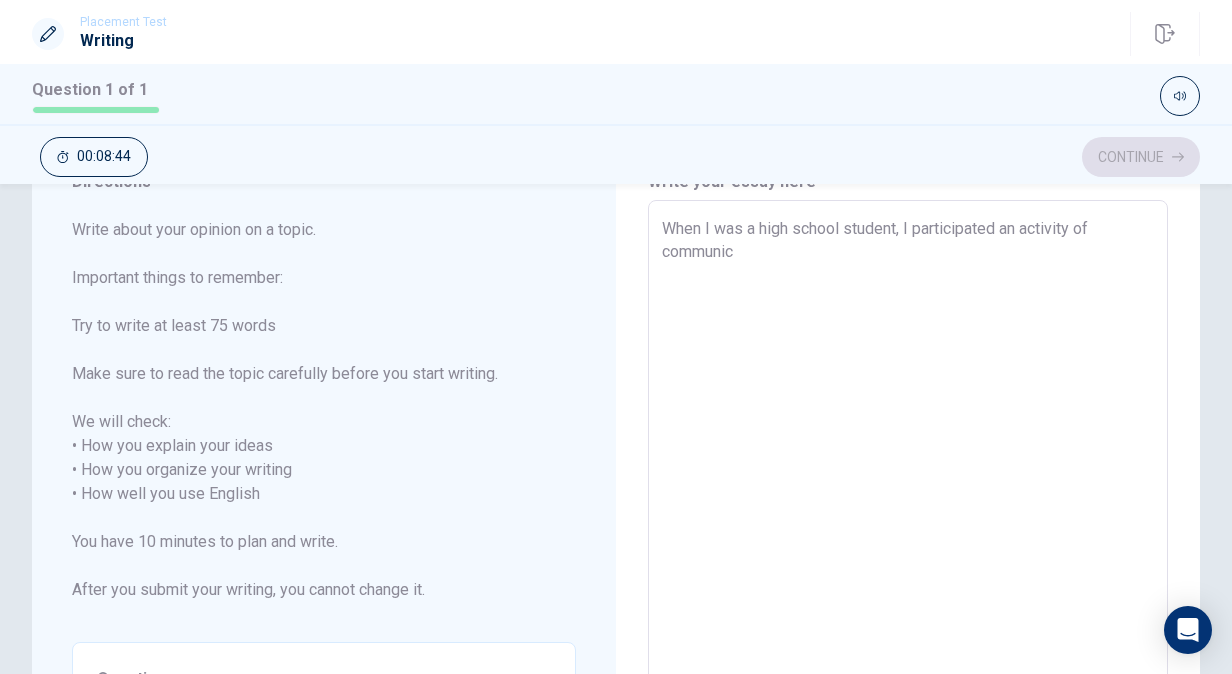 type on "x" 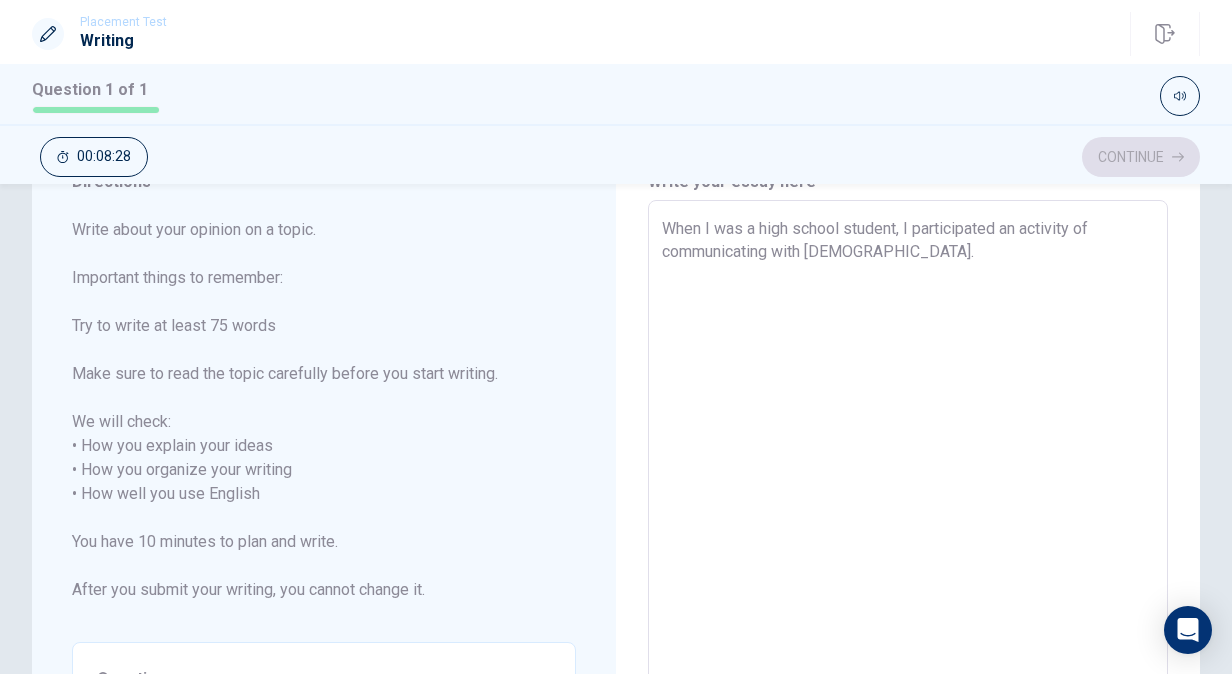 click on "When I was a high school student, I participated an activity of communicating with [DEMOGRAPHIC_DATA]." at bounding box center (908, 494) 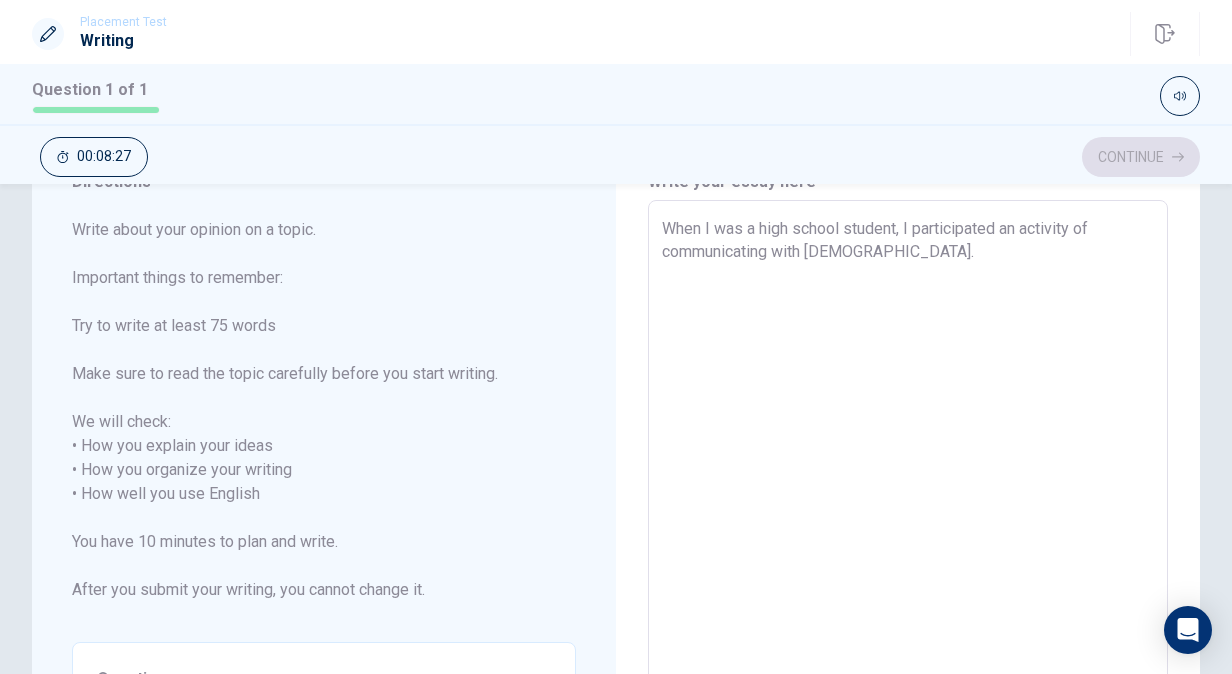 click on "When I was a high school student, I participated an activity of communicating with [DEMOGRAPHIC_DATA]." at bounding box center (908, 494) 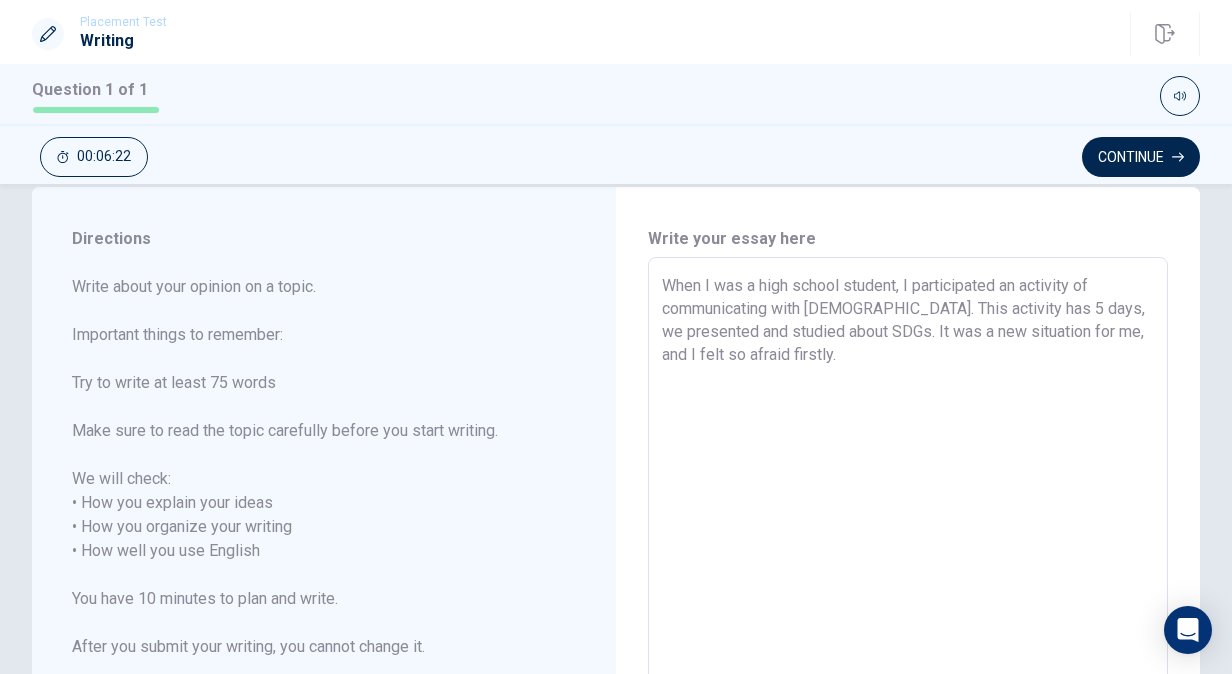scroll, scrollTop: 36, scrollLeft: 0, axis: vertical 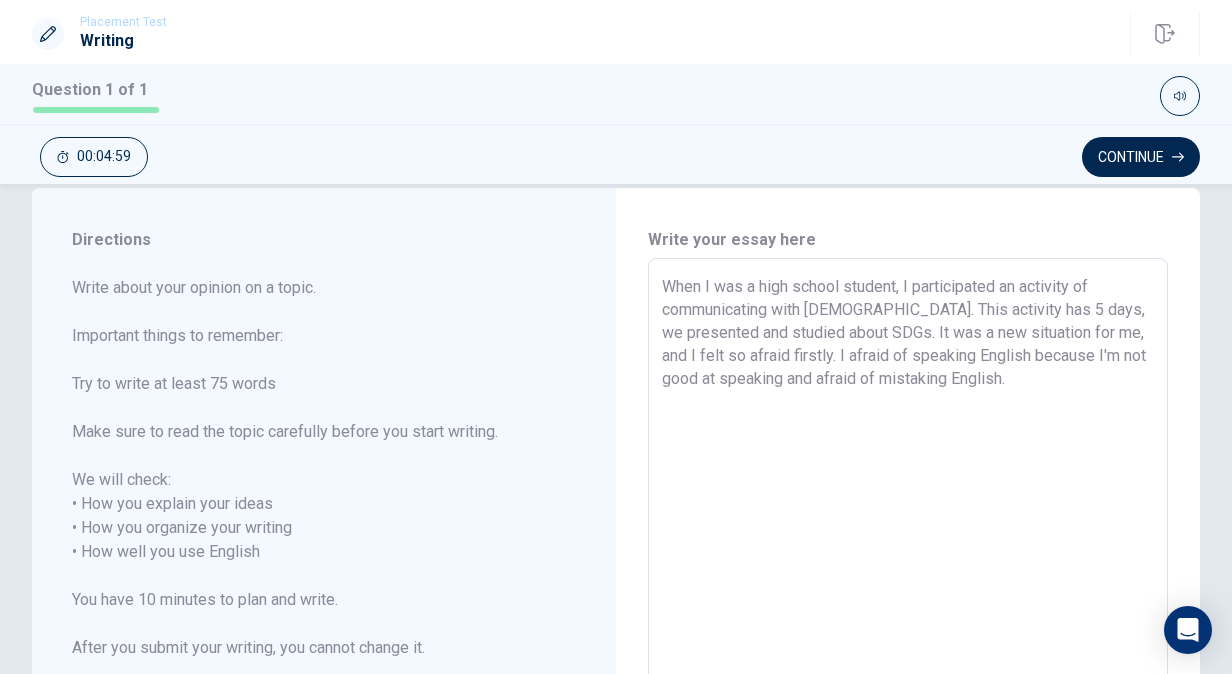 click on "When I was a high school student, I participated an activity of communicating with [DEMOGRAPHIC_DATA]. This activity has 5 days, we presented and studied about SDGs. It was a new situation for me, and I felt so afraid firstly. I afraid of speaking English because I'm not good at speaking and afraid of mistaking English." at bounding box center [908, 552] 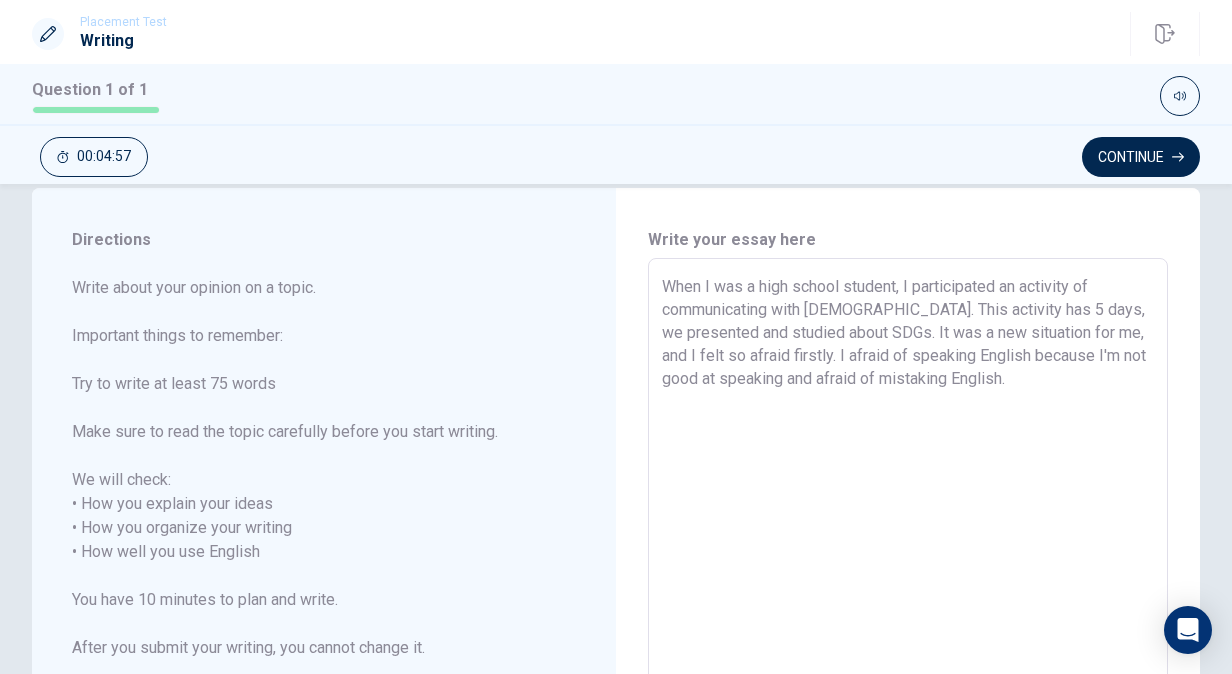 click on "When I was a high school student, I participated an activity of communicating with [DEMOGRAPHIC_DATA]. This activity has 5 days, we presented and studied about SDGs. It was a new situation for me, and I felt so afraid firstly. I afraid of speaking English because I'm not good at speaking and afraid of mistaking English." at bounding box center (908, 552) 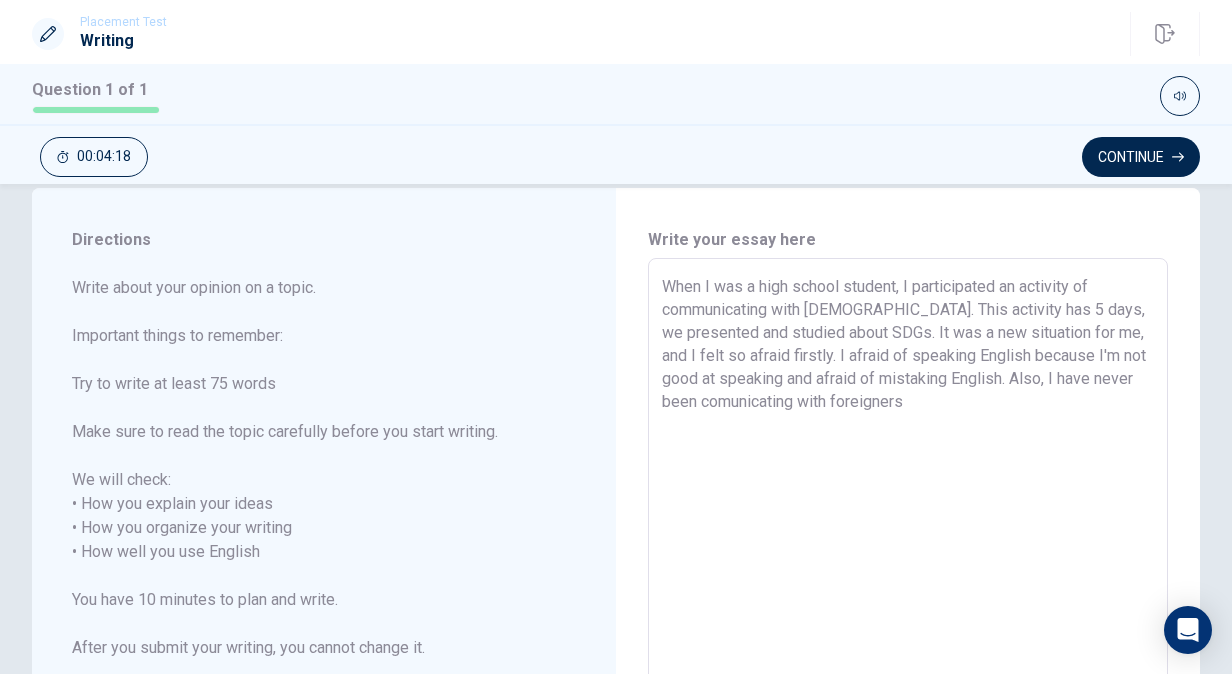 click on "When I was a high school student, I participated an activity of communicating with [DEMOGRAPHIC_DATA]. This activity has 5 days, we presented and studied about SDGs. It was a new situation for me, and I felt so afraid firstly. I afraid of speaking English because I'm not good at speaking and afraid of mistaking English. Also, I have never been comunicating with foreigners" at bounding box center (908, 552) 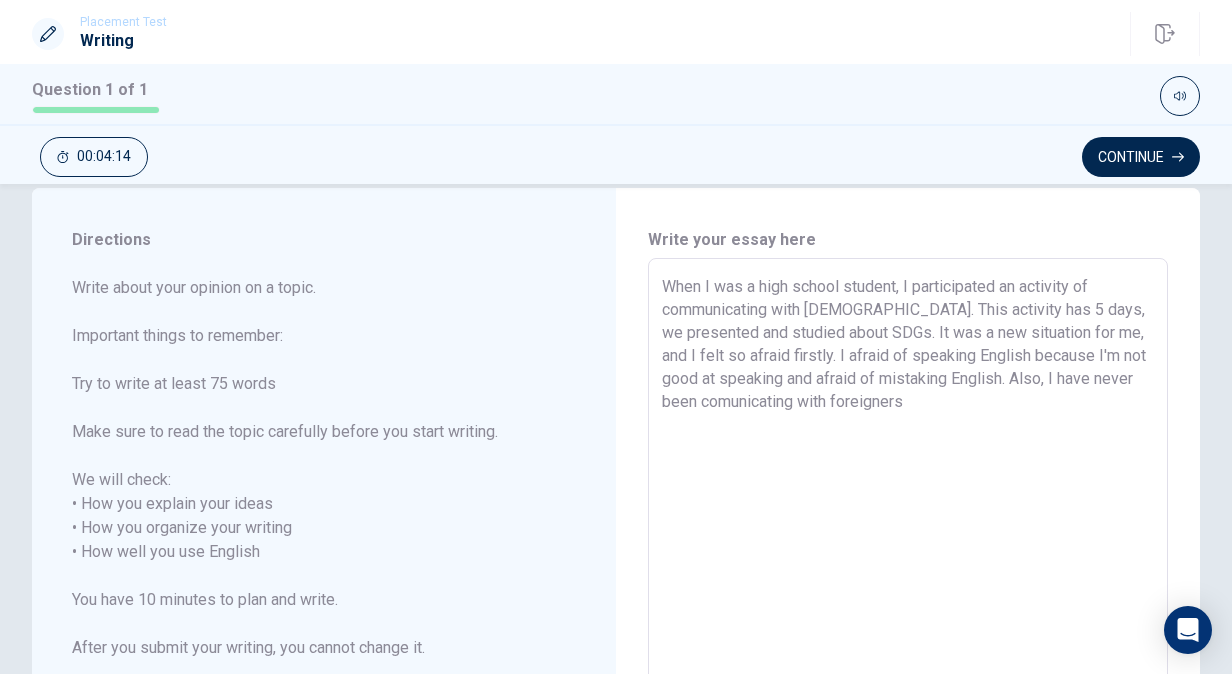 click on "When I was a high school student, I participated an activity of communicating with [DEMOGRAPHIC_DATA]. This activity has 5 days, we presented and studied about SDGs. It was a new situation for me, and I felt so afraid firstly. I afraid of speaking English because I'm not good at speaking and afraid of mistaking English. Also, I have never been comunicating with foreigners" at bounding box center [908, 552] 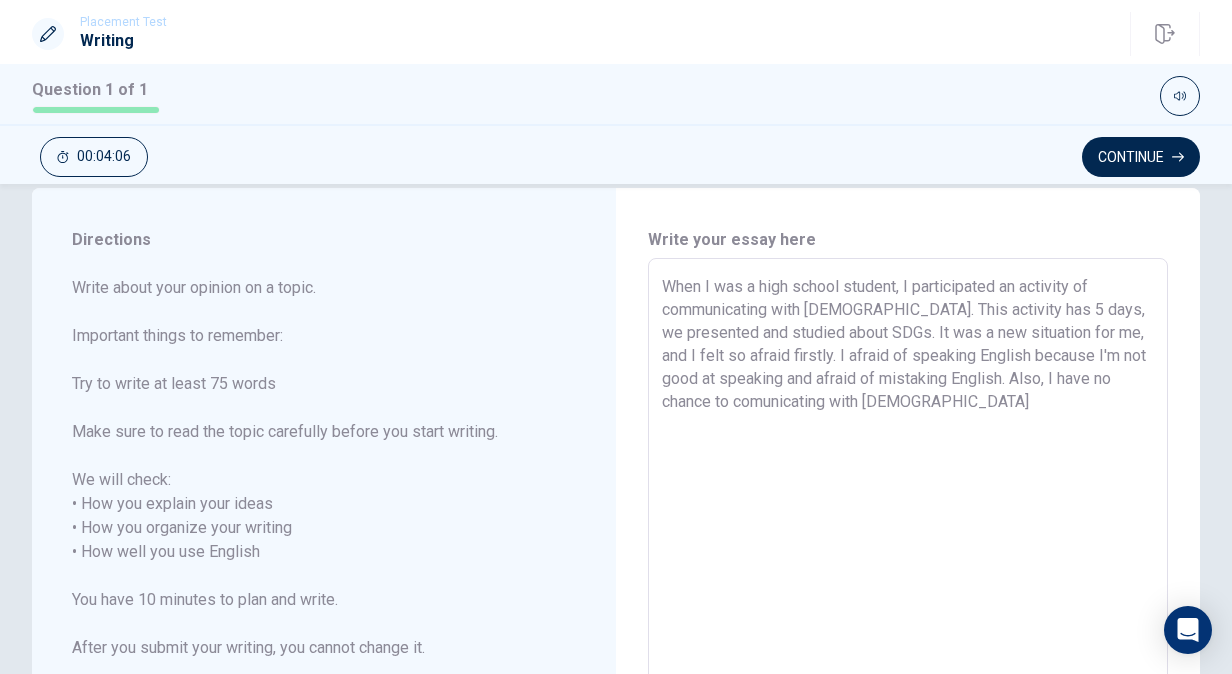 click on "When I was a high school student, I participated an activity of communicating with [DEMOGRAPHIC_DATA]. This activity has 5 days, we presented and studied about SDGs. It was a new situation for me, and I felt so afraid firstly. I afraid of speaking English because I'm not good at speaking and afraid of mistaking English. Also, I have no chance to comunicating with [DEMOGRAPHIC_DATA]" at bounding box center [908, 552] 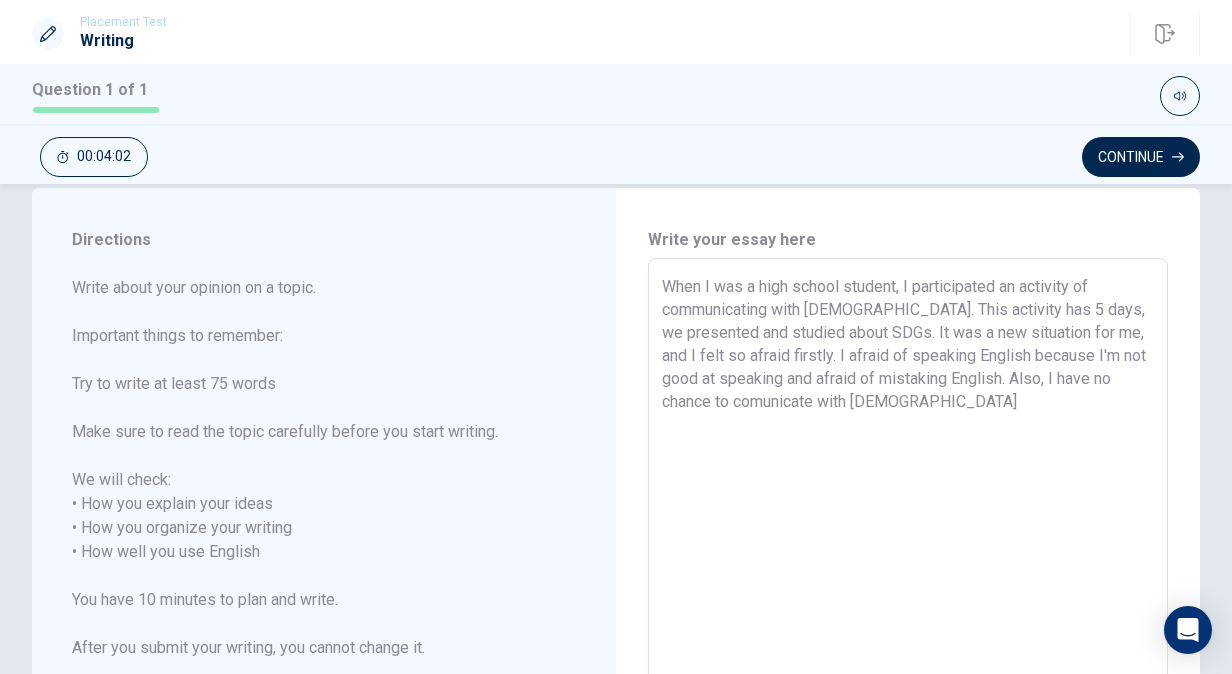 click on "When I was a high school student, I participated an activity of communicating with [DEMOGRAPHIC_DATA]. This activity has 5 days, we presented and studied about SDGs. It was a new situation for me, and I felt so afraid firstly. I afraid of speaking English because I'm not good at speaking and afraid of mistaking English. Also, I have no chance to comunicate with [DEMOGRAPHIC_DATA]" at bounding box center (908, 552) 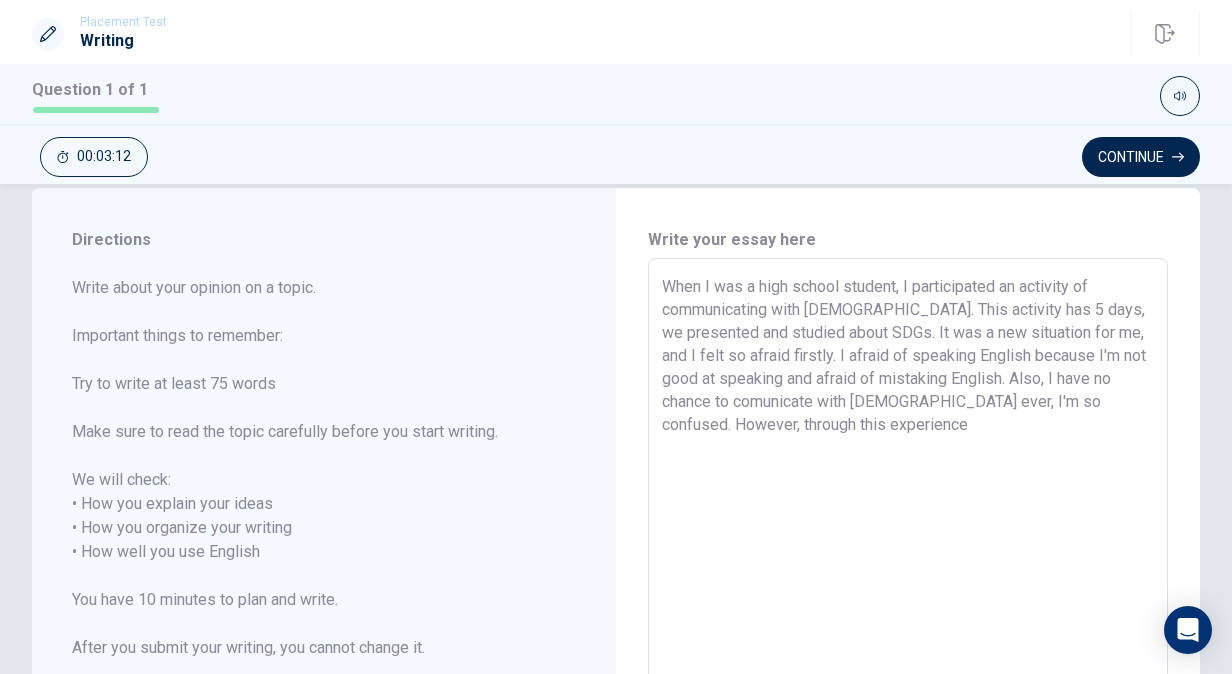 click on "When I was a high school student, I participated an activity of communicating with [DEMOGRAPHIC_DATA]. This activity has 5 days, we presented and studied about SDGs. It was a new situation for me, and I felt so afraid firstly. I afraid of speaking English because I'm not good at speaking and afraid of mistaking English. Also, I have no chance to comunicate with [DEMOGRAPHIC_DATA] ever, I'm so confused. However, through this experience" at bounding box center [908, 552] 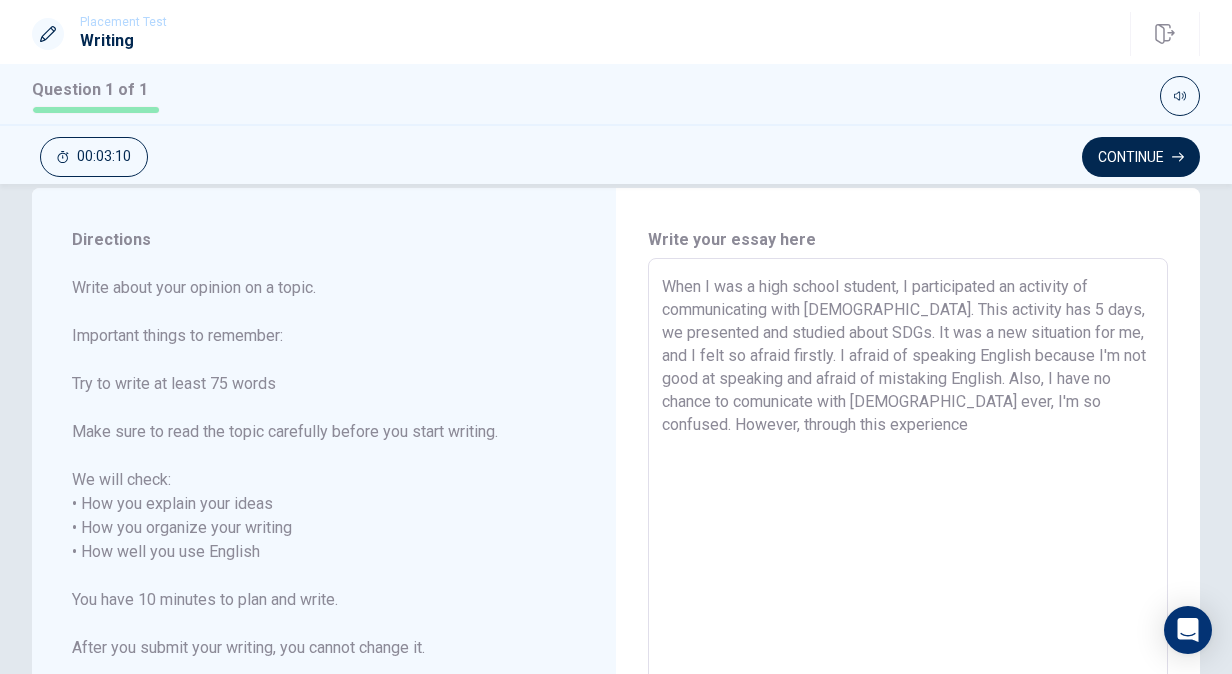 click on "When I was a high school student, I participated an activity of communicating with [DEMOGRAPHIC_DATA]. This activity has 5 days, we presented and studied about SDGs. It was a new situation for me, and I felt so afraid firstly. I afraid of speaking English because I'm not good at speaking and afraid of mistaking English. Also, I have no chance to comunicate with [DEMOGRAPHIC_DATA] ever, I'm so confused. However, through this experience" at bounding box center [908, 552] 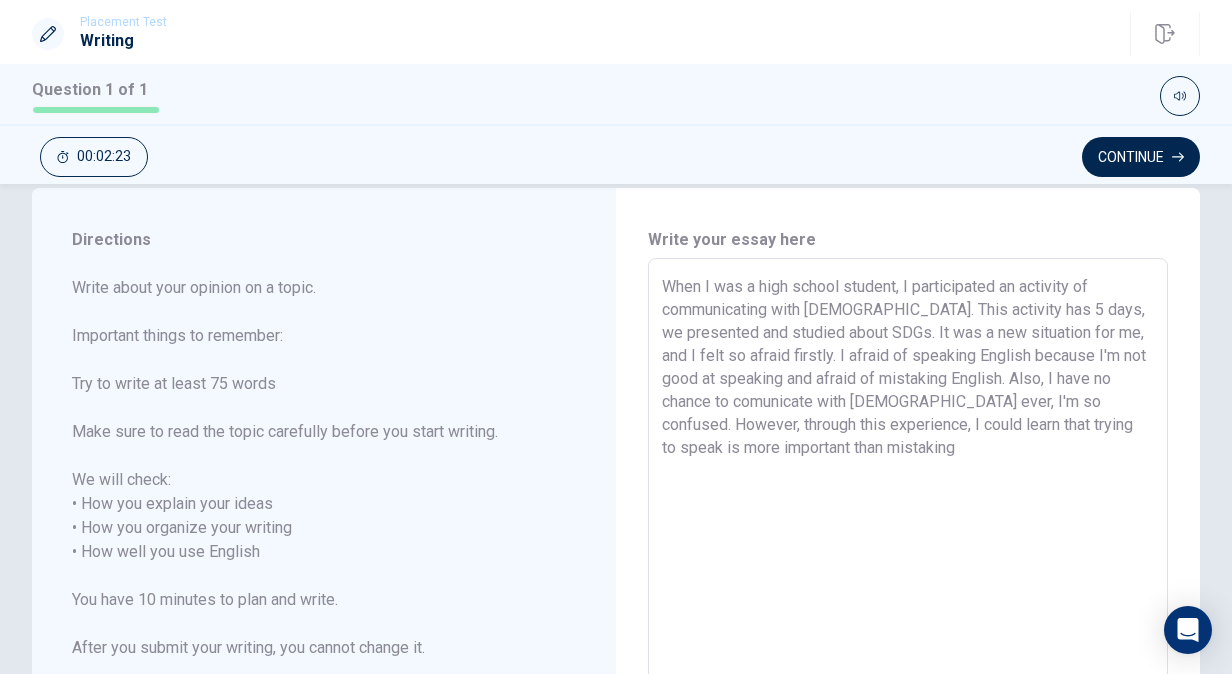 click on "When I was a high school student, I participated an activity of communicating with [DEMOGRAPHIC_DATA]. This activity has 5 days, we presented and studied about SDGs. It was a new situation for me, and I felt so afraid firstly. I afraid of speaking English because I'm not good at speaking and afraid of mistaking English. Also, I have no chance to comunicate with [DEMOGRAPHIC_DATA] ever, I'm so confused. However, through this experience, I could learn that trying to speak is more important than mistaking" at bounding box center (908, 552) 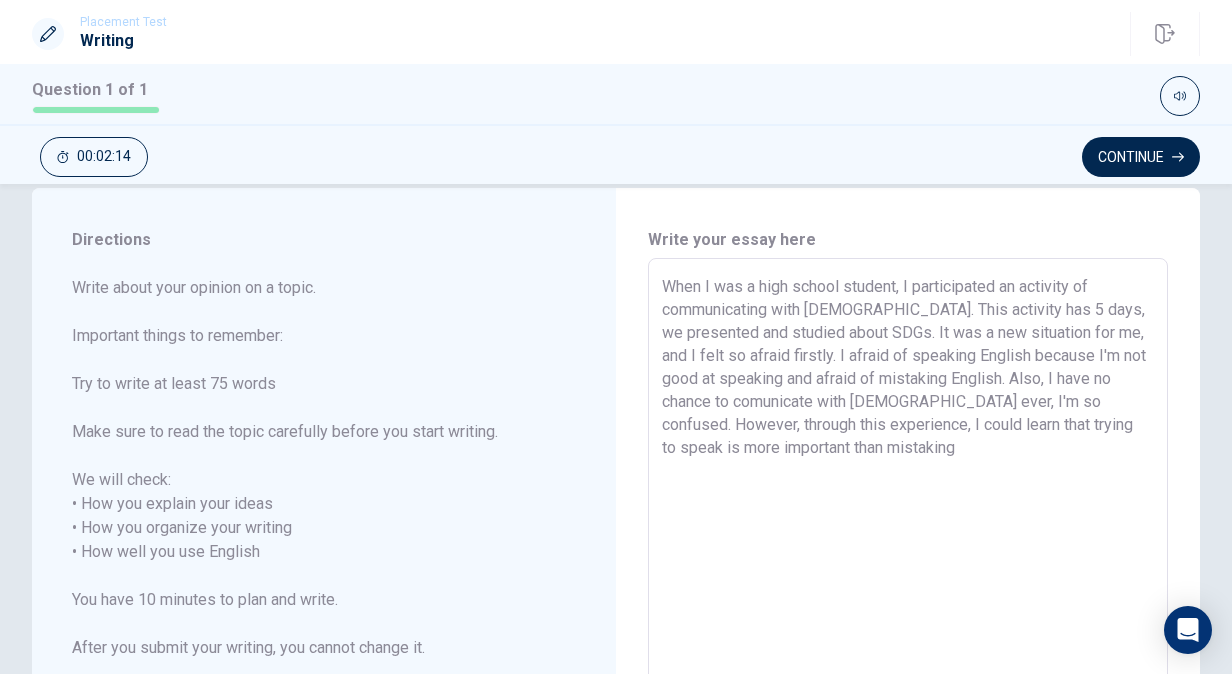 click on "When I was a high school student, I participated an activity of communicating with [DEMOGRAPHIC_DATA]. This activity has 5 days, we presented and studied about SDGs. It was a new situation for me, and I felt so afraid firstly. I afraid of speaking English because I'm not good at speaking and afraid of mistaking English. Also, I have no chance to comunicate with [DEMOGRAPHIC_DATA] ever, I'm so confused. However, through this experience, I could learn that trying to speak is more important than mistaking" at bounding box center [908, 552] 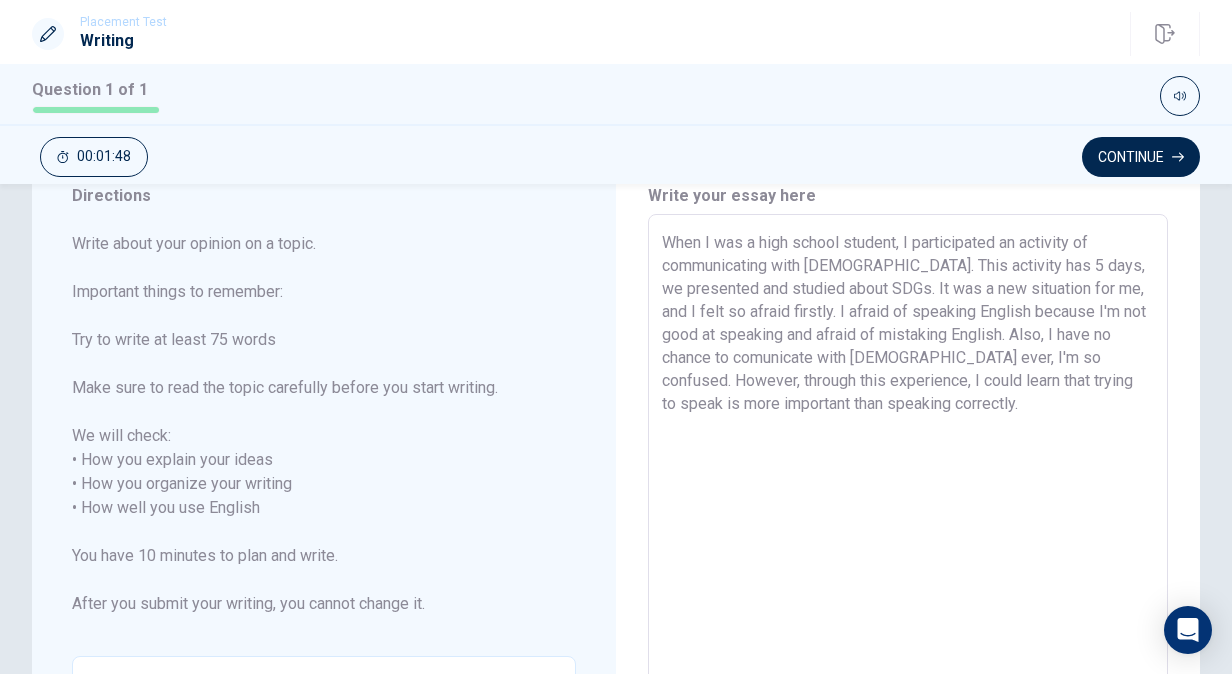 scroll, scrollTop: 88, scrollLeft: 0, axis: vertical 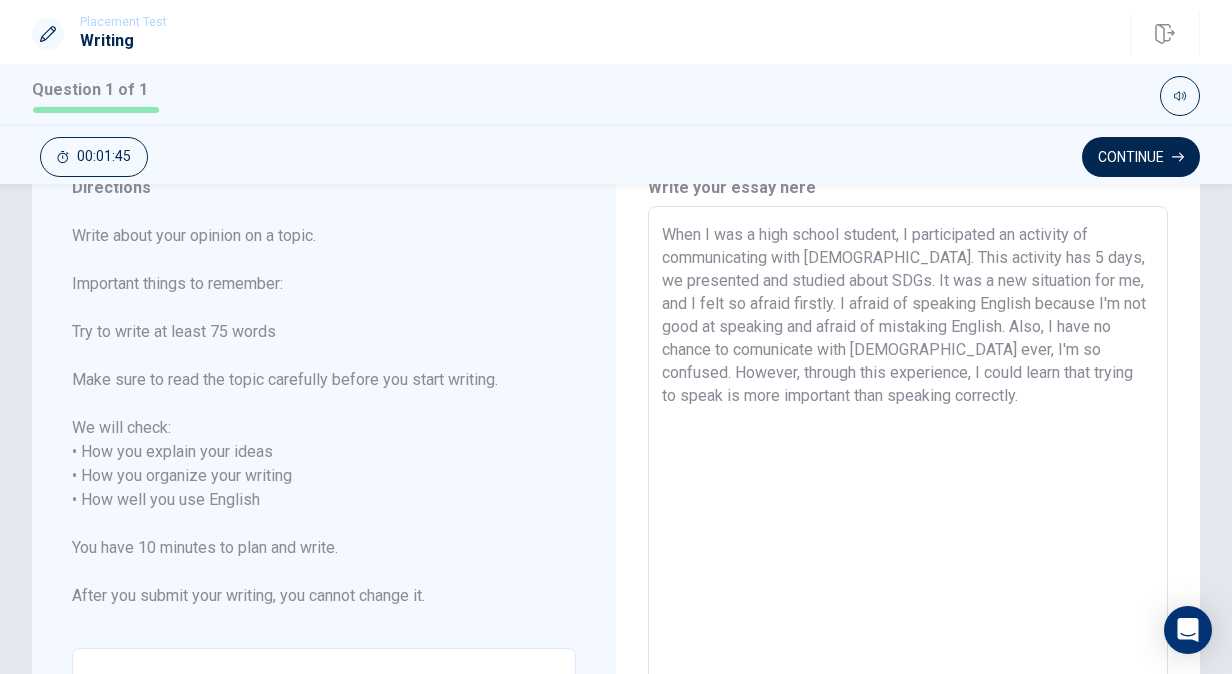 click on "When I was a high school student, I participated an activity of communicating with [DEMOGRAPHIC_DATA]. This activity has 5 days, we presented and studied about SDGs. It was a new situation for me, and I felt so afraid firstly. I afraid of speaking English because I'm not good at speaking and afraid of mistaking English. Also, I have no chance to comunicate with [DEMOGRAPHIC_DATA] ever, I'm so confused. However, through this experience, I could learn that trying to speak is more important than speaking correctly." at bounding box center (908, 500) 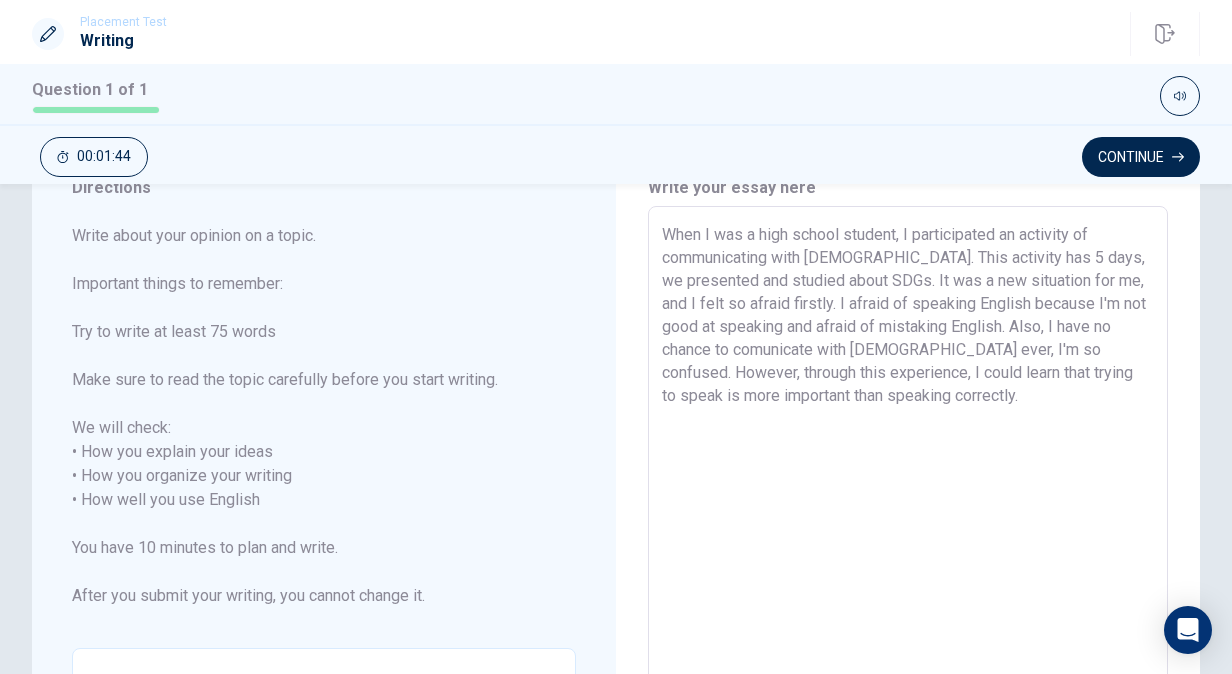 scroll, scrollTop: 143, scrollLeft: 0, axis: vertical 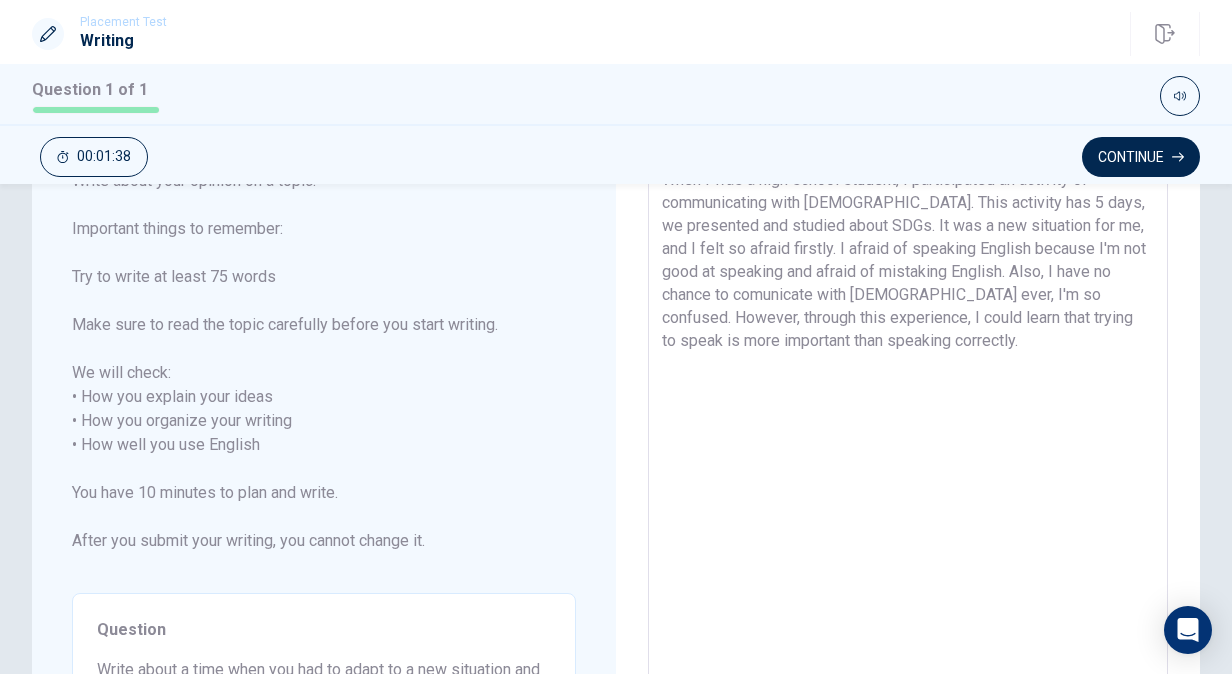 click on "When I was a high school student, I participated an activity of communicating with [DEMOGRAPHIC_DATA]. This activity has 5 days, we presented and studied about SDGs. It was a new situation for me, and I felt so afraid firstly. I afraid of speaking English because I'm not good at speaking and afraid of mistaking English. Also, I have no chance to comunicate with [DEMOGRAPHIC_DATA] ever, I'm so confused. However, through this experience, I could learn that trying to speak is more important than speaking correctly." at bounding box center (908, 445) 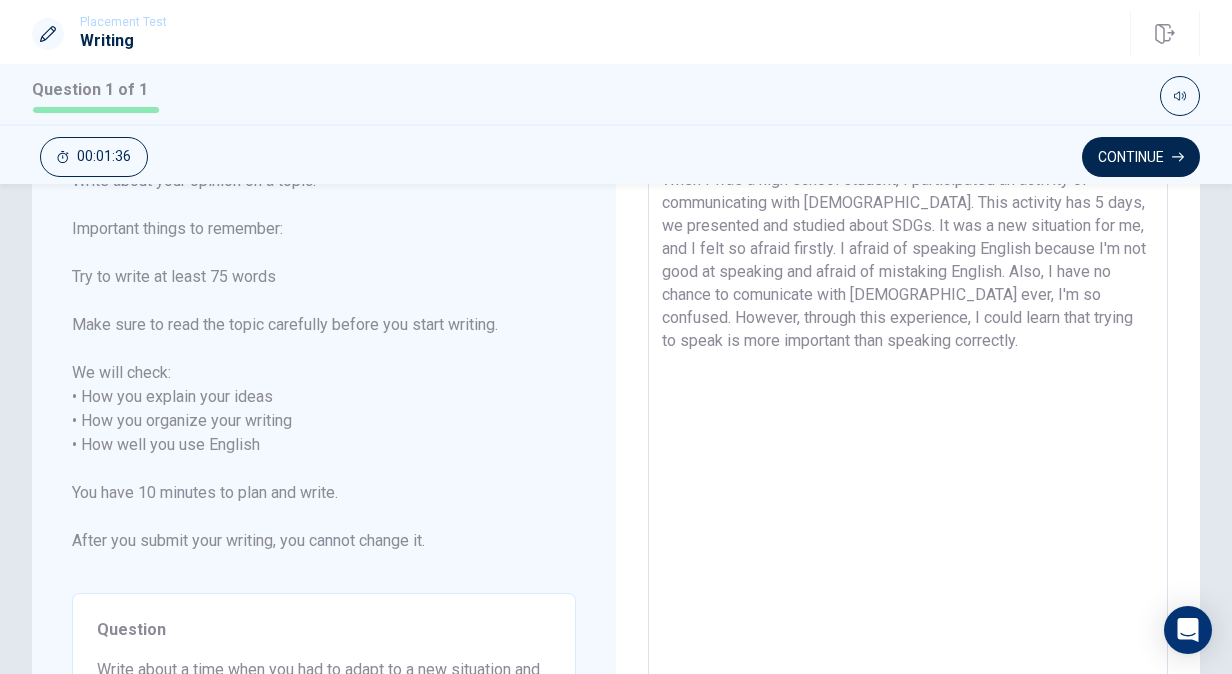 scroll, scrollTop: 179, scrollLeft: 0, axis: vertical 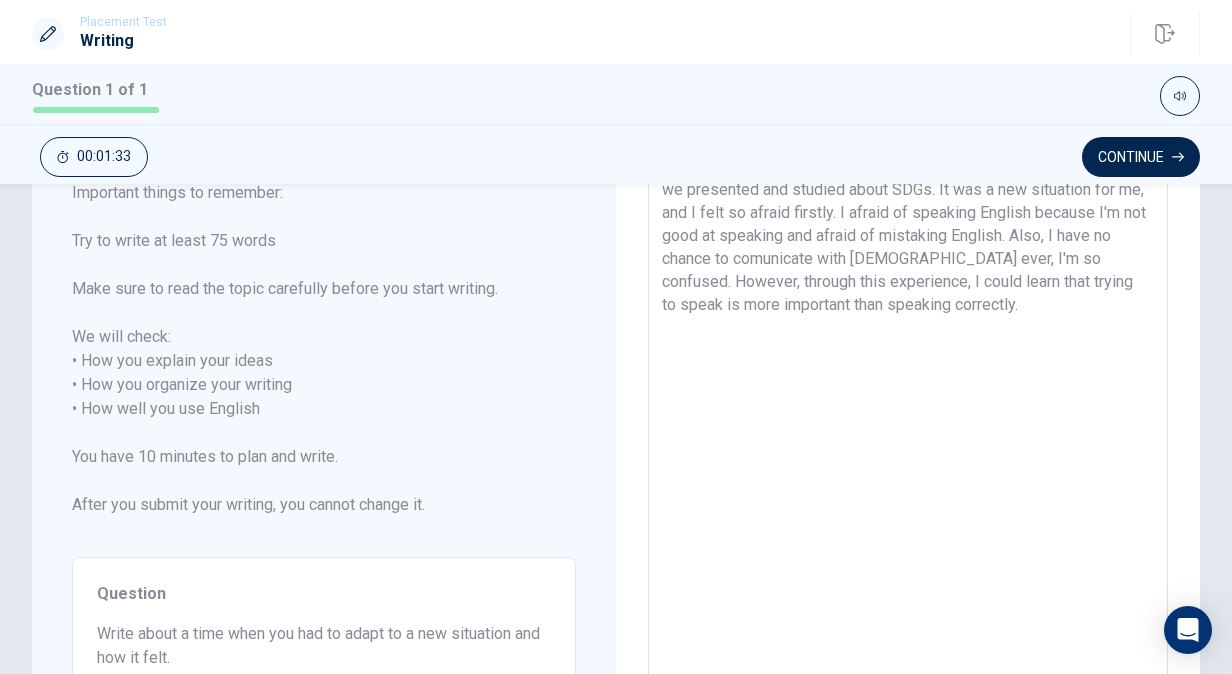 click on "When I was a high school student, I participated an activity of communicating with [DEMOGRAPHIC_DATA]. This activity has 5 days, we presented and studied about SDGs. It was a new situation for me, and I felt so afraid firstly. I afraid of speaking English because I'm not good at speaking and afraid of mistaking English. Also, I have no chance to comunicate with [DEMOGRAPHIC_DATA] ever, I'm so confused. However, through this experience, I could learn that trying to speak is more important than speaking correctly." at bounding box center [908, 409] 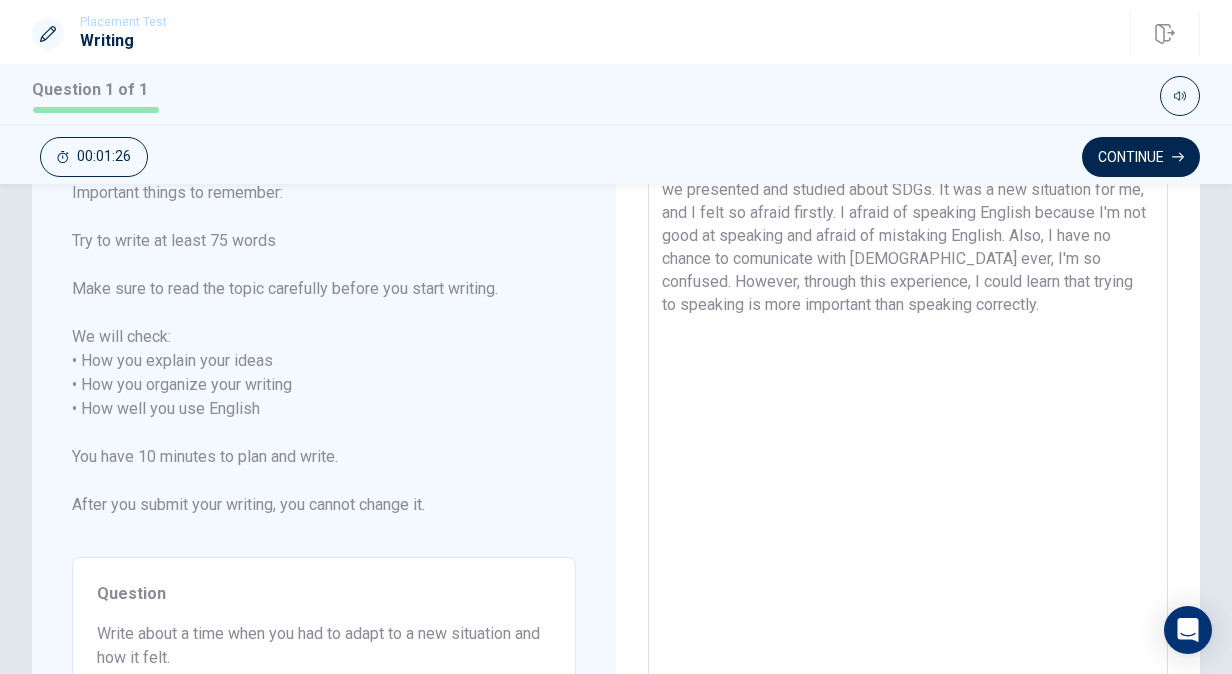 click on "When I was a high school student, I participated an activity of communicating with [DEMOGRAPHIC_DATA]. This activity has 5 days, we presented and studied about SDGs. It was a new situation for me, and I felt so afraid firstly. I afraid of speaking English because I'm not good at speaking and afraid of mistaking English. Also, I have no chance to comunicate with [DEMOGRAPHIC_DATA] ever, I'm so confused. However, through this experience, I could learn that trying to speaking is more important than speaking correctly." at bounding box center [908, 409] 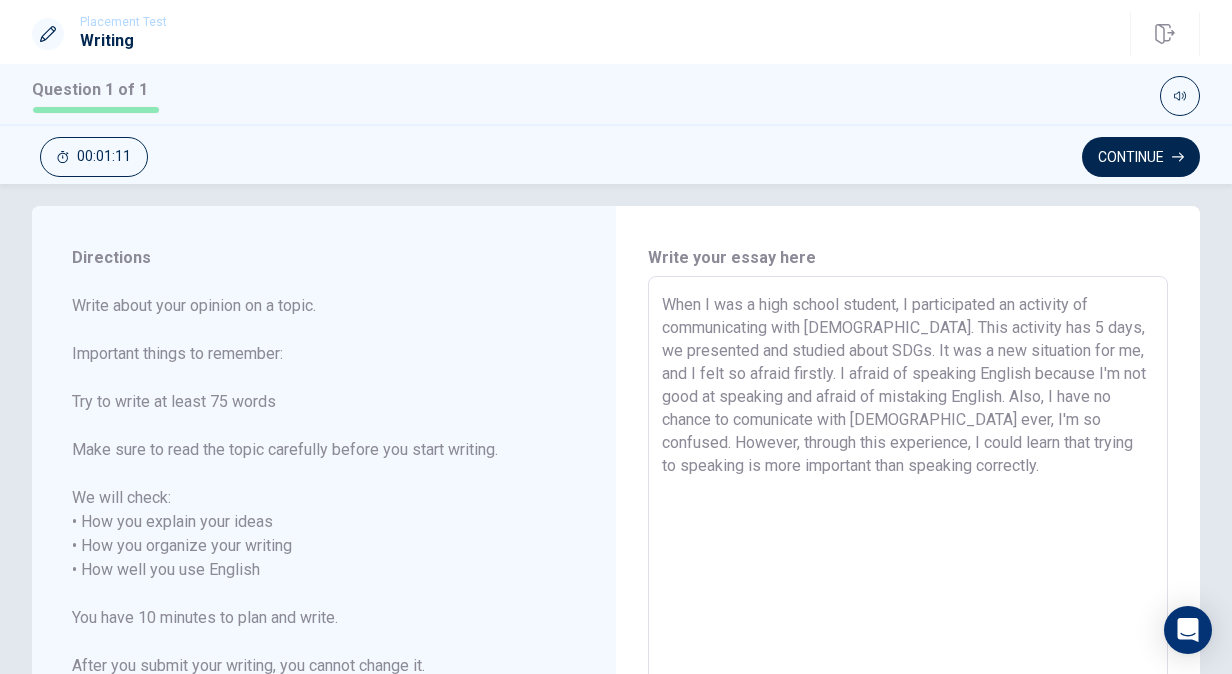 scroll, scrollTop: 15, scrollLeft: 0, axis: vertical 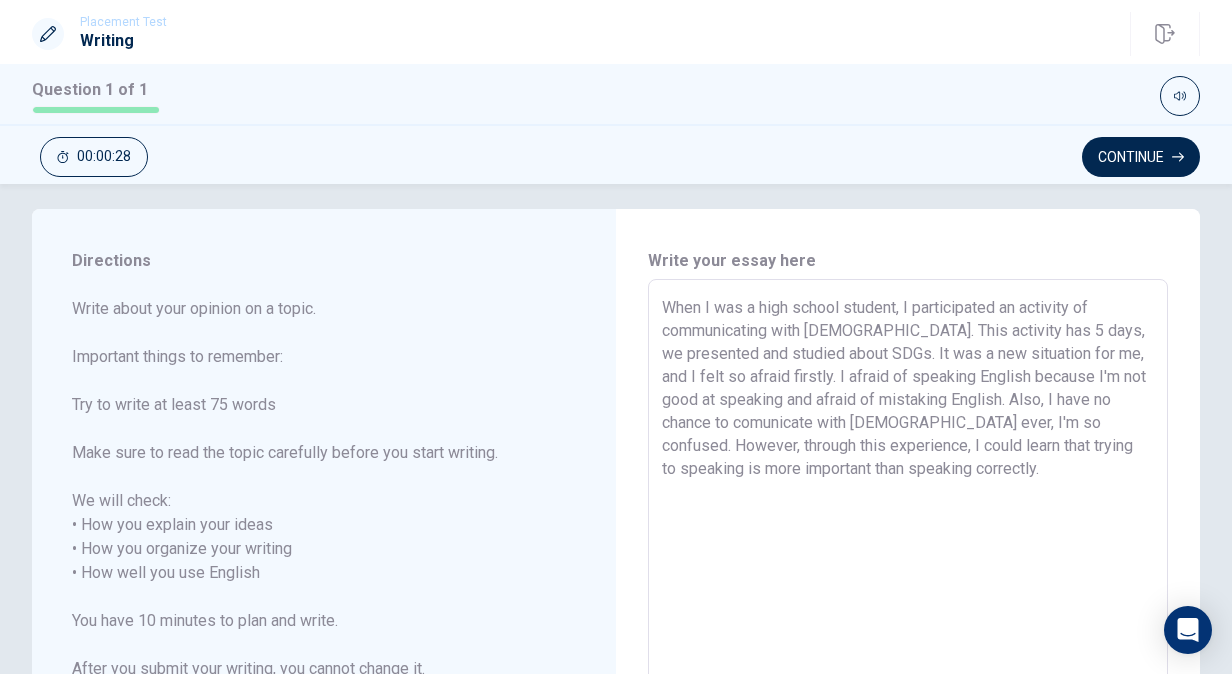 drag, startPoint x: 660, startPoint y: 303, endPoint x: 1040, endPoint y: 466, distance: 413.48398 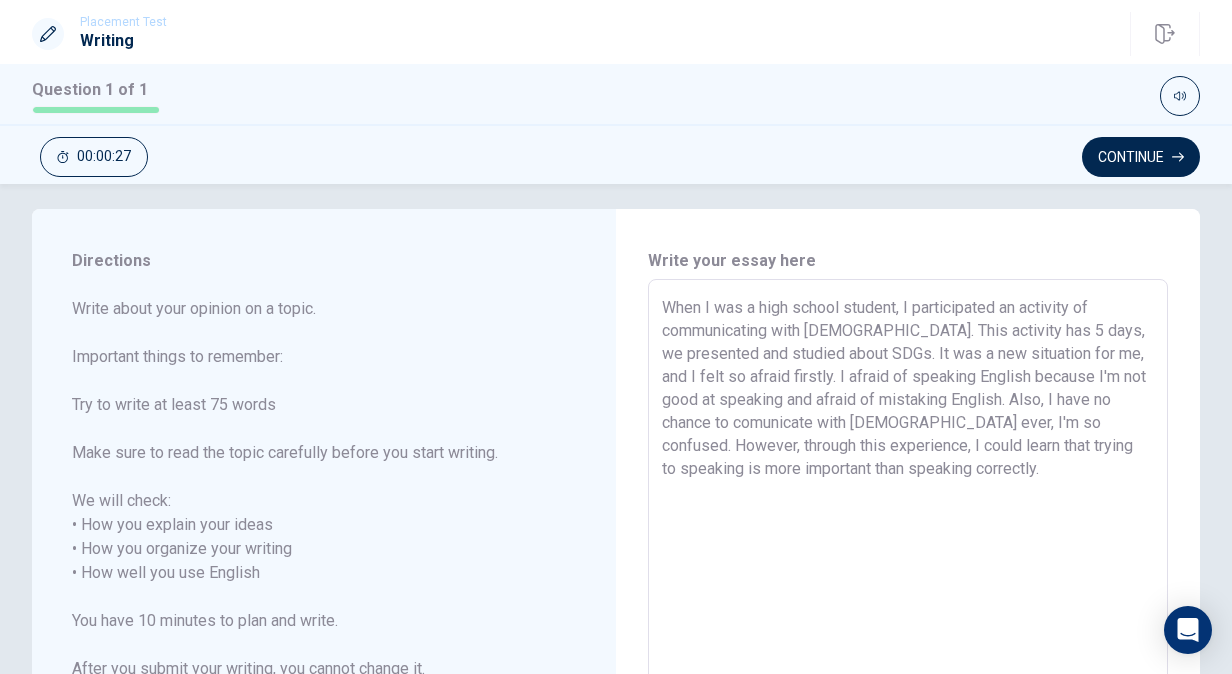 click on "When I was a high school student, I participated an activity of communicating with [DEMOGRAPHIC_DATA]. This activity has 5 days, we presented and studied about SDGs. It was a new situation for me, and I felt so afraid firstly. I afraid of speaking English because I'm not good at speaking and afraid of mistaking English. Also, I have no chance to comunicate with [DEMOGRAPHIC_DATA] ever, I'm so confused. However, through this experience, I could learn that trying to speaking is more important than speaking correctly." at bounding box center (908, 573) 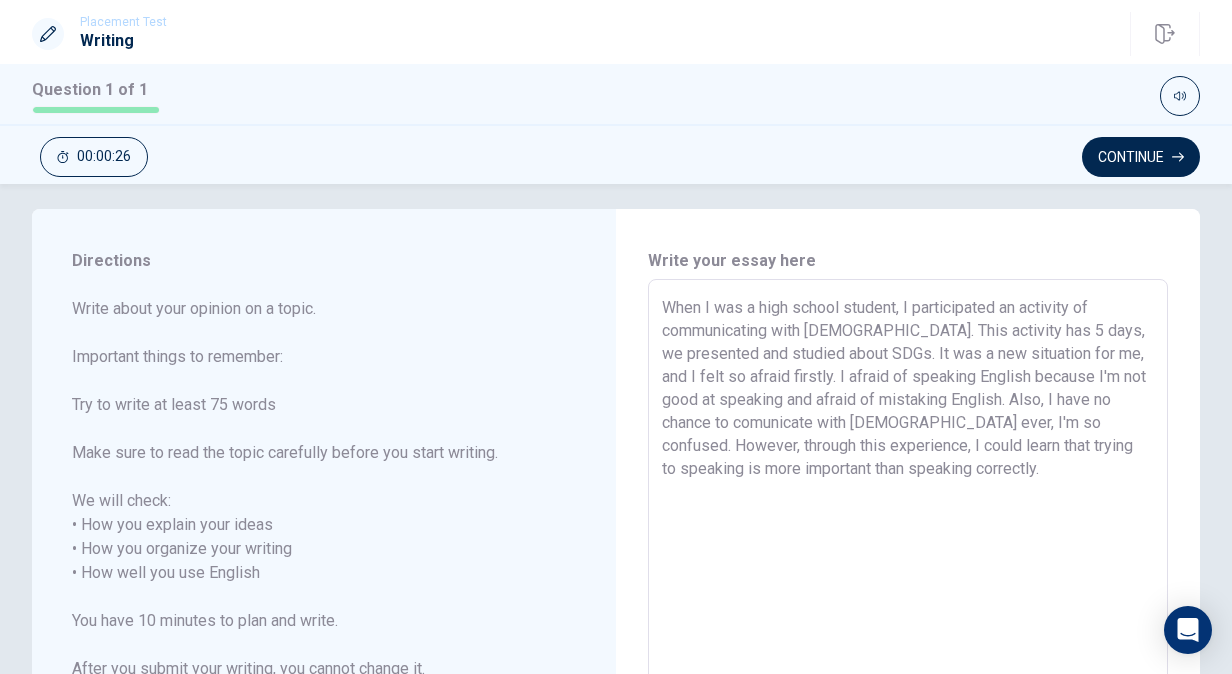 click on "When I was a high school student, I participated an activity of communicating with [DEMOGRAPHIC_DATA]. This activity has 5 days, we presented and studied about SDGs. It was a new situation for me, and I felt so afraid firstly. I afraid of speaking English because I'm not good at speaking and afraid of mistaking English. Also, I have no chance to comunicate with [DEMOGRAPHIC_DATA] ever, I'm so confused. However, through this experience, I could learn that trying to speaking is more important than speaking correctly." at bounding box center [908, 573] 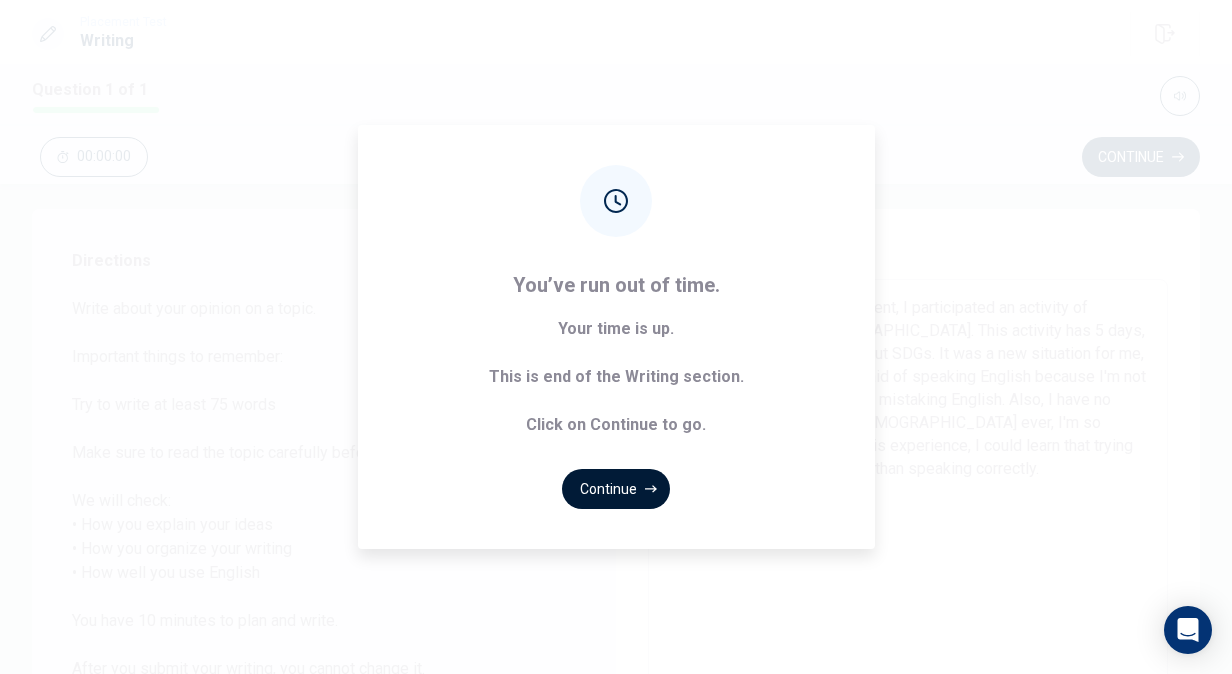 click on "Continue" at bounding box center (616, 489) 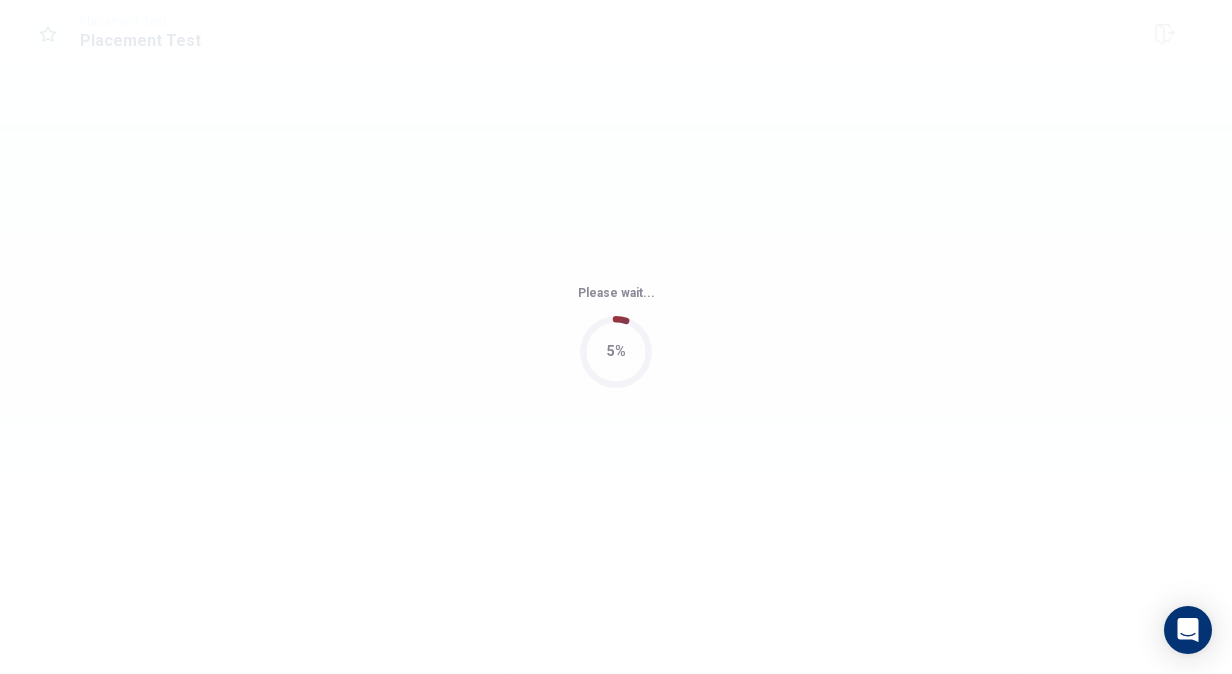 scroll, scrollTop: 0, scrollLeft: 0, axis: both 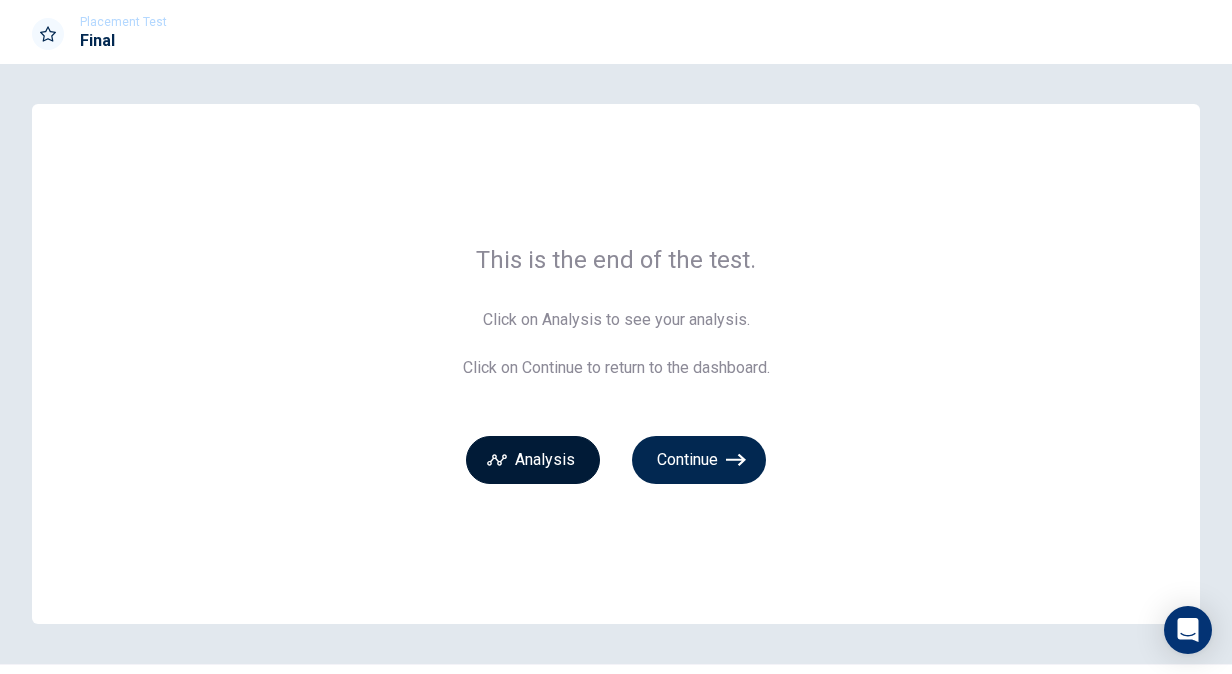 click on "Analysis" at bounding box center (533, 460) 